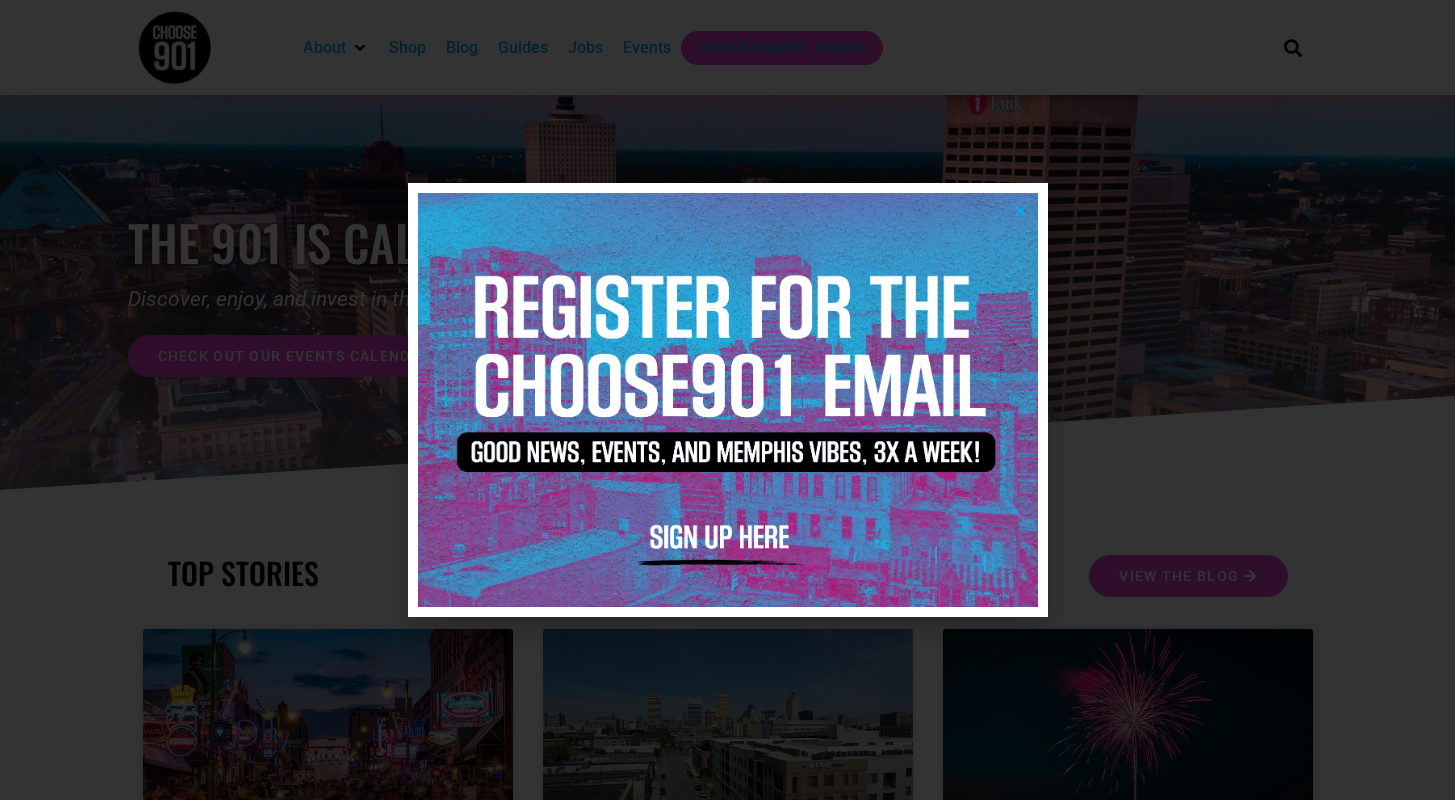 scroll, scrollTop: 0, scrollLeft: 0, axis: both 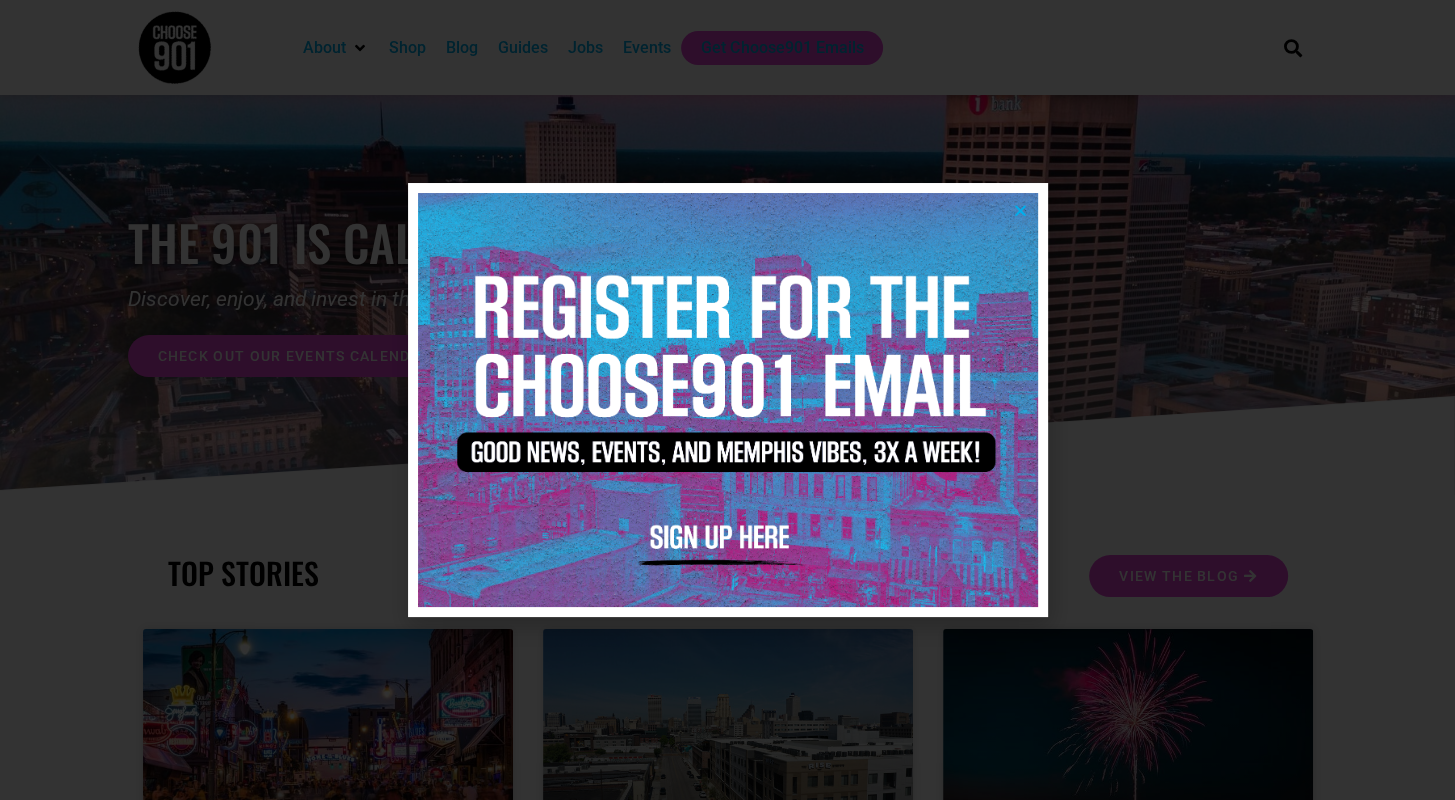 click at bounding box center [1020, 210] 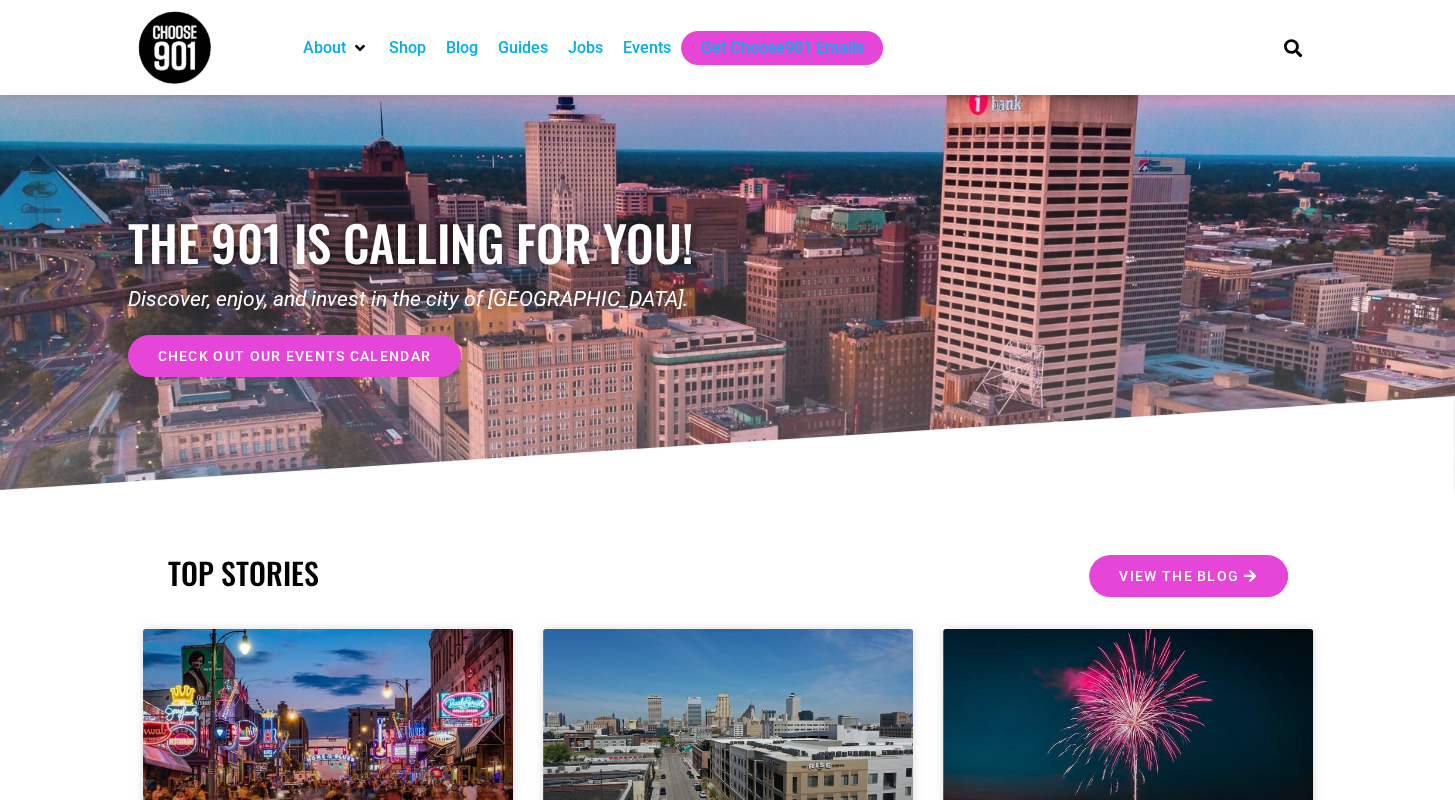 click on "Jobs" at bounding box center (585, 48) 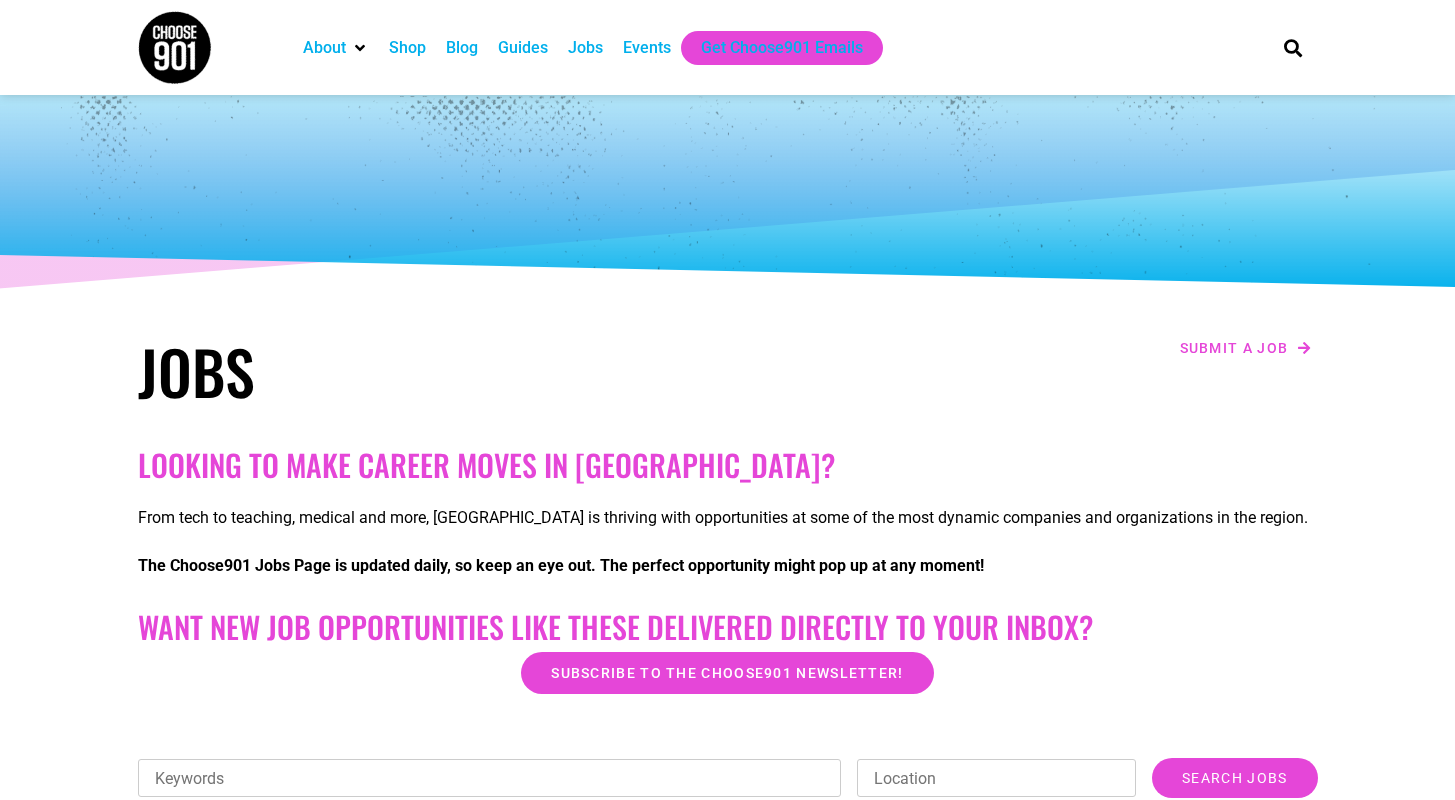 scroll, scrollTop: 0, scrollLeft: 0, axis: both 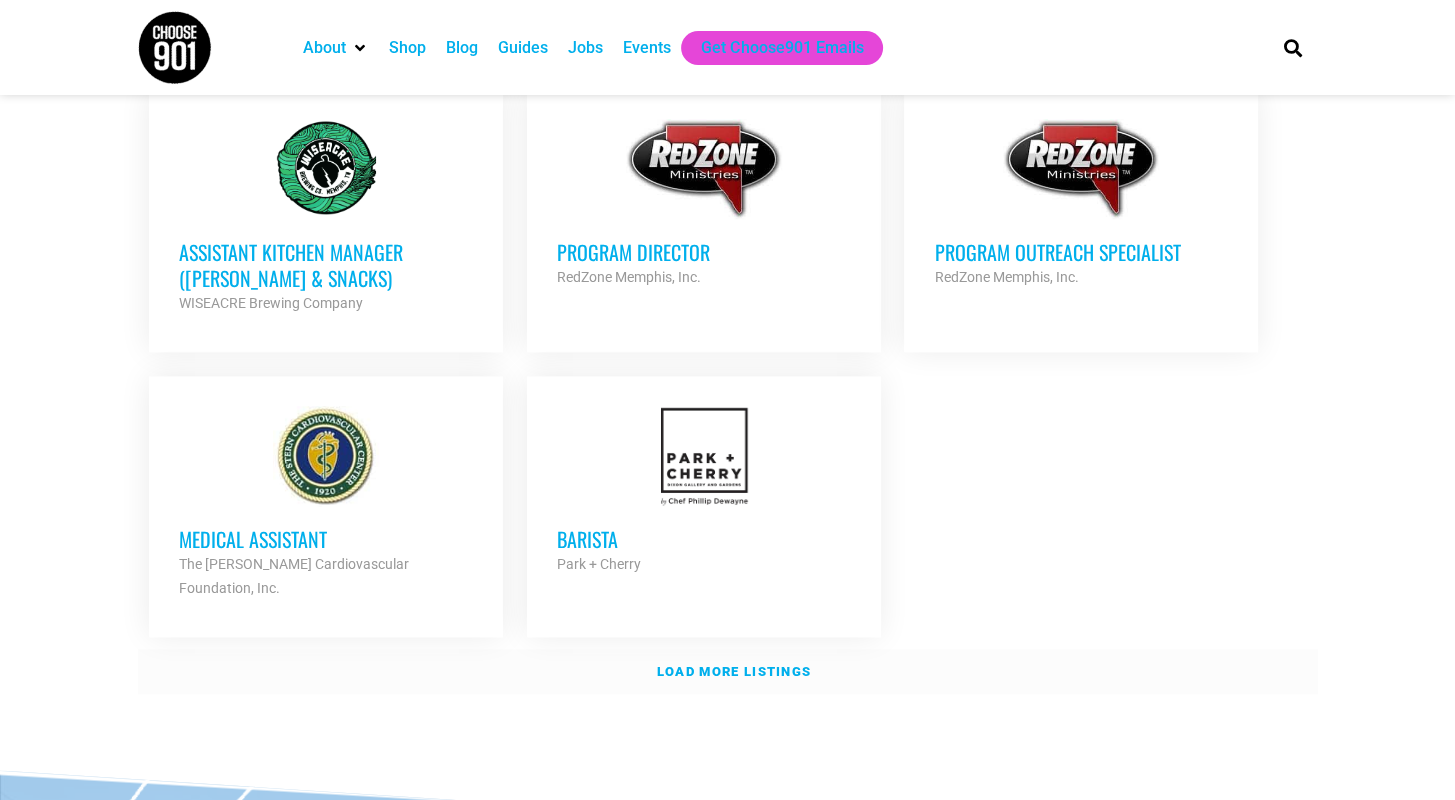 click on "Load more listings" at bounding box center [734, 671] 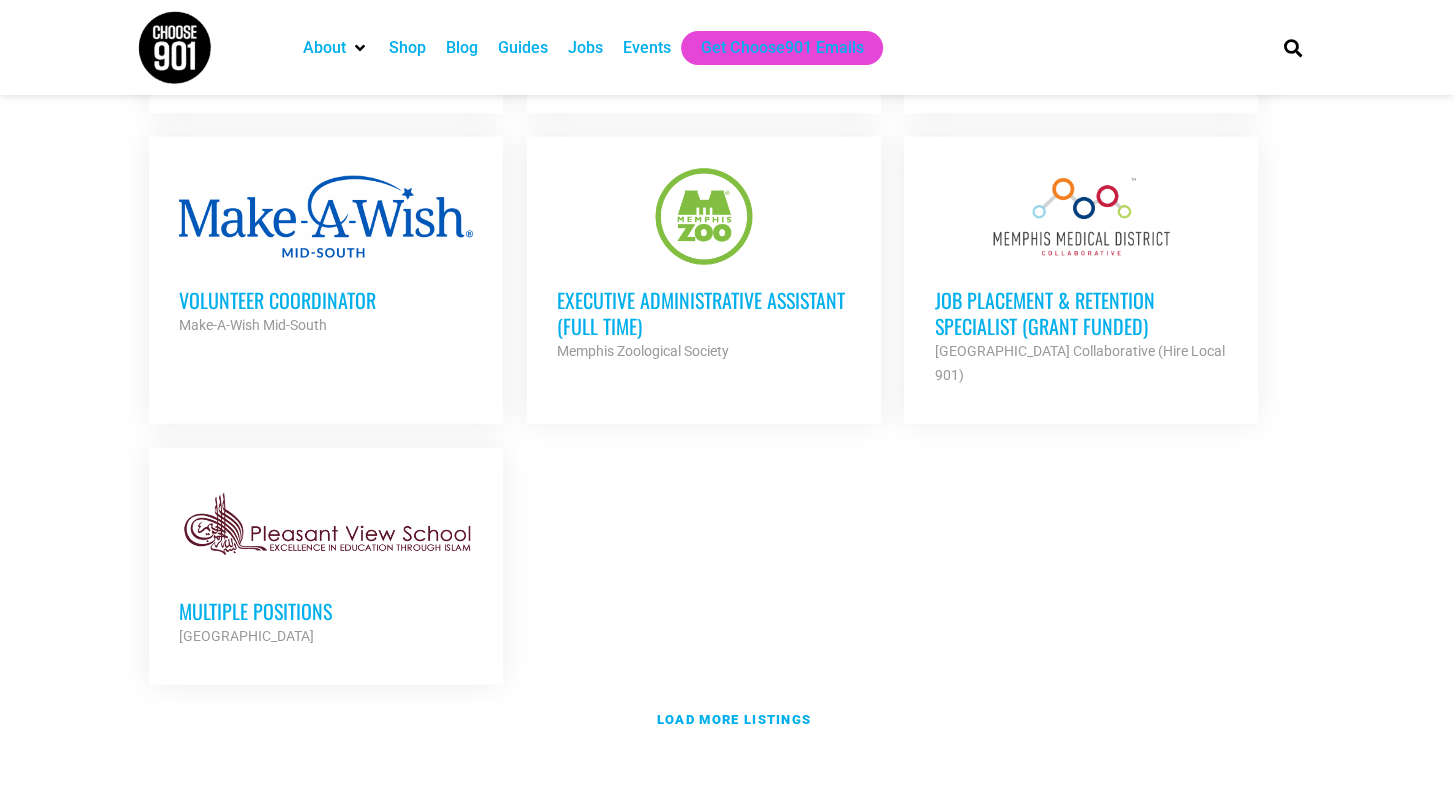 scroll, scrollTop: 4166, scrollLeft: 0, axis: vertical 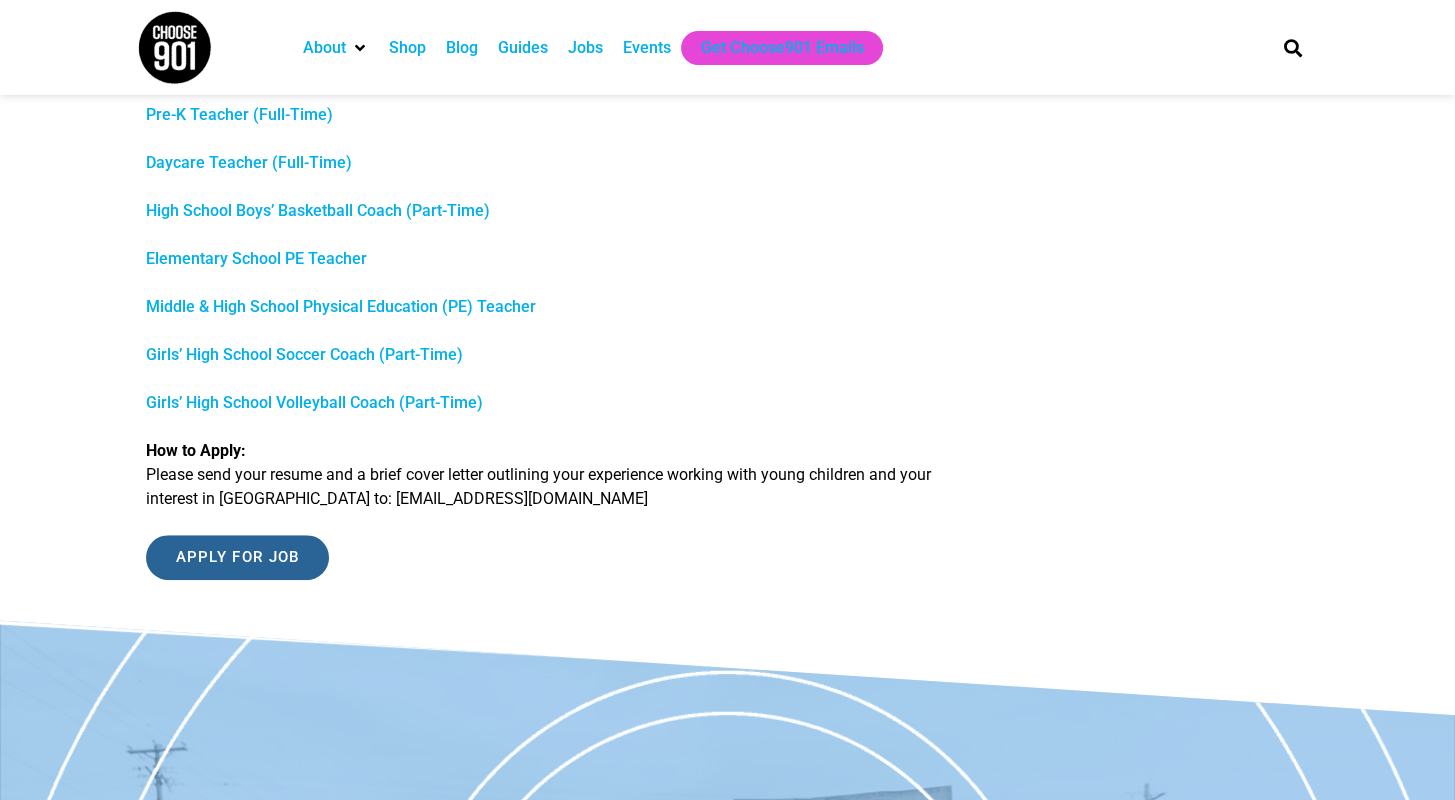 click on "Apply for job" at bounding box center [238, 557] 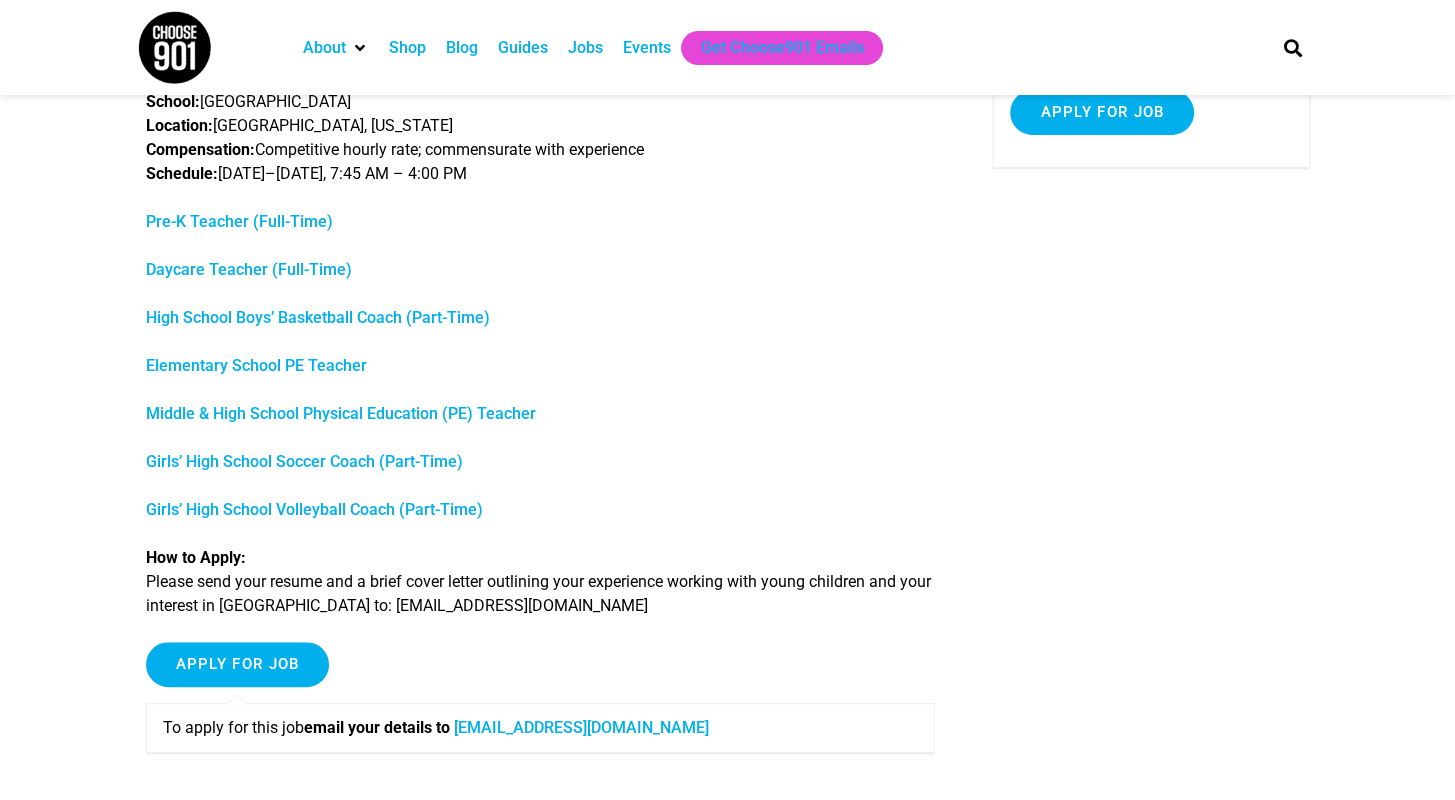 scroll, scrollTop: 246, scrollLeft: 0, axis: vertical 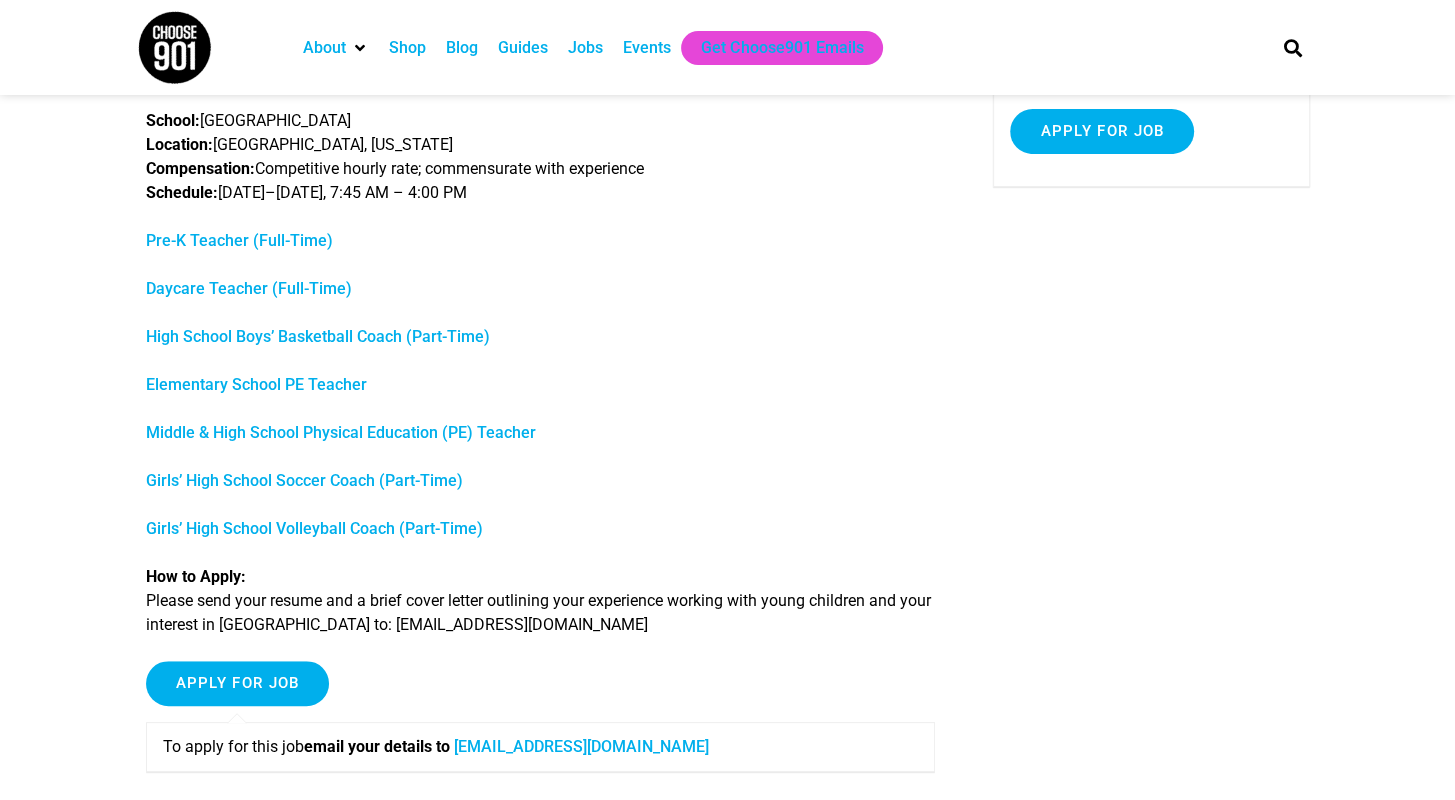 click on "Elementary School PE Teacher" at bounding box center [256, 384] 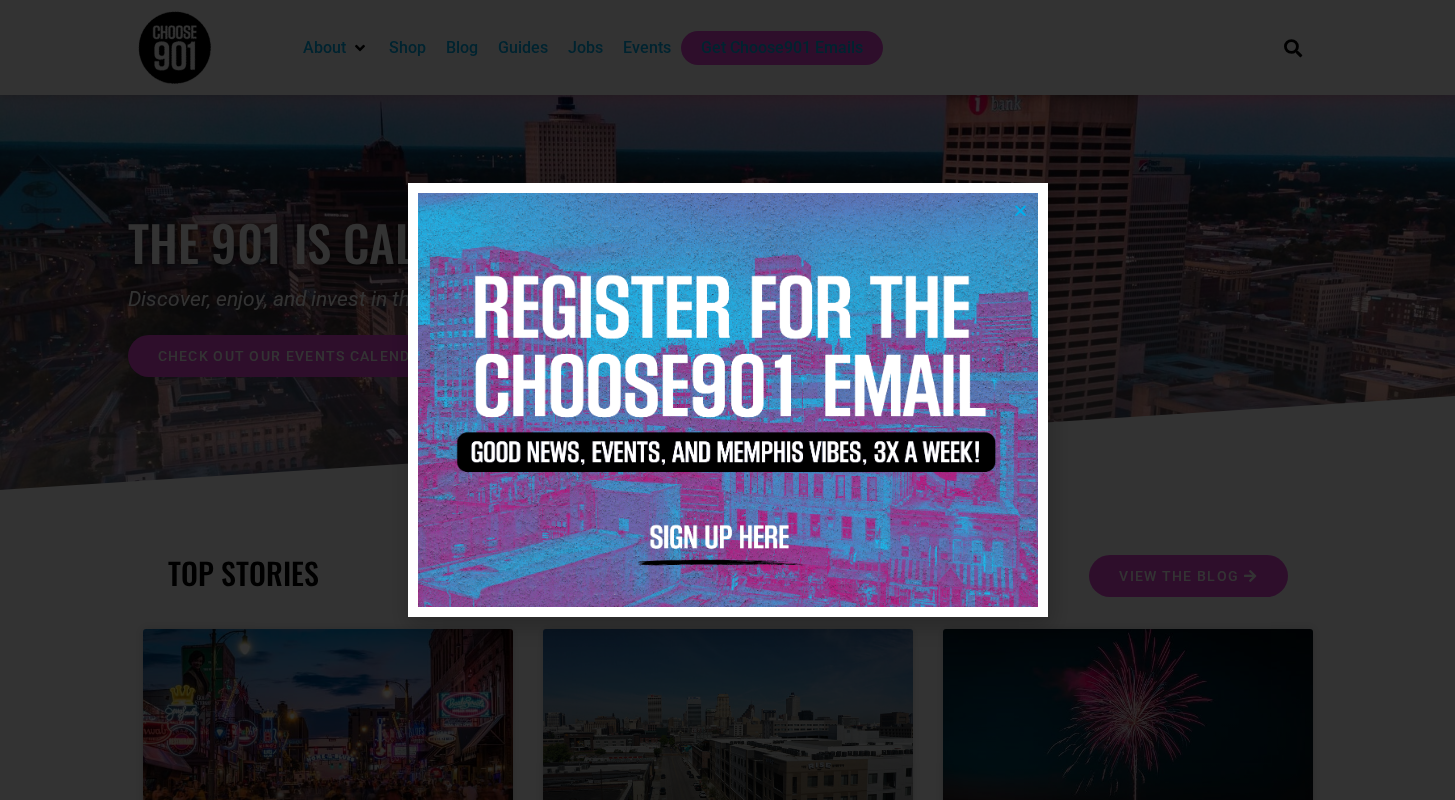 scroll, scrollTop: 0, scrollLeft: 0, axis: both 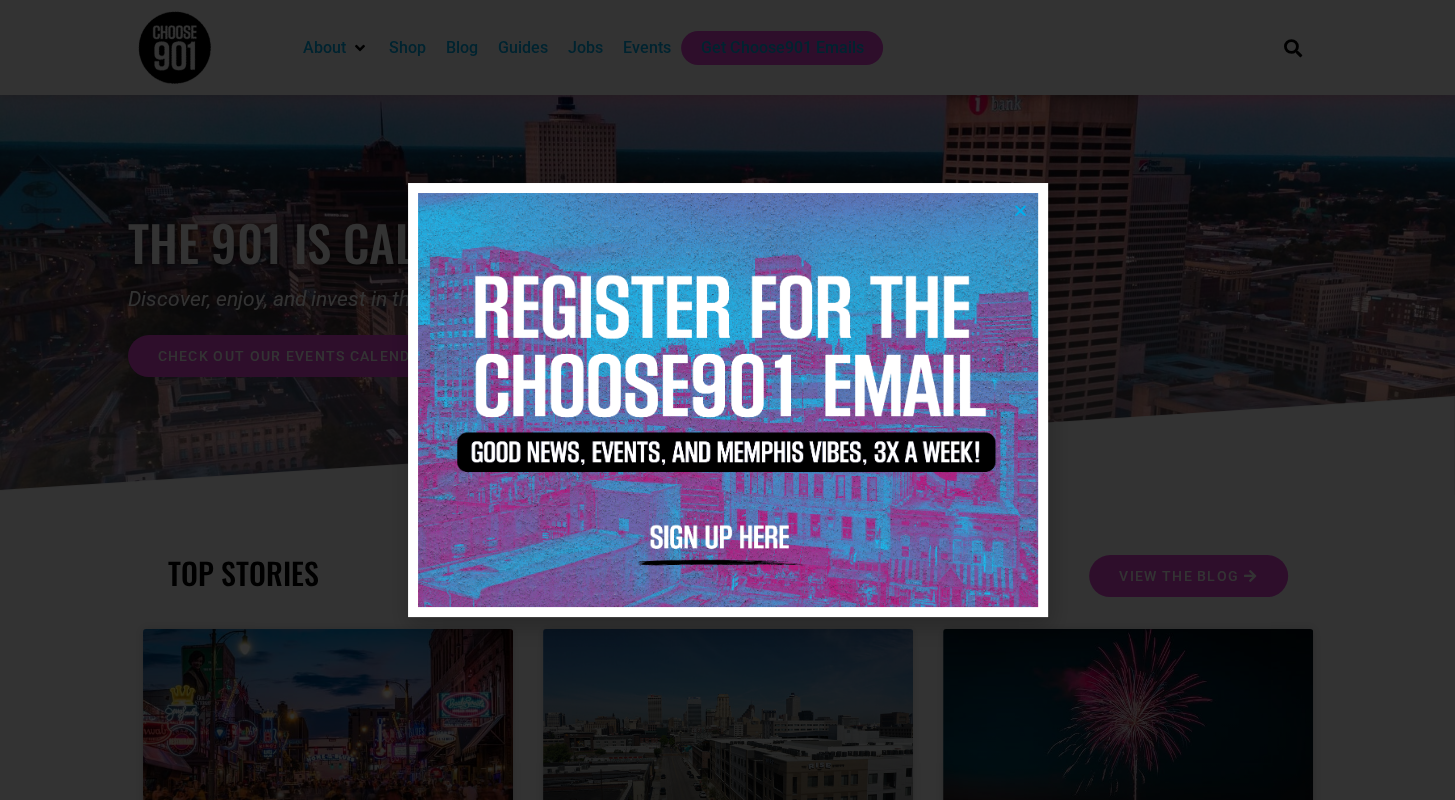 click at bounding box center [1020, 210] 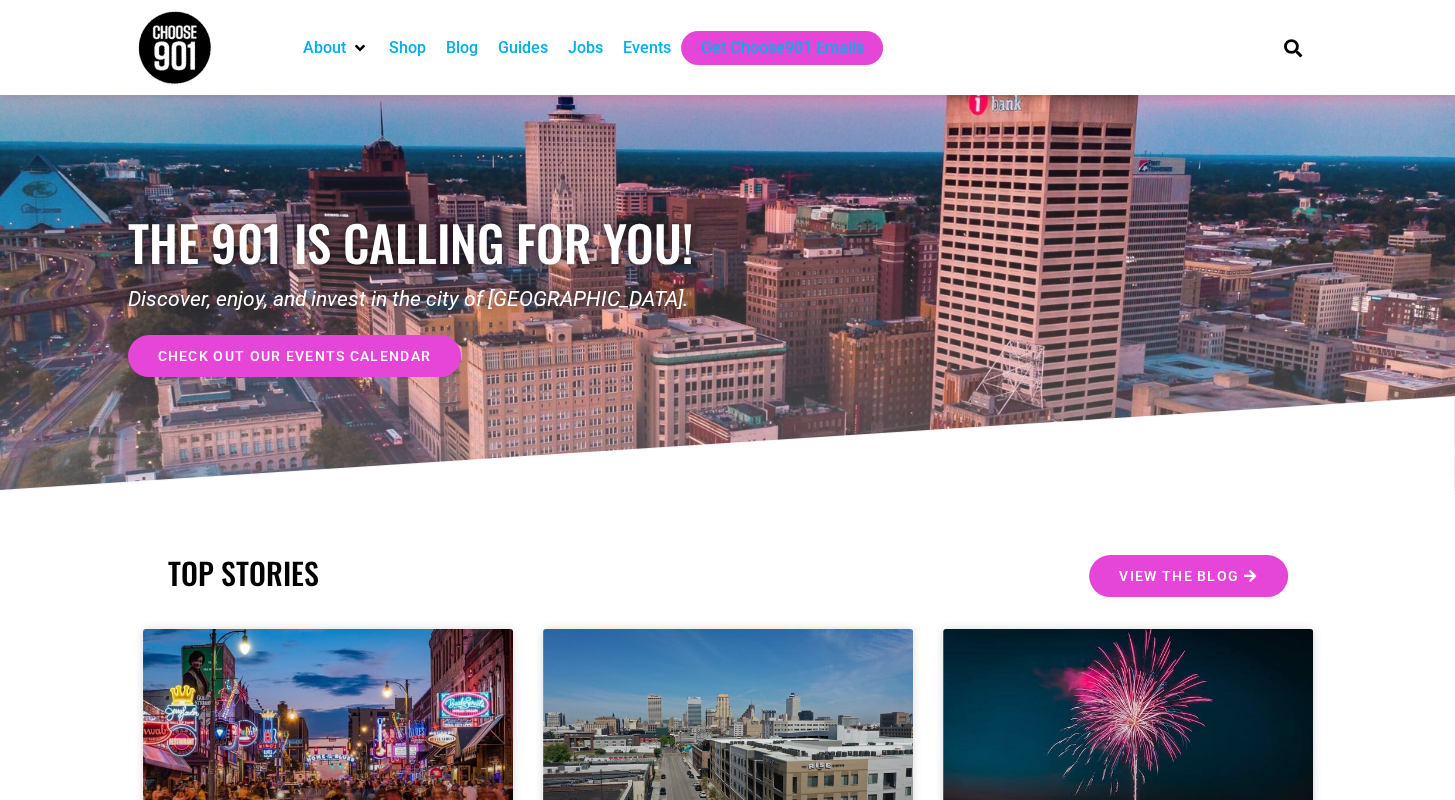 scroll, scrollTop: 0, scrollLeft: 0, axis: both 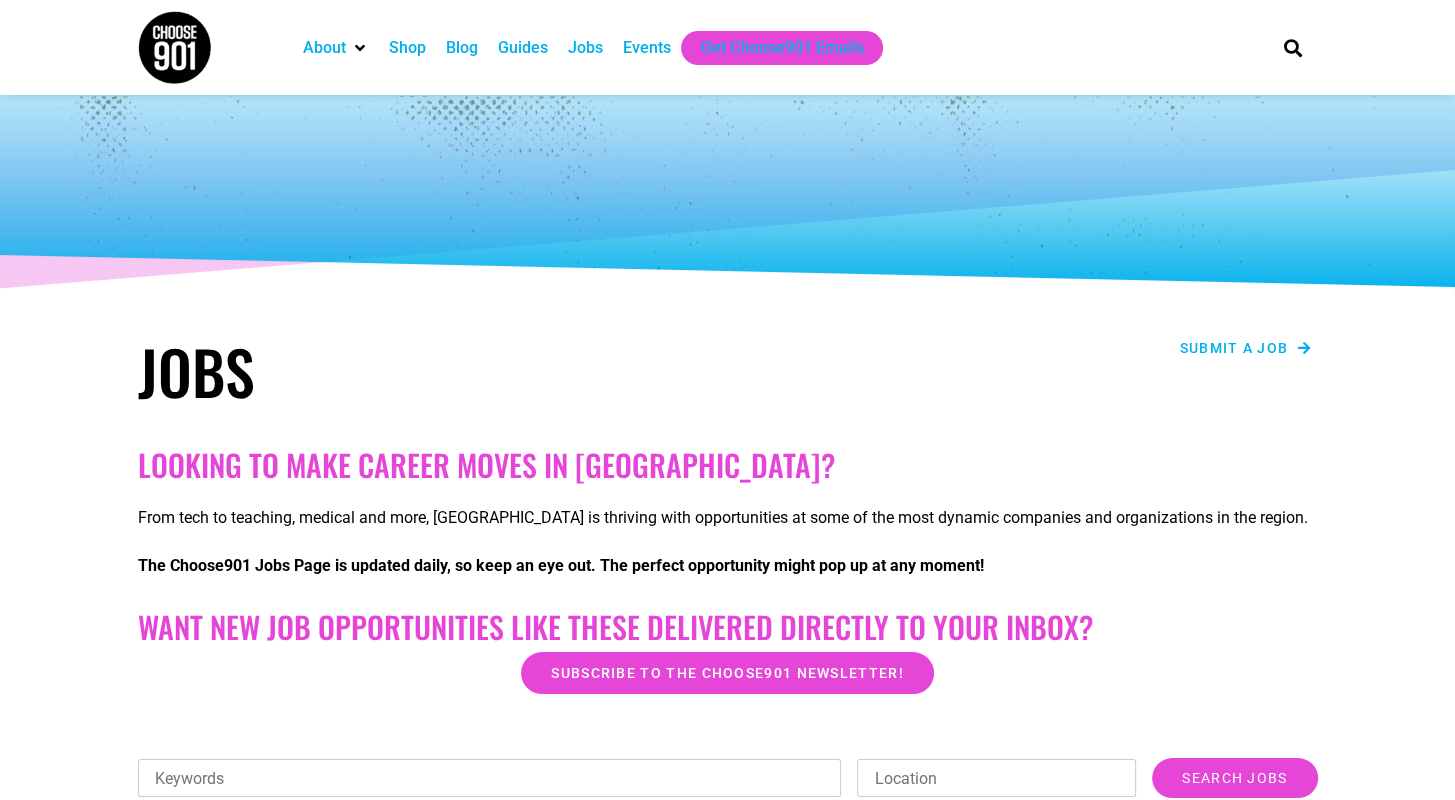 click on "Submit a job" at bounding box center [1246, 348] 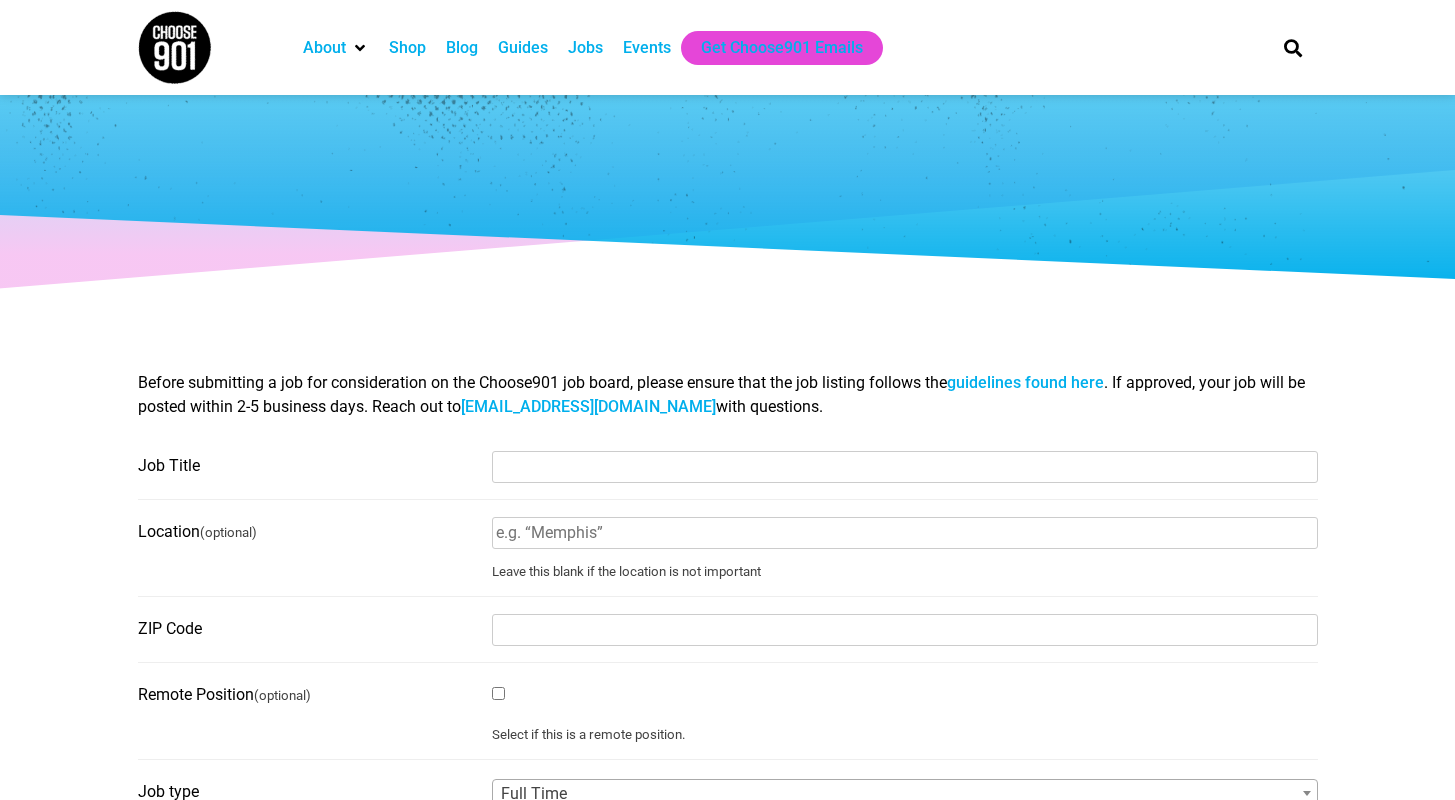 select 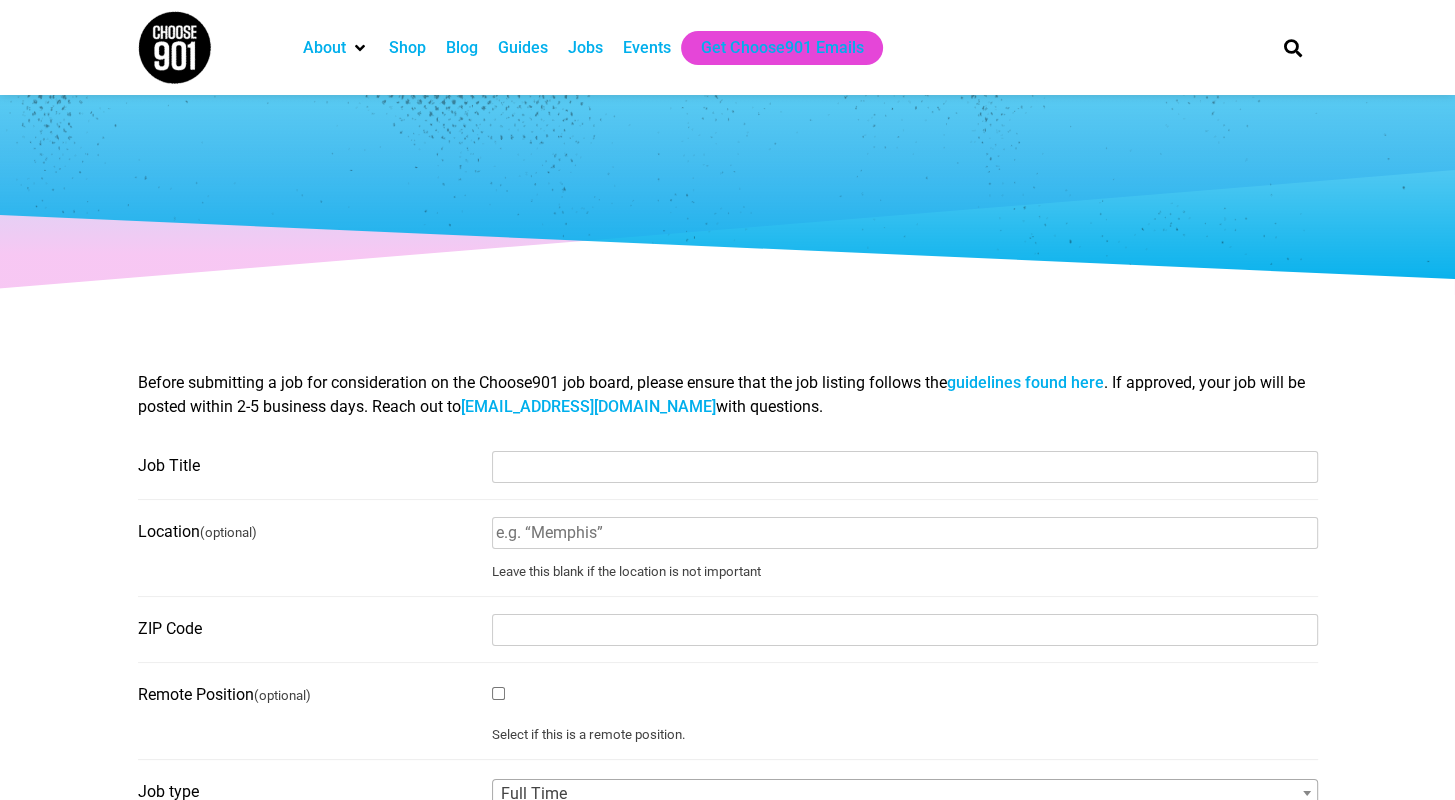 scroll, scrollTop: 0, scrollLeft: 0, axis: both 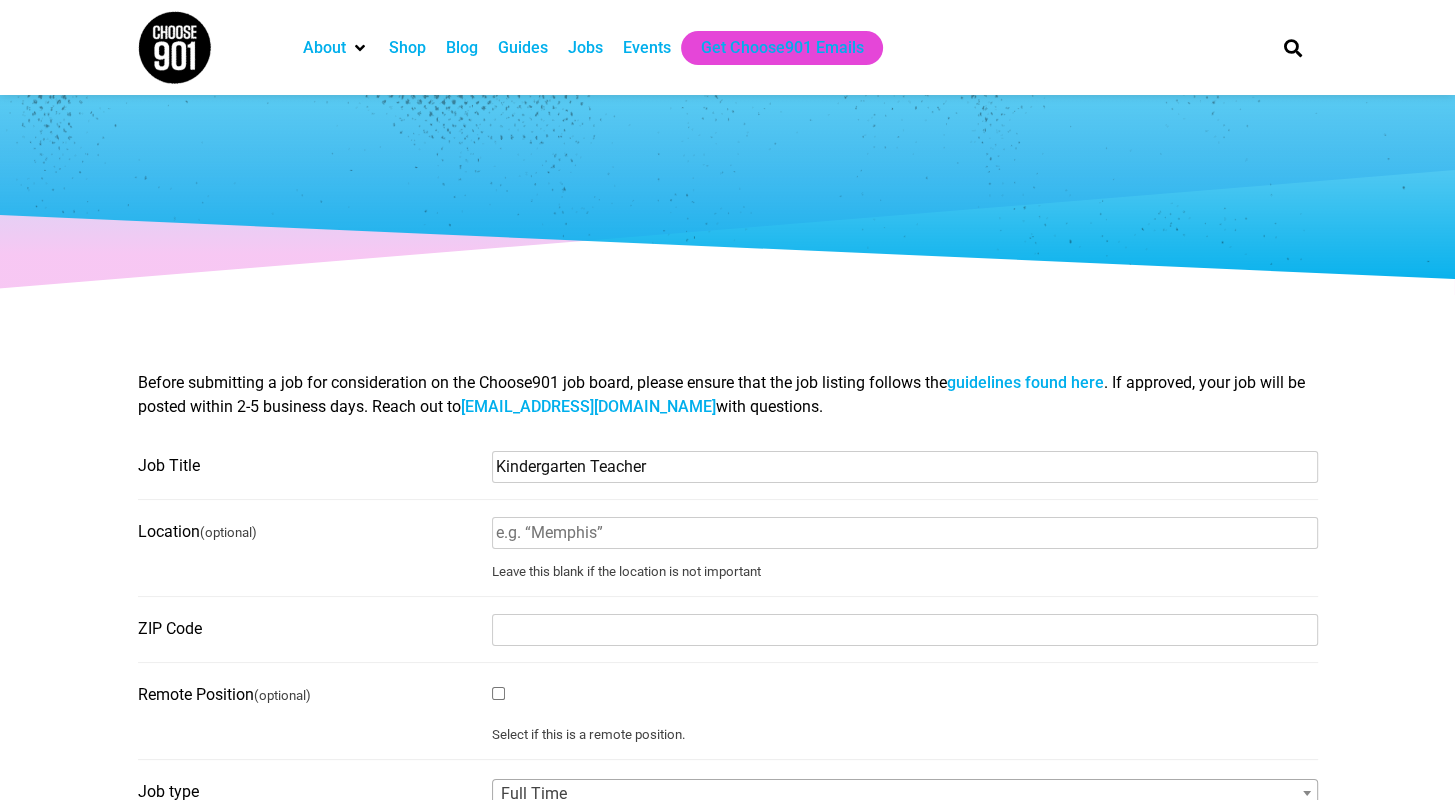 type on "Kindergarten Teacher" 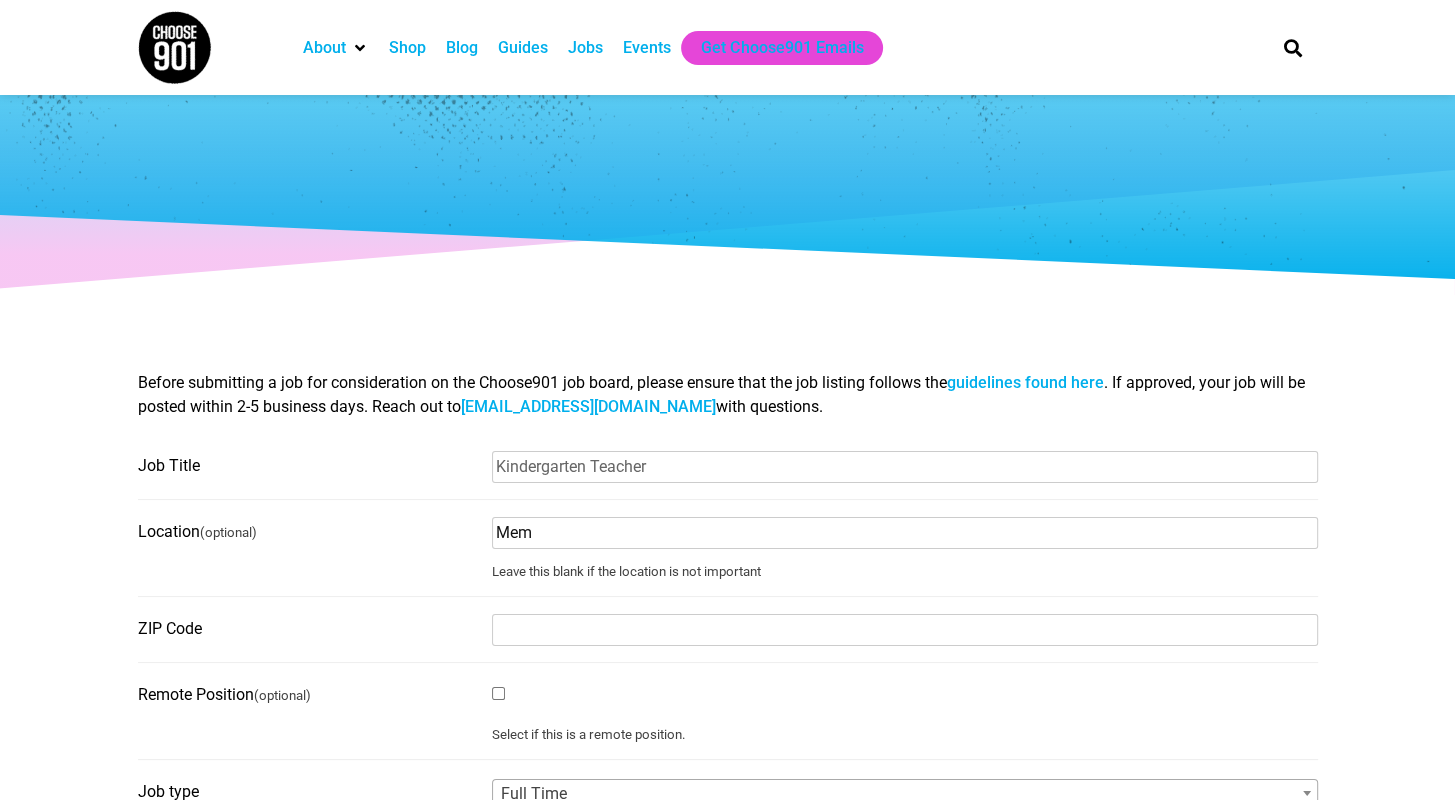scroll, scrollTop: 0, scrollLeft: 0, axis: both 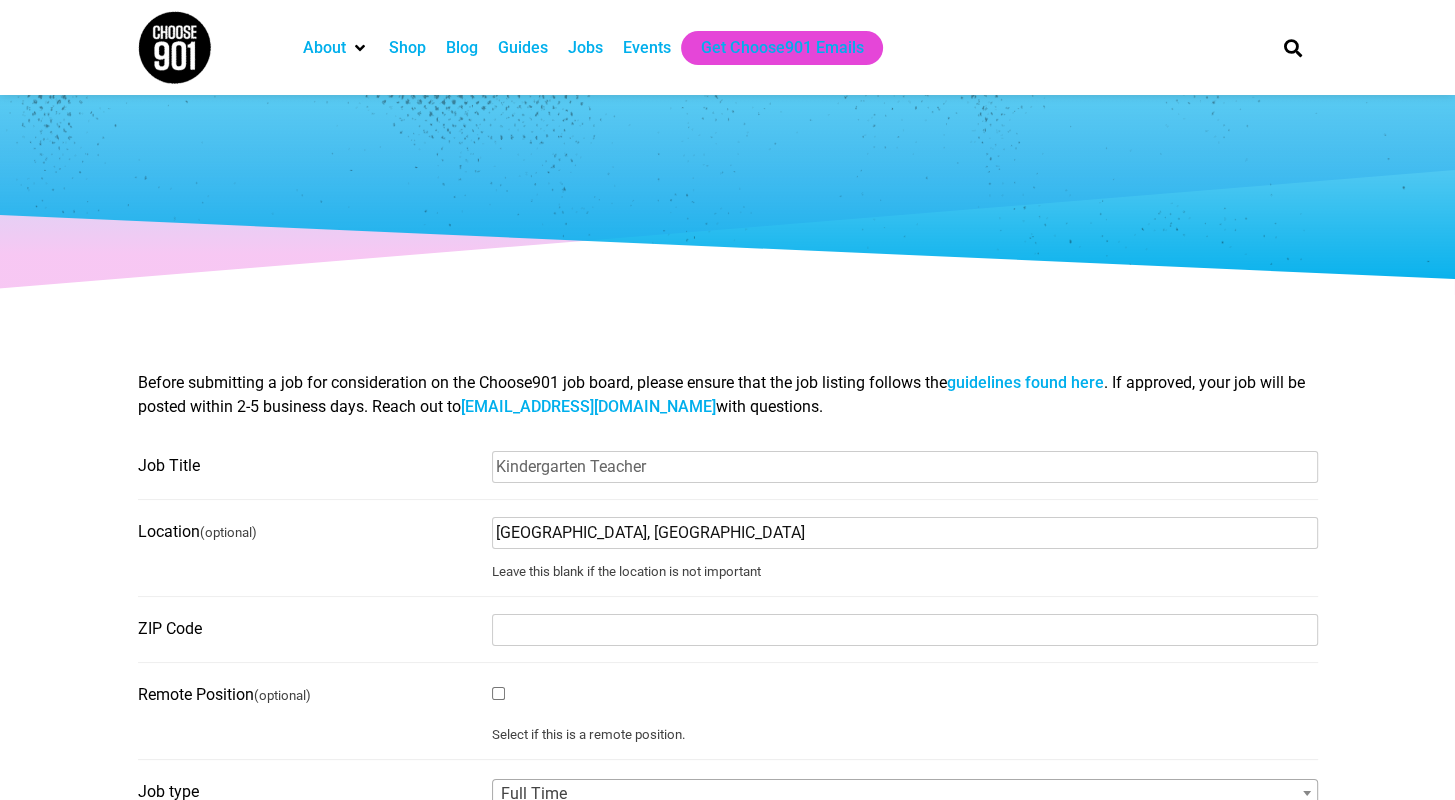 type on "Memphis, TN" 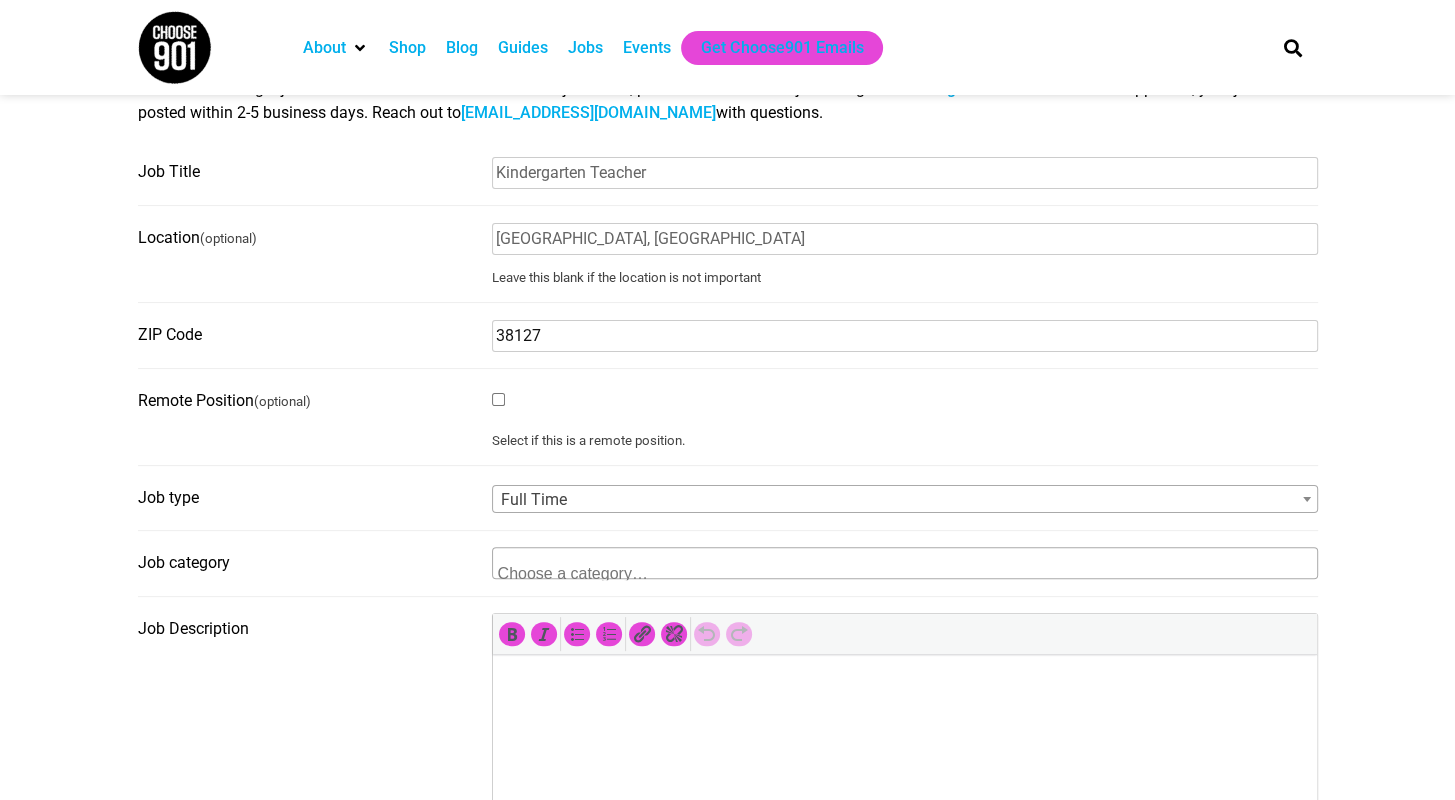 scroll, scrollTop: 302, scrollLeft: 0, axis: vertical 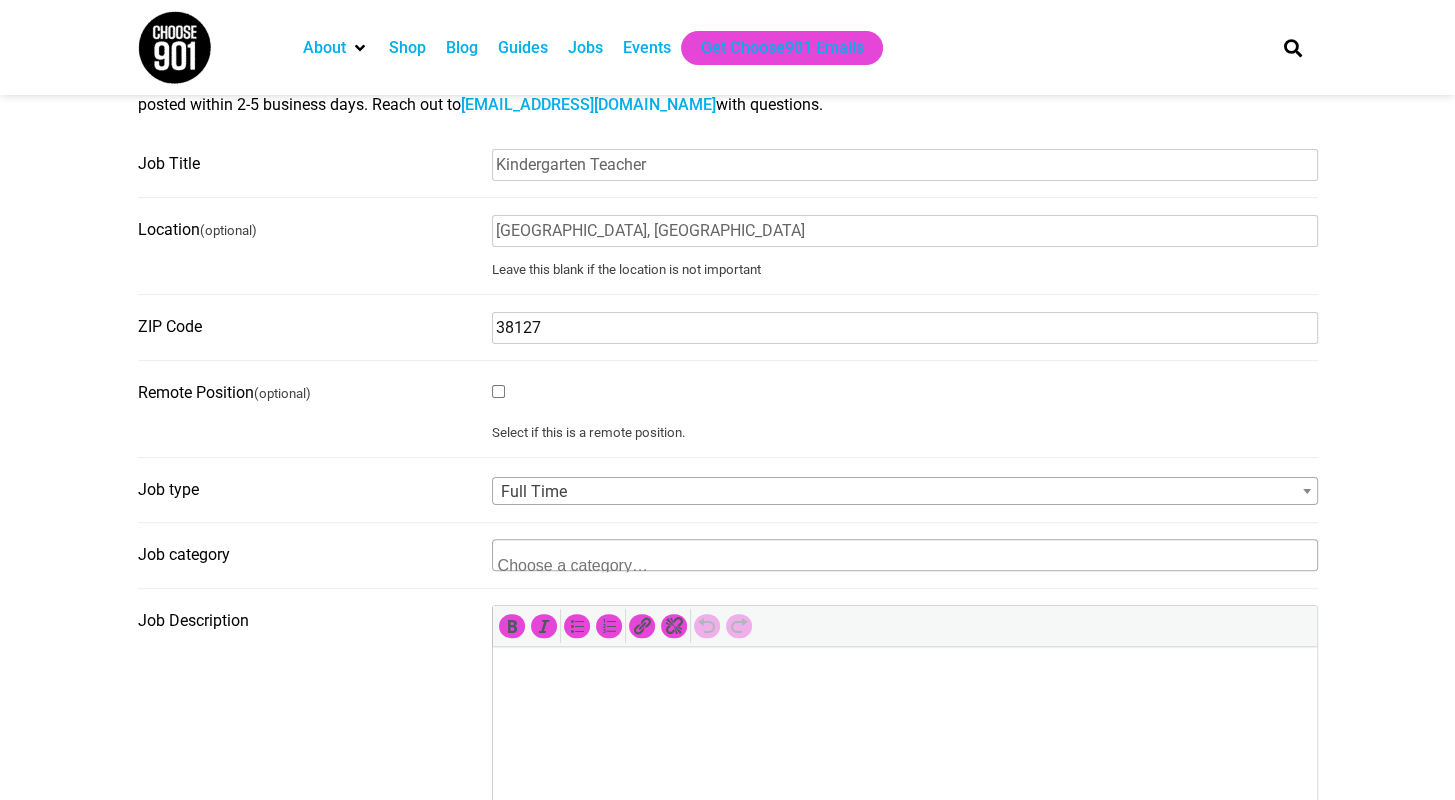 type on "38127" 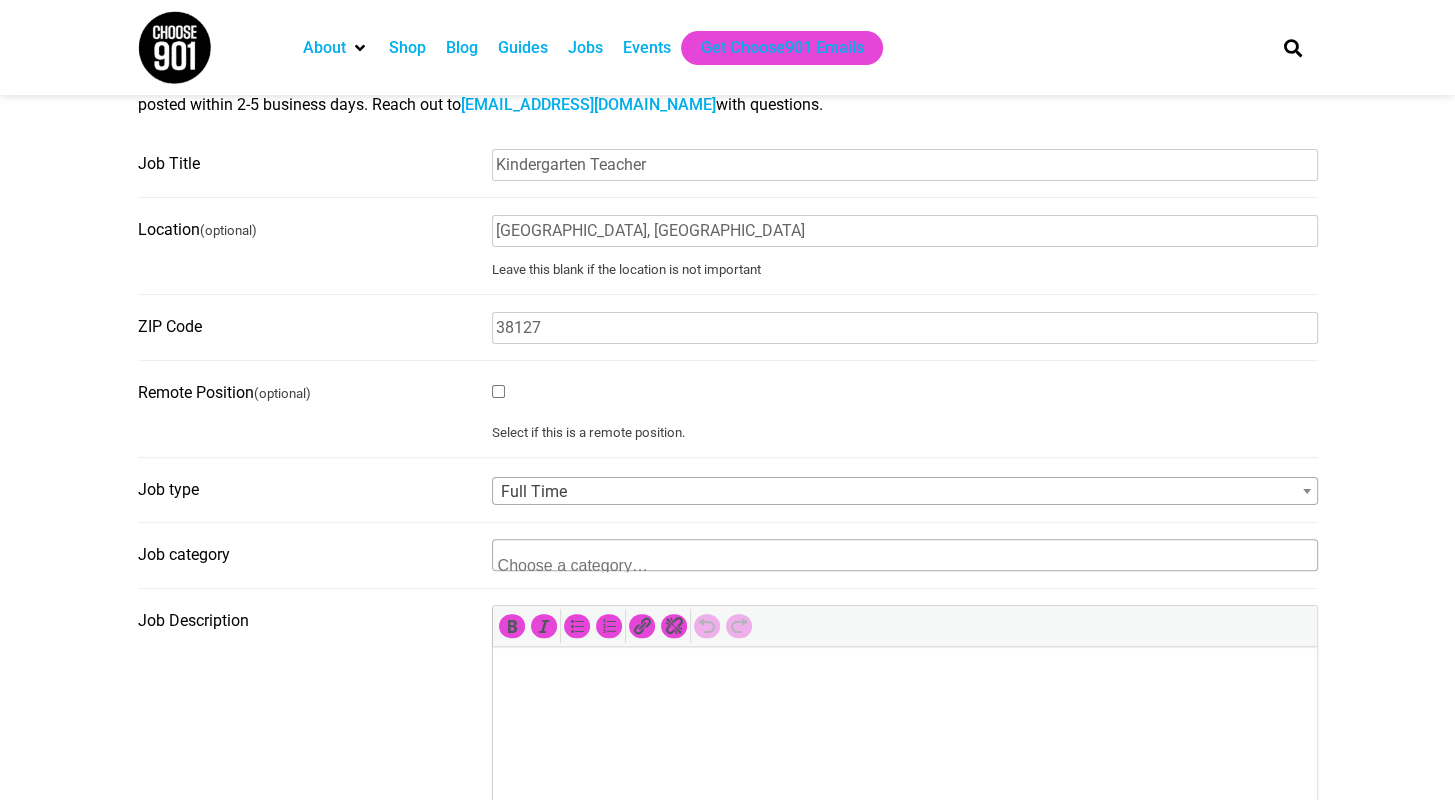 scroll, scrollTop: 2, scrollLeft: 0, axis: vertical 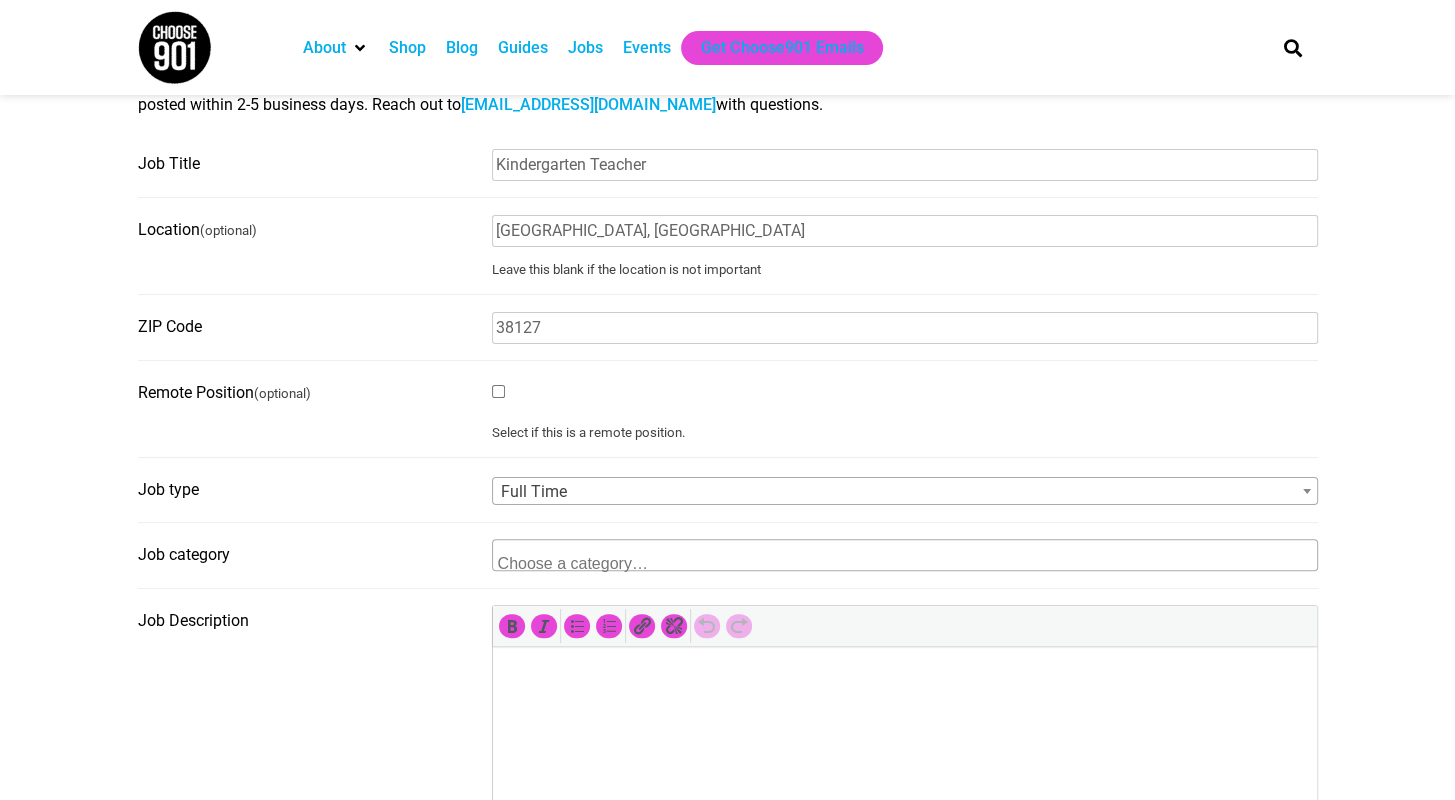 click at bounding box center (905, 555) 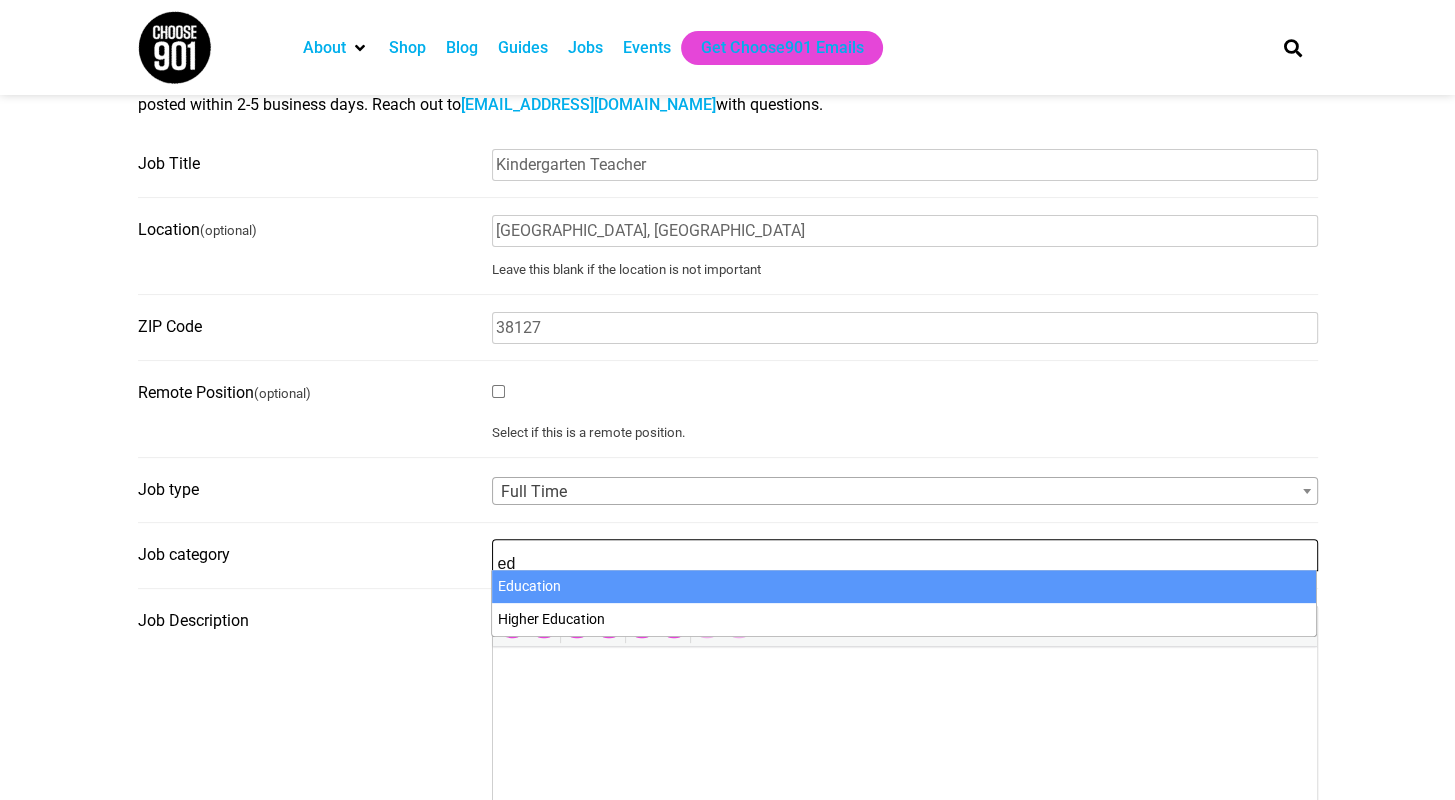 type on "e" 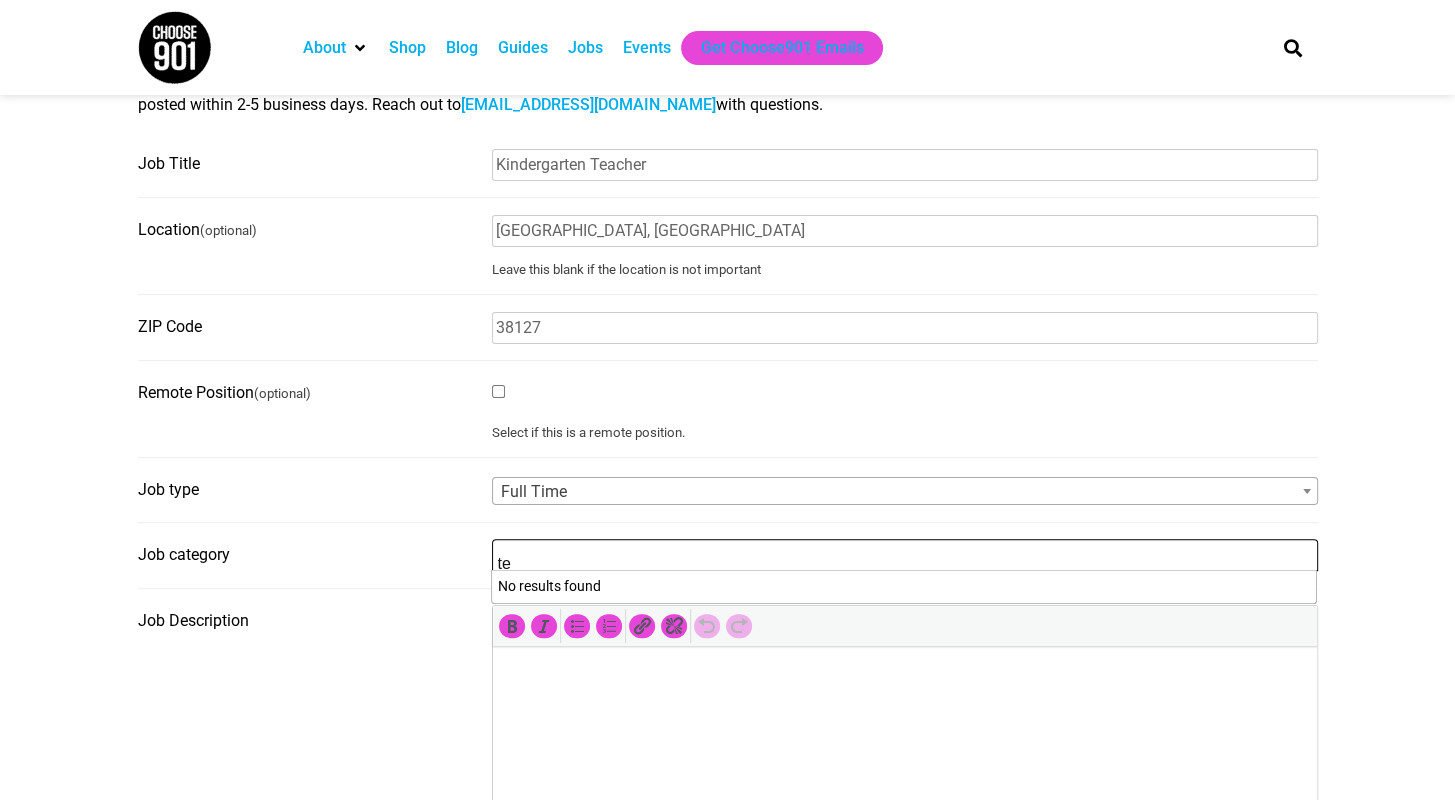 type on "t" 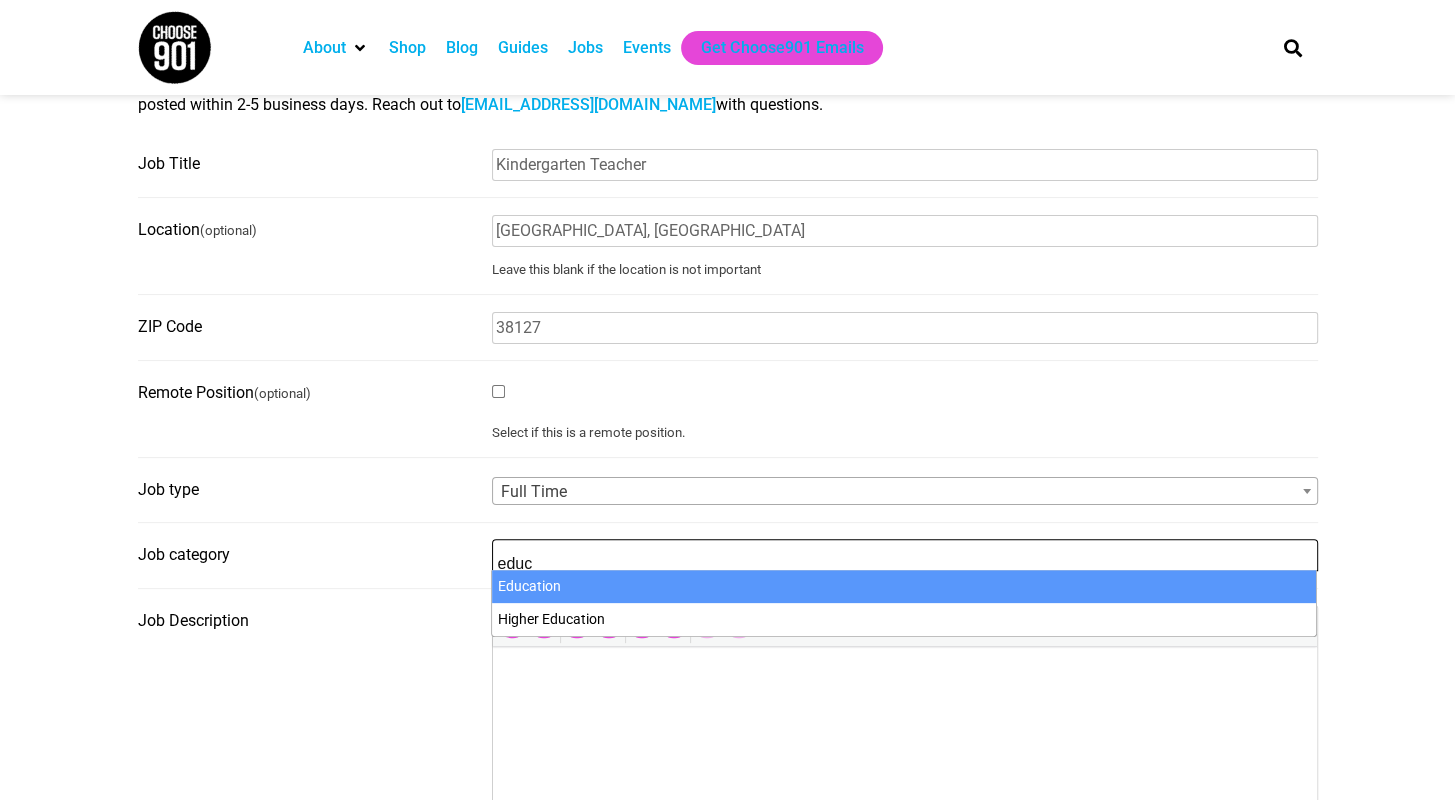 type on "educ" 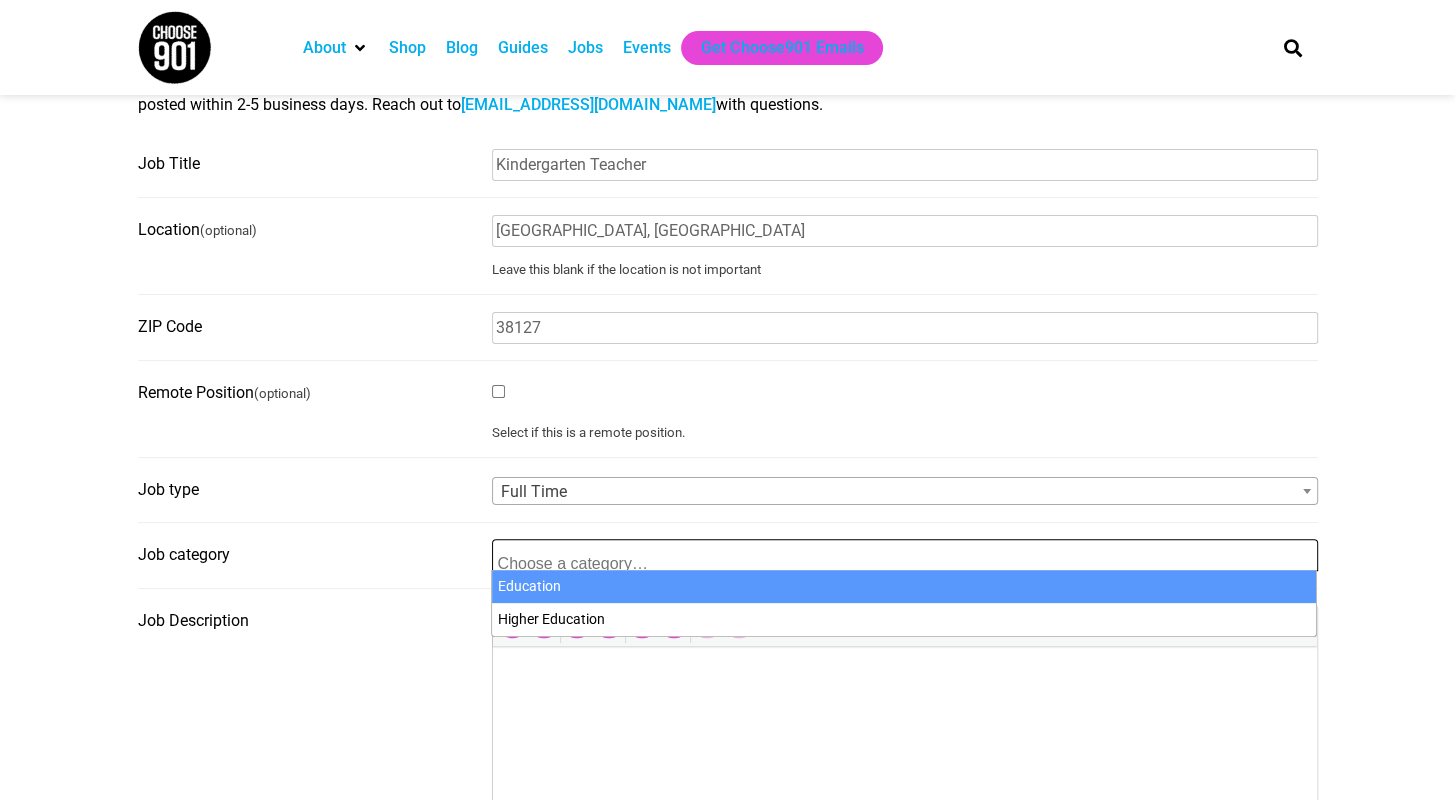 scroll, scrollTop: 180, scrollLeft: 0, axis: vertical 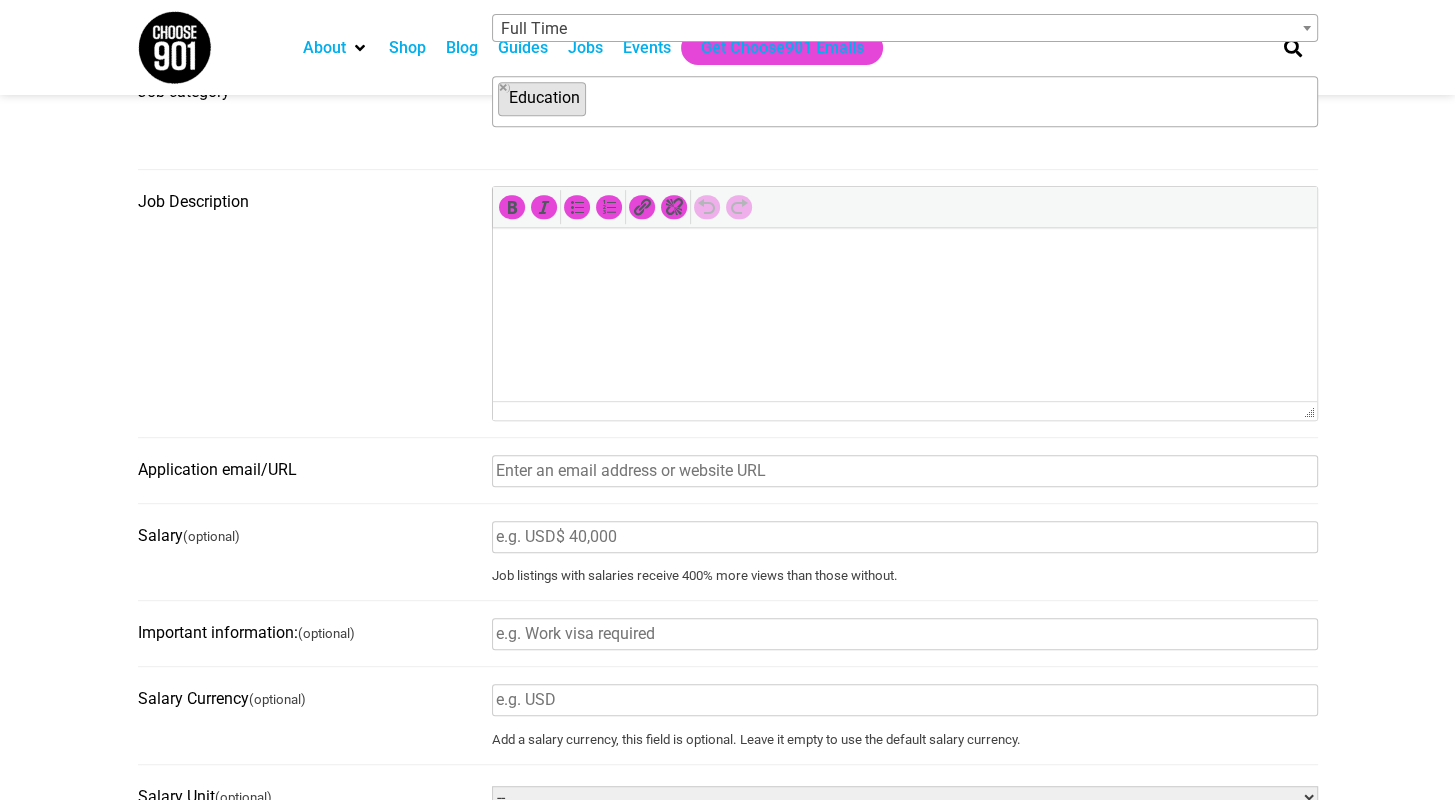 paste on "https://forms.gle/tDauAeiU7z1YTANJA" 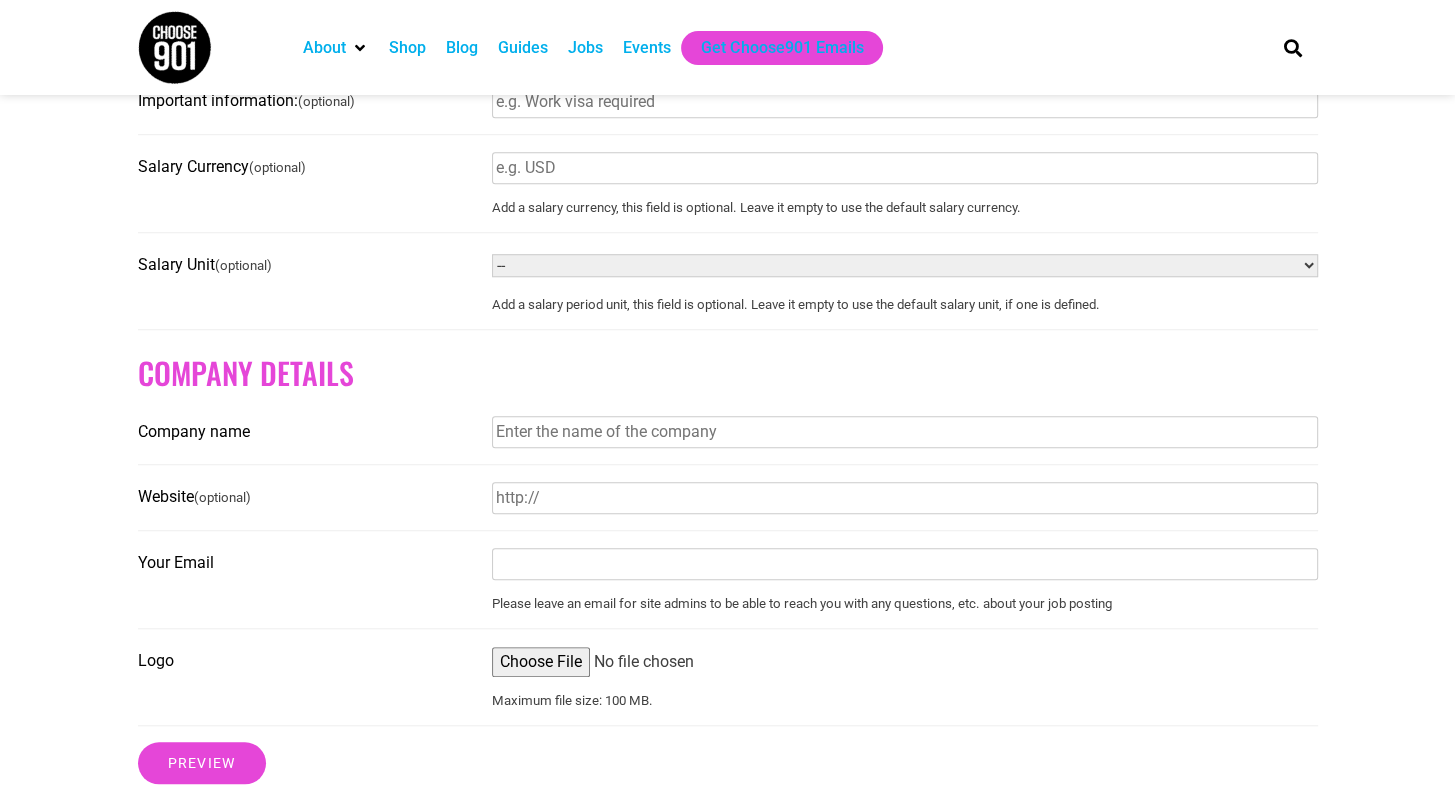 scroll, scrollTop: 1306, scrollLeft: 0, axis: vertical 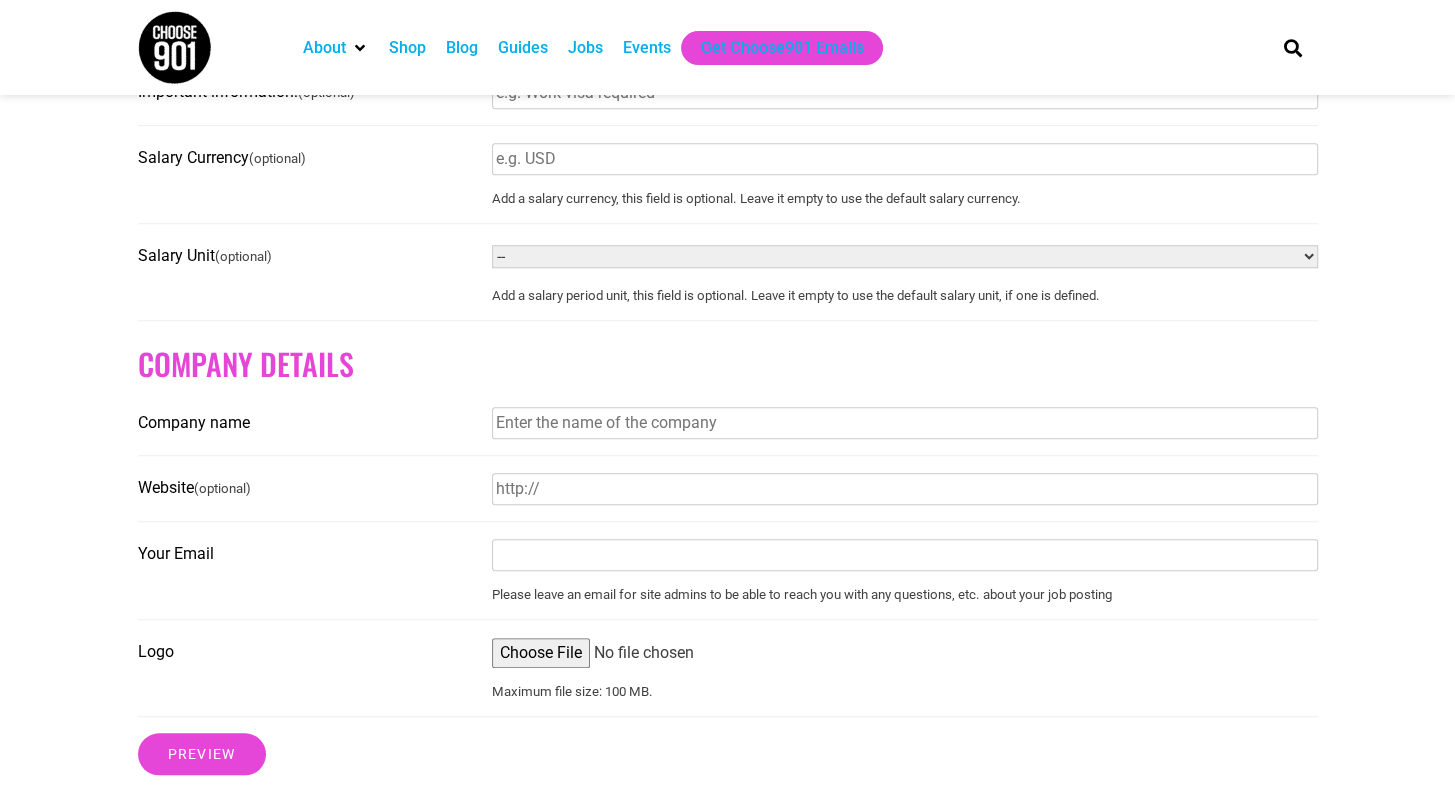 type on "https://forms.gle/tDauAeiU7z1YTANJA" 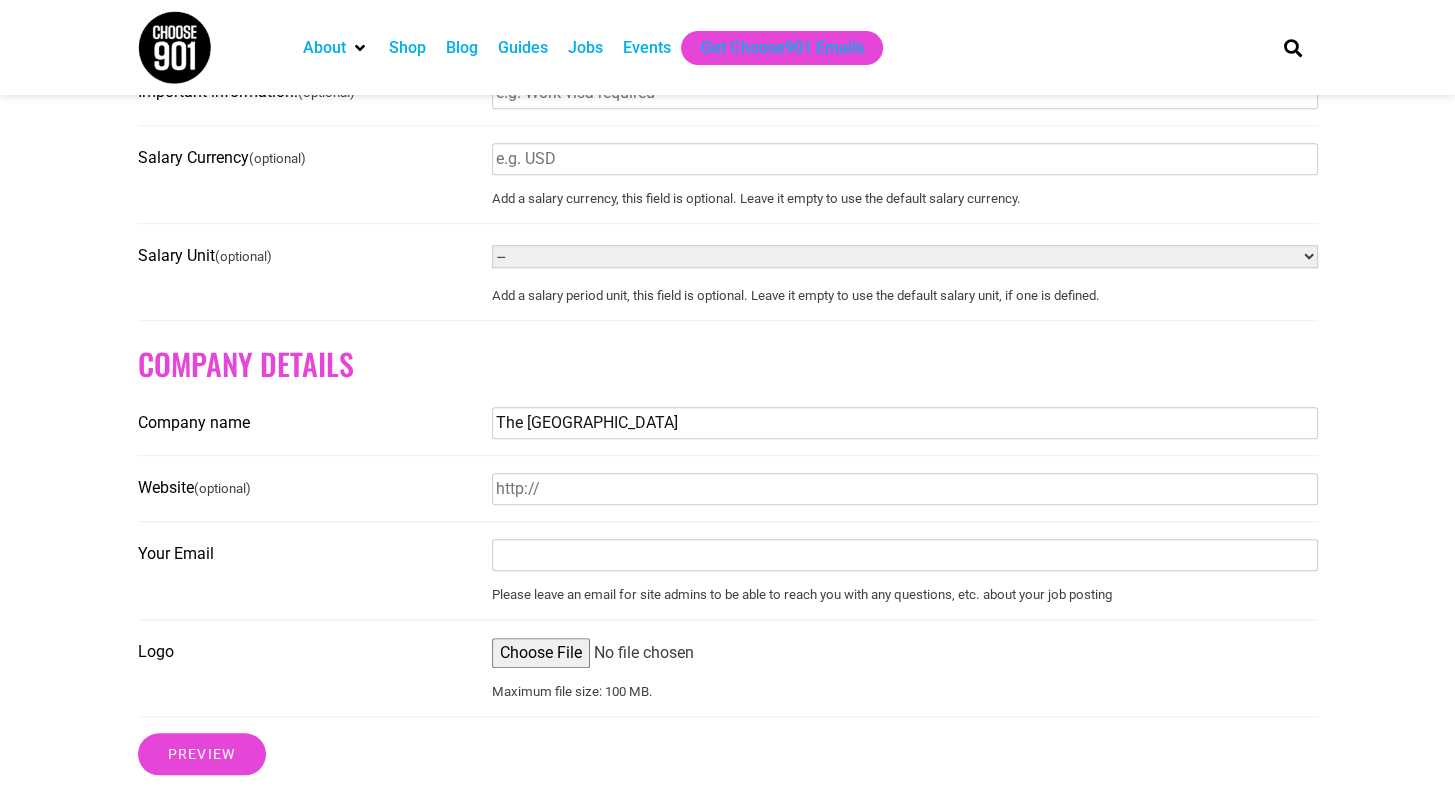type on "The [GEOGRAPHIC_DATA]" 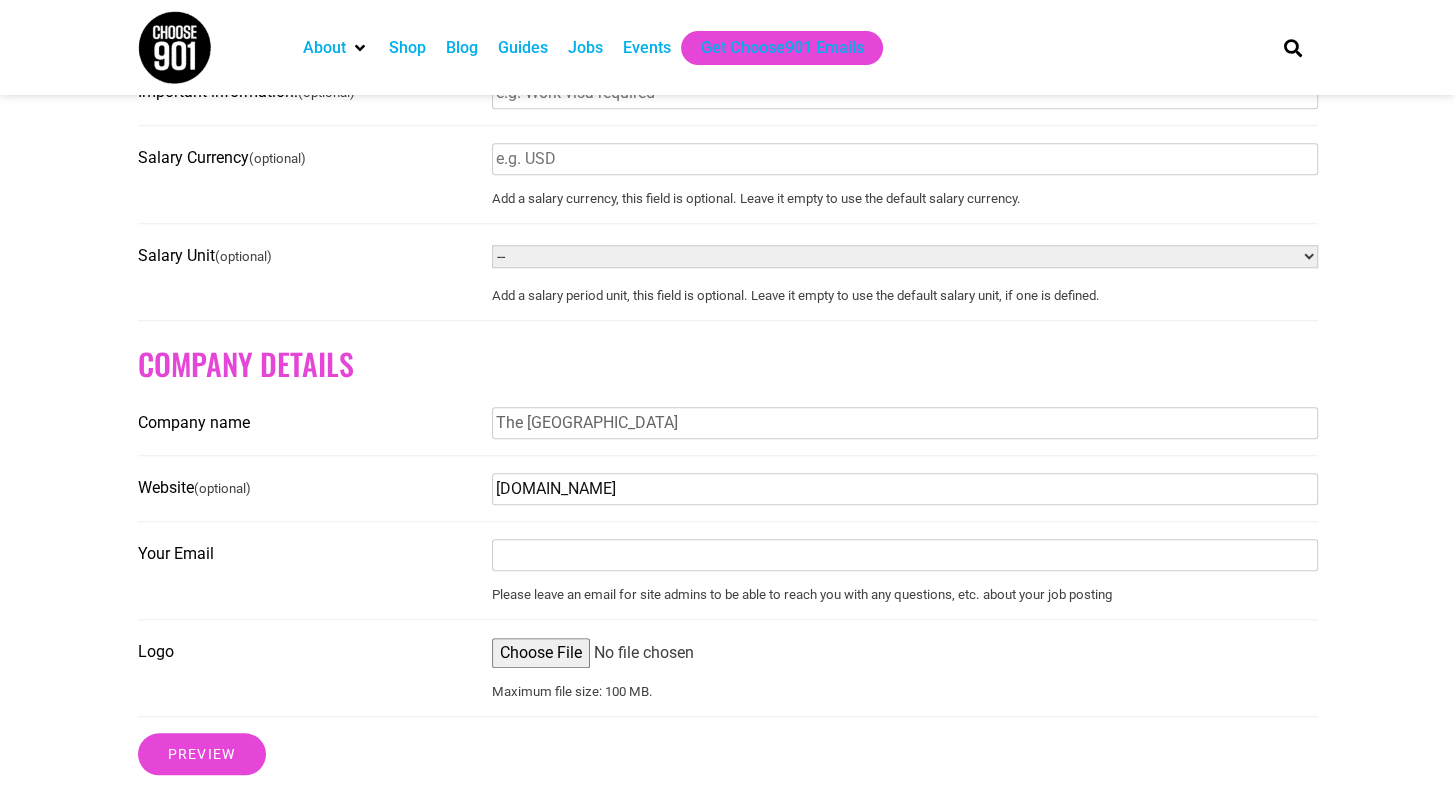 type on "[DOMAIN_NAME]" 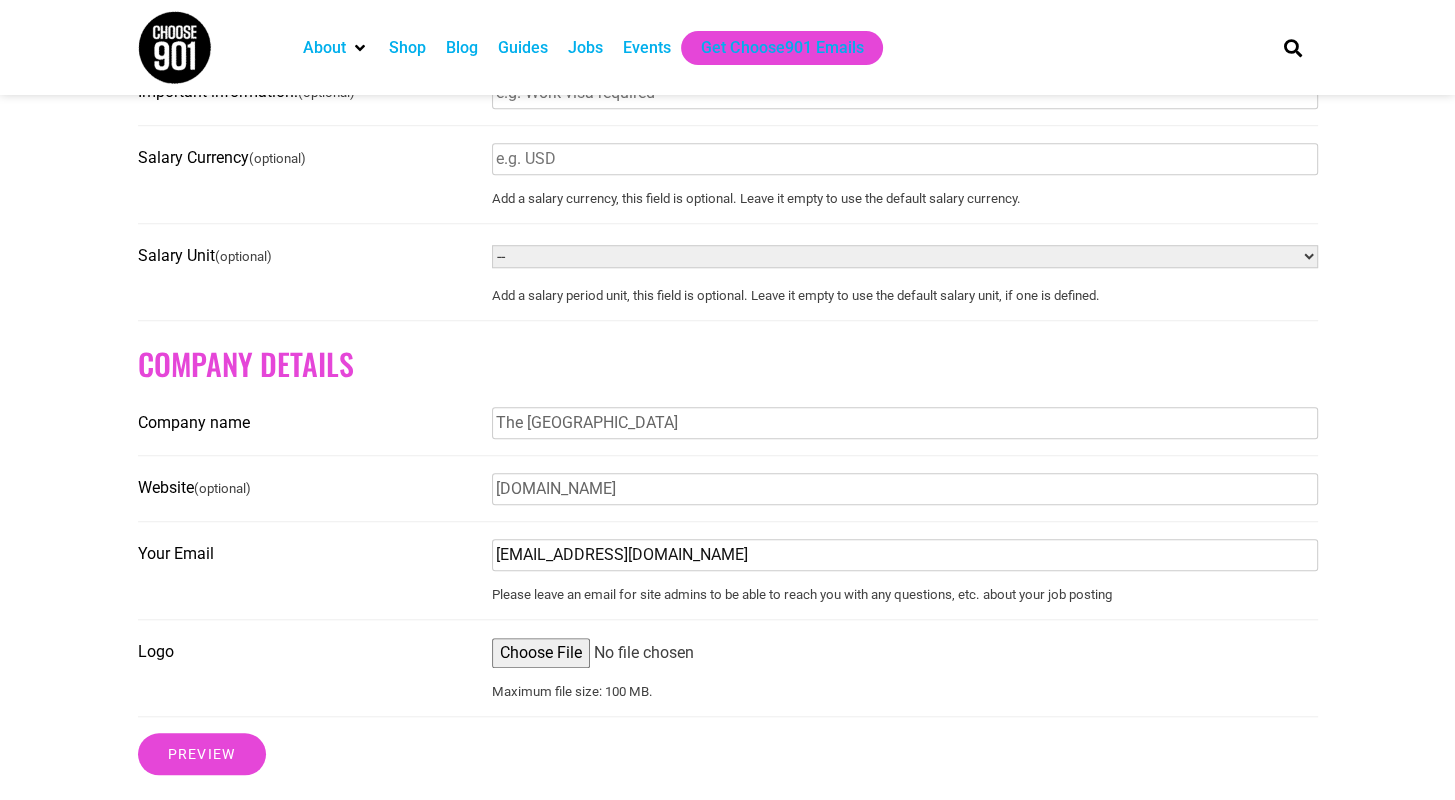 type on "[EMAIL_ADDRESS][DOMAIN_NAME]" 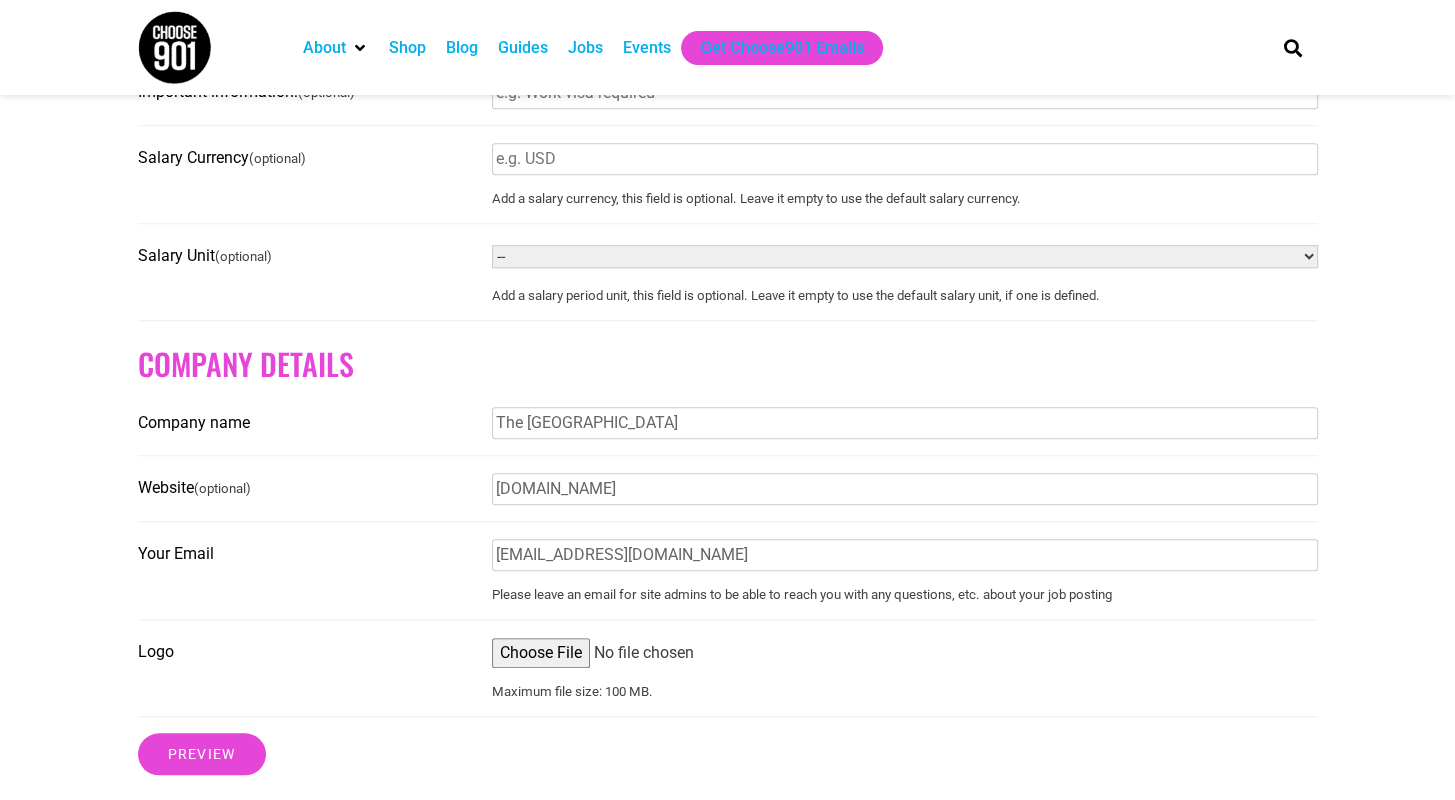 click on "Logo" at bounding box center (905, 653) 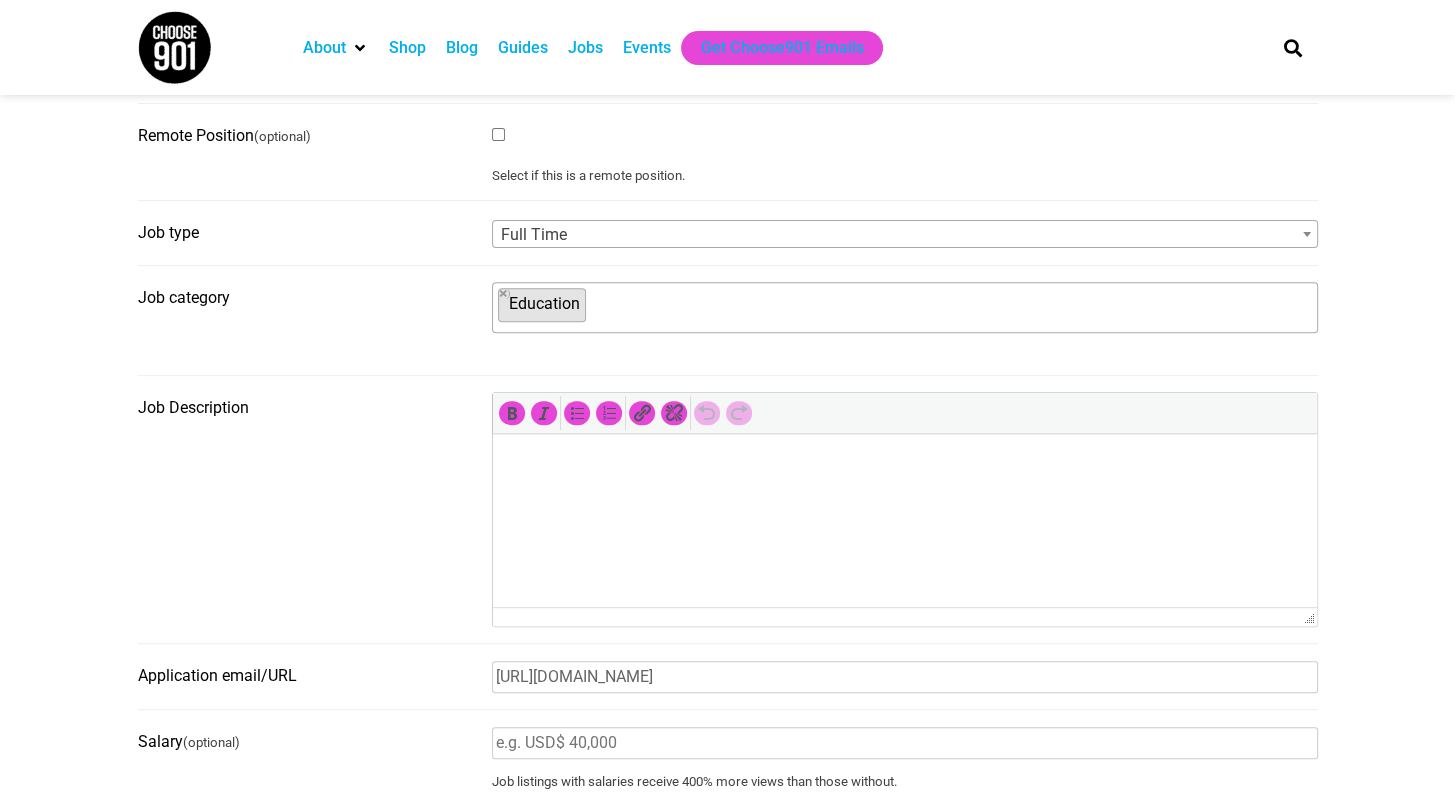 scroll, scrollTop: 607, scrollLeft: 0, axis: vertical 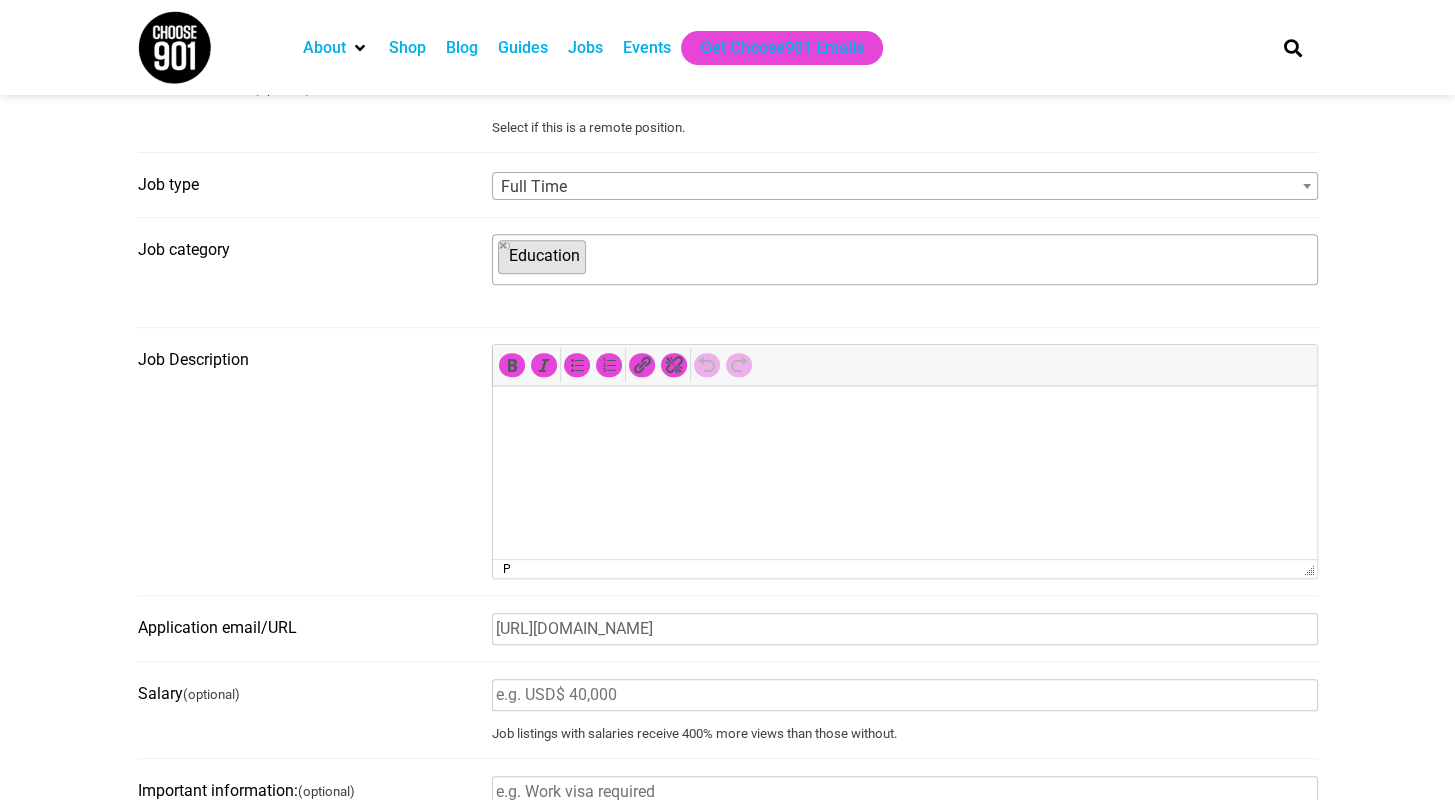 click at bounding box center (904, 414) 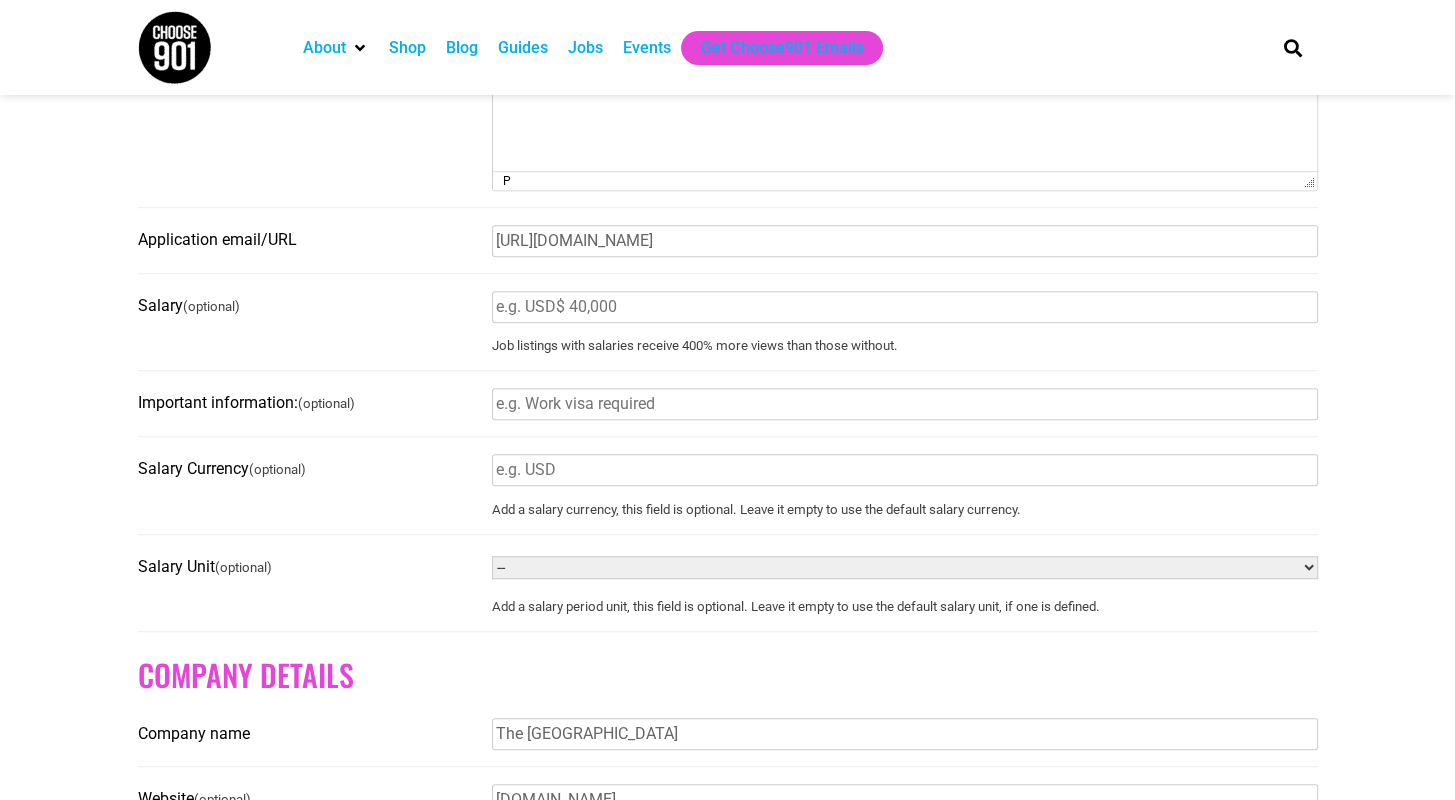 scroll, scrollTop: 1006, scrollLeft: 0, axis: vertical 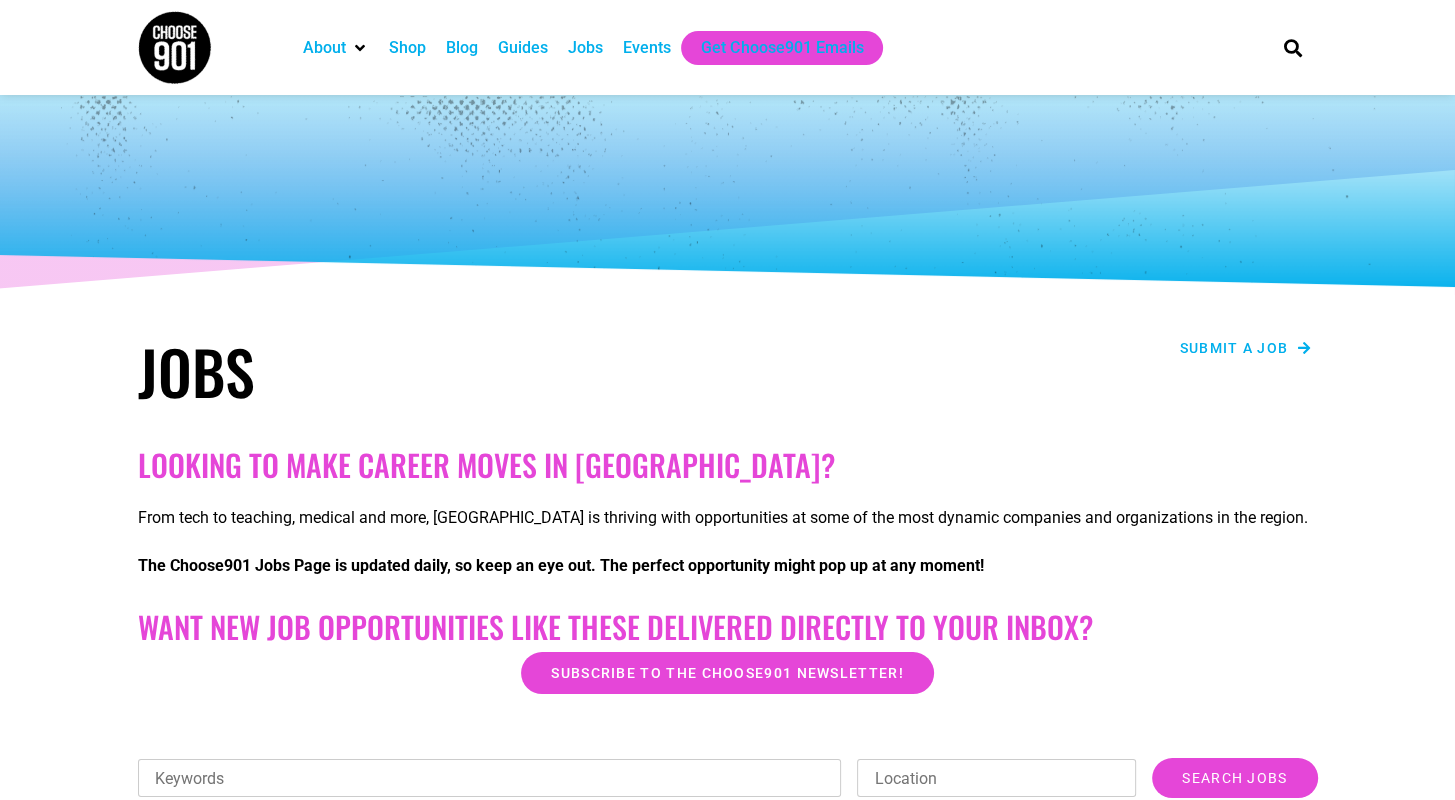 click on "Submit a job" at bounding box center (1234, 348) 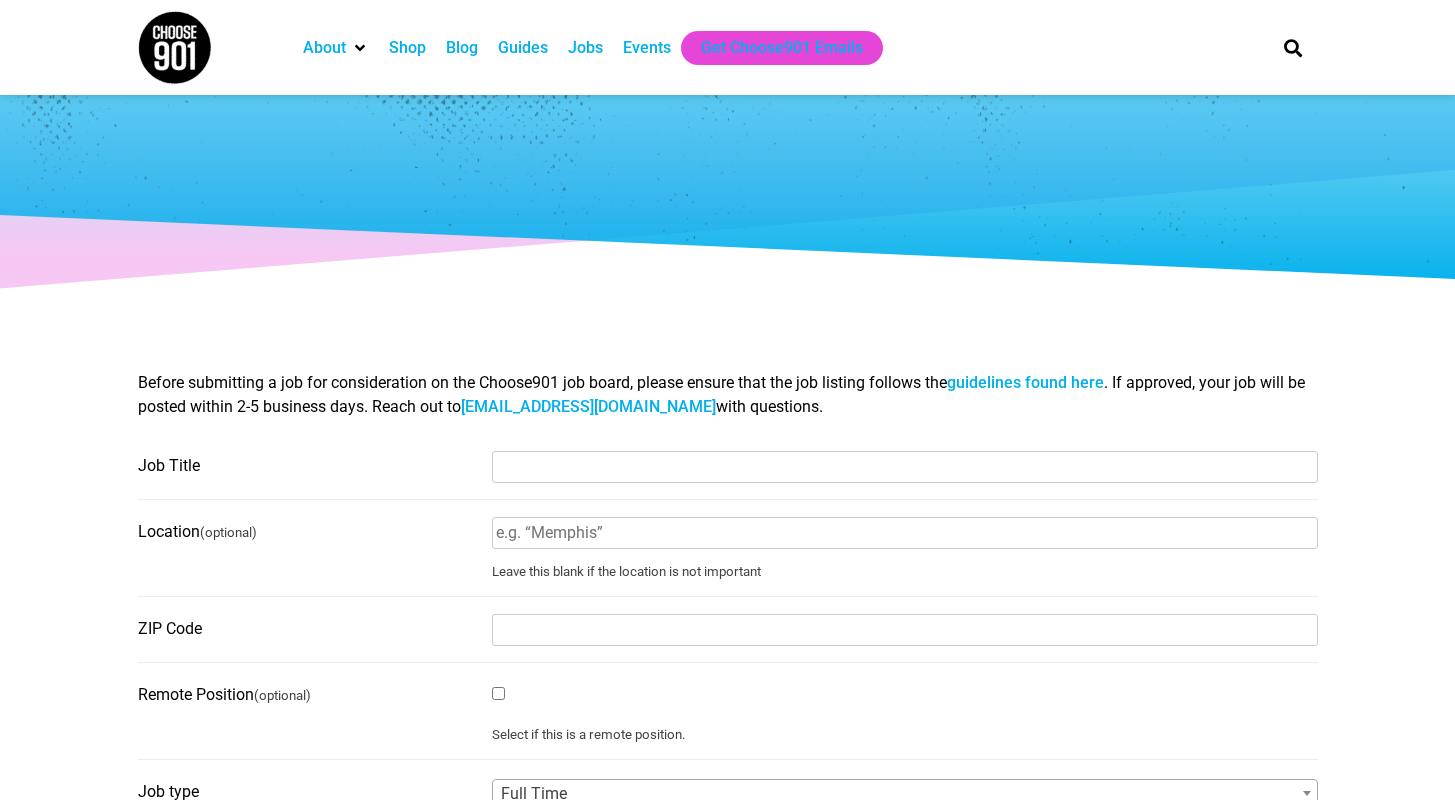 select 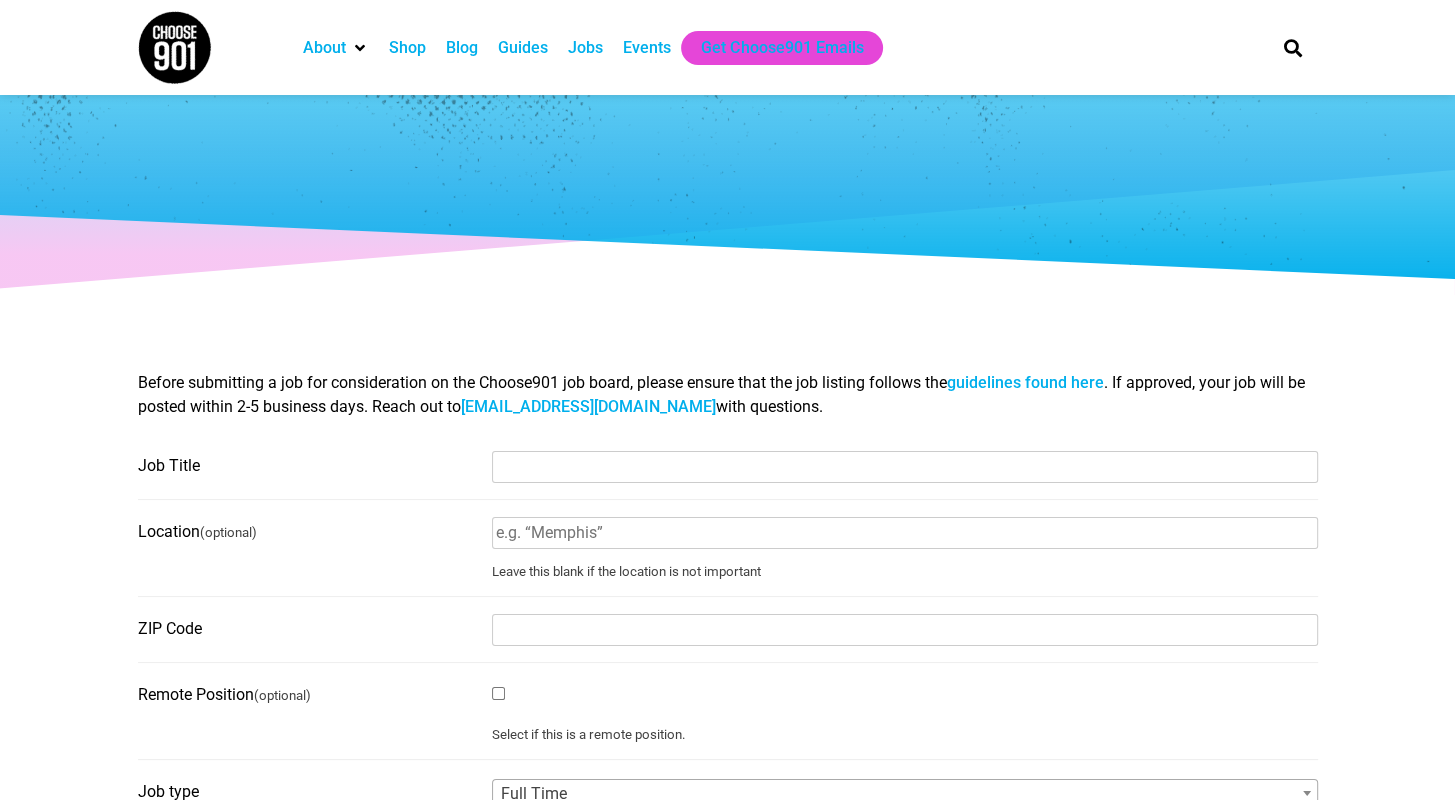 scroll, scrollTop: 0, scrollLeft: 0, axis: both 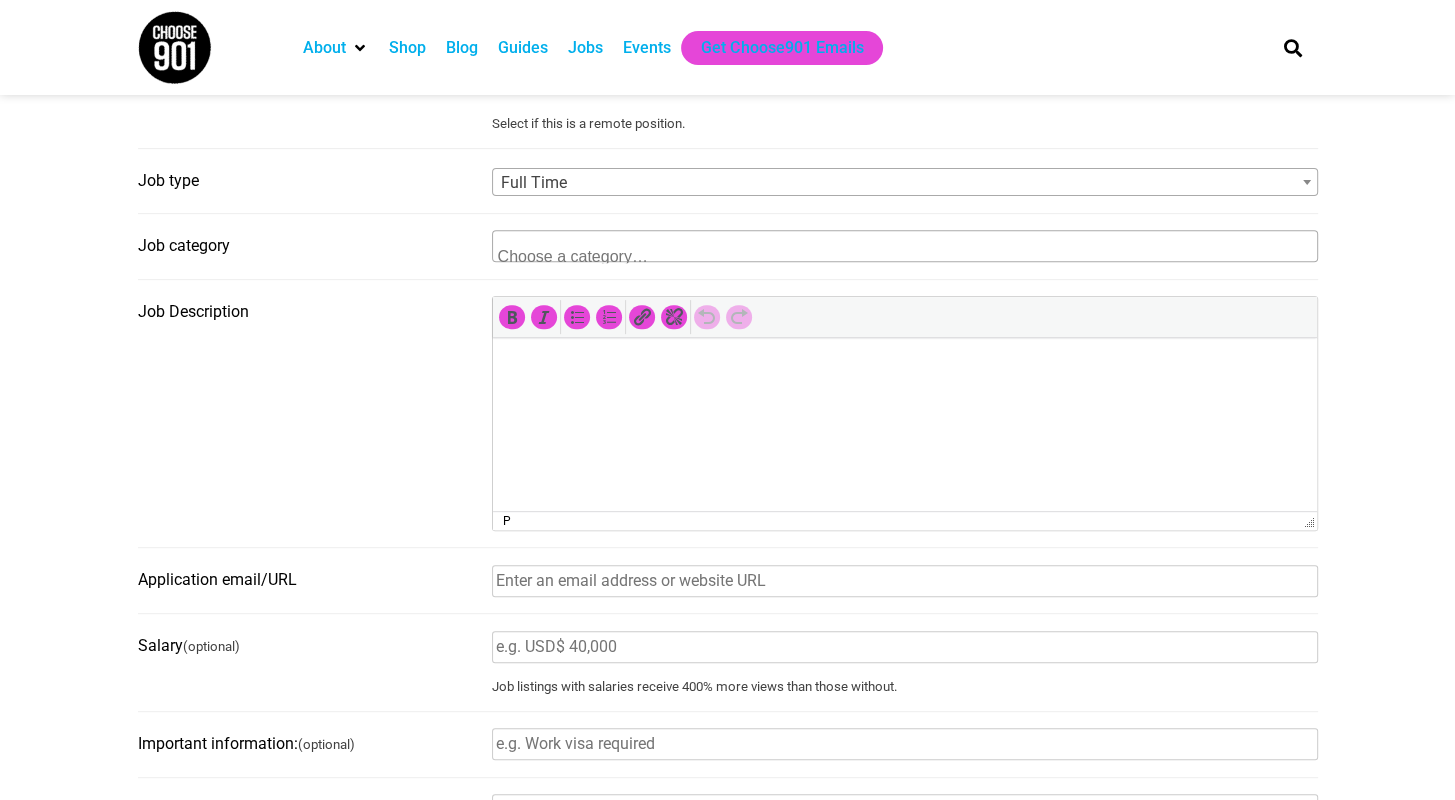 click at bounding box center [904, 366] 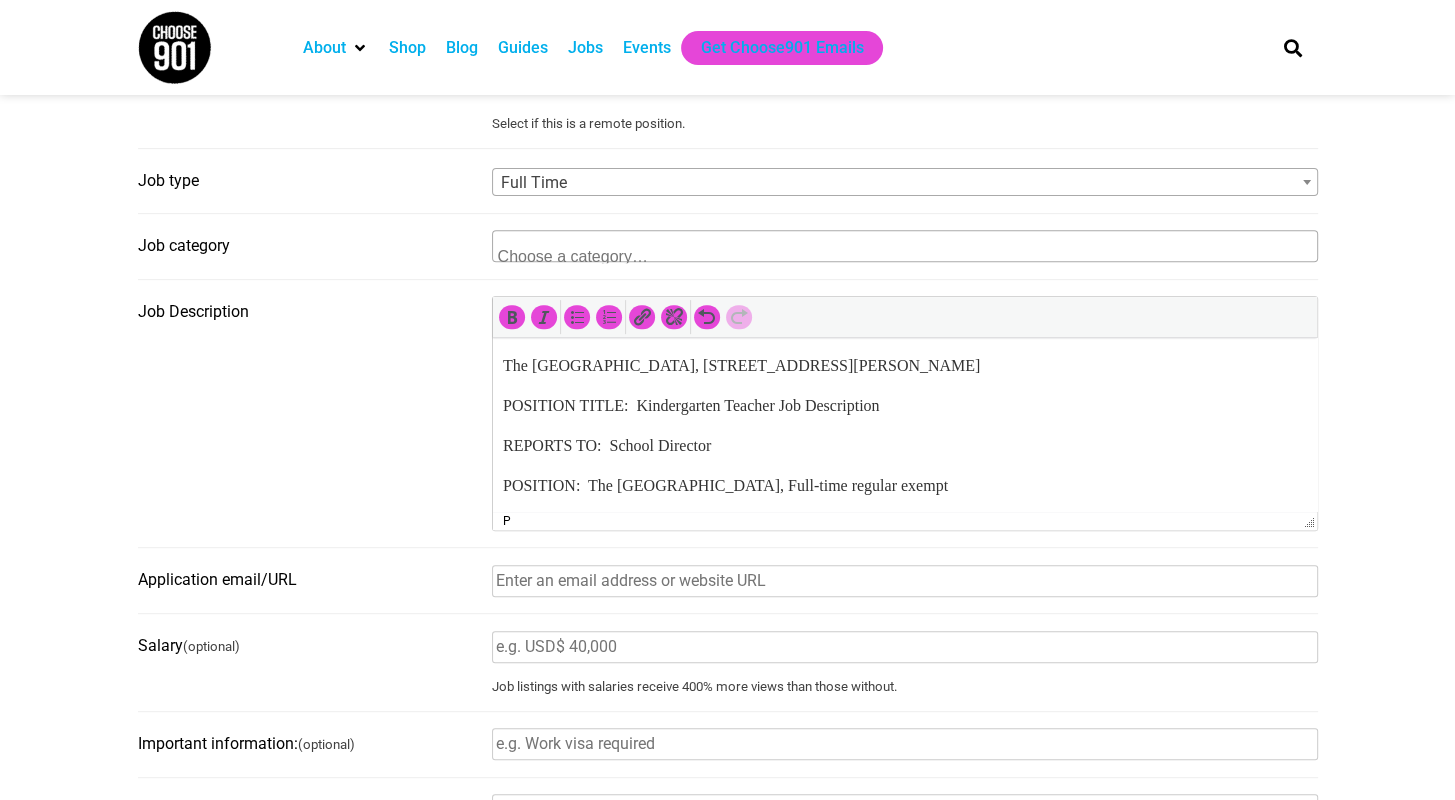 scroll, scrollTop: 0, scrollLeft: 0, axis: both 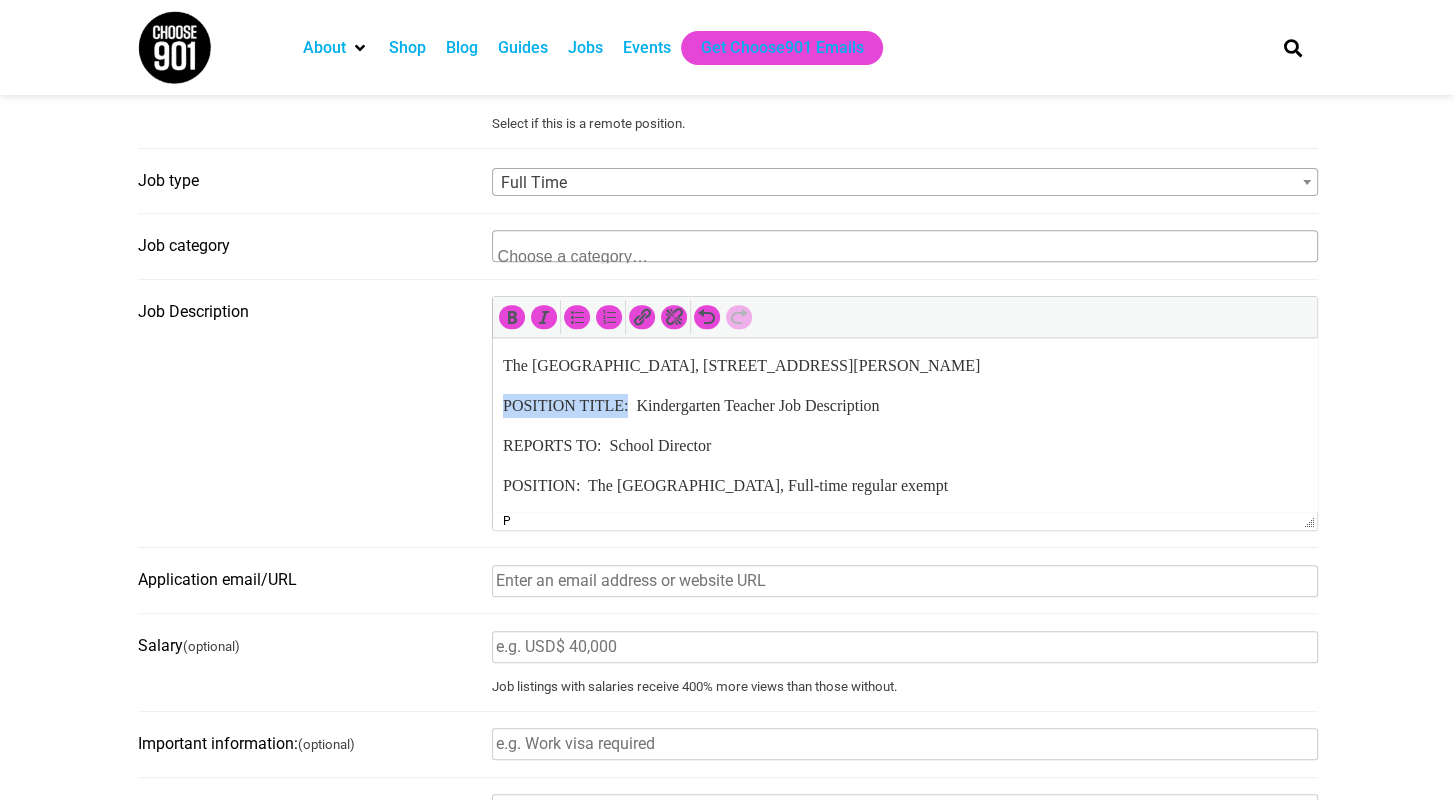 drag, startPoint x: 632, startPoint y: 402, endPoint x: 435, endPoint y: 403, distance: 197.00253 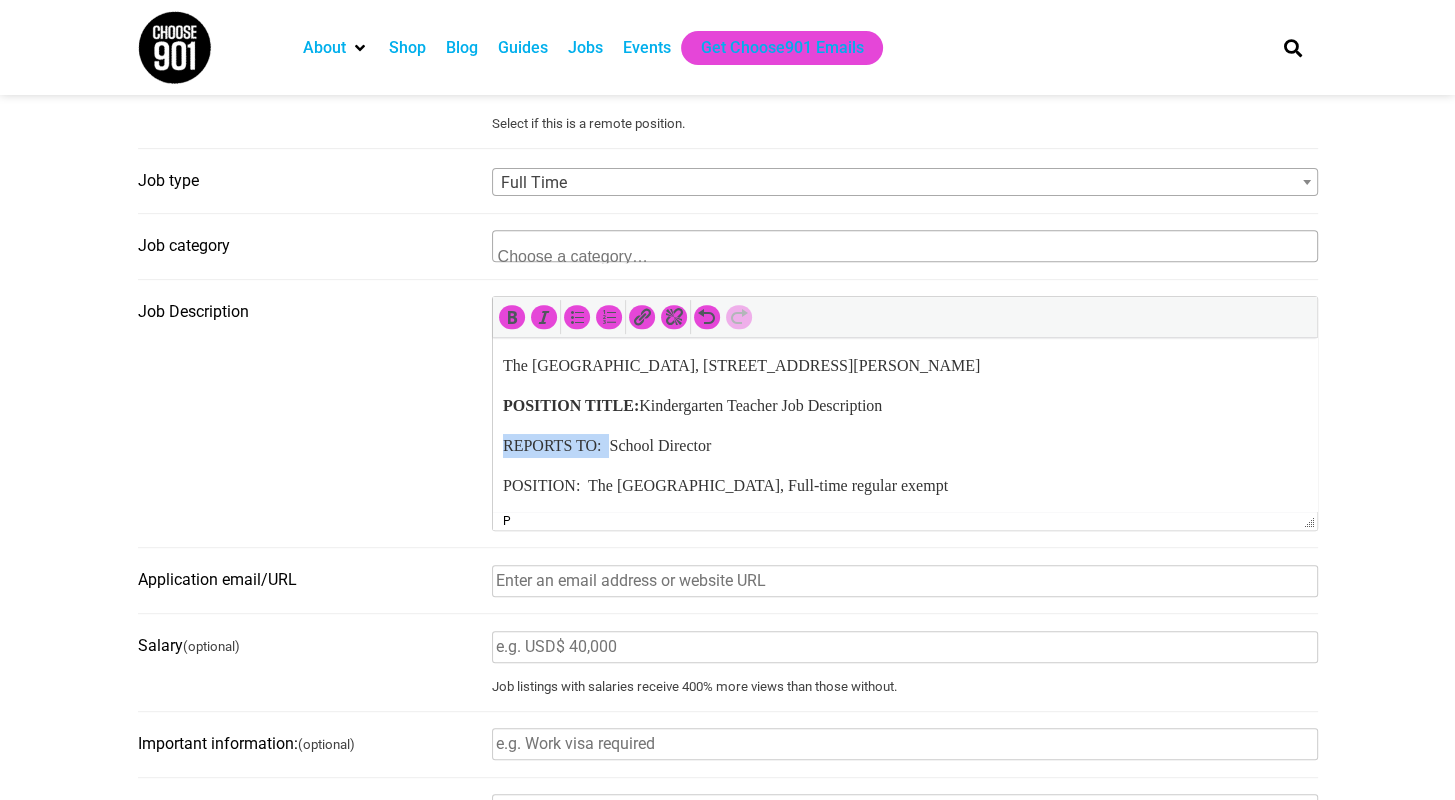 drag, startPoint x: 612, startPoint y: 443, endPoint x: 472, endPoint y: 450, distance: 140.1749 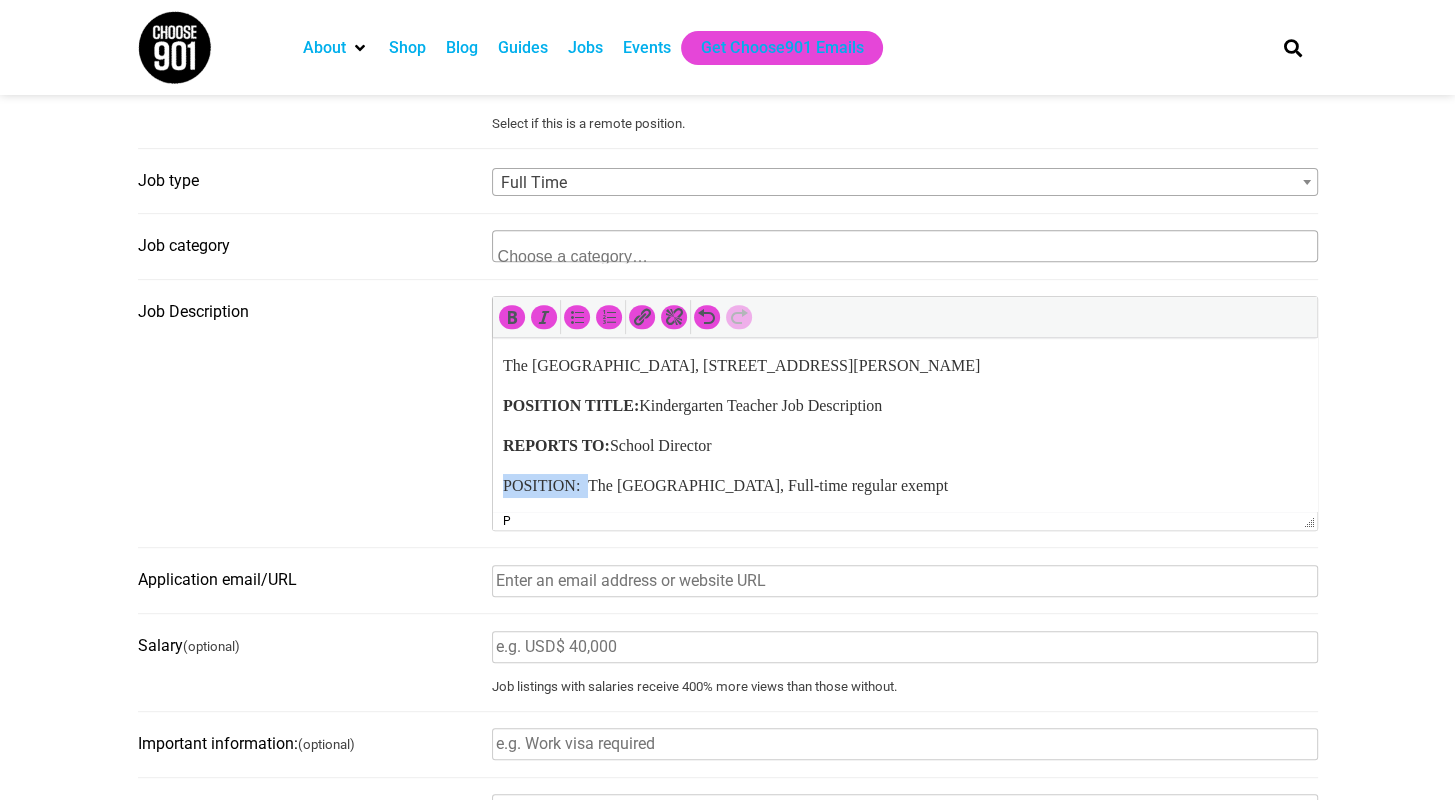 drag, startPoint x: 591, startPoint y: 481, endPoint x: 402, endPoint y: 484, distance: 189.0238 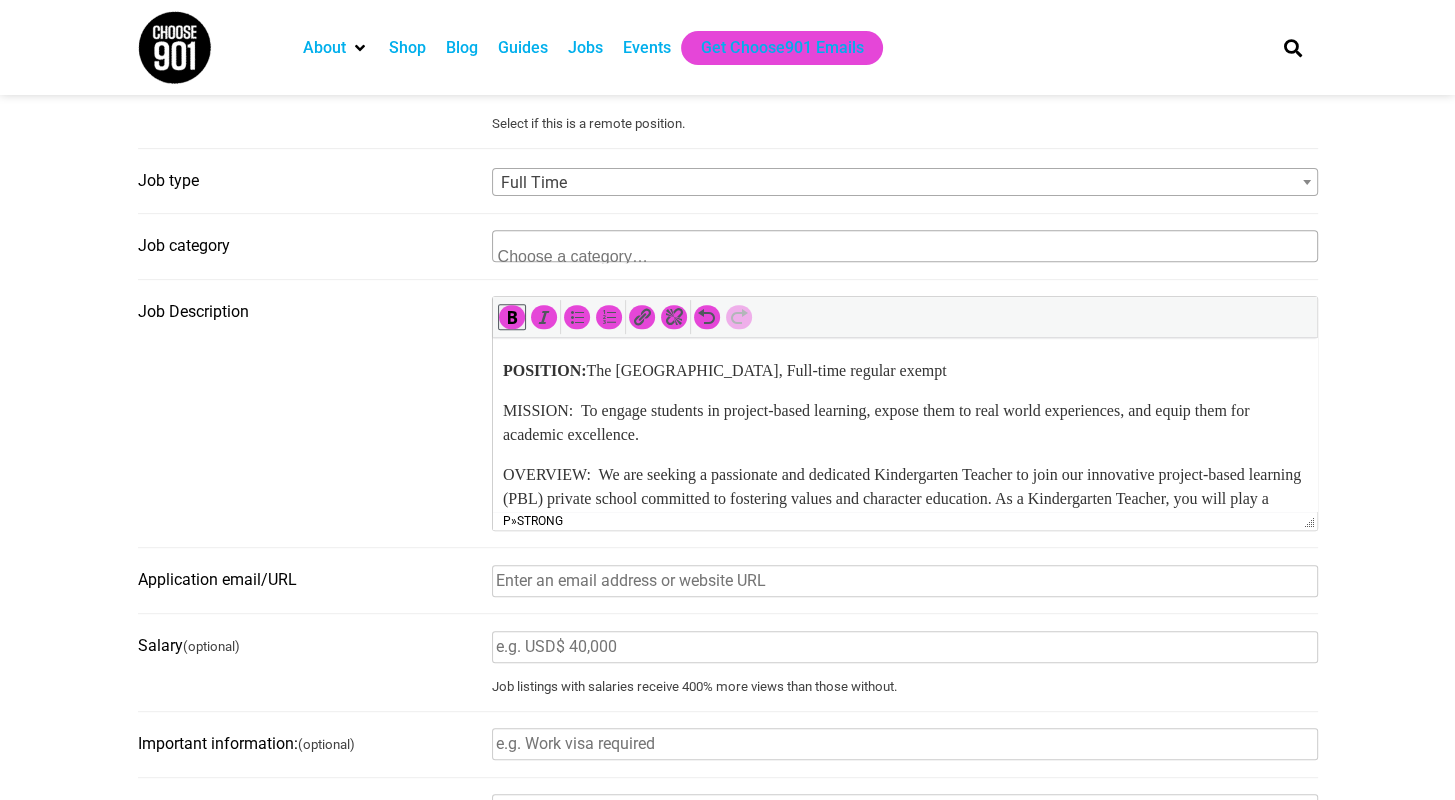 scroll, scrollTop: 126, scrollLeft: 0, axis: vertical 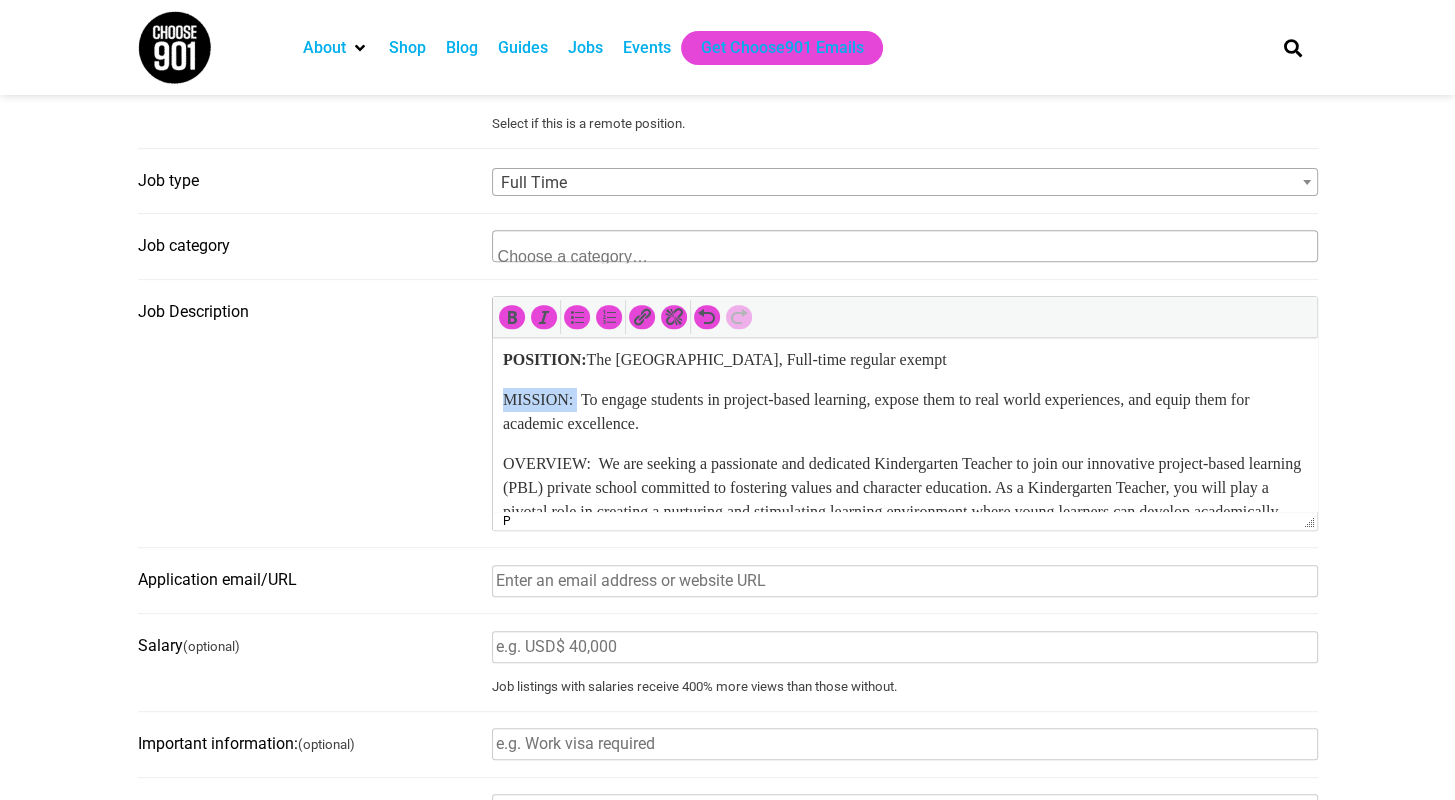 drag, startPoint x: 581, startPoint y: 400, endPoint x: 431, endPoint y: 399, distance: 150.00333 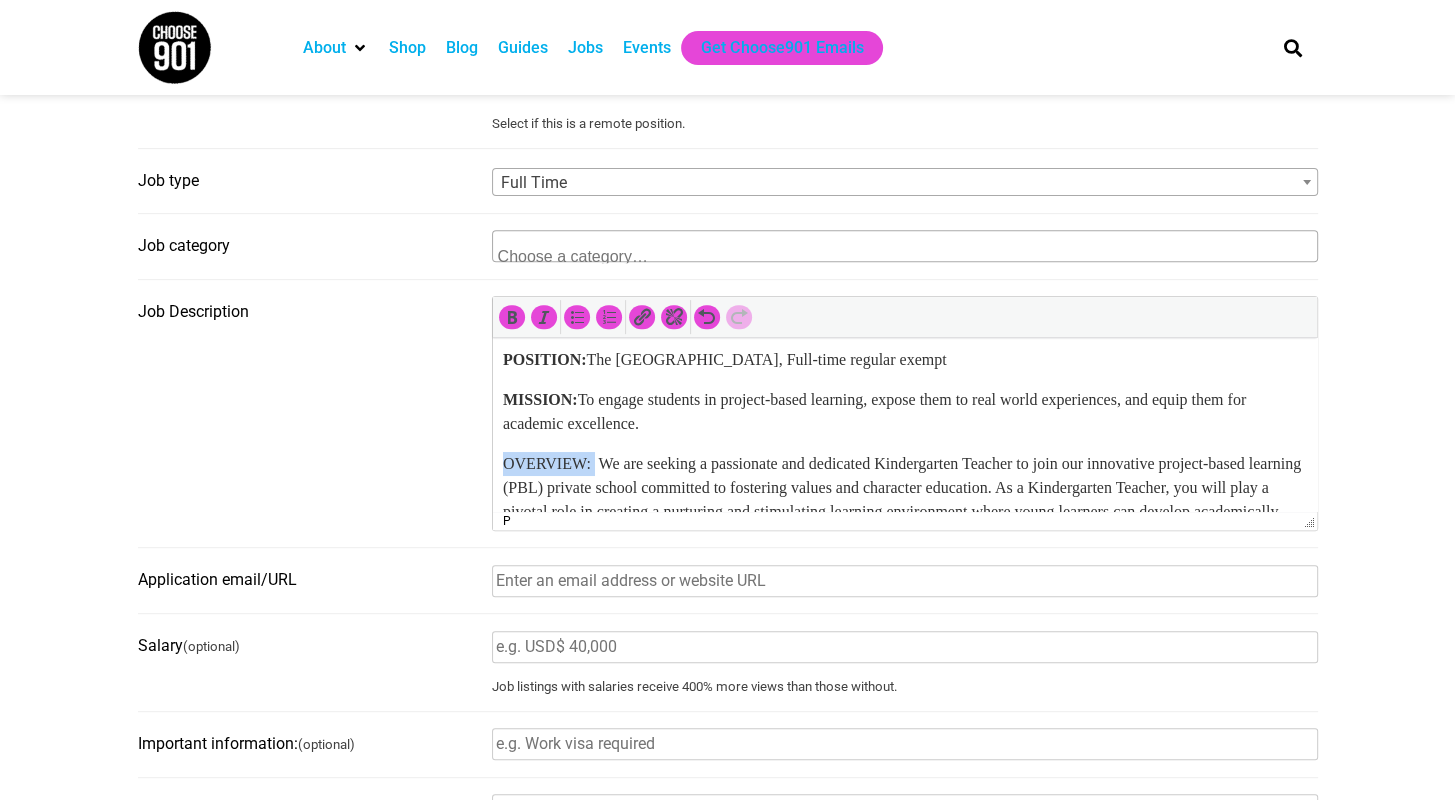drag, startPoint x: 599, startPoint y: 463, endPoint x: 401, endPoint y: 464, distance: 198.00252 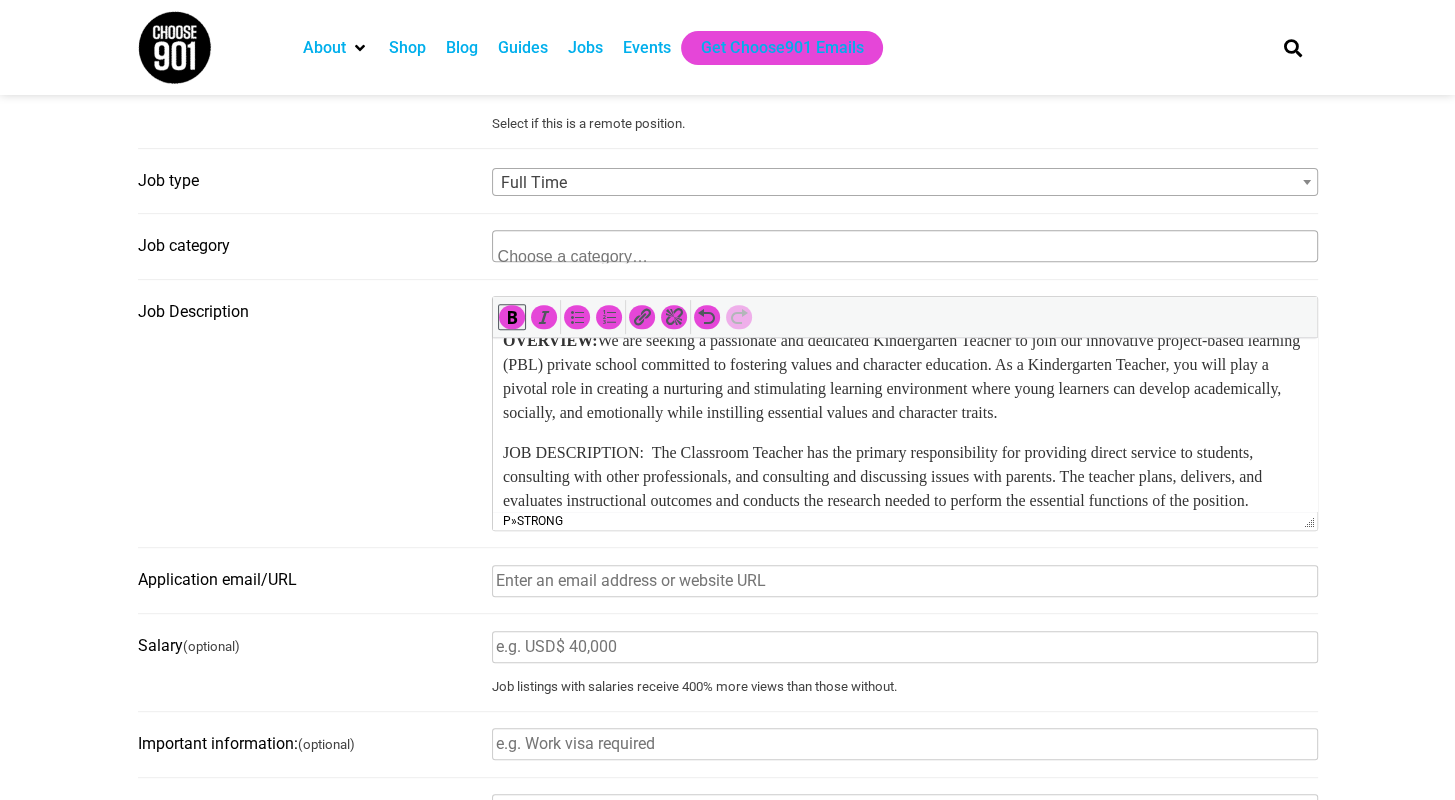 scroll, scrollTop: 288, scrollLeft: 0, axis: vertical 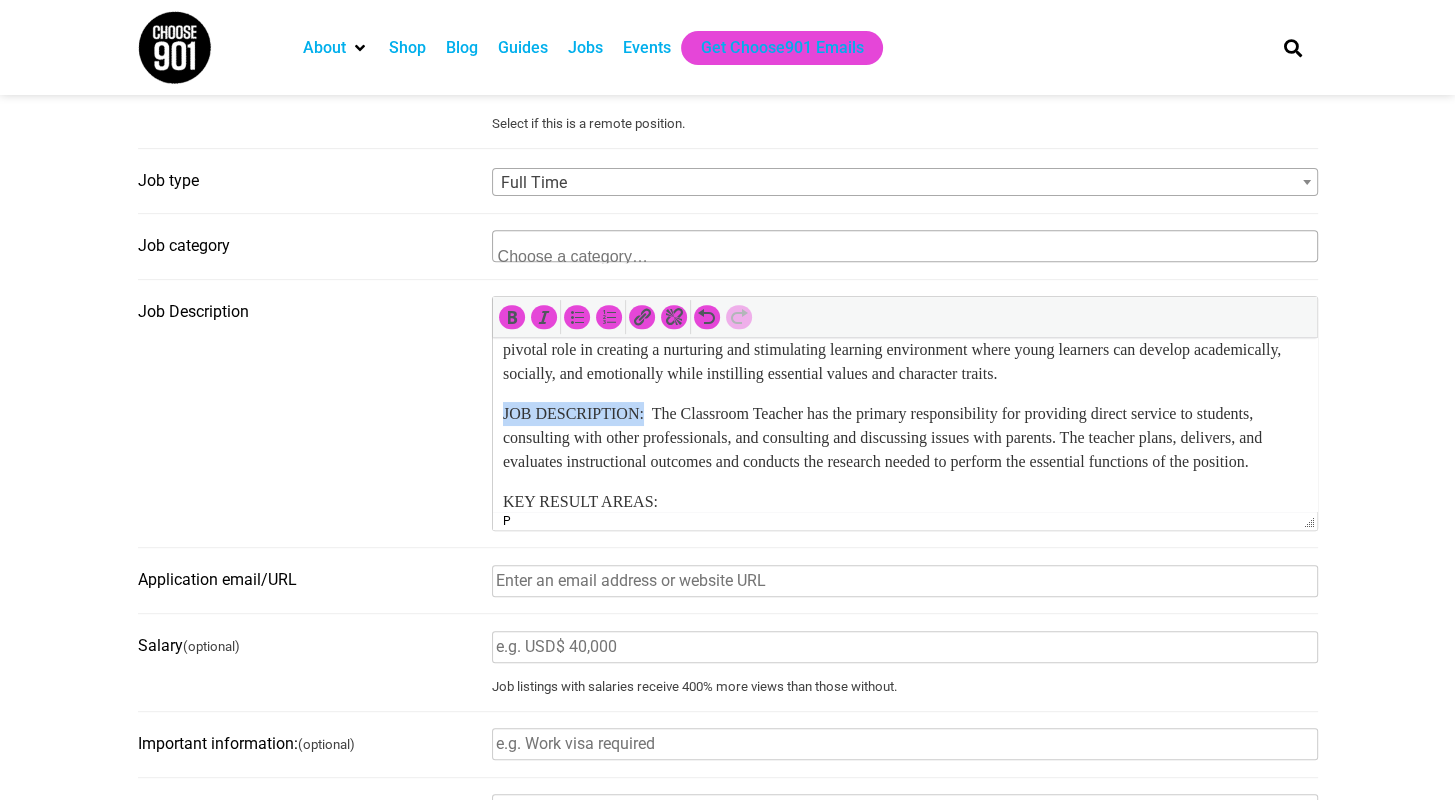 drag, startPoint x: 652, startPoint y: 401, endPoint x: 452, endPoint y: 413, distance: 200.35968 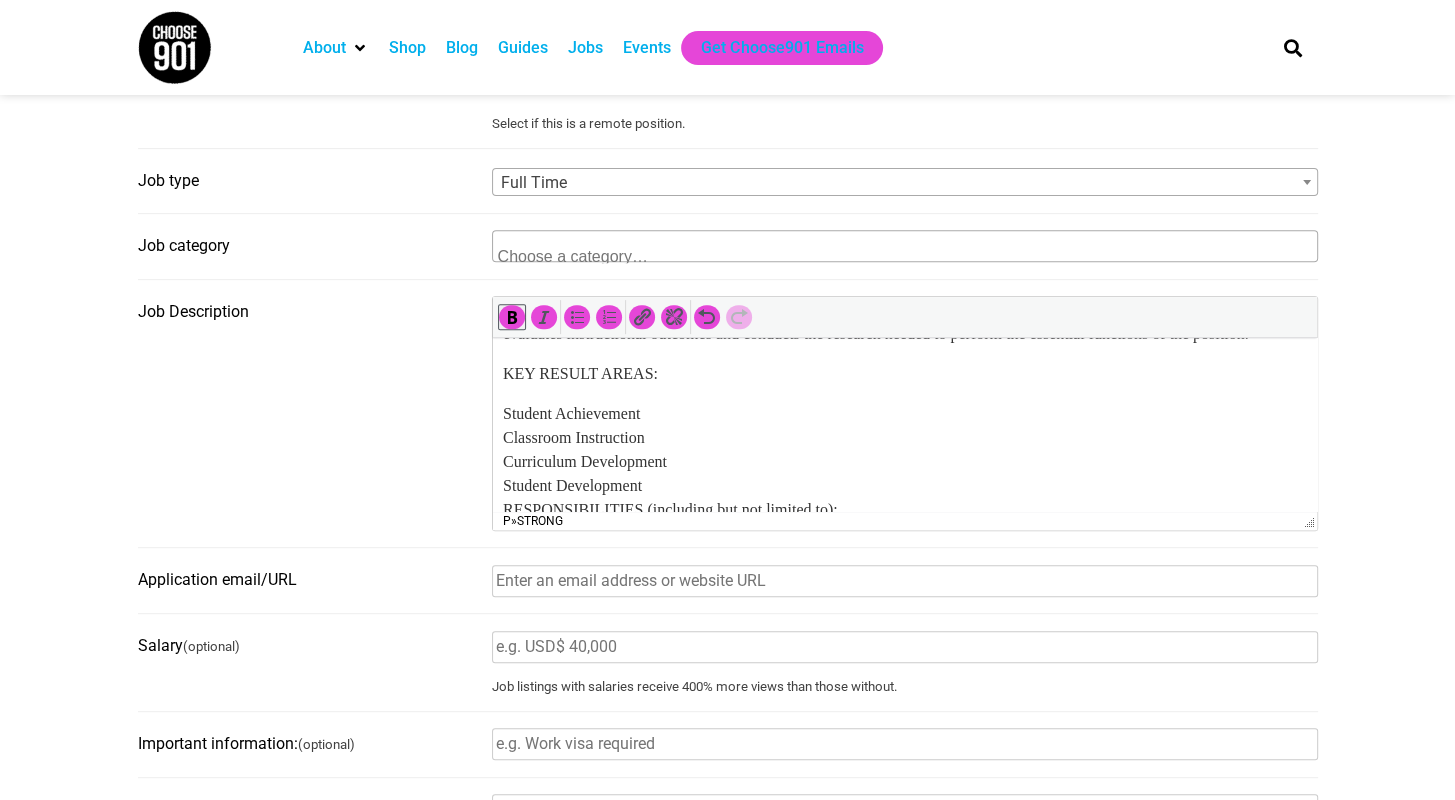 scroll, scrollTop: 426, scrollLeft: 0, axis: vertical 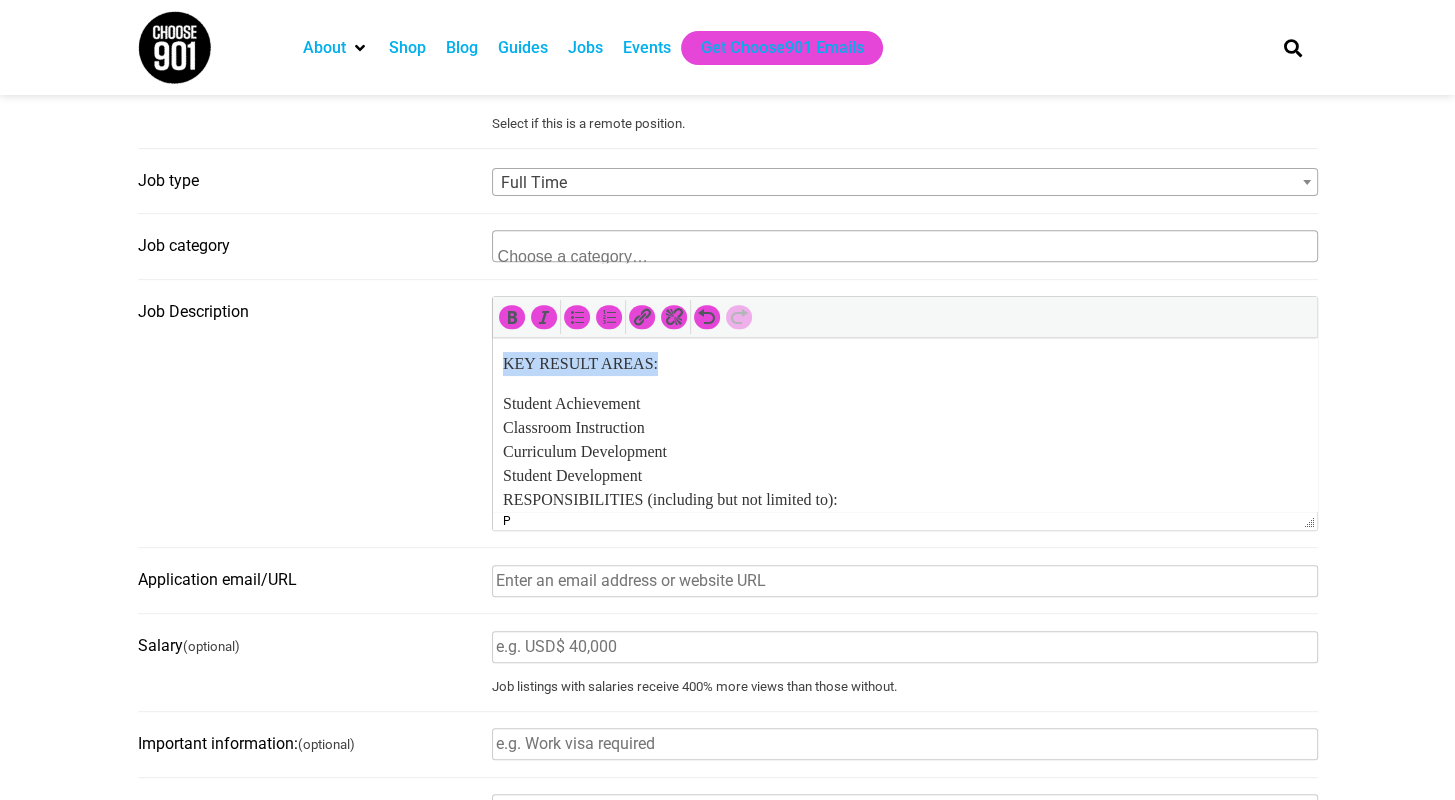 drag, startPoint x: 661, startPoint y: 377, endPoint x: 460, endPoint y: 380, distance: 201.02238 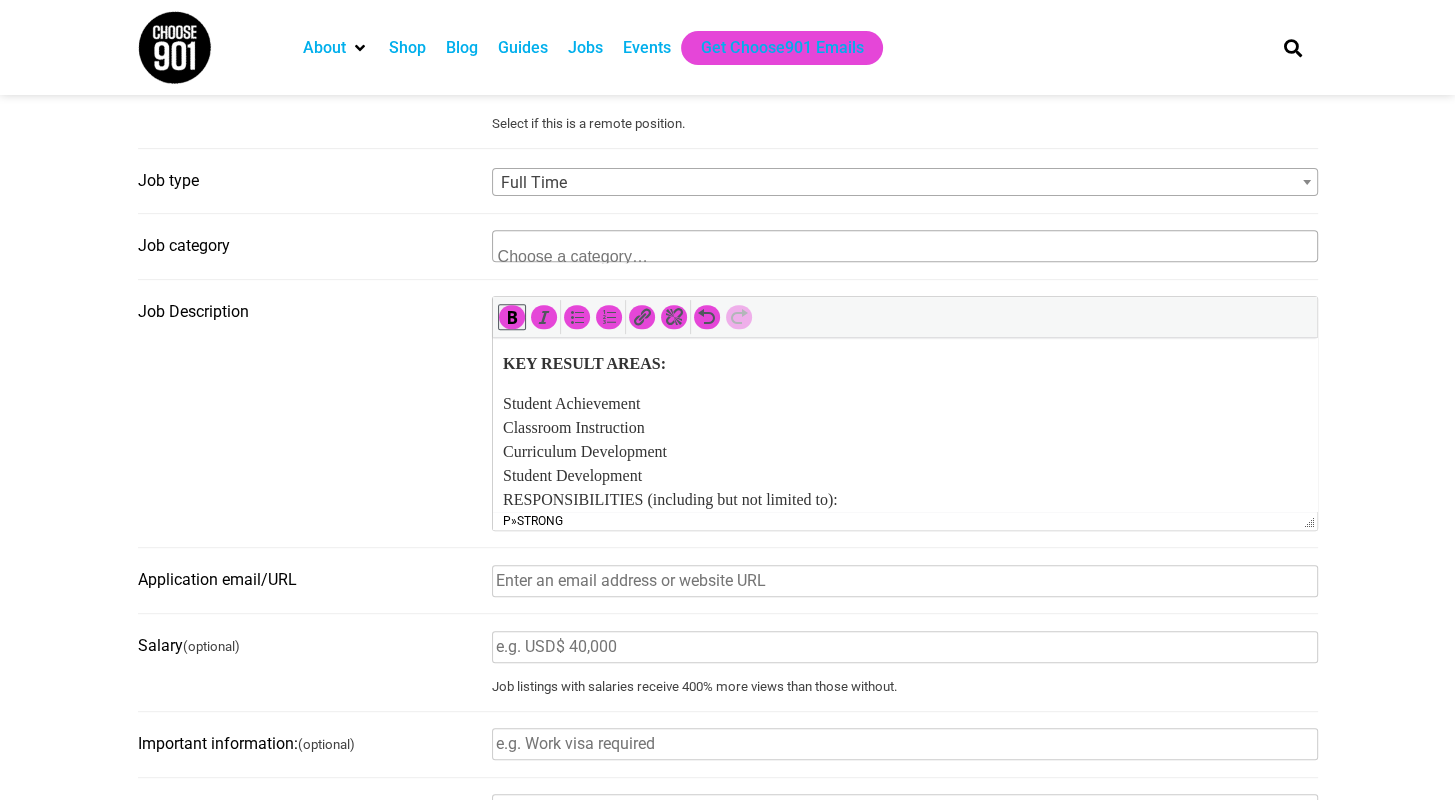 click on "The Land Academy Elementary School, 3430 Overton Crossing, Memphis, TN 38127 POSITION TITLE:   Kindergarten Teacher Job Description REPORTS TO:   School Director POSITION:   The Land Academy Elementary School, Full-time regular exempt MISSION:   To engage students in project-based learning, expose them to real world experiences, and equip them for academic excellence. OVERVIEW:   We are seeking a passionate and dedicated Kindergarten Teacher to join our innovative project-based learning (PBL) private school committed to fostering values and character education. As a Kindergarten Teacher, you will play a pivotal role in creating a nurturing and stimulating learning environment where young learners can develop academically, socially, and emotionally while instilling essential values and character traits. JOB DESCRIPTION: KEY RESULT AREAS: Student Achievement Classroom Instruction Curriculum Development Student Development RESPONSIBILITIES (including but not limited to): Curriculum Development: BENEFITS:" at bounding box center [904, 920] 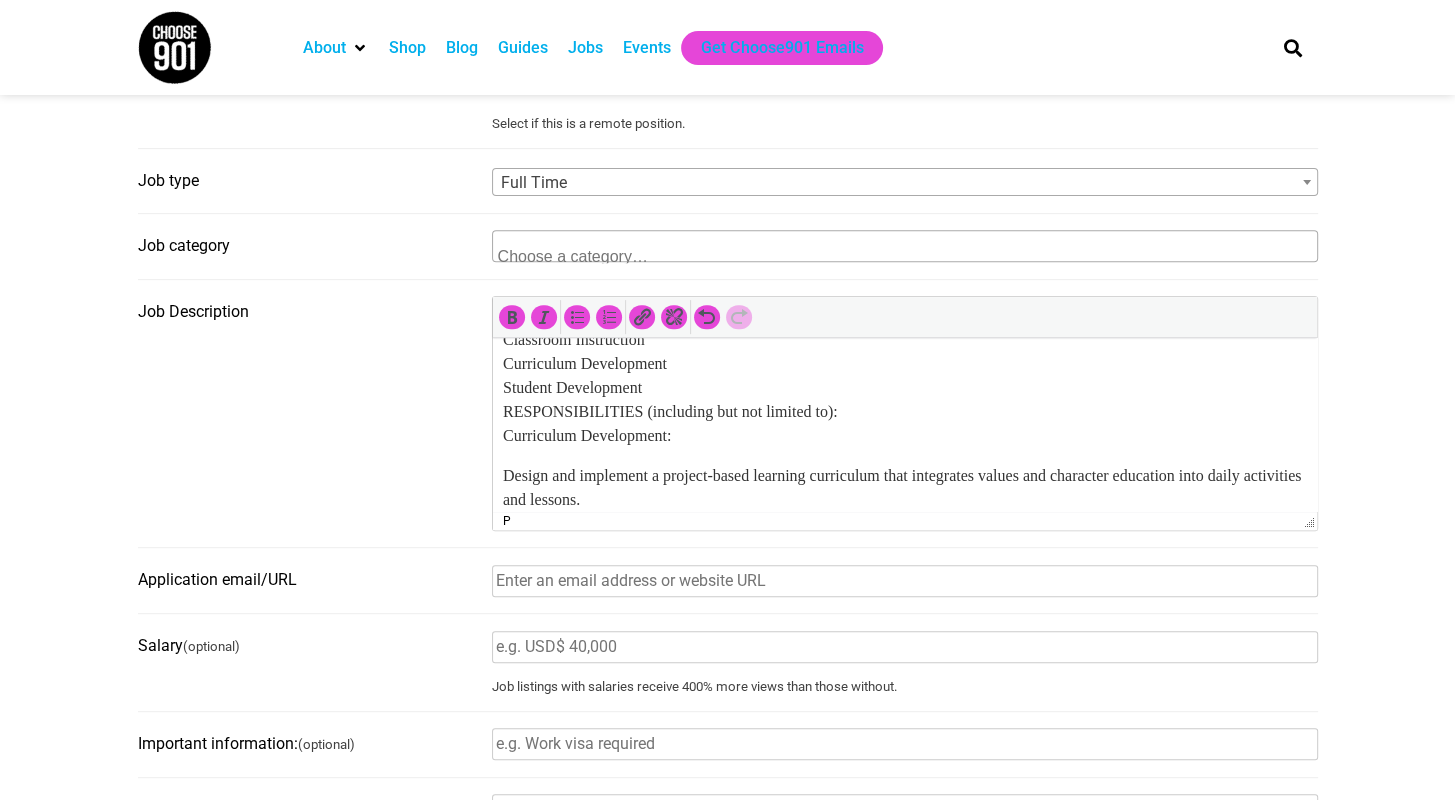 scroll, scrollTop: 533, scrollLeft: 0, axis: vertical 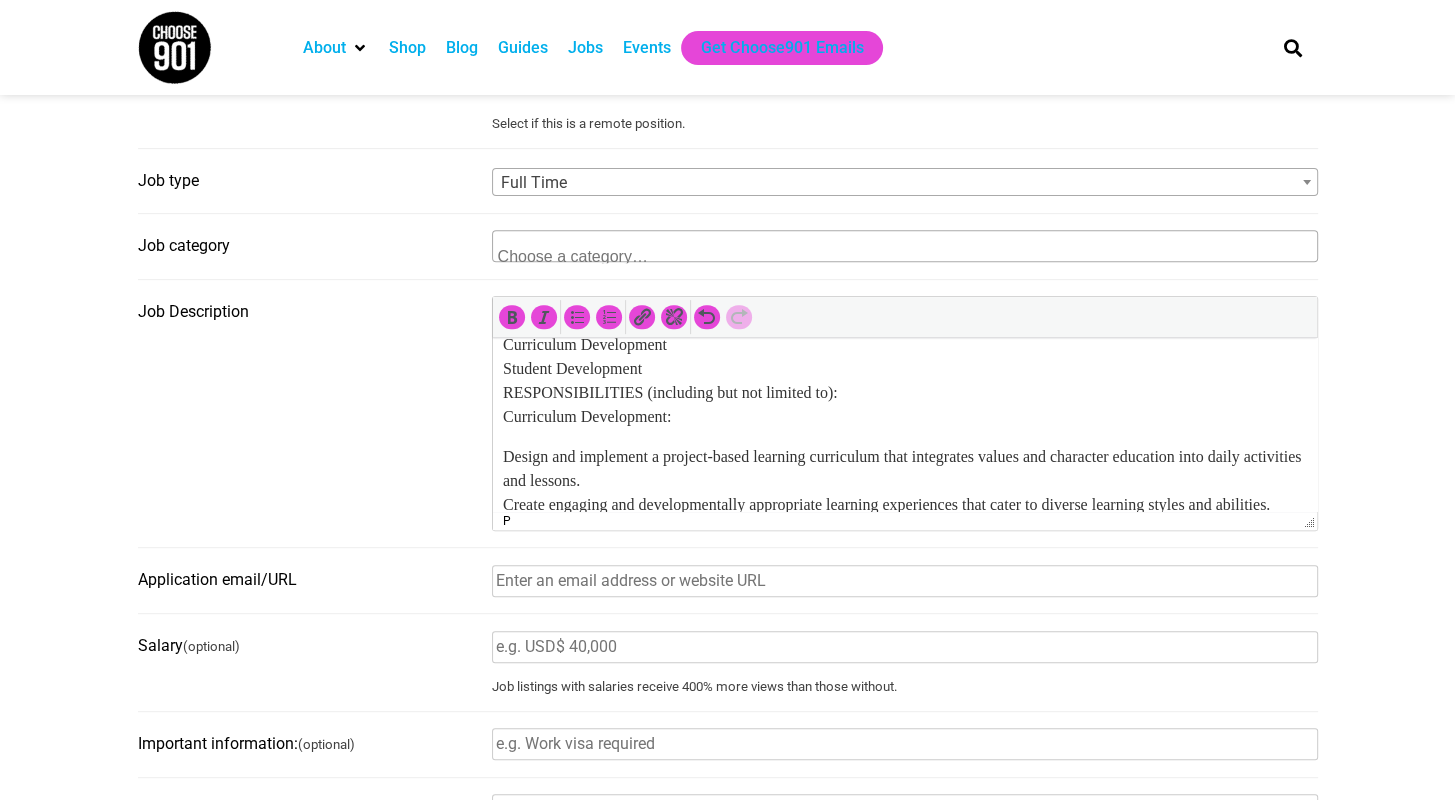click on "Student Achievement Classroom Instruction Curriculum Development Student Development RESPONSIBILITIES (including but not limited to): Curriculum Development:" at bounding box center [904, 357] 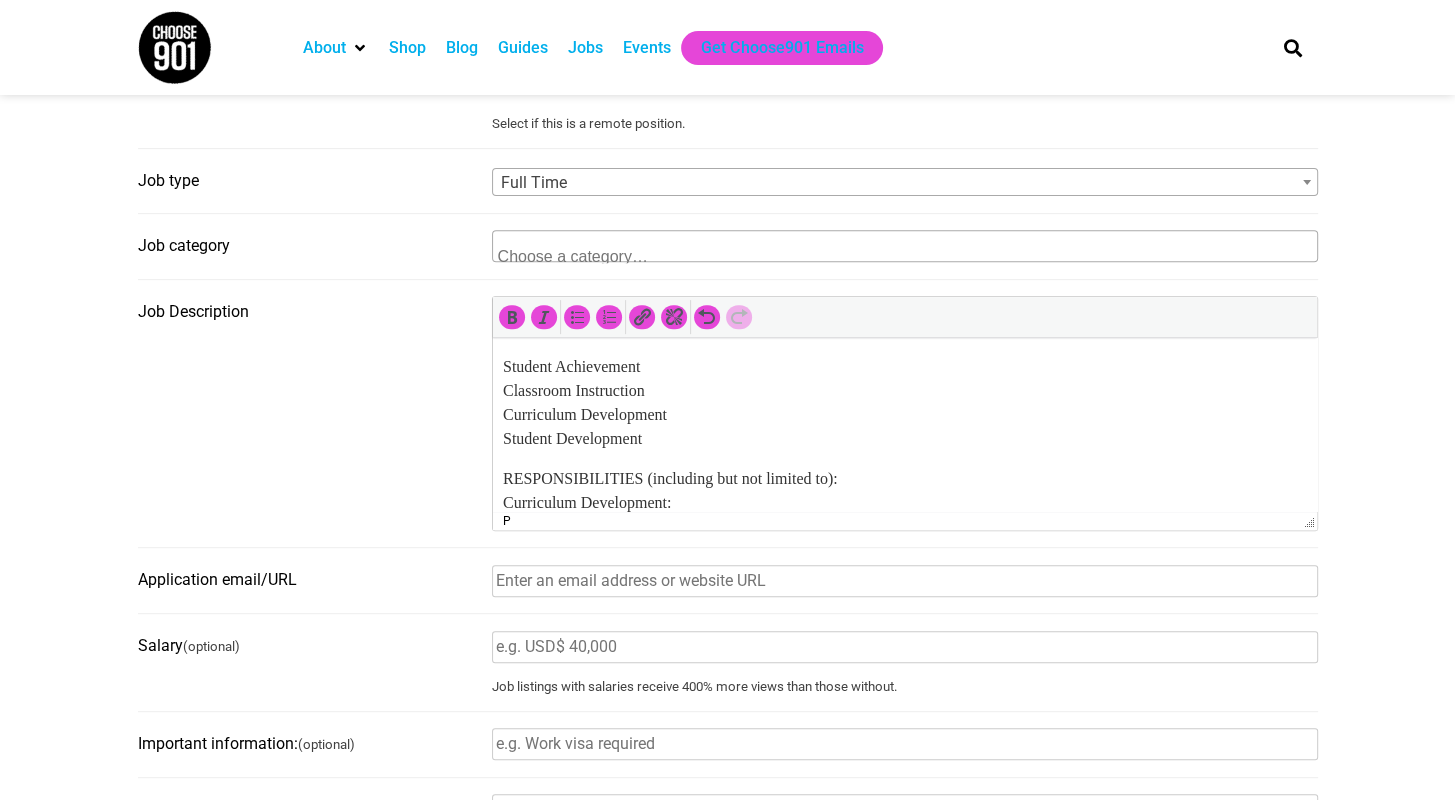scroll, scrollTop: 466, scrollLeft: 0, axis: vertical 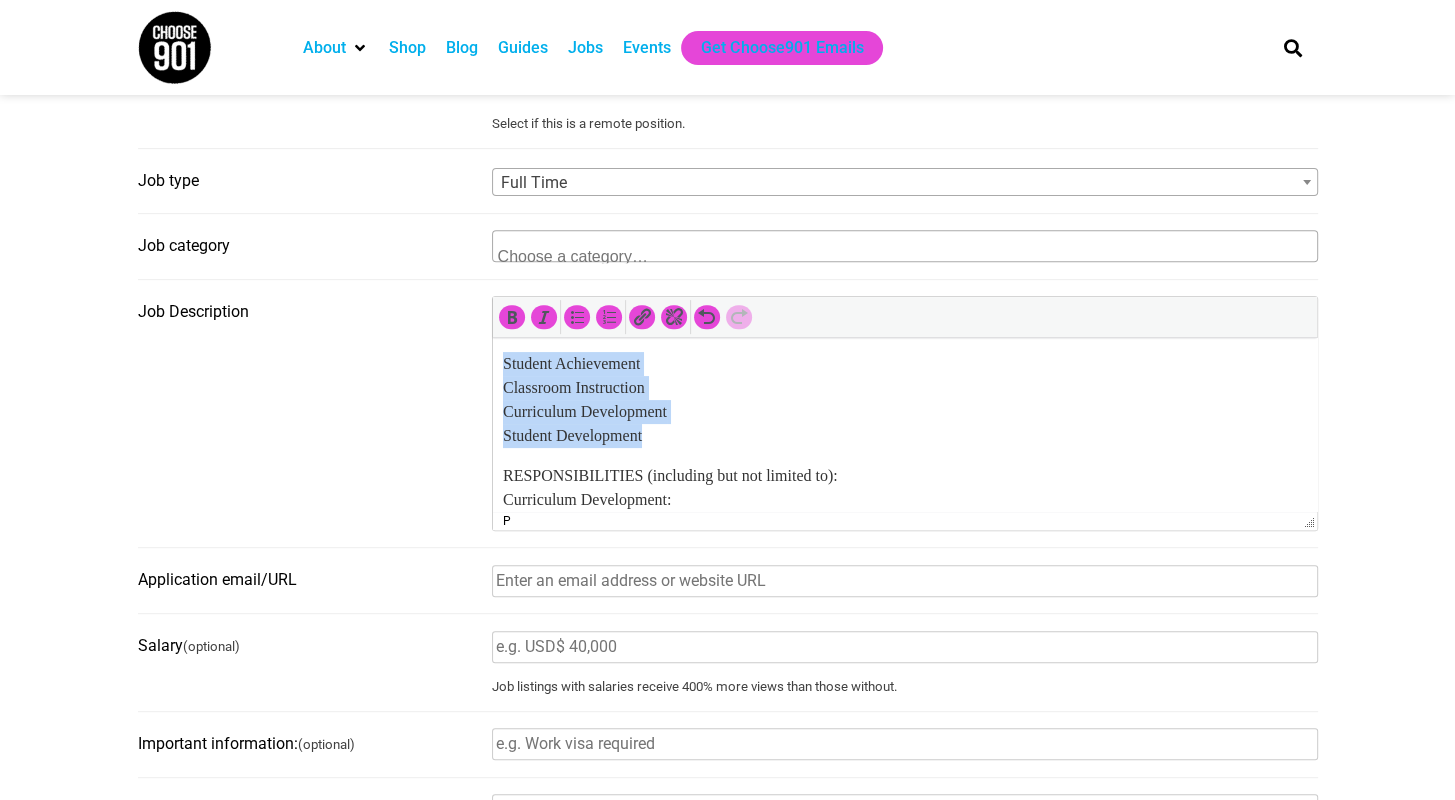 drag, startPoint x: 667, startPoint y: 450, endPoint x: 488, endPoint y: 371, distance: 195.65787 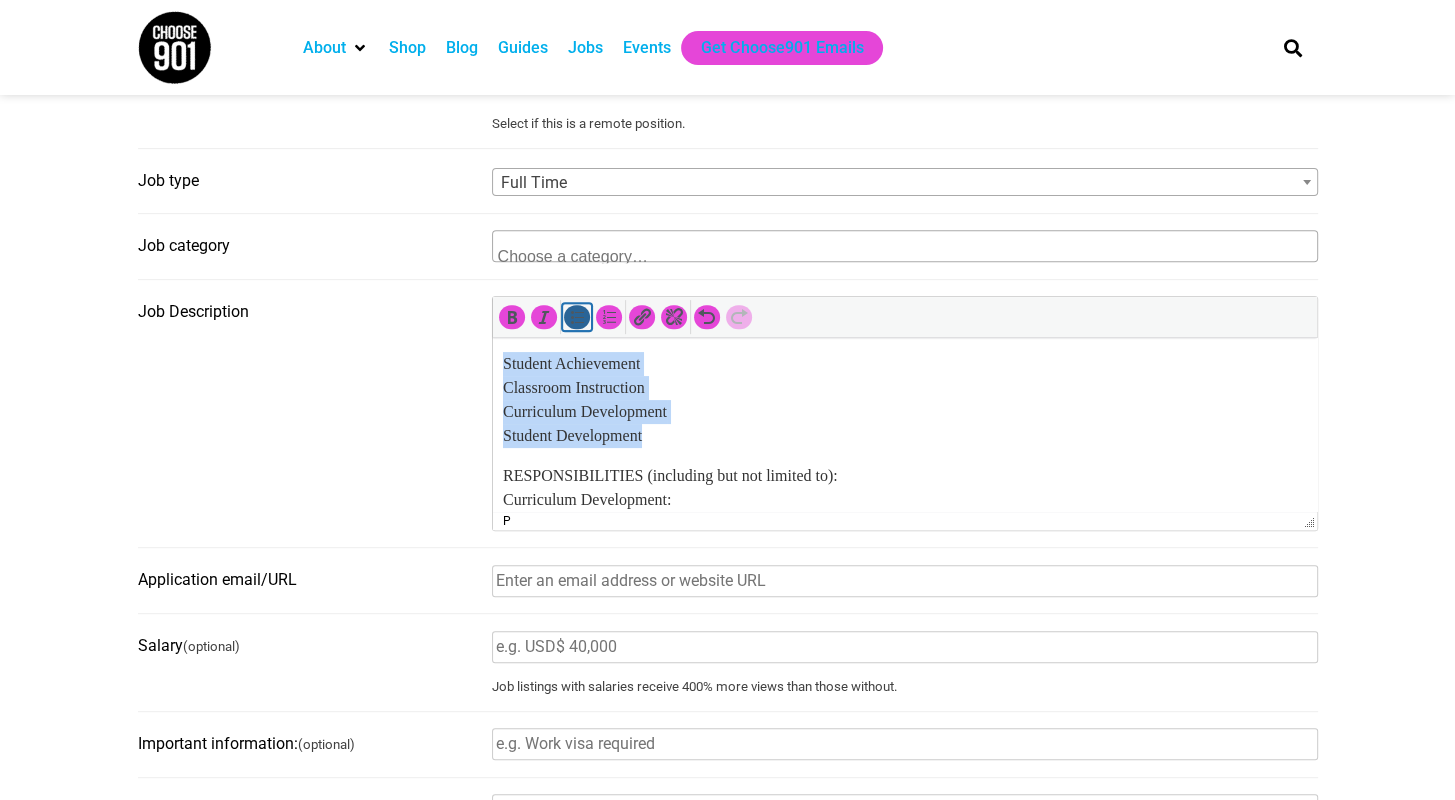 click at bounding box center (577, 317) 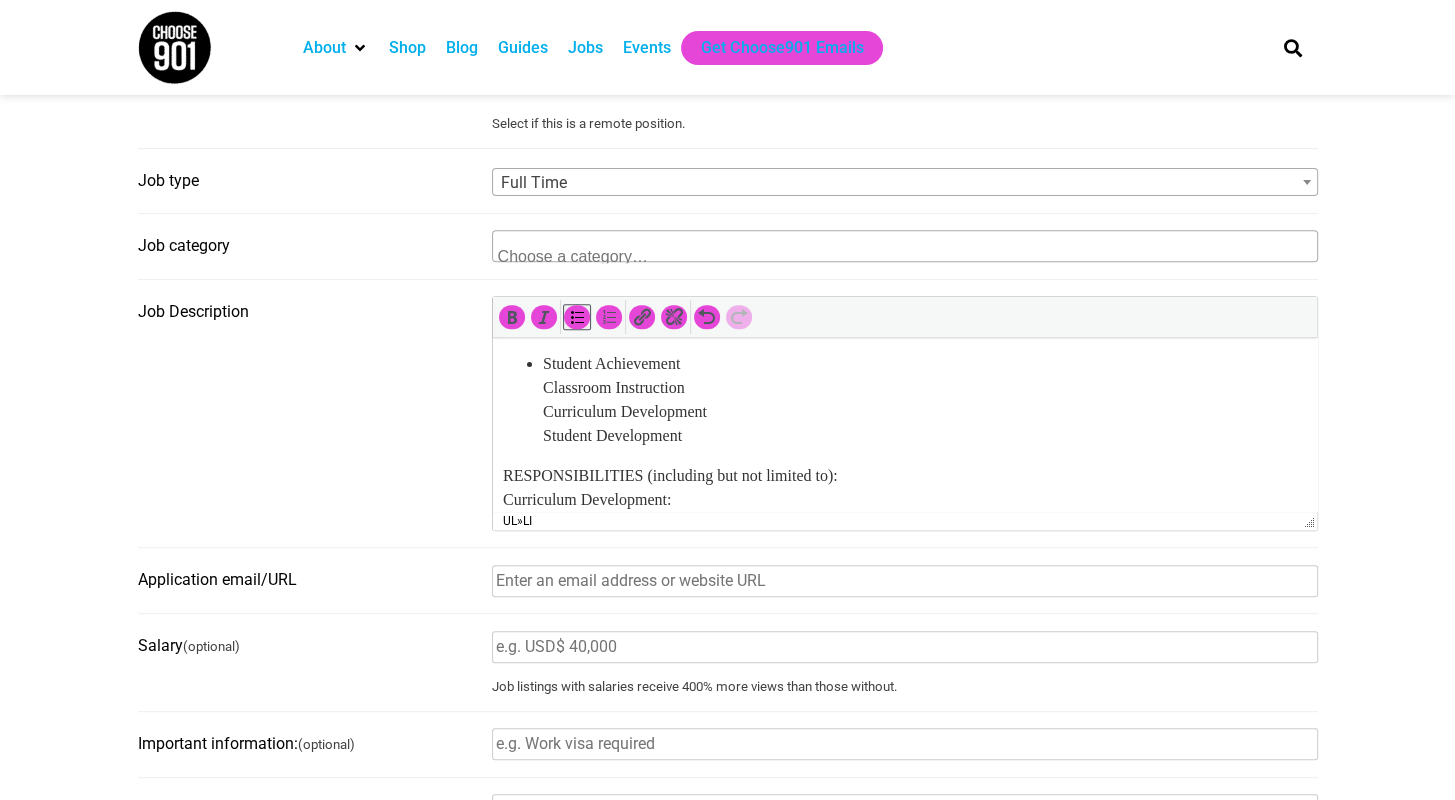 click on "Student Achievement Classroom Instruction Curriculum Development Student Development" at bounding box center (924, 400) 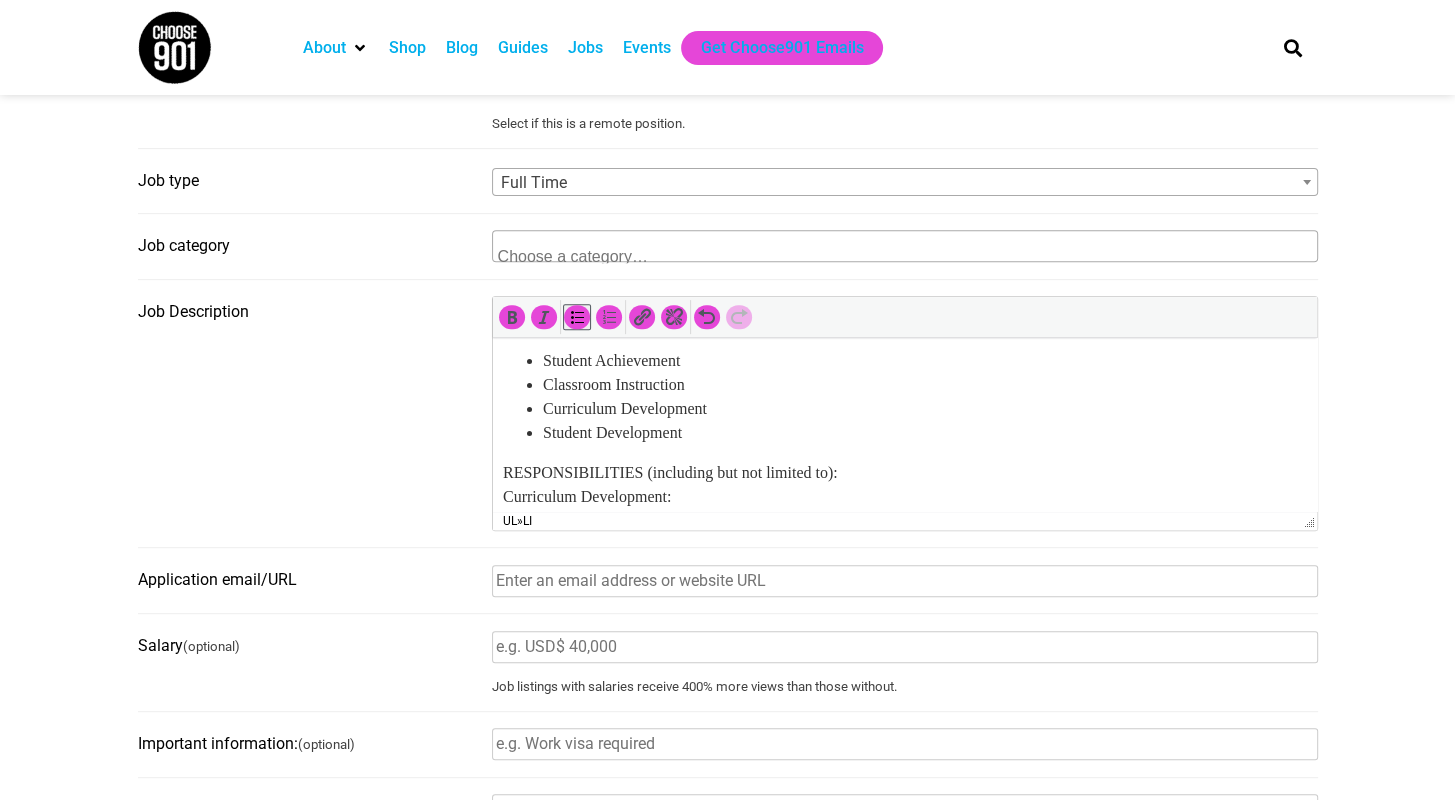 scroll, scrollTop: 477, scrollLeft: 0, axis: vertical 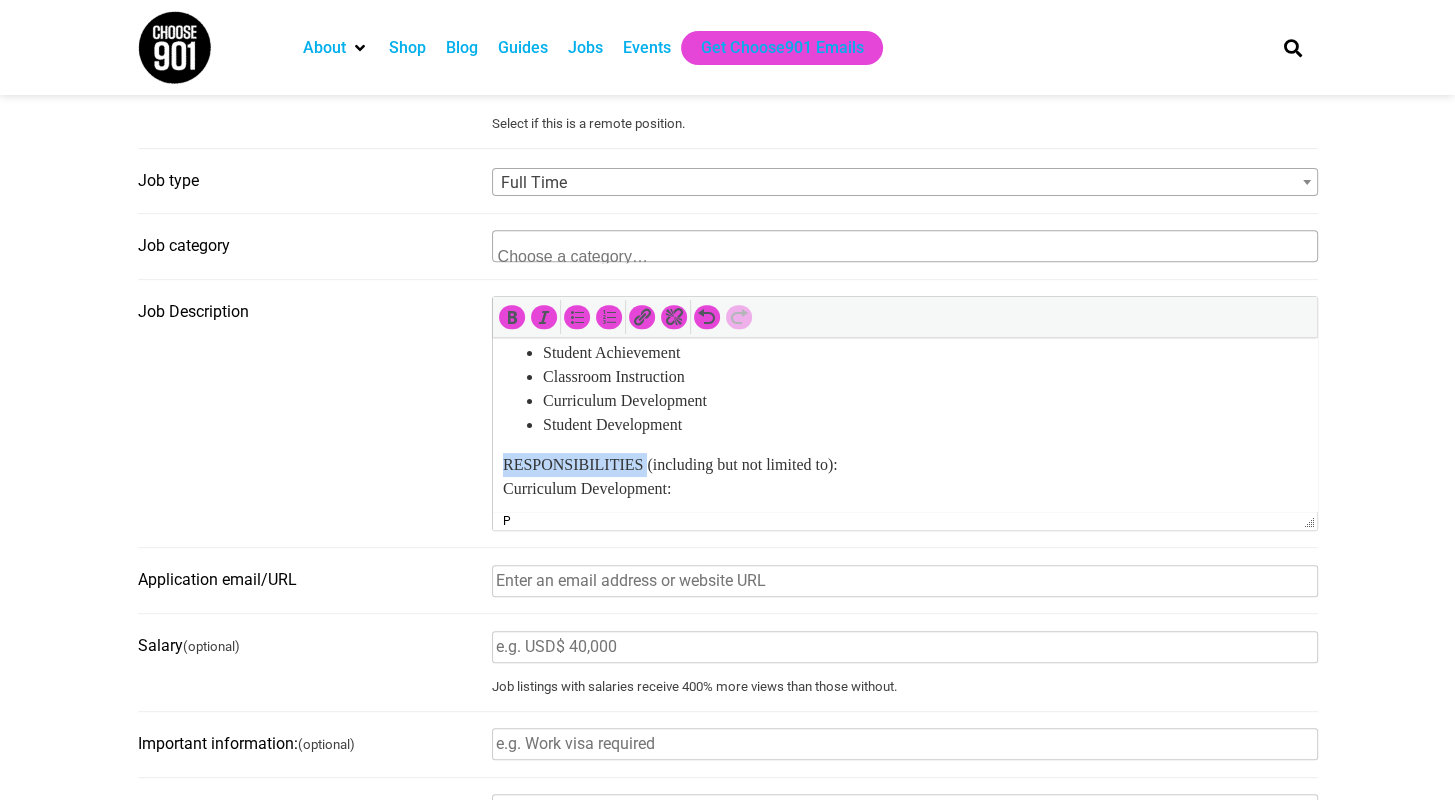 drag, startPoint x: 653, startPoint y: 475, endPoint x: 480, endPoint y: 477, distance: 173.01157 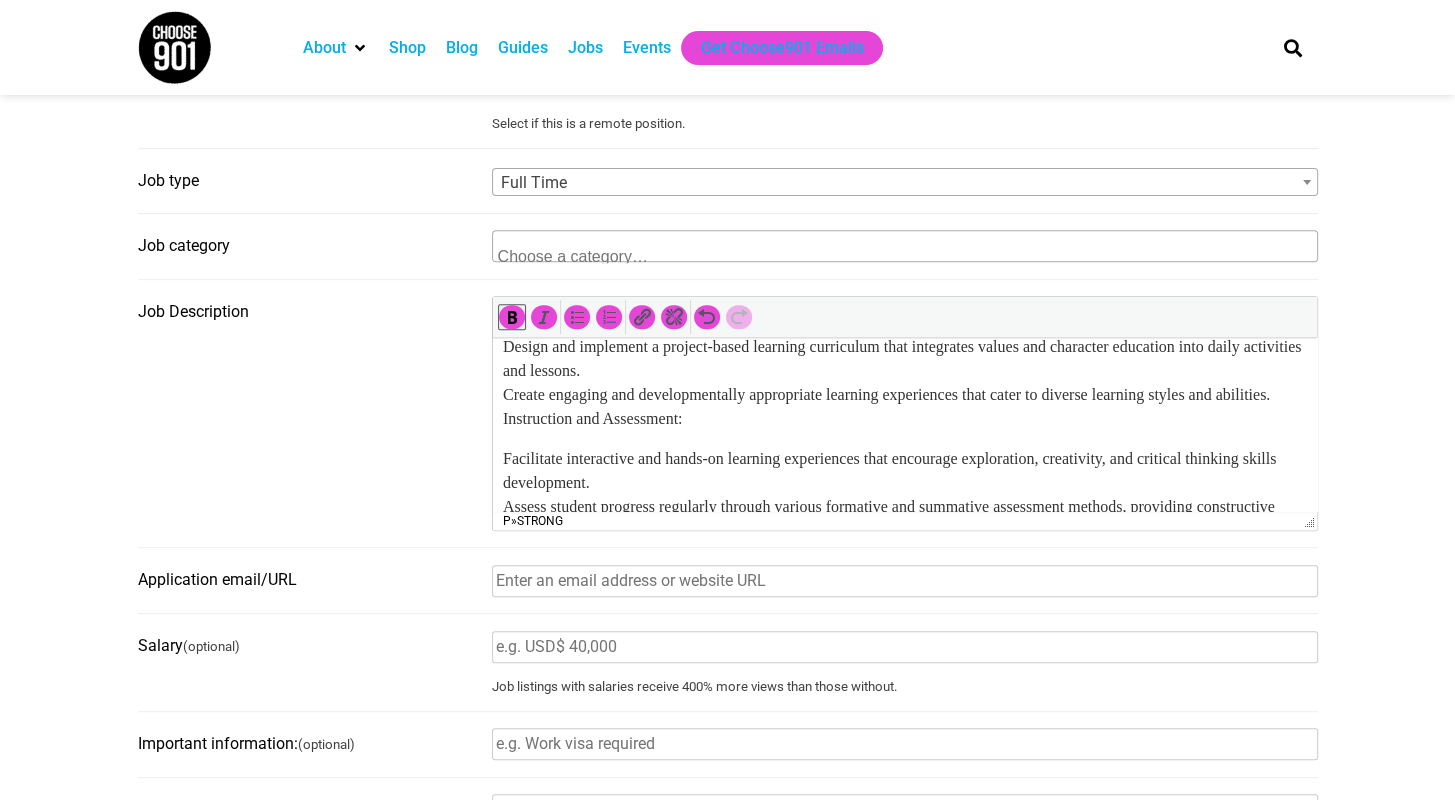 scroll, scrollTop: 669, scrollLeft: 0, axis: vertical 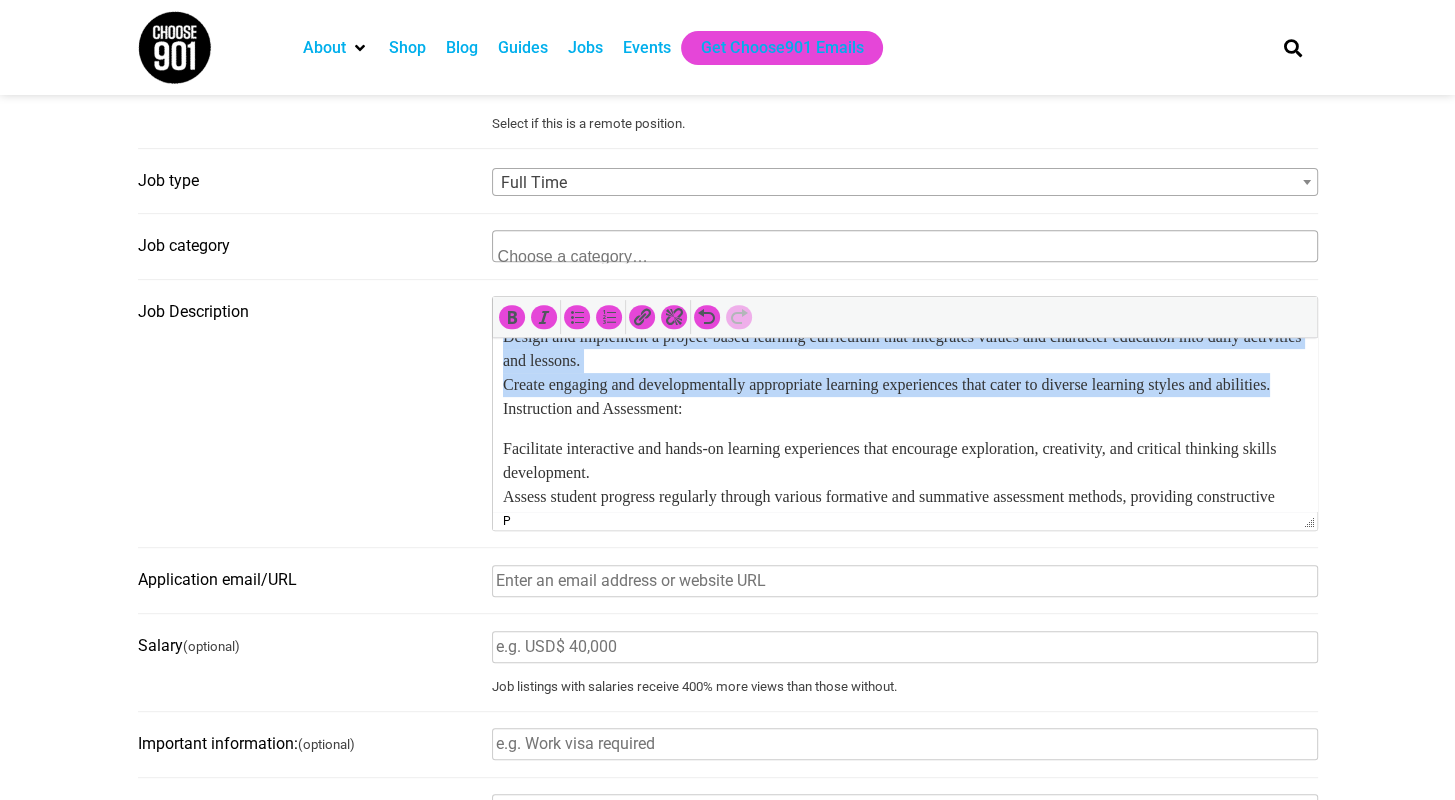 drag, startPoint x: 584, startPoint y: 421, endPoint x: 492, endPoint y: 357, distance: 112.0714 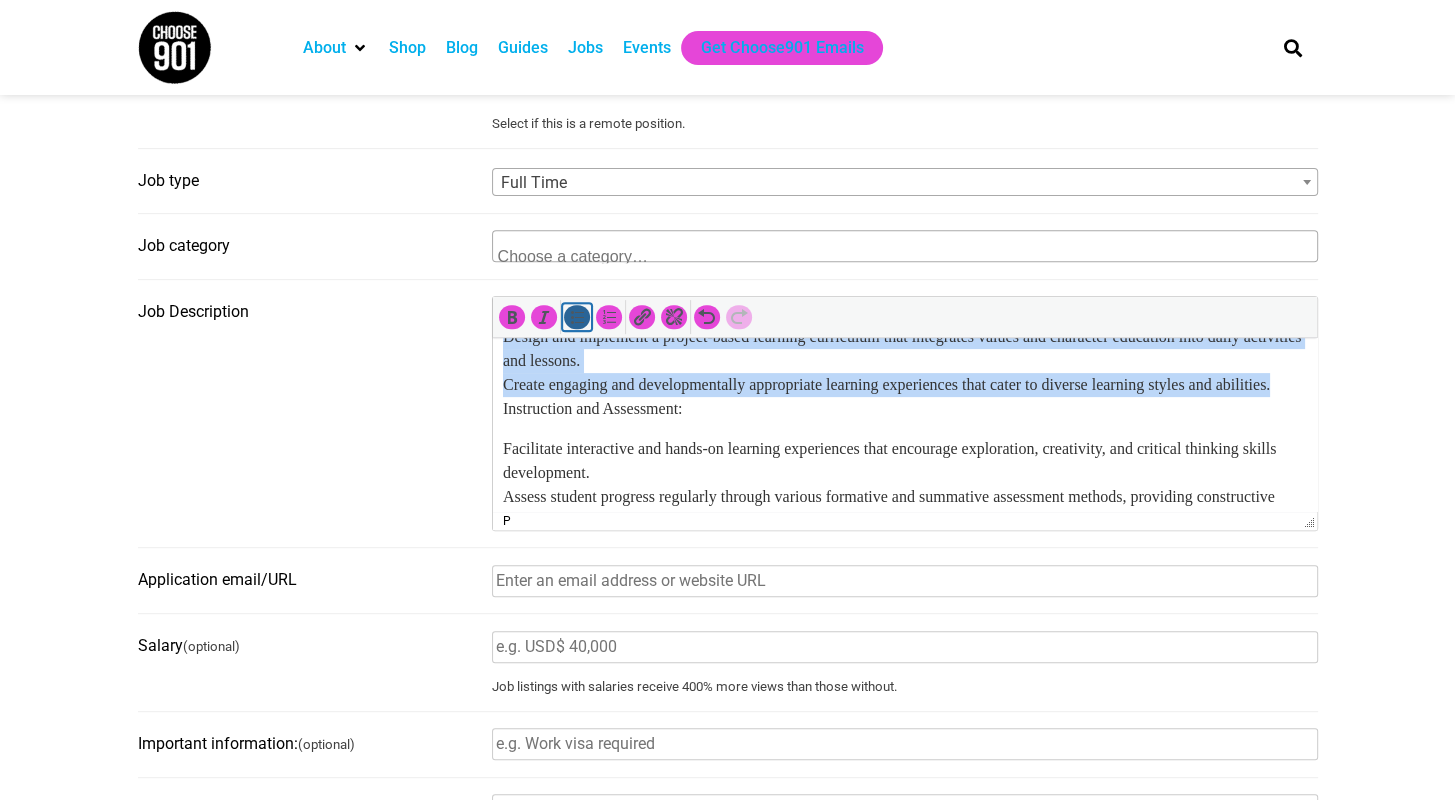 click at bounding box center [577, 317] 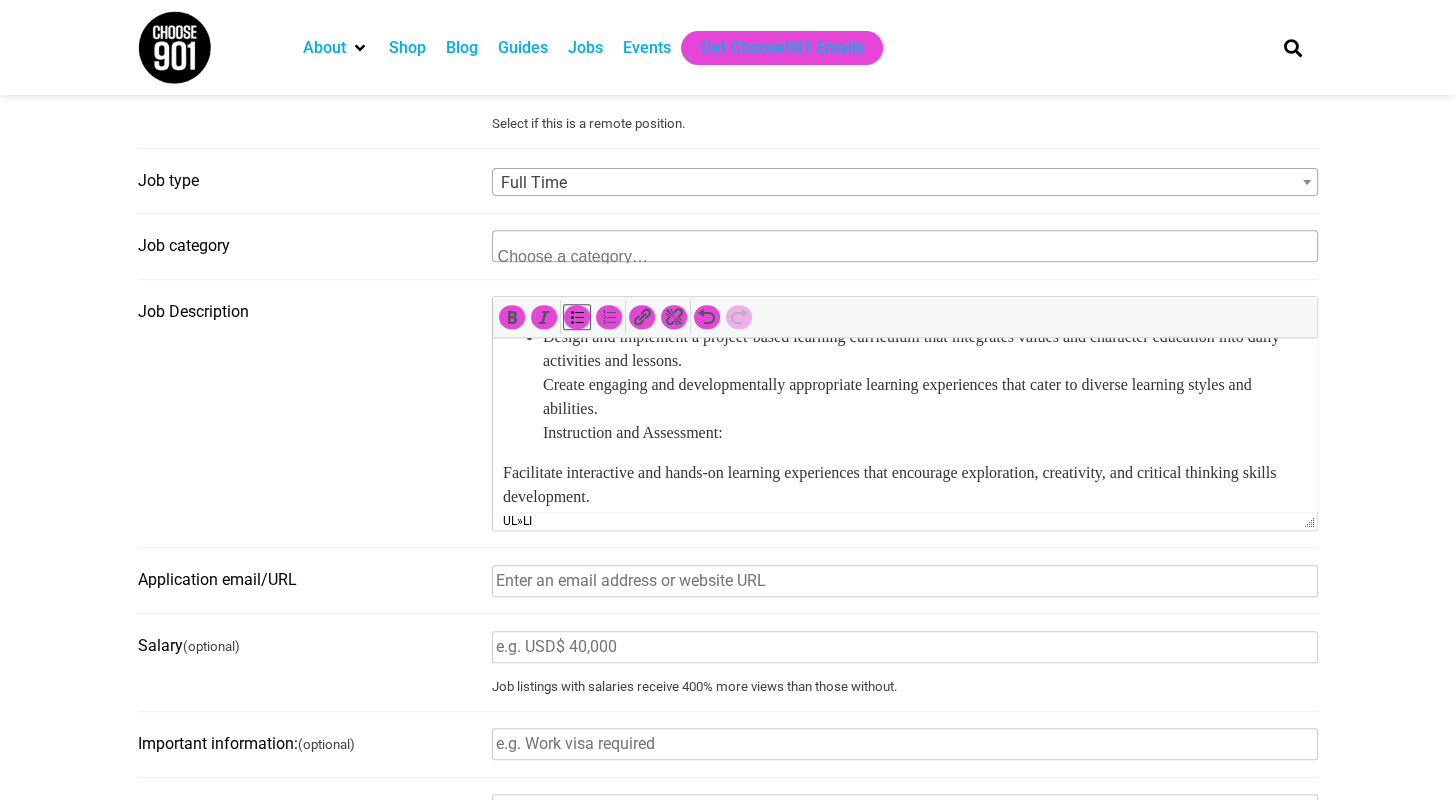 click on "Design and implement a project-based learning curriculum that integrates values and character education into daily activities and lessons. Create engaging and developmentally appropriate learning experiences that cater to diverse learning styles and abilities. Instruction and Assessment:" at bounding box center (924, 385) 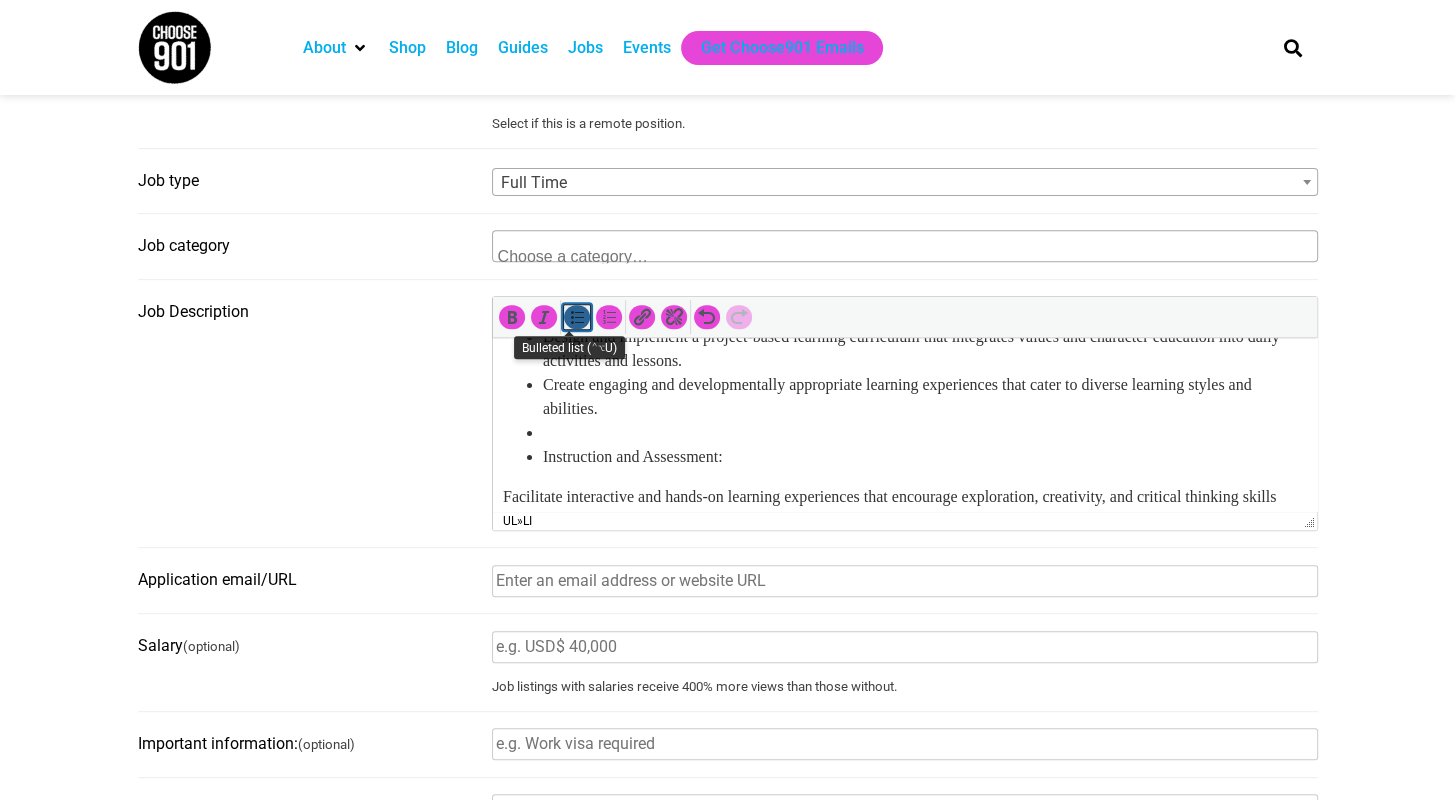 click at bounding box center (577, 317) 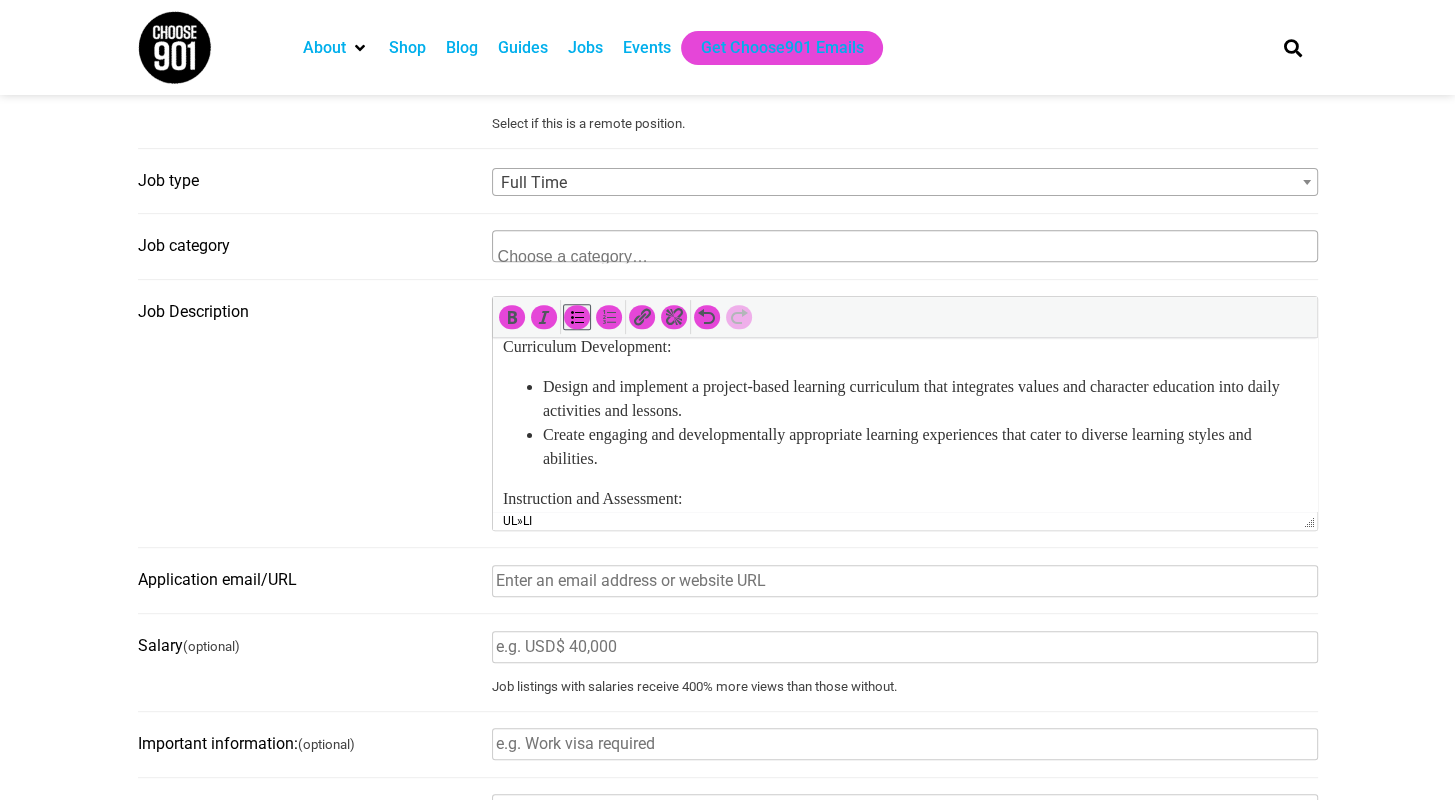 scroll, scrollTop: 583, scrollLeft: 0, axis: vertical 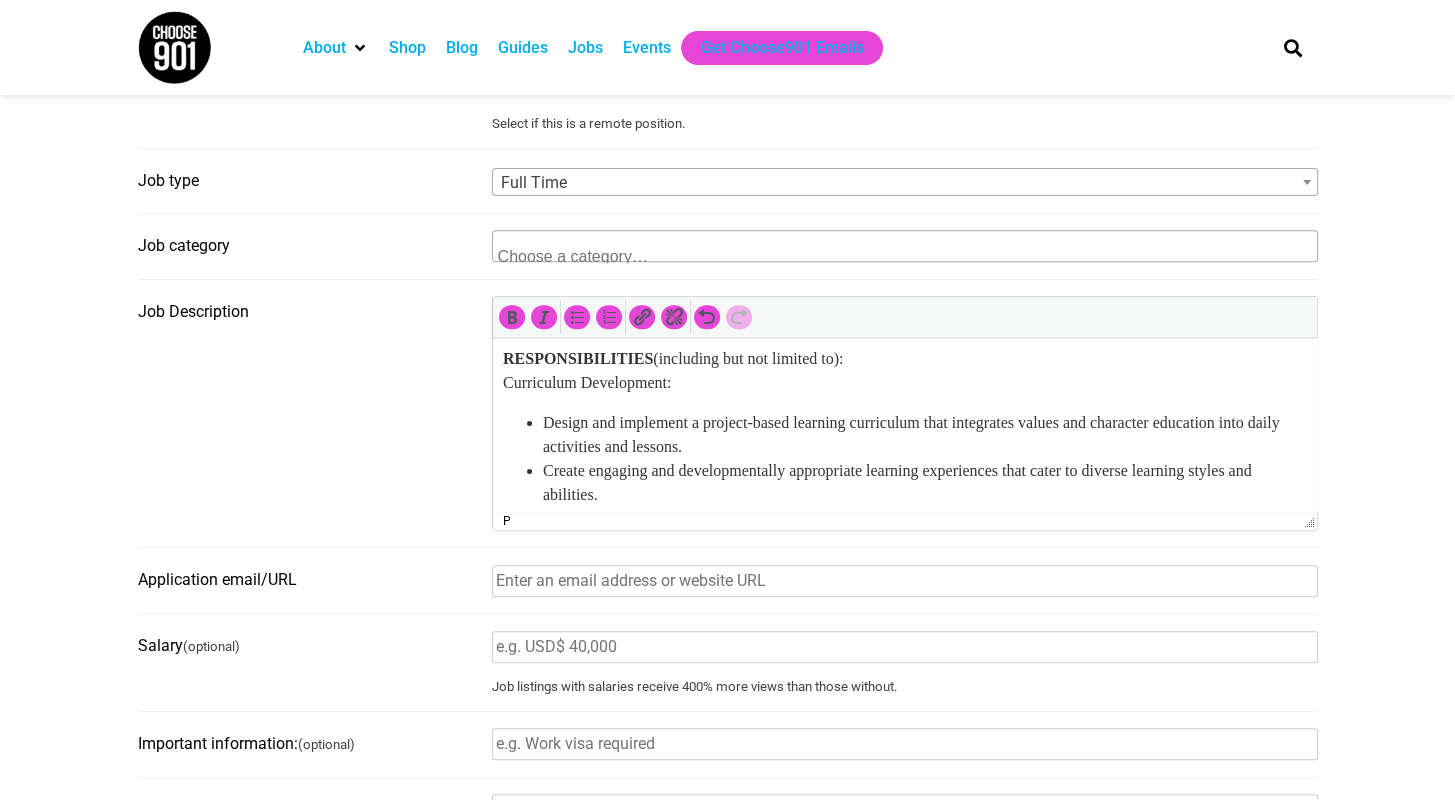 click on "RESPONSIBILITIES  (including but not limited to): Curriculum Development:" at bounding box center (904, 371) 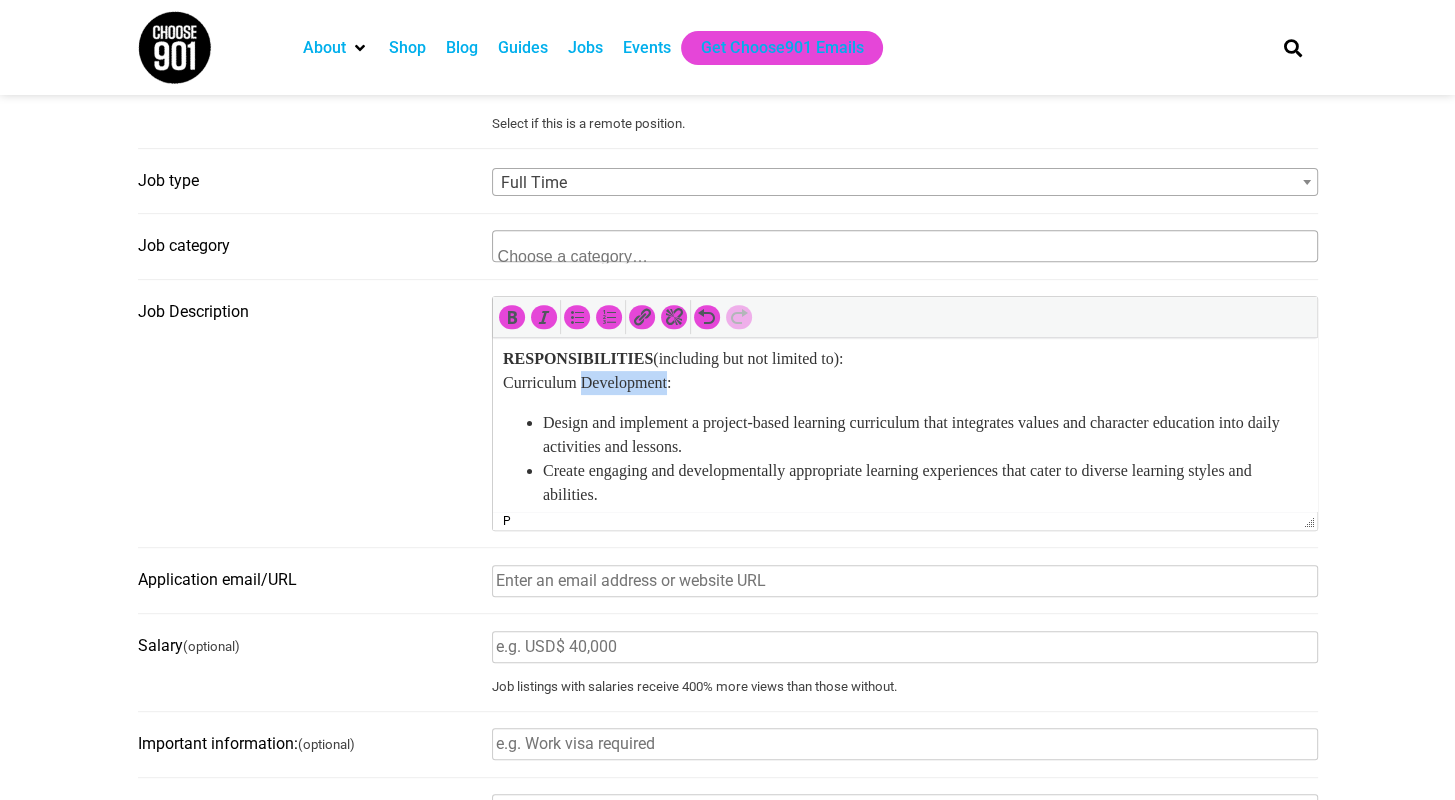 click on "RESPONSIBILITIES  (including but not limited to): Curriculum Development:" at bounding box center [904, 371] 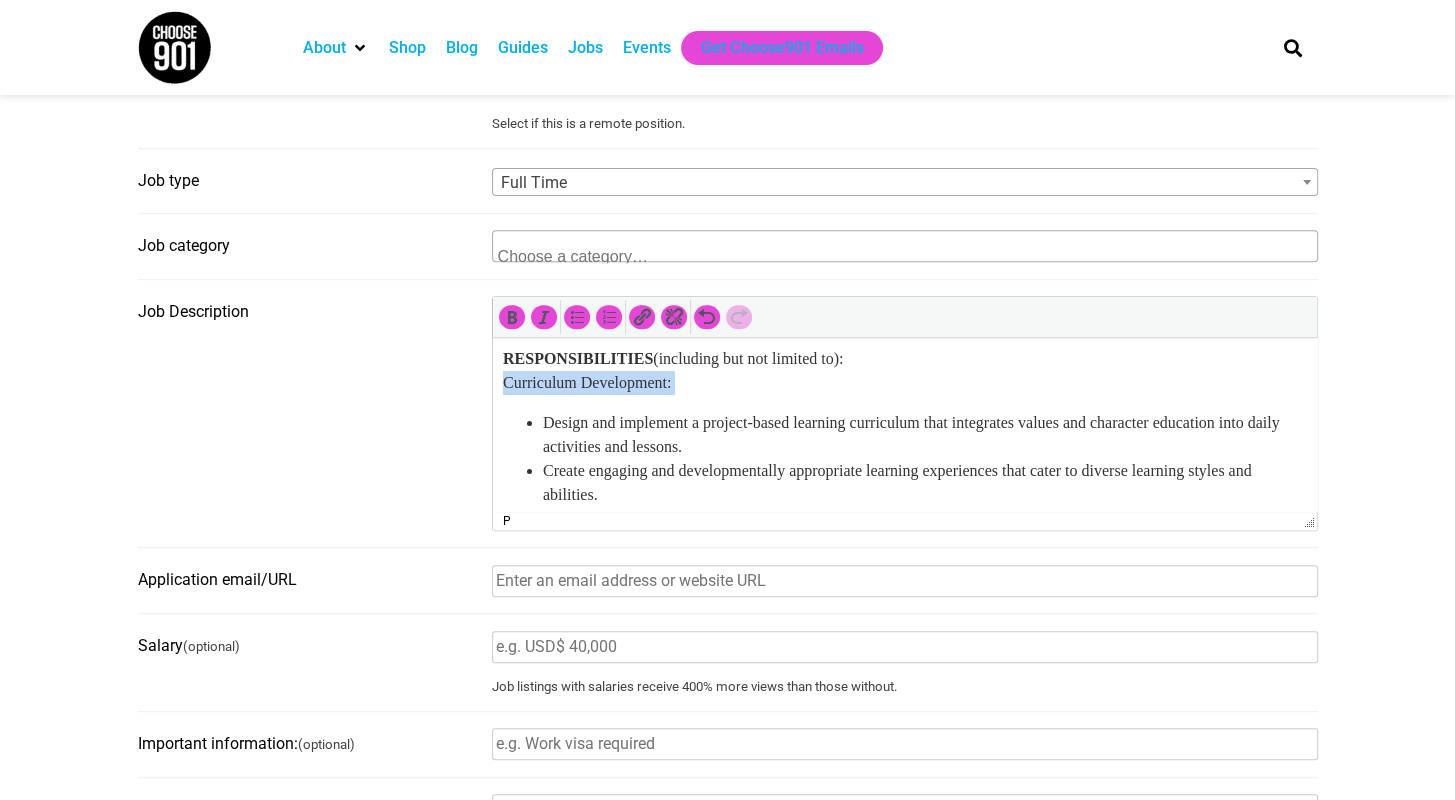 click on "RESPONSIBILITIES  (including but not limited to): Curriculum Development:" at bounding box center [904, 371] 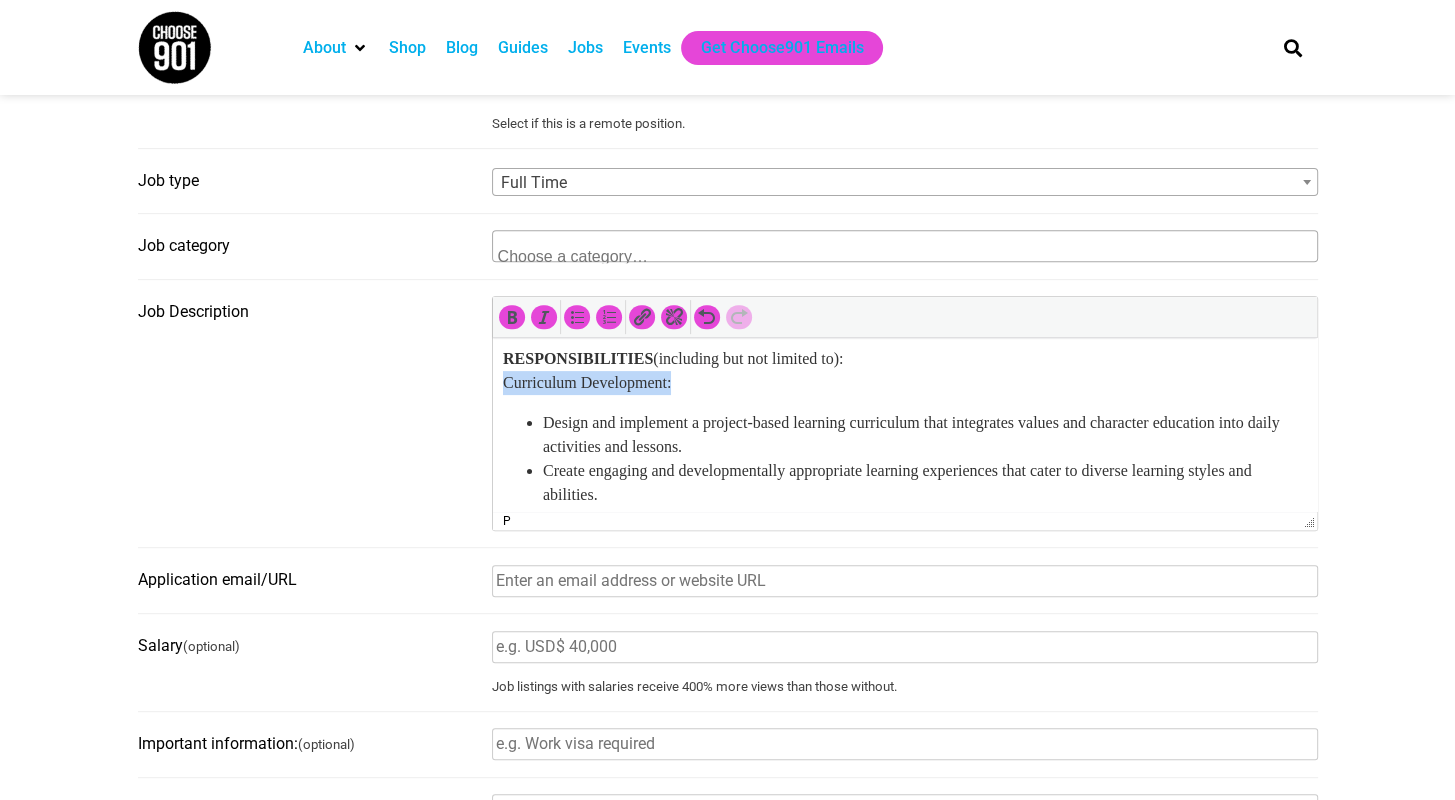 click on "RESPONSIBILITIES  (including but not limited to): Curriculum Development:" at bounding box center (904, 371) 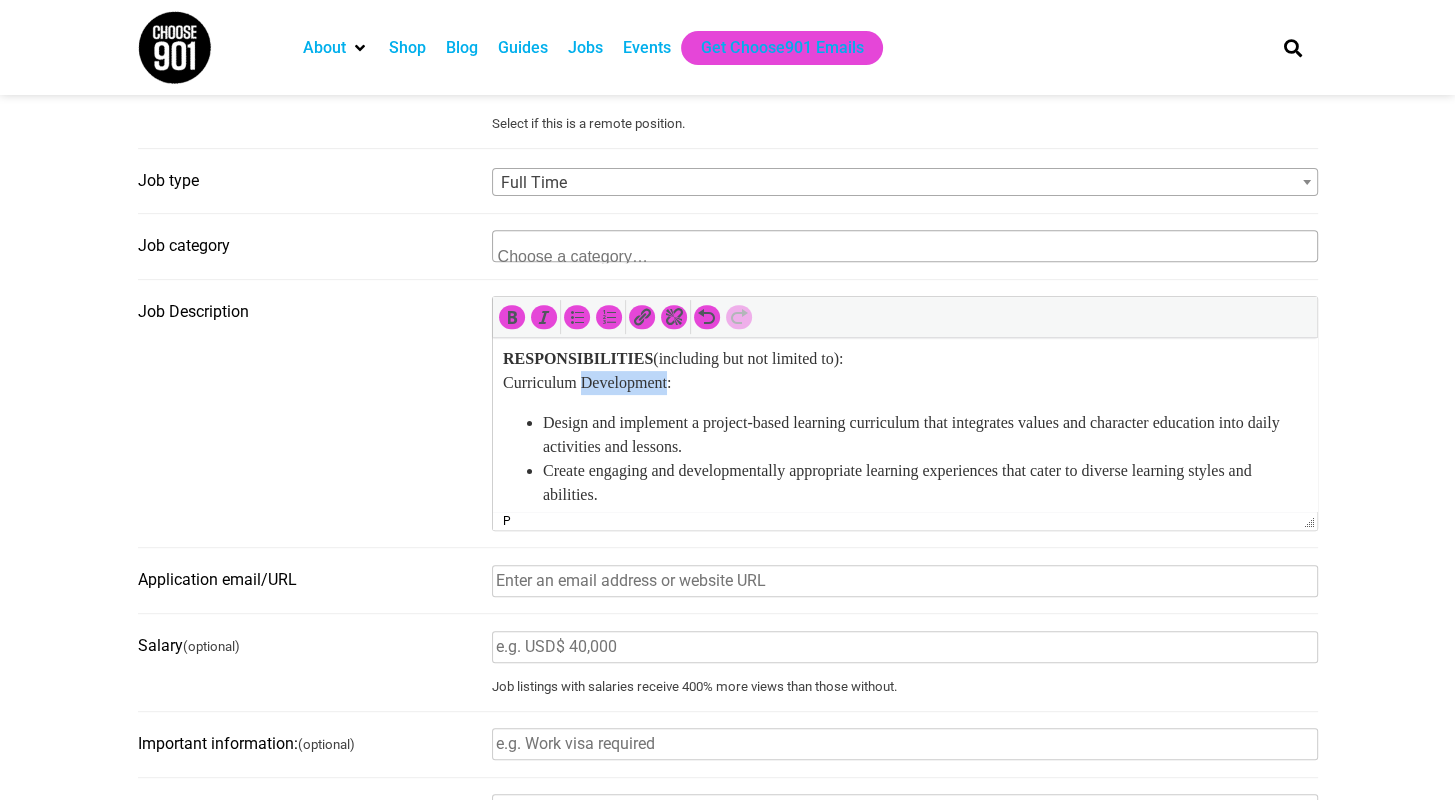 click on "RESPONSIBILITIES  (including but not limited to): Curriculum Development:" at bounding box center [904, 371] 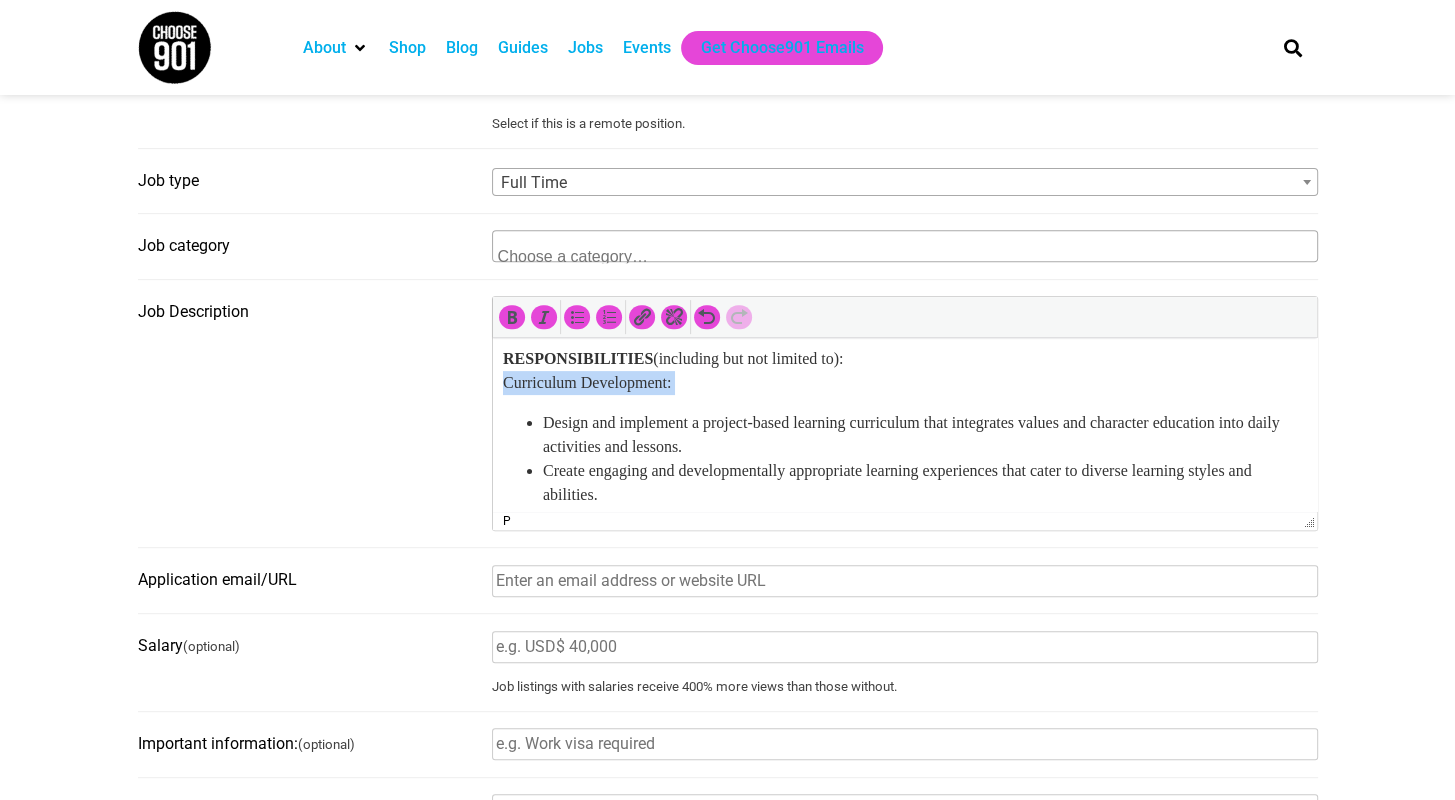 click on "RESPONSIBILITIES  (including but not limited to): Curriculum Development:" at bounding box center (904, 371) 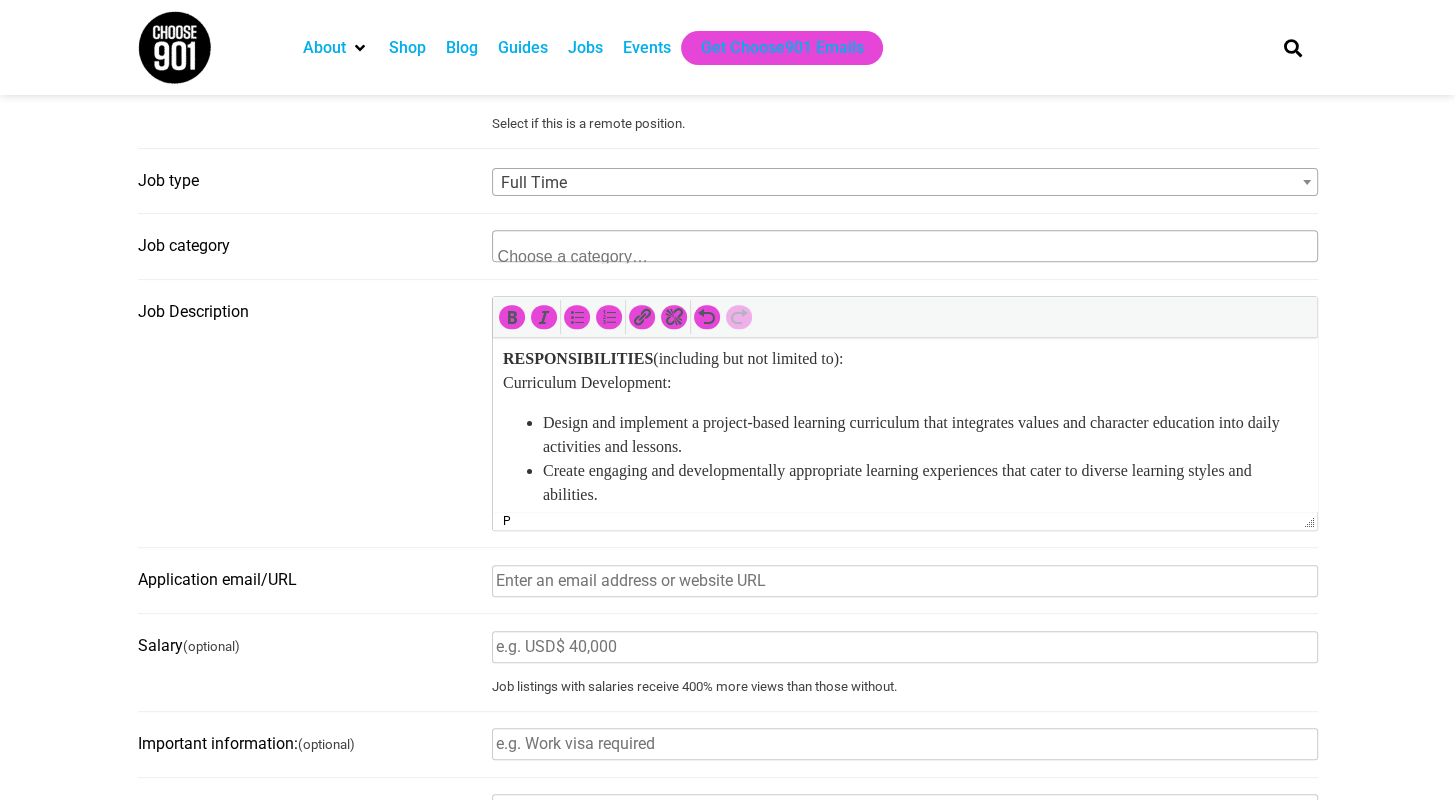 drag, startPoint x: 700, startPoint y: 393, endPoint x: 518, endPoint y: 405, distance: 182.39517 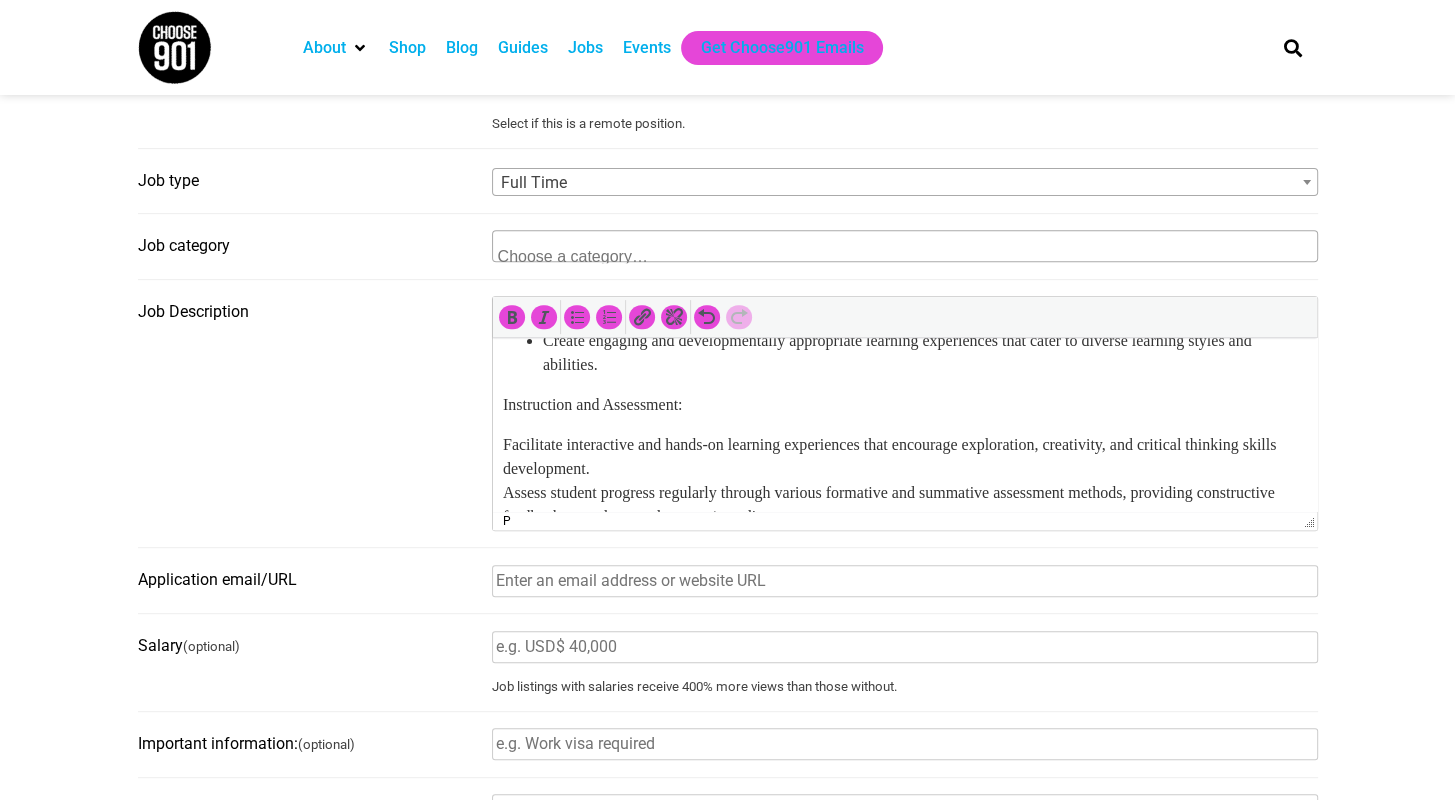 scroll, scrollTop: 718, scrollLeft: 0, axis: vertical 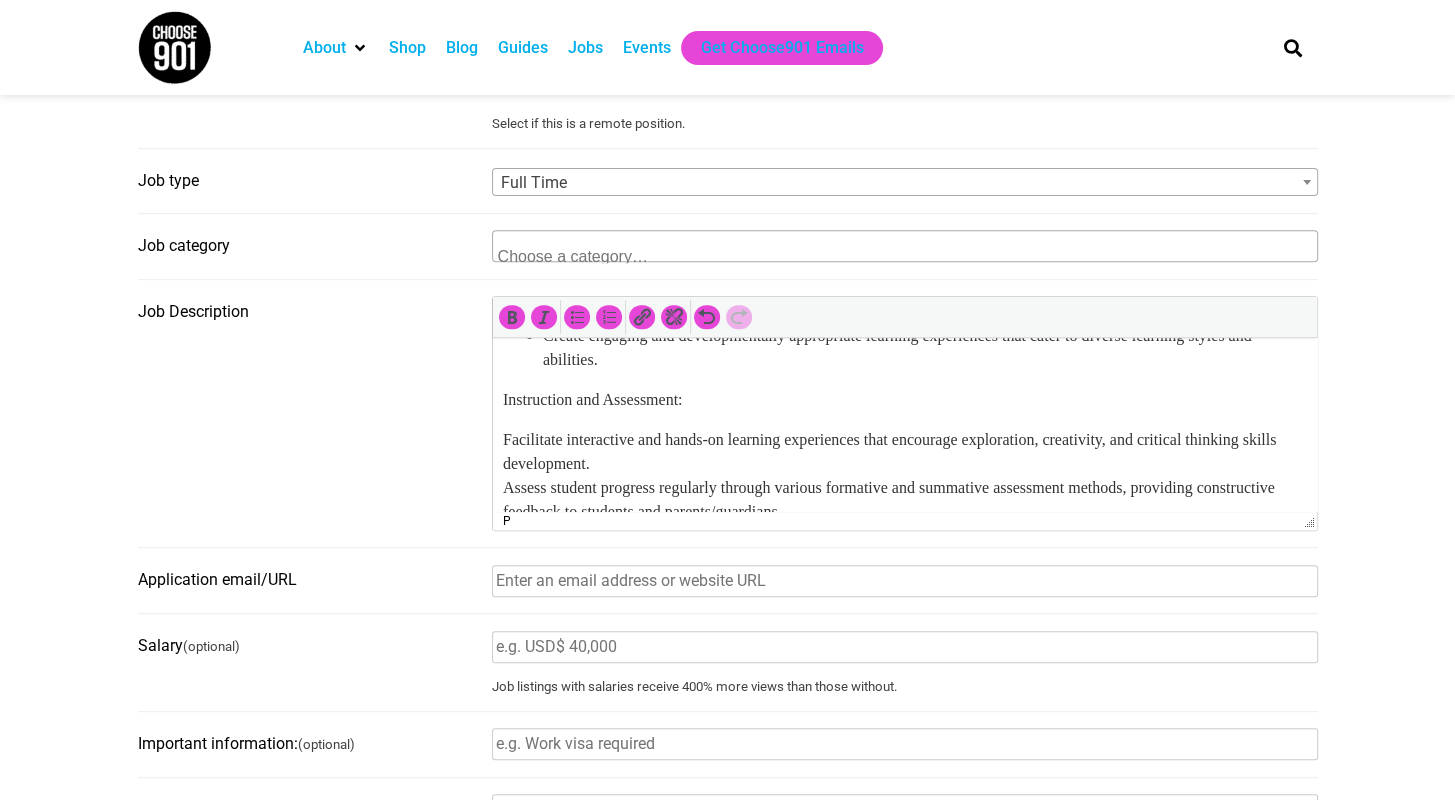 click on "The Land Academy Elementary School, 3430 Overton Crossing, Memphis, TN 38127 POSITION TITLE:   Kindergarten Teacher Job Description REPORTS TO:   School Director POSITION:   The Land Academy Elementary School, Full-time regular exempt MISSION:   To engage students in project-based learning, expose them to real world experiences, and equip them for academic excellence. OVERVIEW:   We are seeking a passionate and dedicated Kindergarten Teacher to join our innovative project-based learning (PBL) private school committed to fostering values and character education. As a Kindergarten Teacher, you will play a pivotal role in creating a nurturing and stimulating learning environment where young learners can develop academically, socially, and emotionally while instilling essential values and character traits. JOB DESCRIPTION: KEY RESULT AREAS: Student Achievement Classroom Instruction Curriculum Development Student Development RESPONSIBILITIES  (including but not limited to): Curriculum Development:" at bounding box center (904, 656) 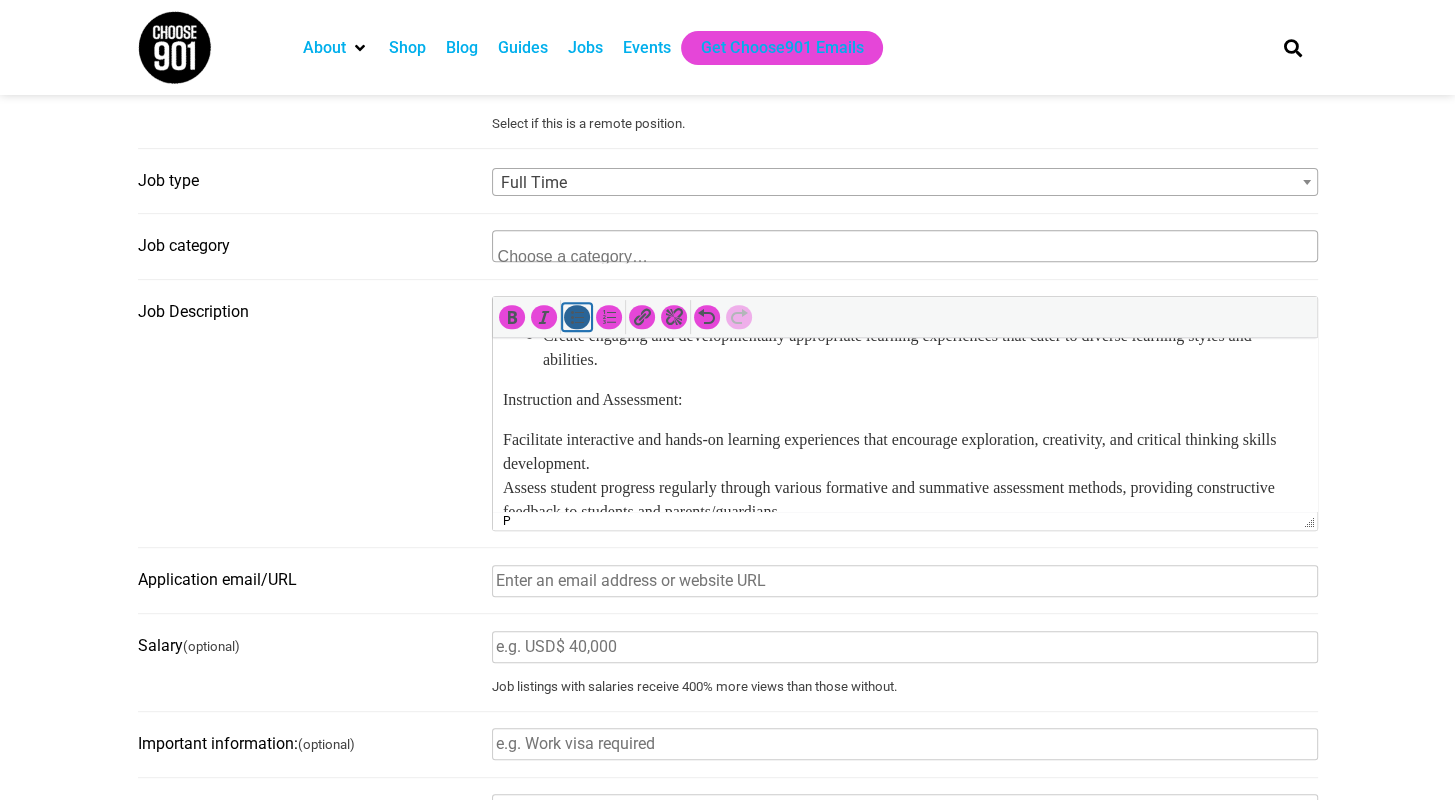click at bounding box center (577, 317) 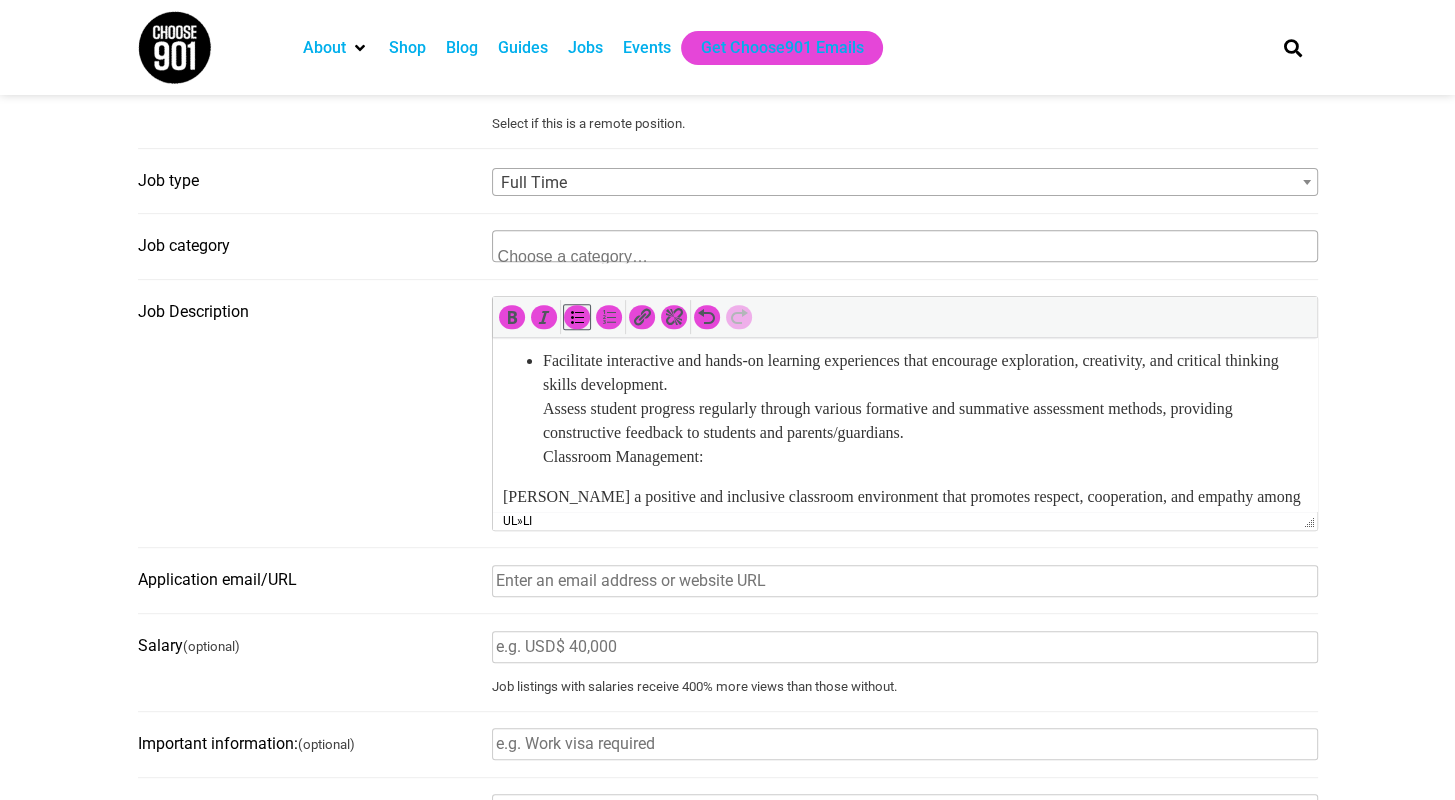 scroll, scrollTop: 798, scrollLeft: 0, axis: vertical 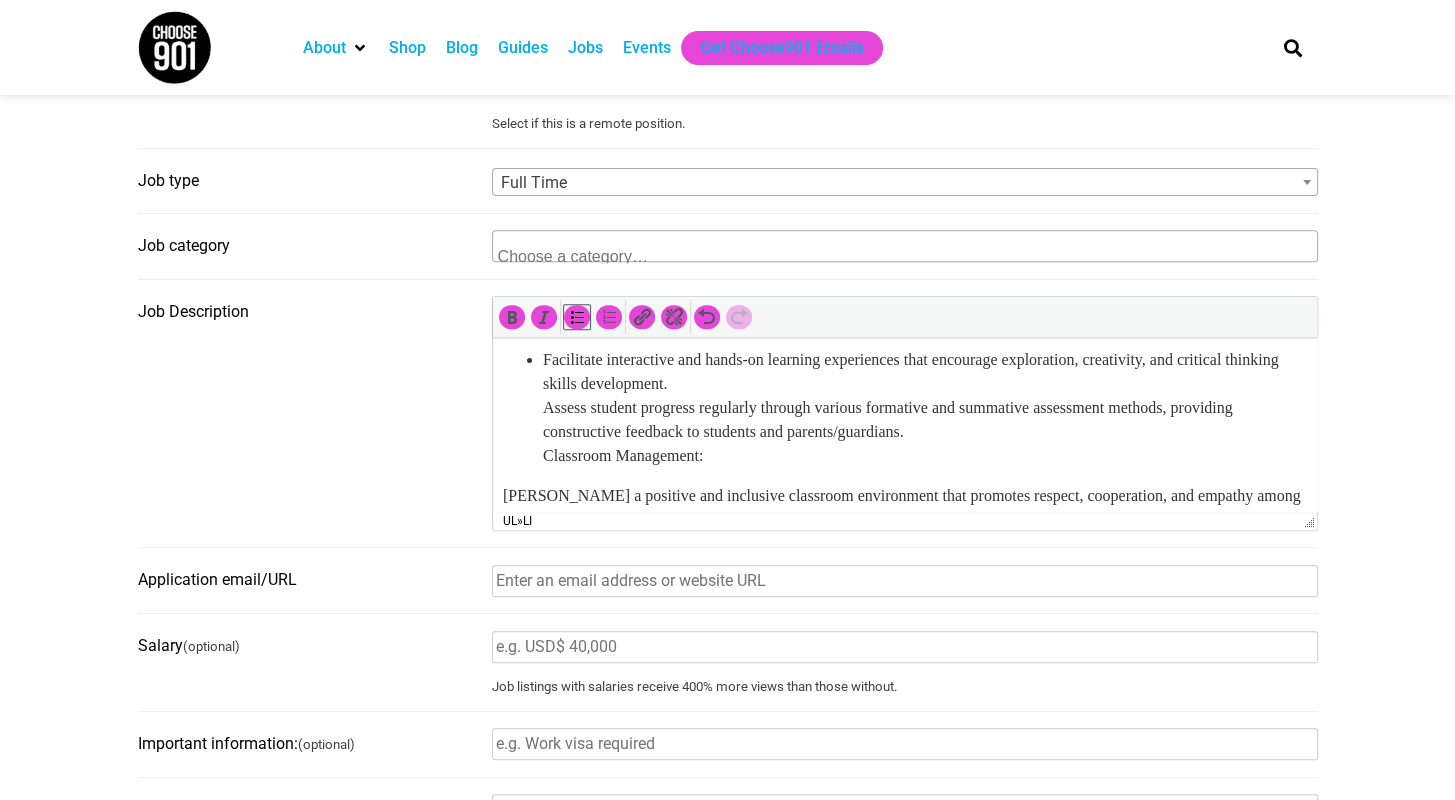 click on "Facilitate interactive and hands-on learning experiences that encourage exploration, creativity, and critical thinking skills development. Assess student progress regularly through various formative and summative assessment methods, providing constructive feedback to students and parents/guardians. Classroom Management:" at bounding box center [904, 408] 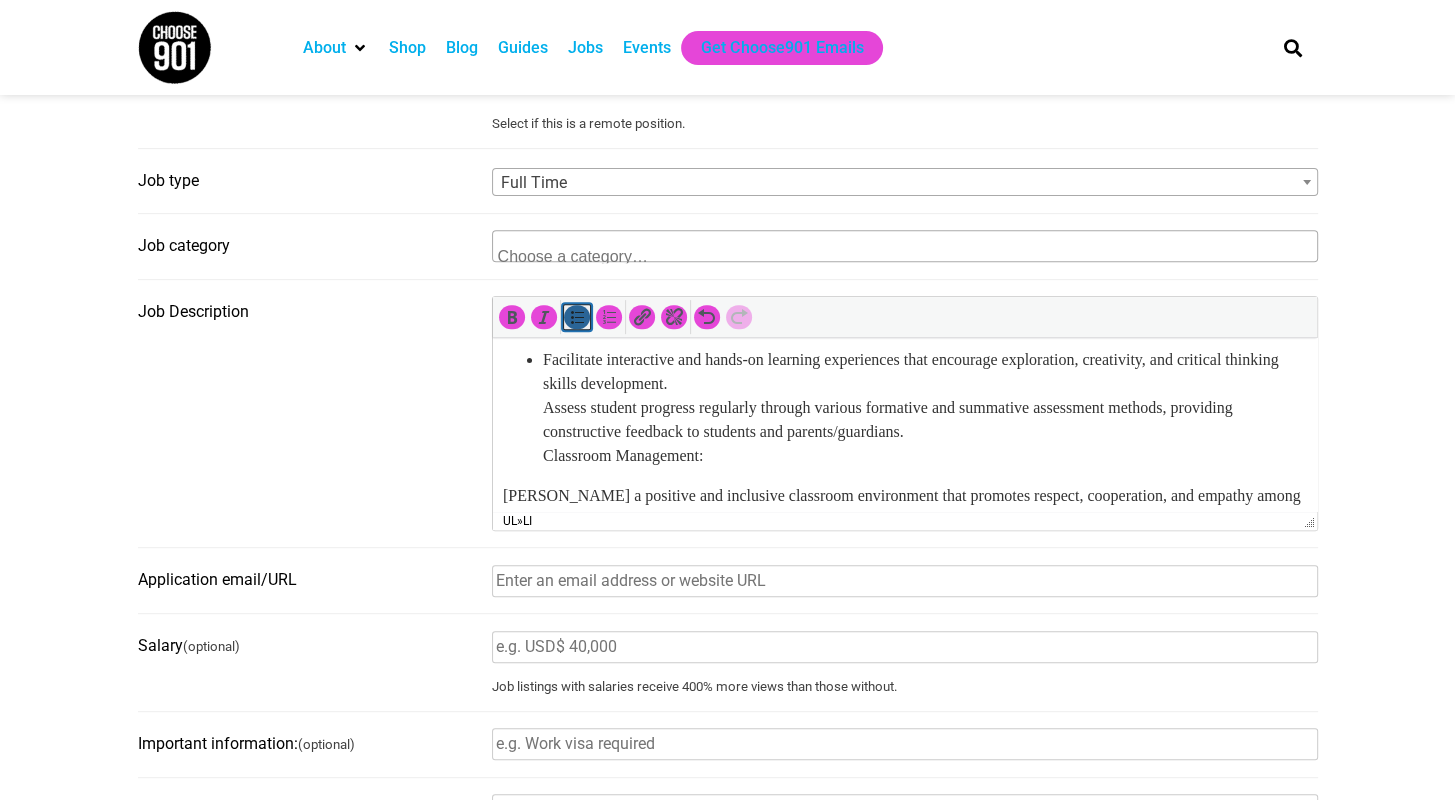 click at bounding box center [577, 317] 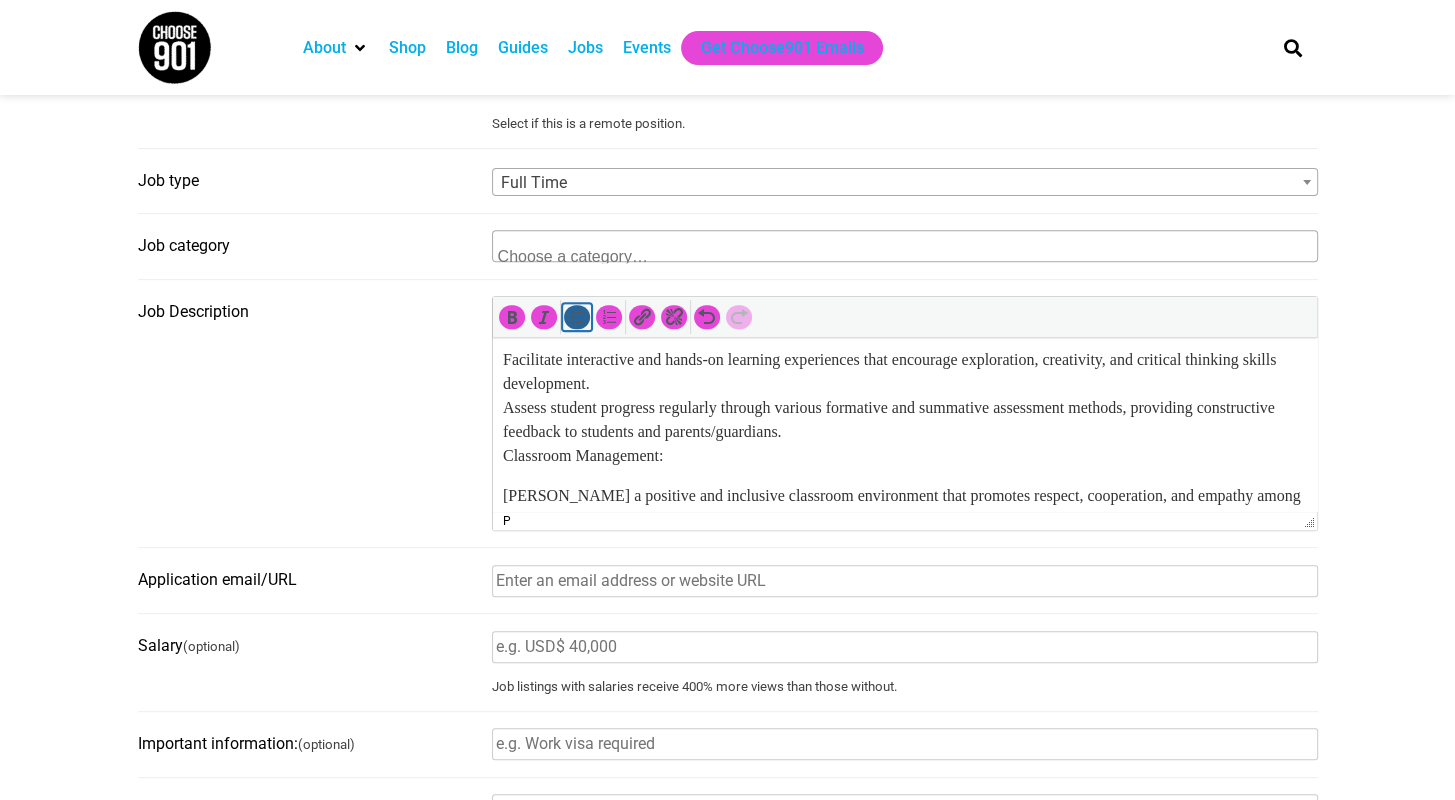 click at bounding box center [577, 317] 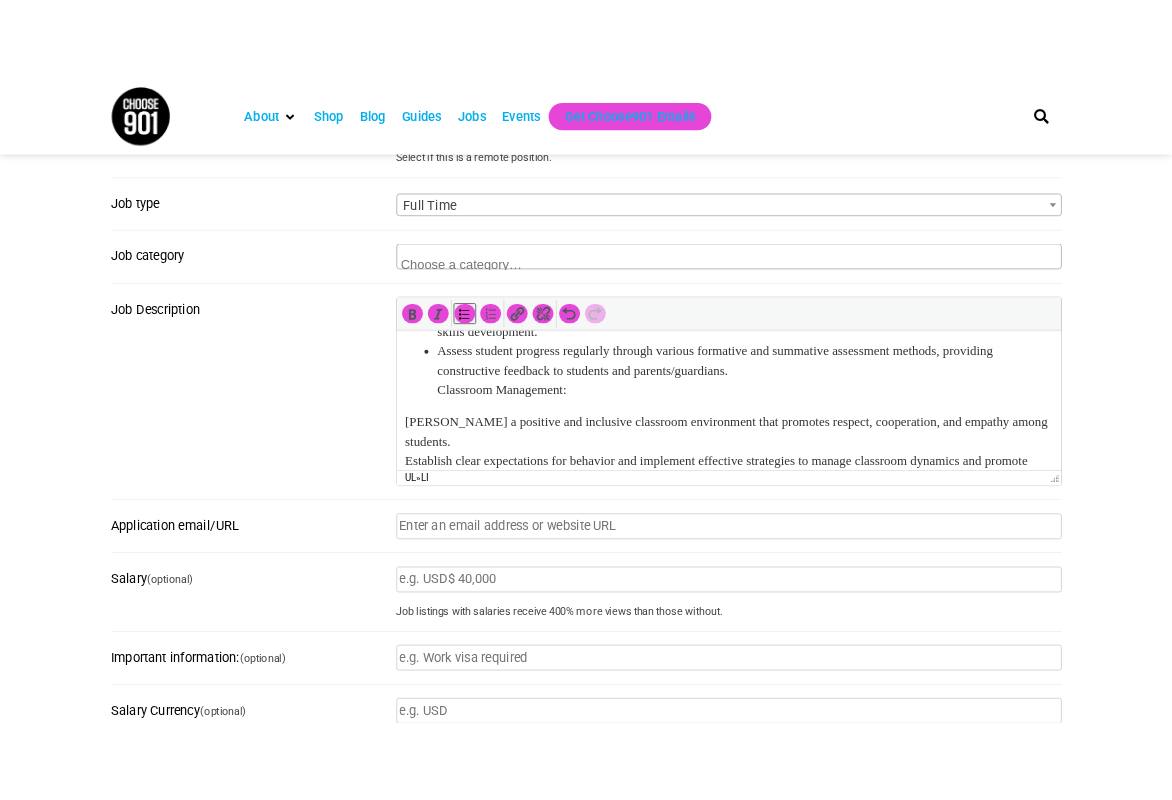 scroll, scrollTop: 850, scrollLeft: 0, axis: vertical 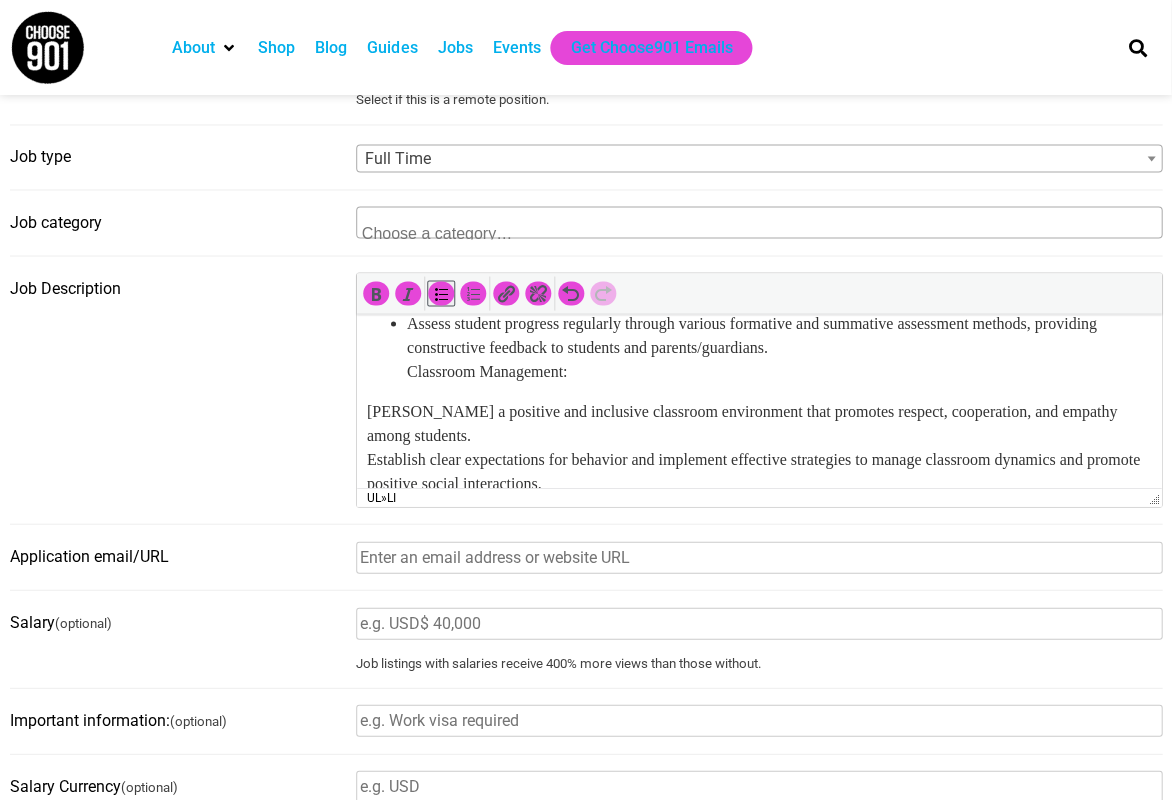 click on "Assess student progress regularly through various formative and summative assessment methods, providing constructive feedback to students and parents/guardians. Classroom Management:" at bounding box center [778, 347] 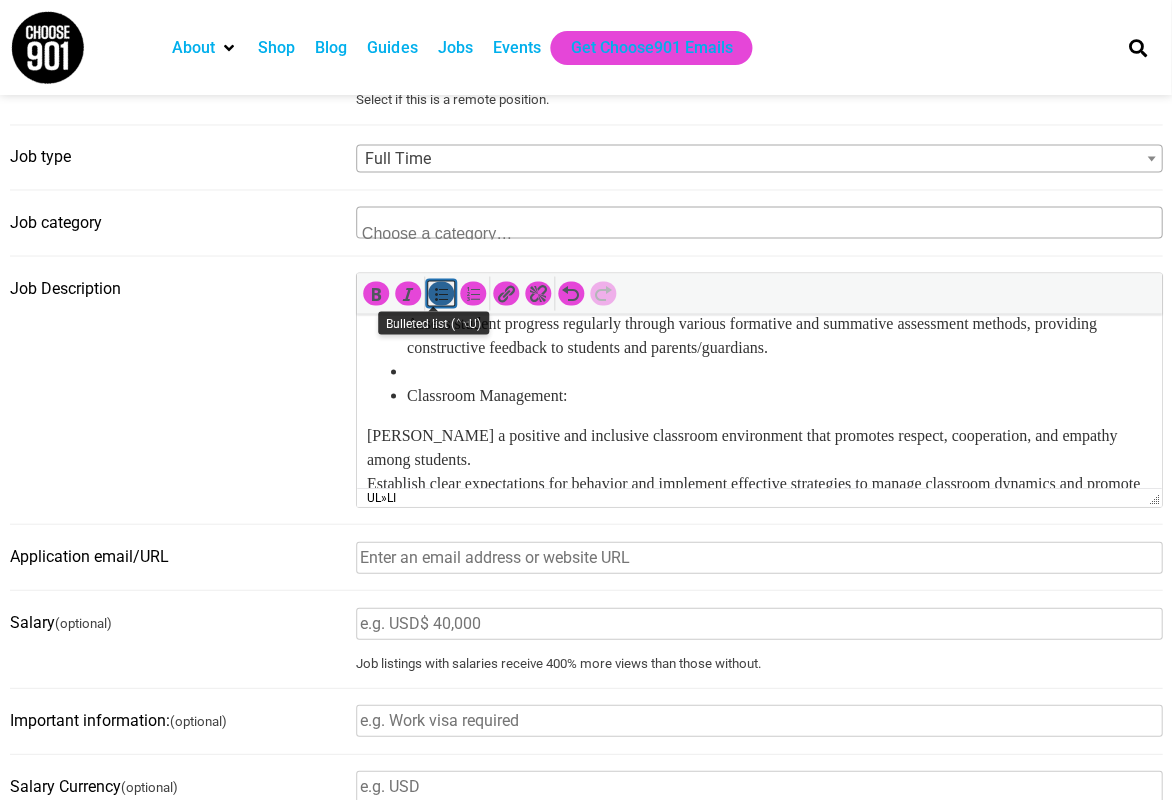 click at bounding box center [441, 293] 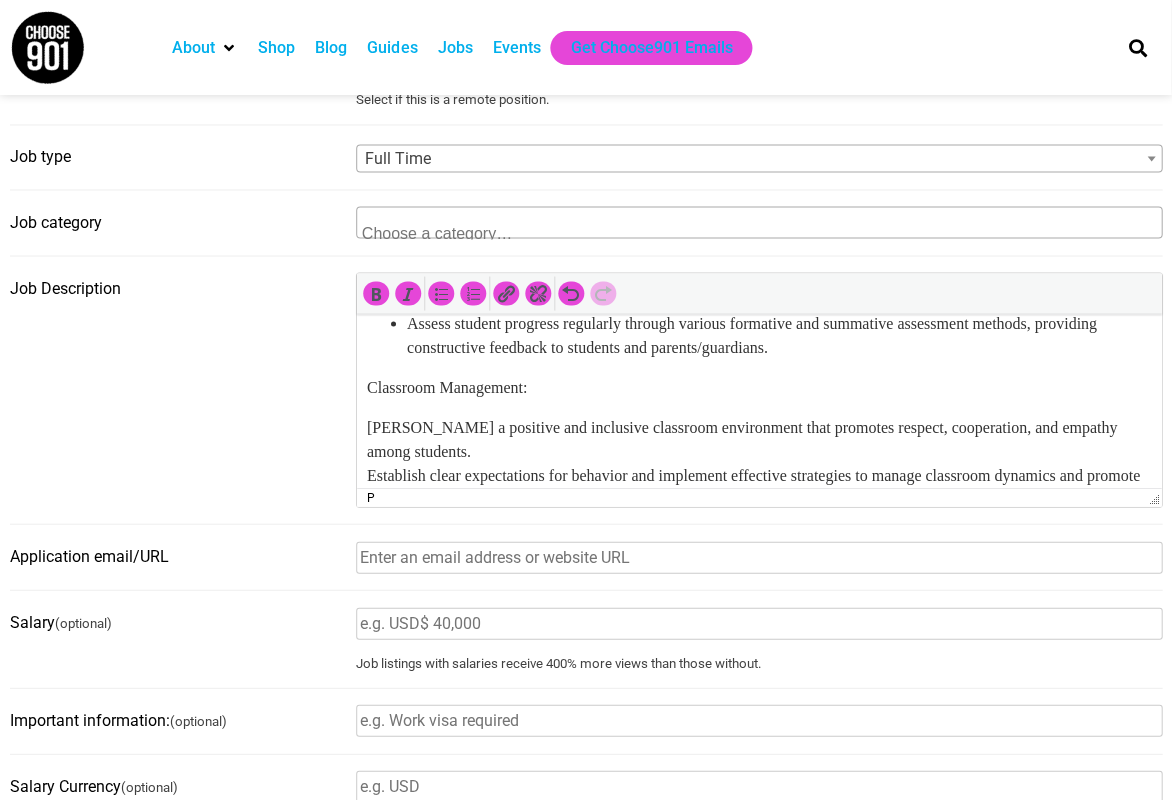 click on "Foster a positive and inclusive classroom environment that promotes respect, cooperation, and empathy among students. Establish clear expectations for behavior and implement effective strategies to manage classroom dynamics and promote positive social interactions. Collaboration:" at bounding box center [758, 475] 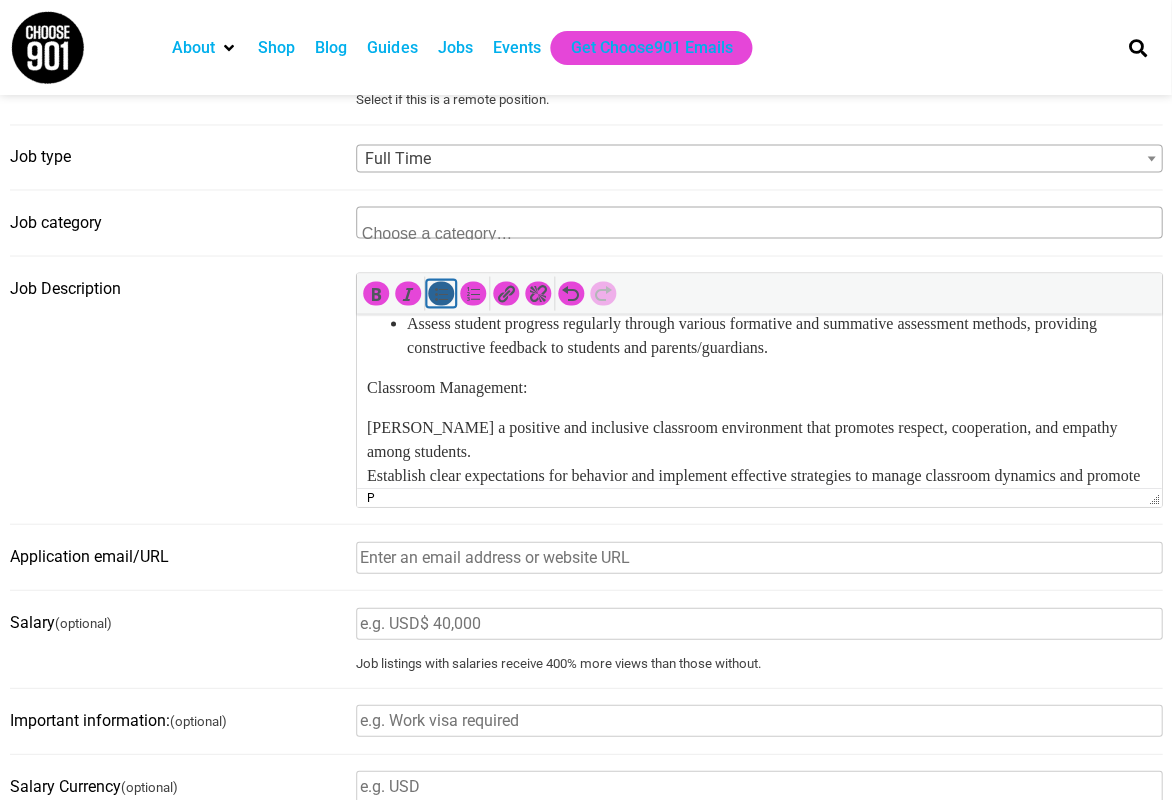 click at bounding box center (441, 293) 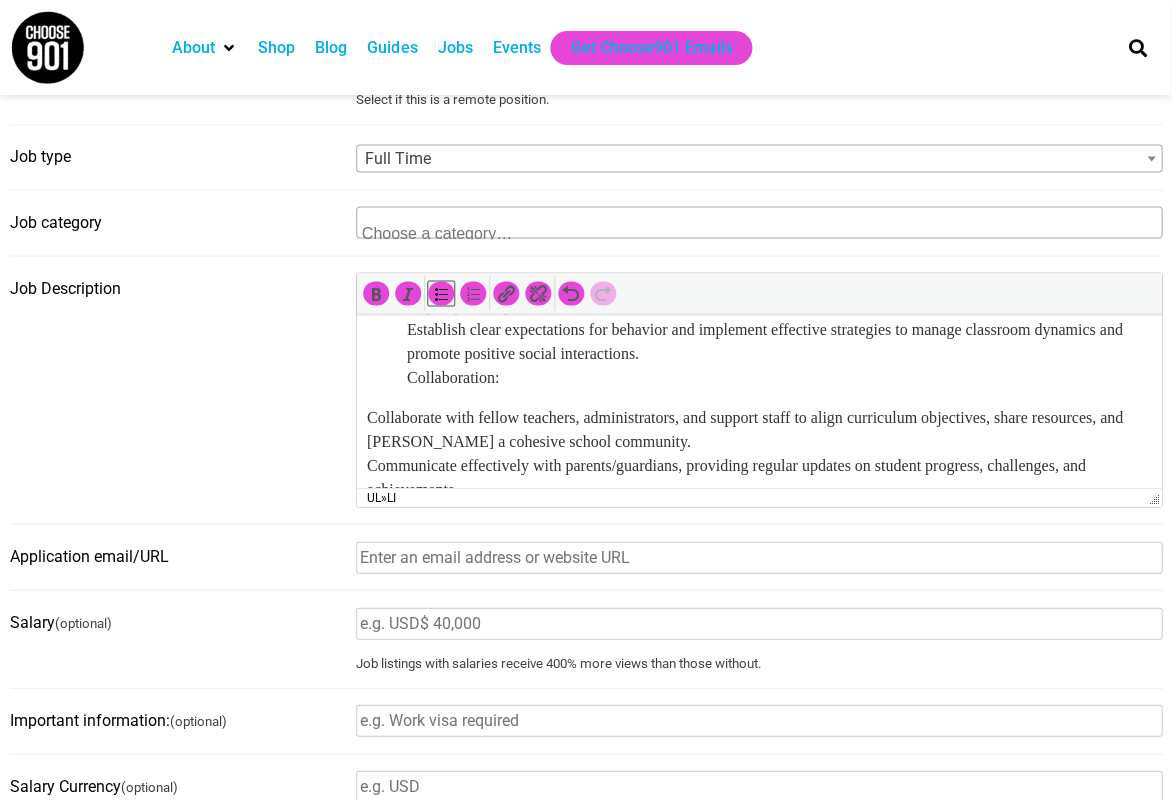 scroll, scrollTop: 1010, scrollLeft: 0, axis: vertical 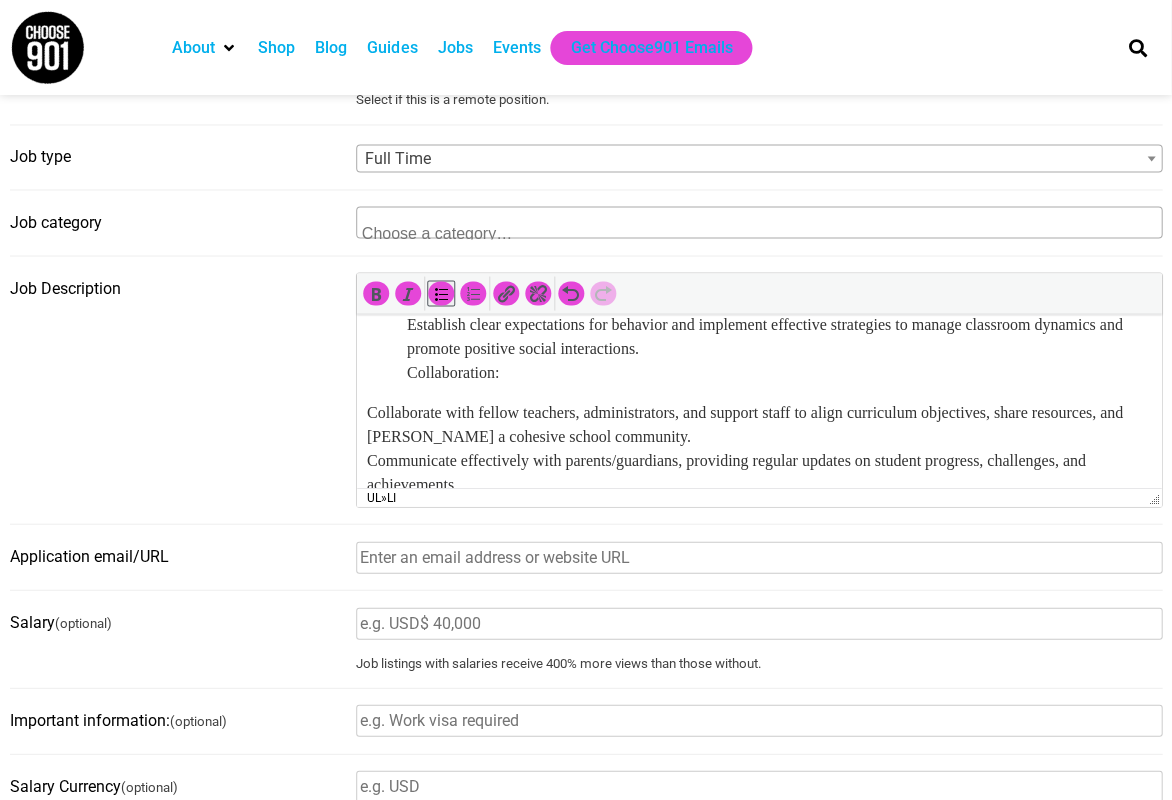 click on "Foster a positive and inclusive classroom environment that promotes respect, cooperation, and empathy among students. Establish clear expectations for behavior and implement effective strategies to manage classroom dynamics and promote positive social interactions. Collaboration:" at bounding box center [778, 324] 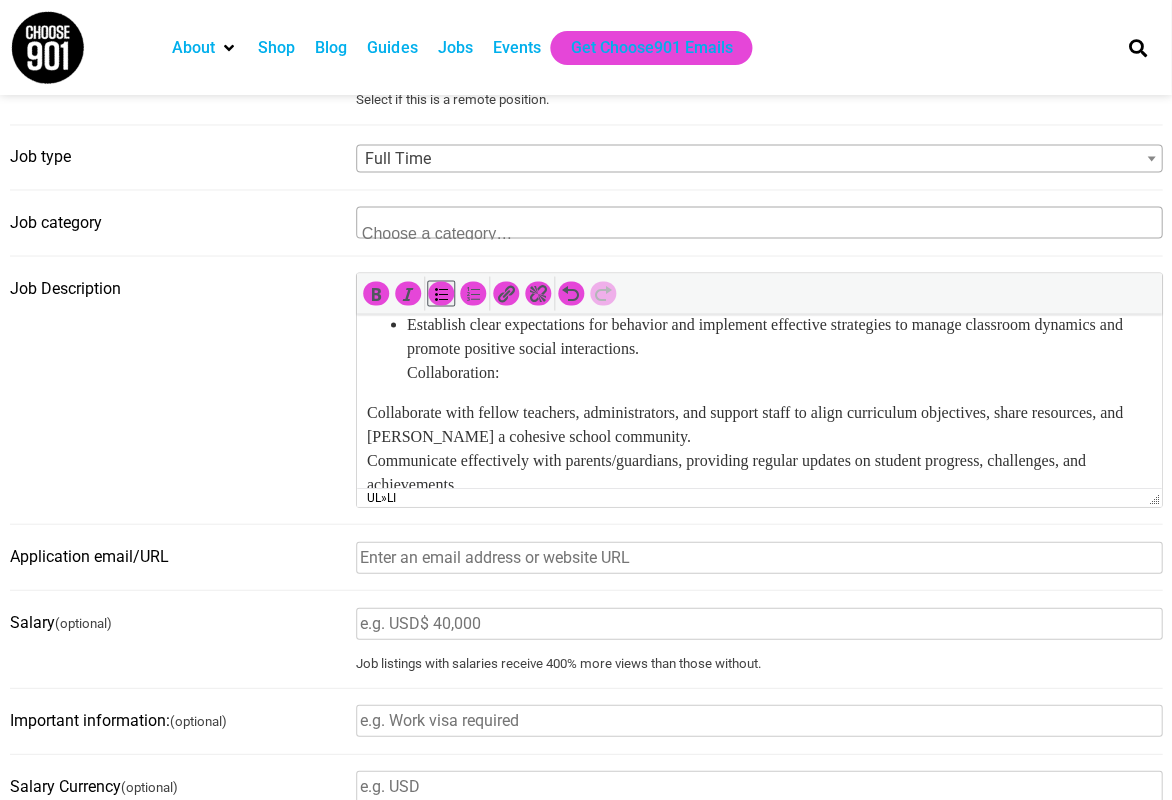click on "Establish clear expectations for behavior and implement effective strategies to manage classroom dynamics and promote positive social interactions. Collaboration:" at bounding box center [778, 348] 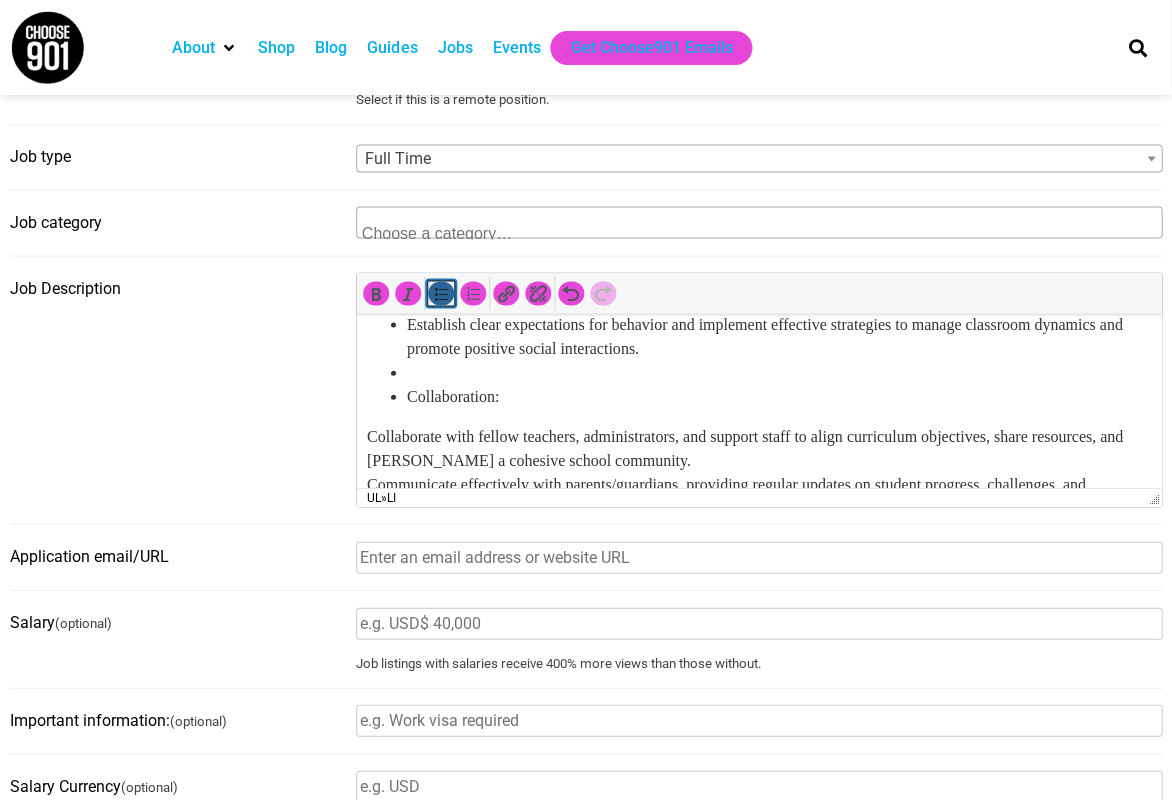 click at bounding box center [441, 293] 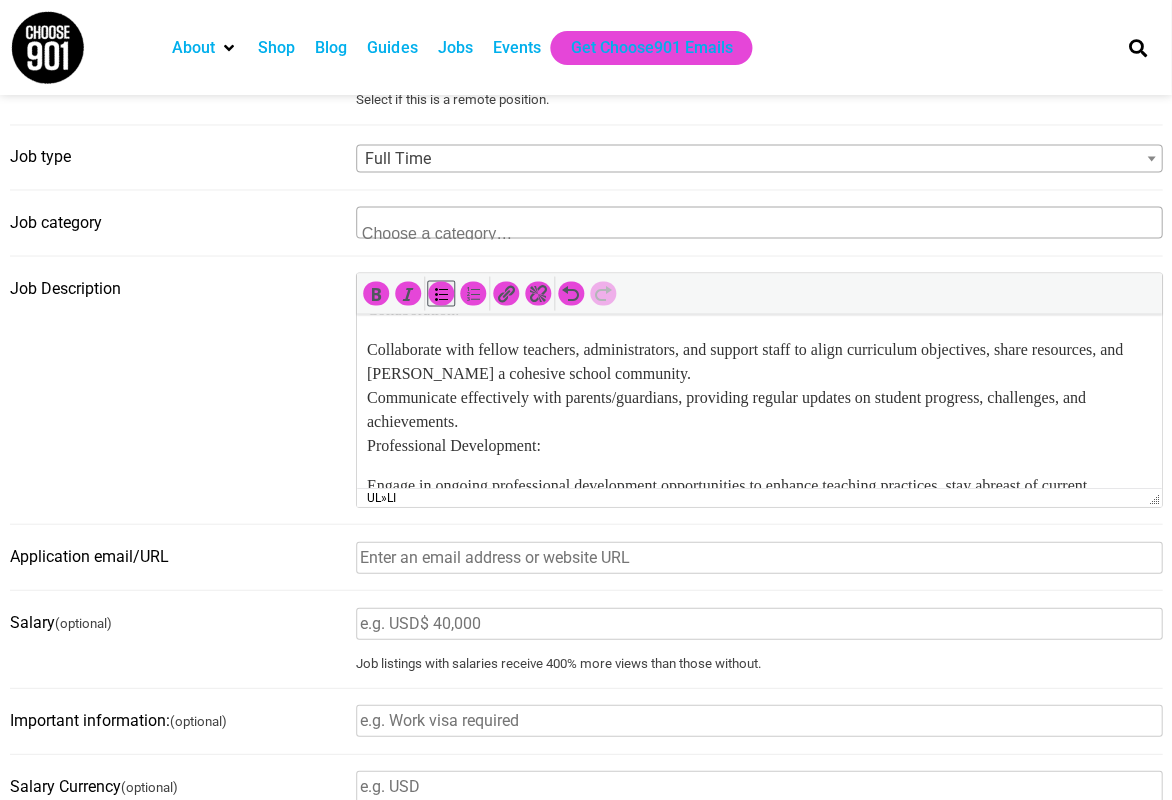 scroll, scrollTop: 1093, scrollLeft: 0, axis: vertical 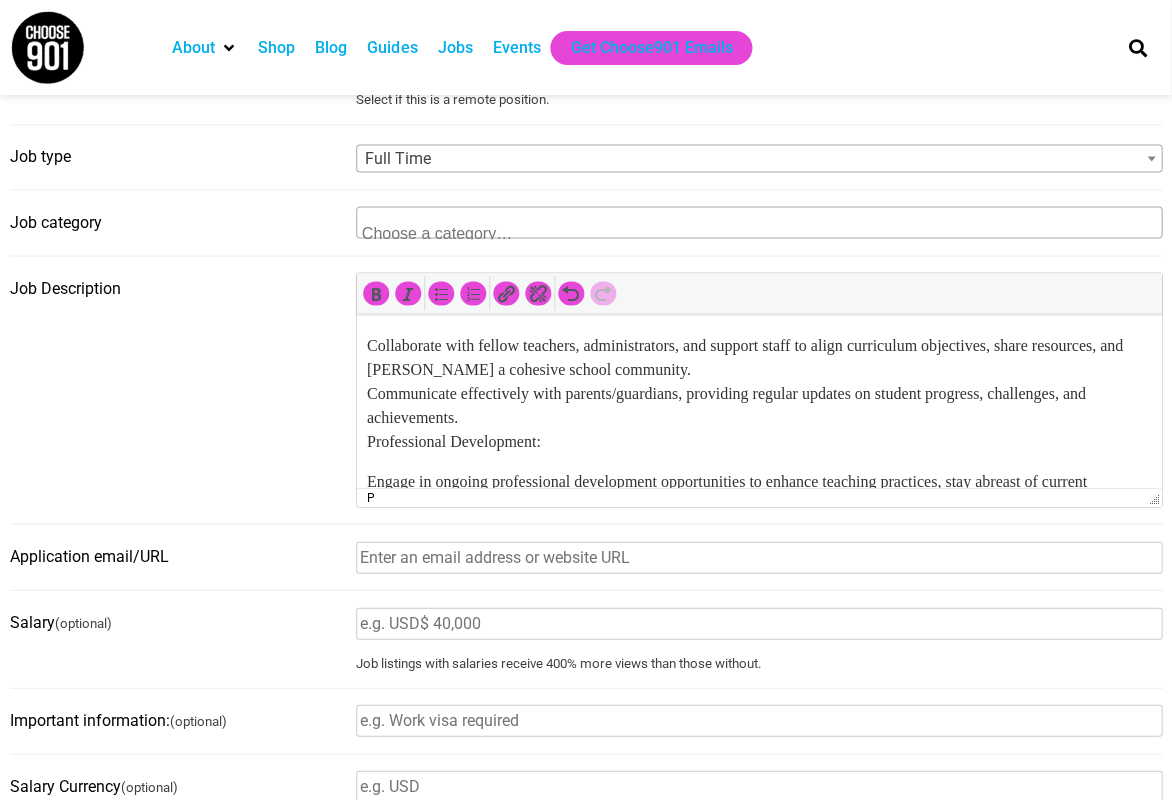 click on "Collaborate with fellow teachers, administrators, and support staff to align curriculum objectives, share resources, and foster a cohesive school community. Communicate effectively with parents/guardians, providing regular updates on student progress, challenges, and achievements. Professional Development:" at bounding box center [758, 393] 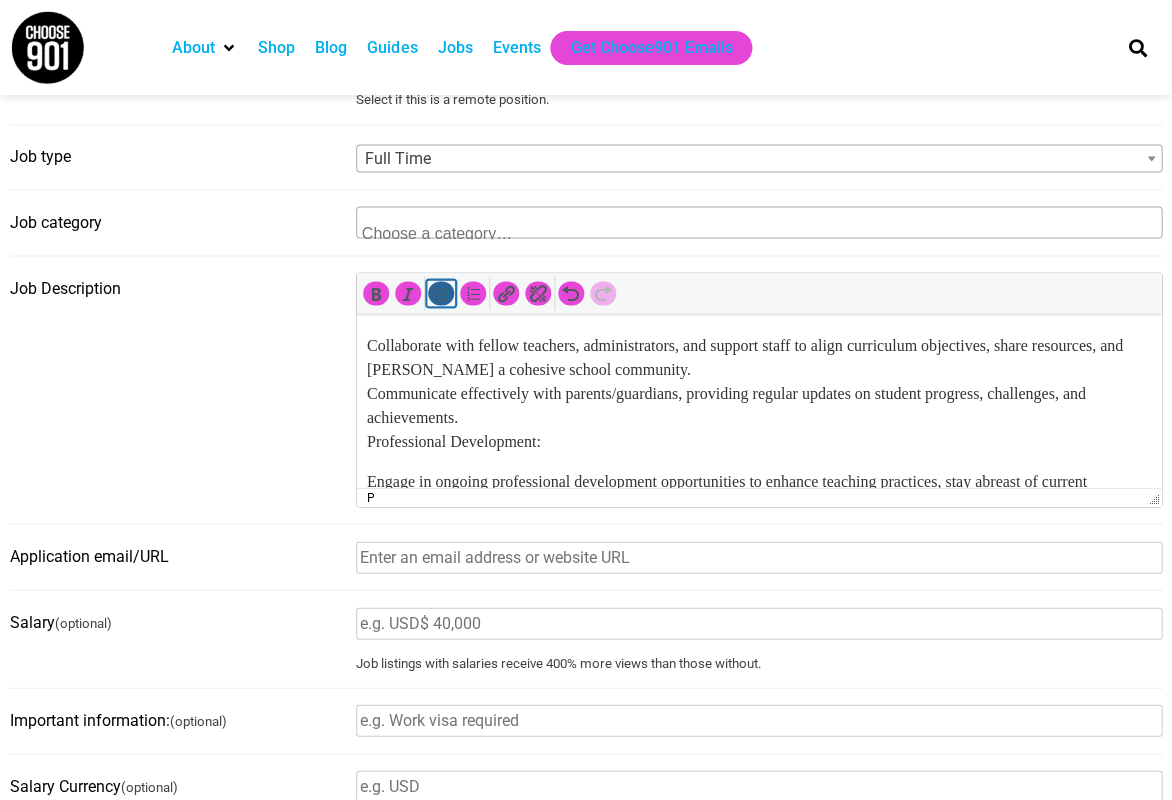 click at bounding box center [441, 293] 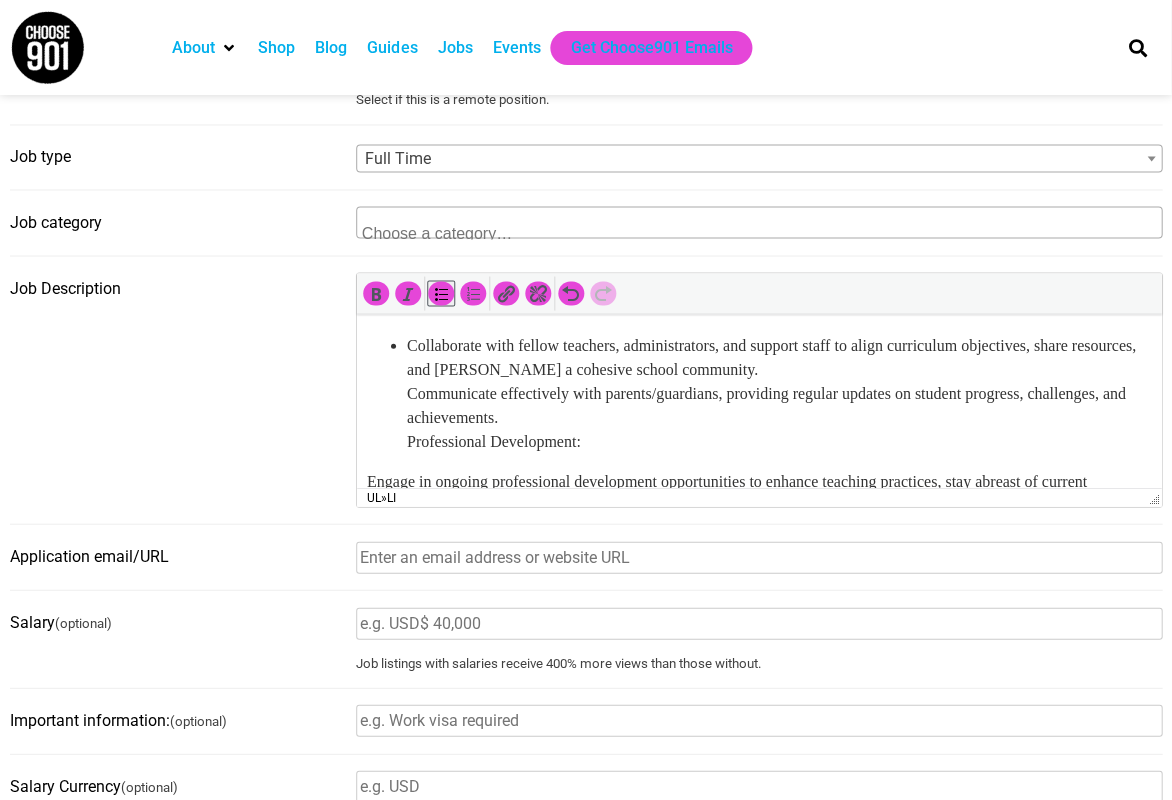 click on "Collaborate with fellow teachers, administrators, and support staff to align curriculum objectives, share resources, and foster a cohesive school community. Communicate effectively with parents/guardians, providing regular updates on student progress, challenges, and achievements. Professional Development:" at bounding box center [758, 393] 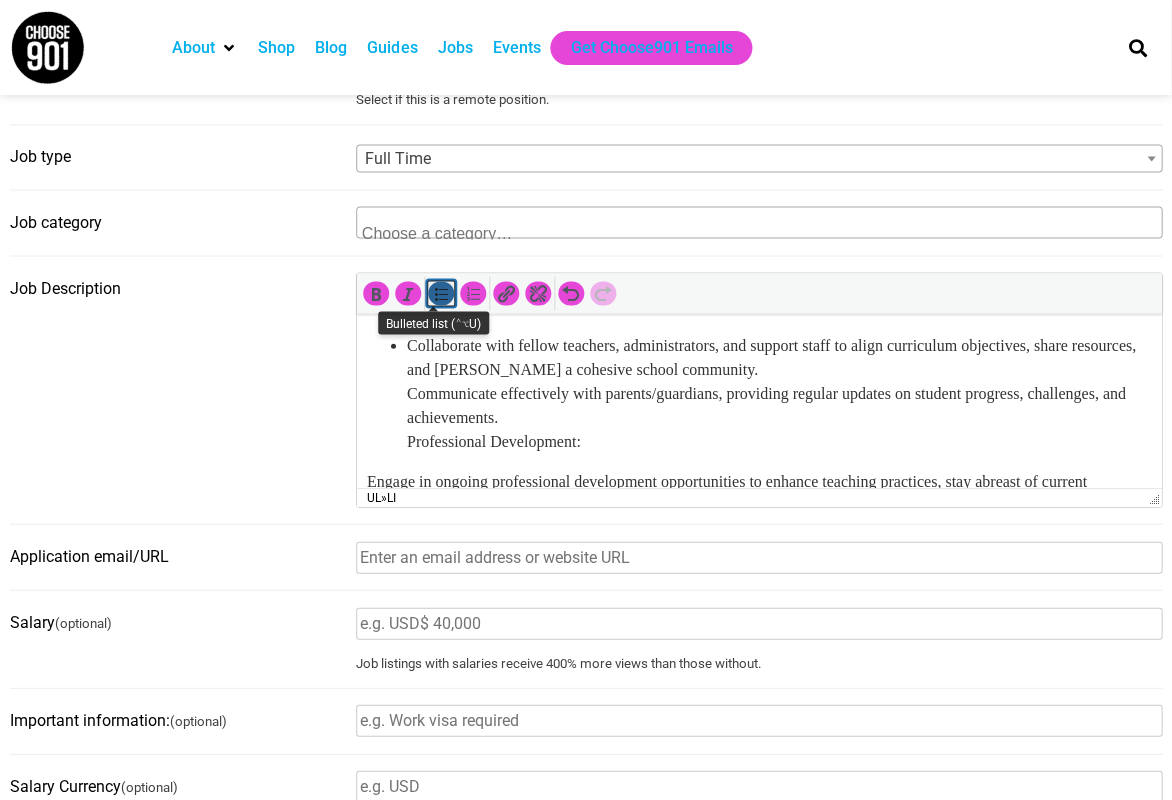 click at bounding box center (441, 293) 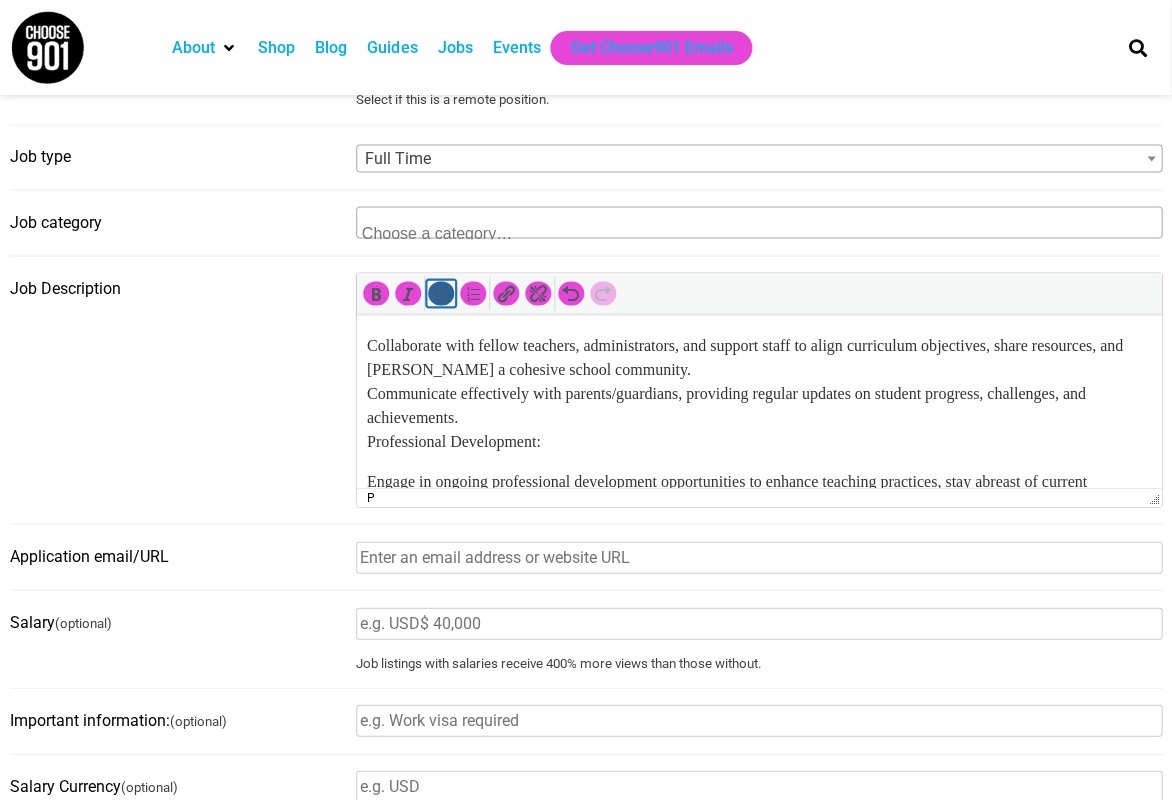 click at bounding box center (441, 293) 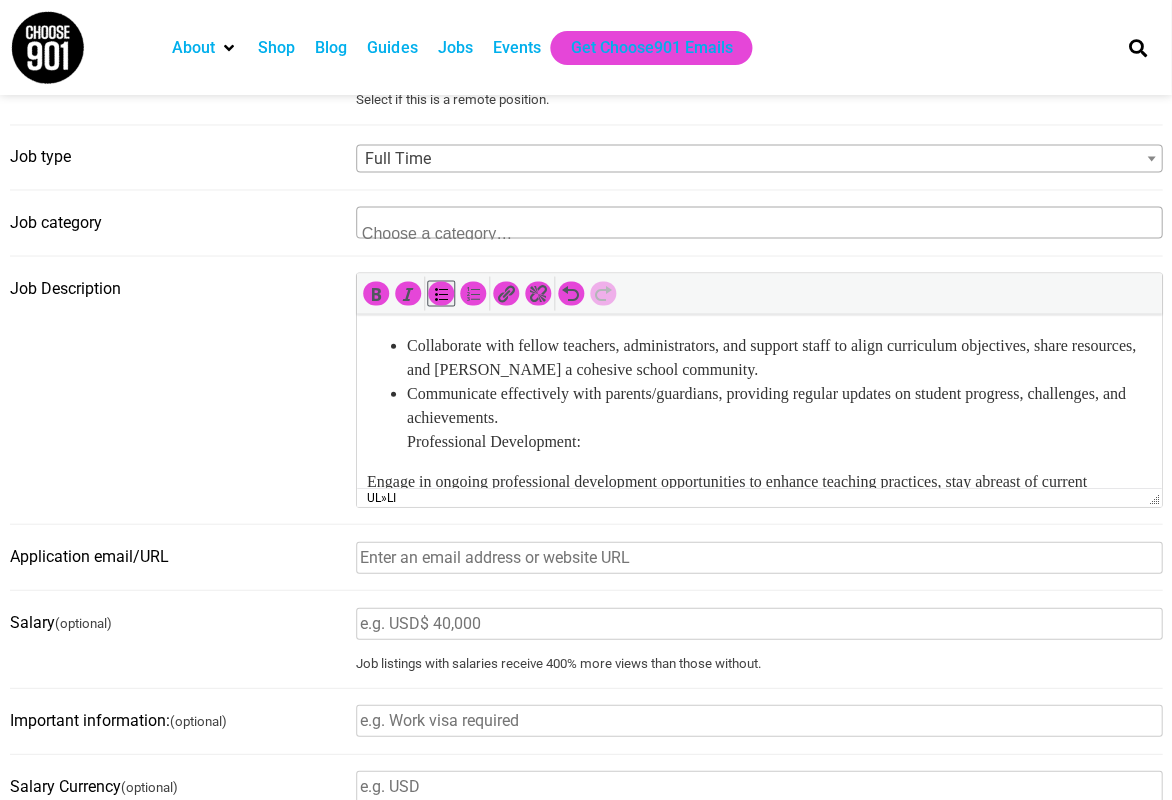 click on "Communicate effectively with parents/guardians, providing regular updates on student progress, challenges, and achievements. Professional Development:" at bounding box center (778, 417) 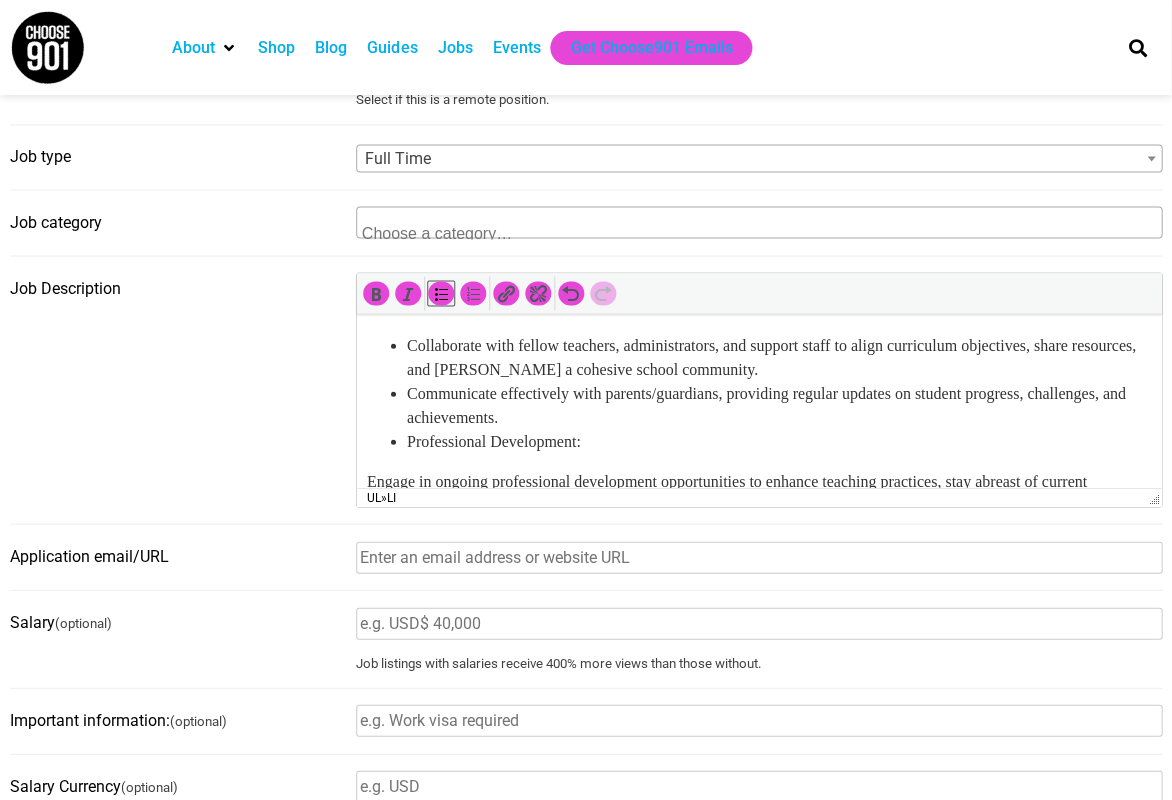 scroll, scrollTop: 1108, scrollLeft: 0, axis: vertical 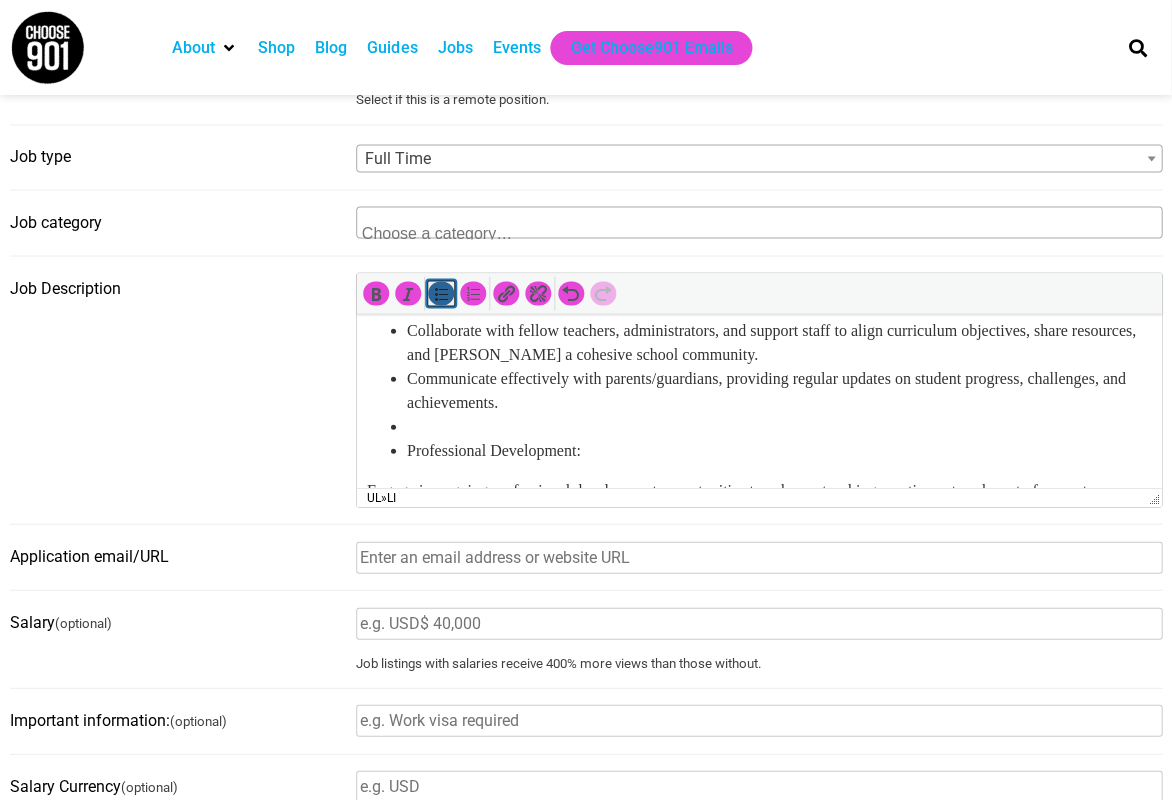 click at bounding box center [441, 293] 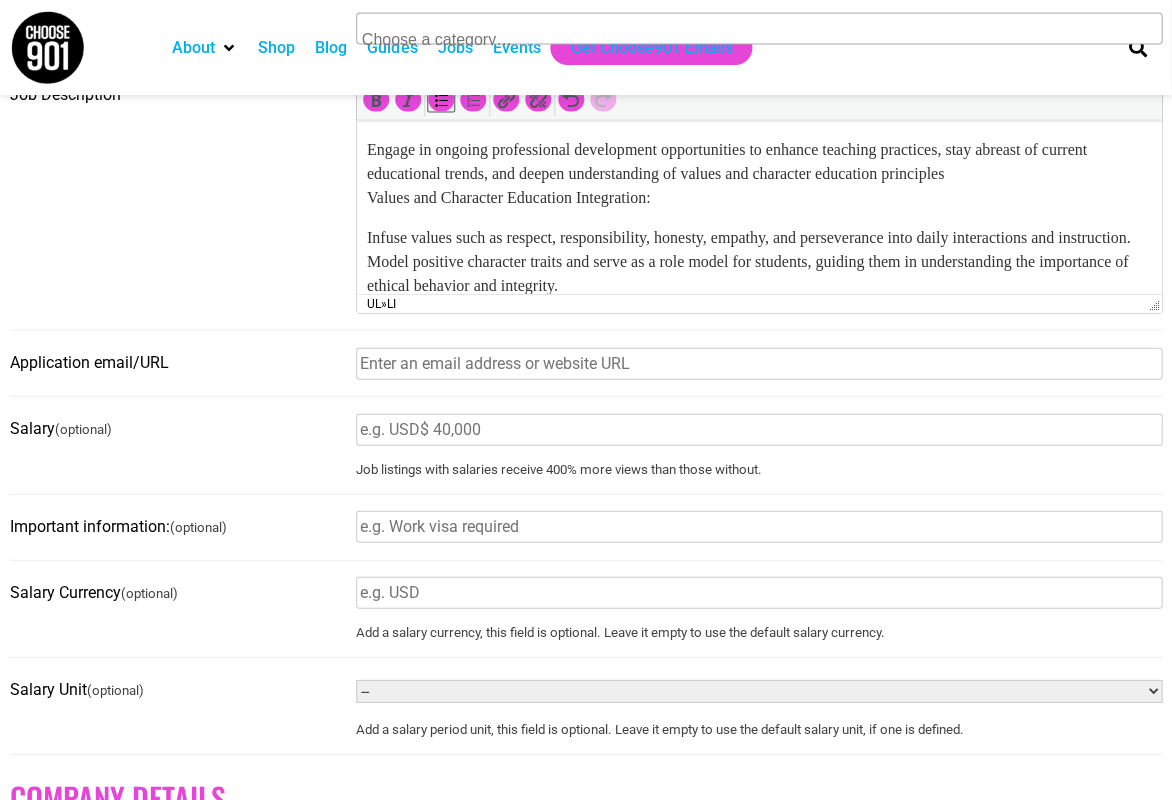 scroll, scrollTop: 1253, scrollLeft: 0, axis: vertical 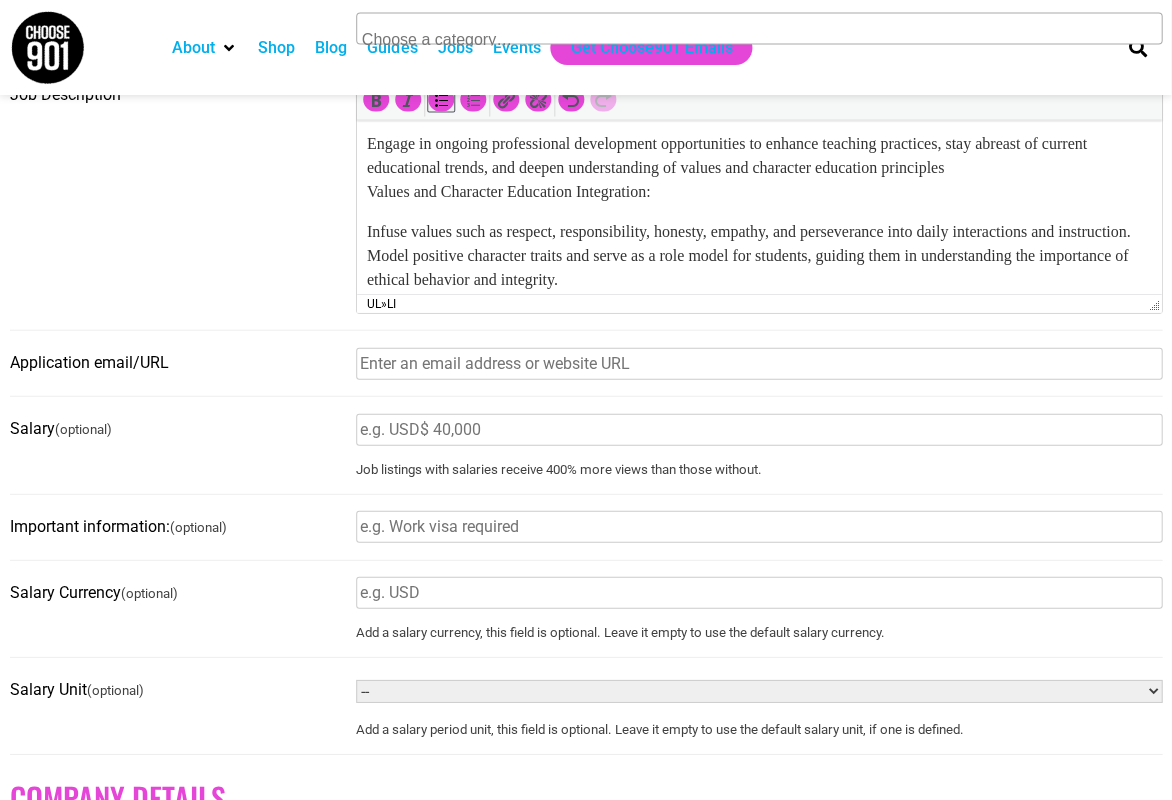 click on "The Land Academy Elementary School, 3430 Overton Crossing, Memphis, TN 38127 POSITION TITLE:   Kindergarten Teacher Job Description REPORTS TO:   School Director POSITION:   The Land Academy Elementary School, Full-time regular exempt MISSION:   To engage students in project-based learning, expose them to real world experiences, and equip them for academic excellence. OVERVIEW:   We are seeking a passionate and dedicated Kindergarten Teacher to join our innovative project-based learning (PBL) private school committed to fostering values and character education. As a Kindergarten Teacher, you will play a pivotal role in creating a nurturing and stimulating learning environment where young learners can develop academically, socially, and emotionally while instilling essential values and character traits. JOB DESCRIPTION: KEY RESULT AREAS: Student Achievement Classroom Instruction Curriculum Development Student Development RESPONSIBILITIES  (including but not limited to): Curriculum Development:" at bounding box center [758, -61] 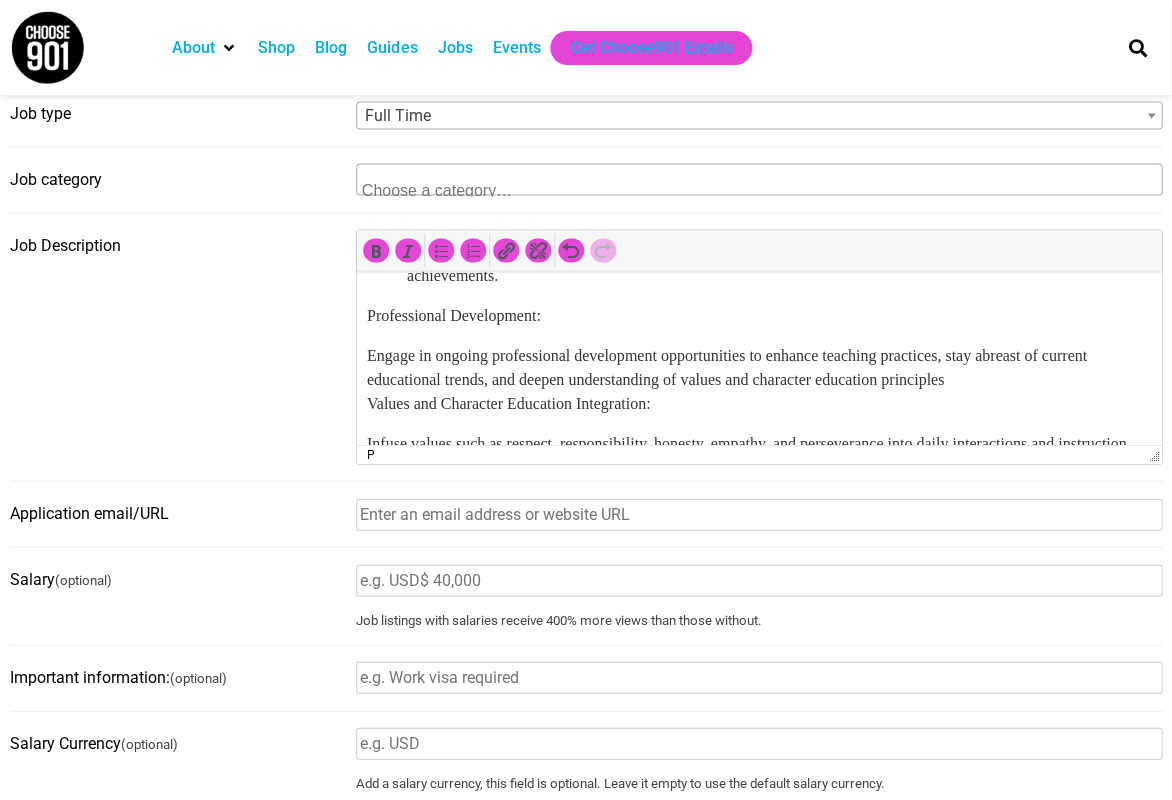 scroll, scrollTop: 1195, scrollLeft: 0, axis: vertical 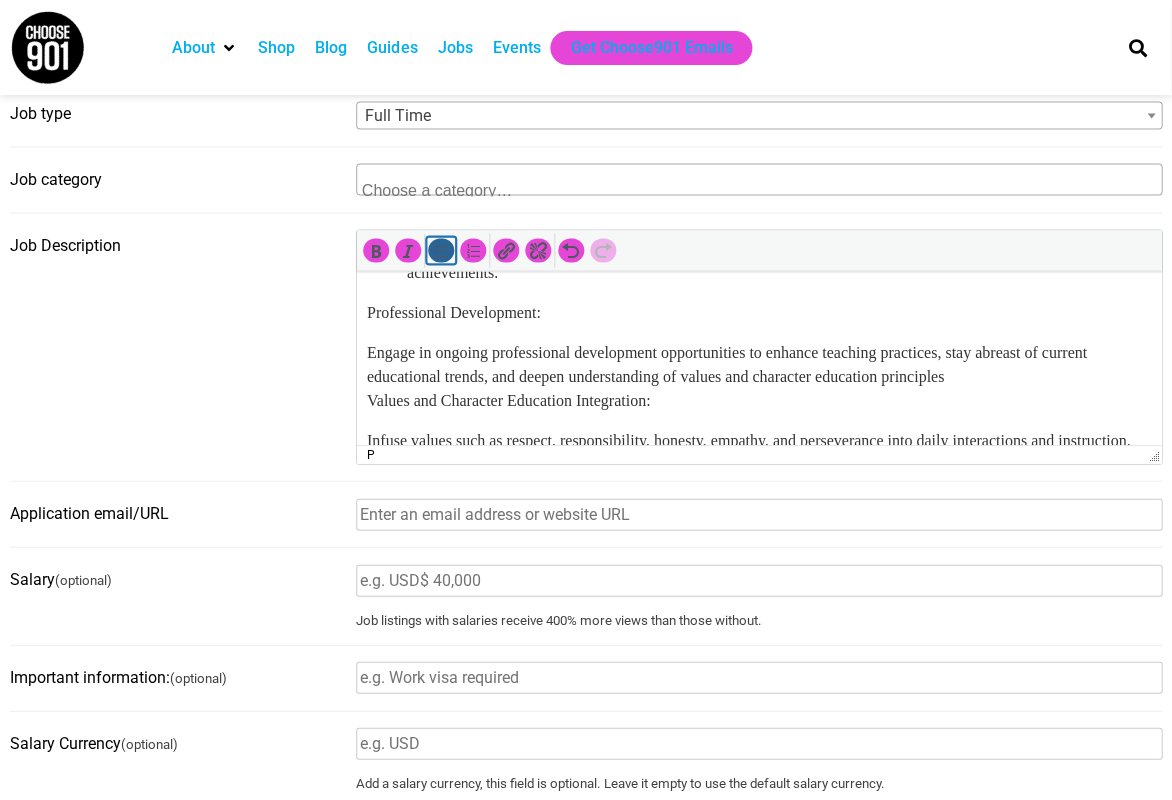click at bounding box center [441, 250] 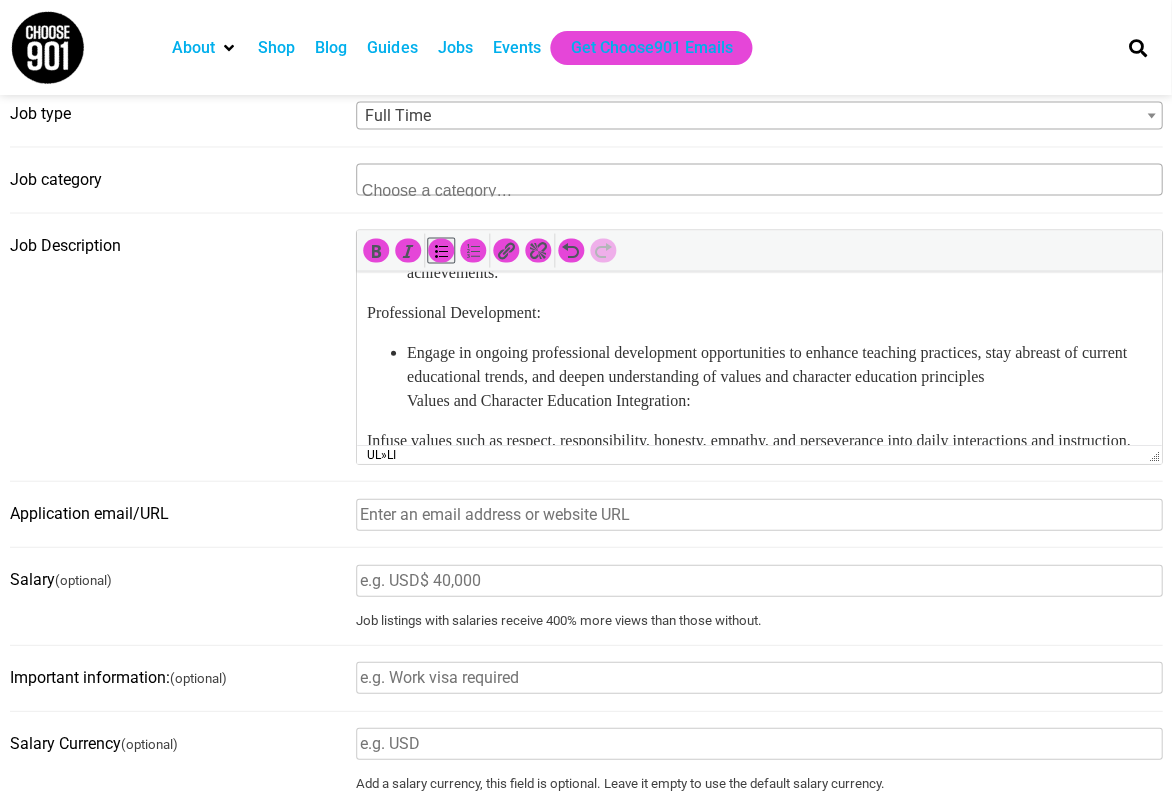 click on "Engage in ongoing professional development opportunities to enhance teaching practices, stay abreast of current educational trends, and deepen understanding of values and character education principles Values and Character Education Integration:" at bounding box center (758, 376) 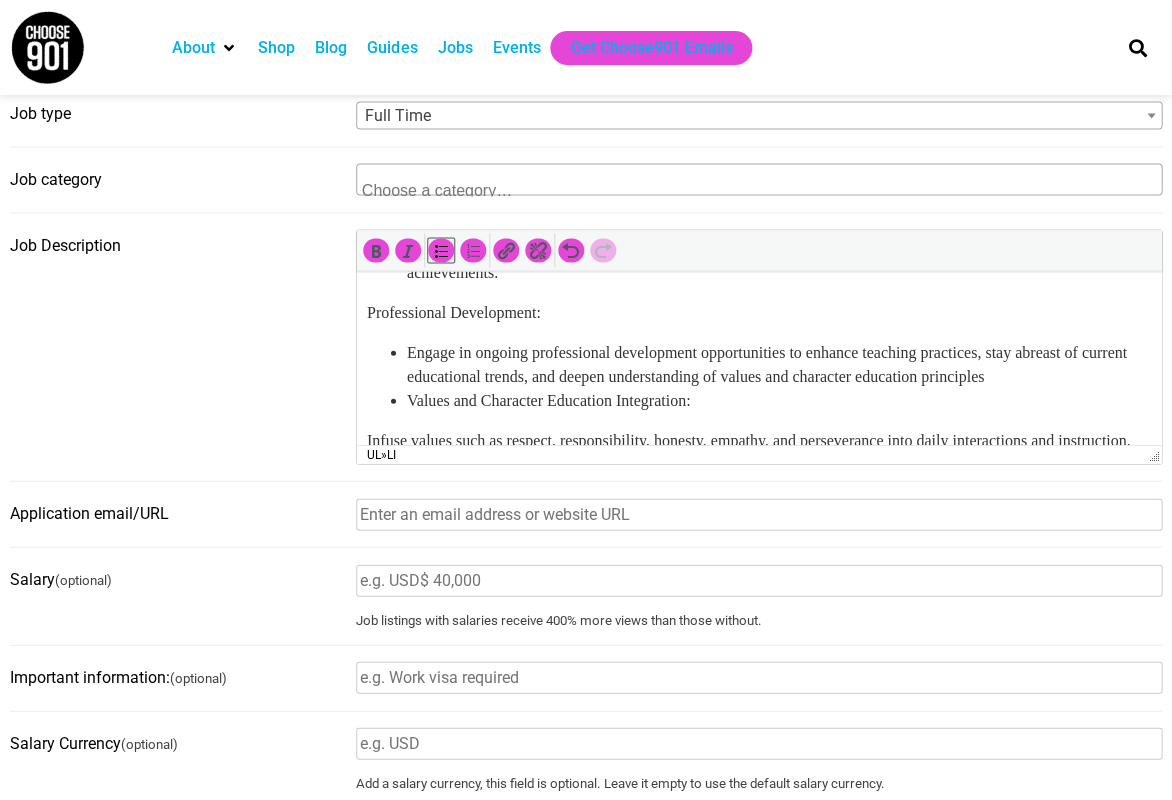 scroll, scrollTop: 1211, scrollLeft: 0, axis: vertical 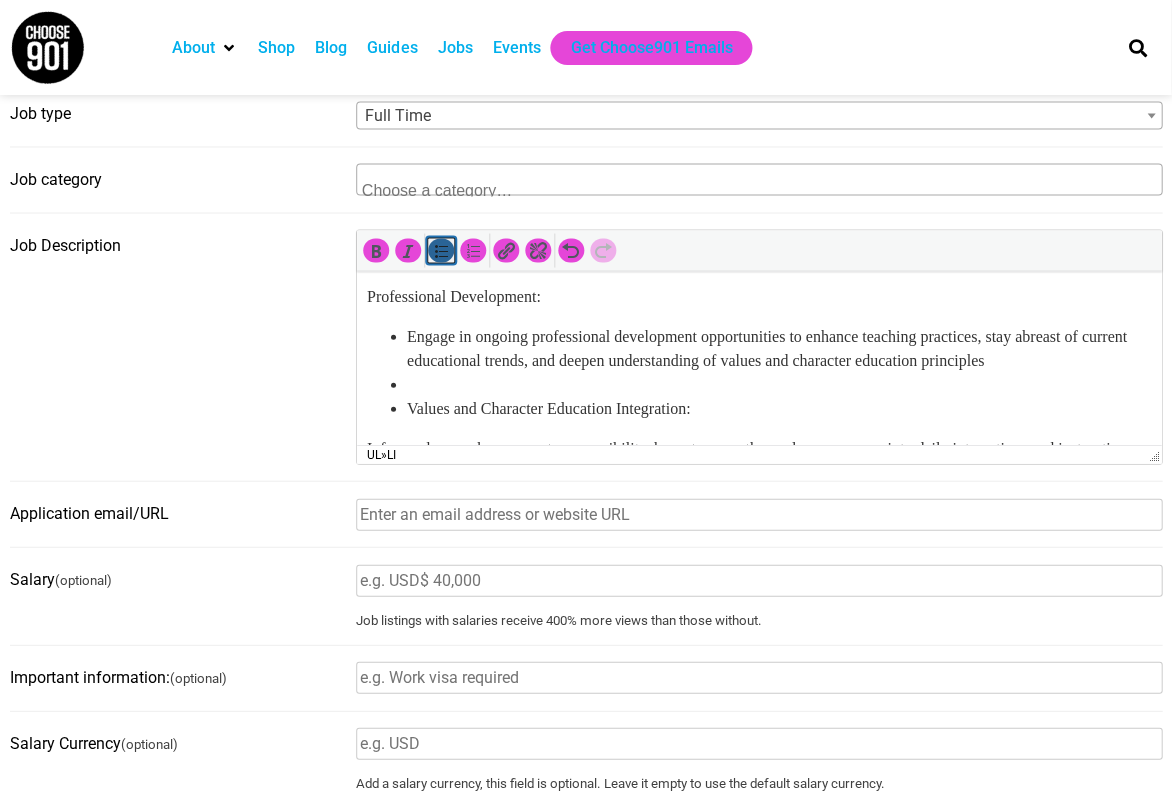 click at bounding box center (441, 250) 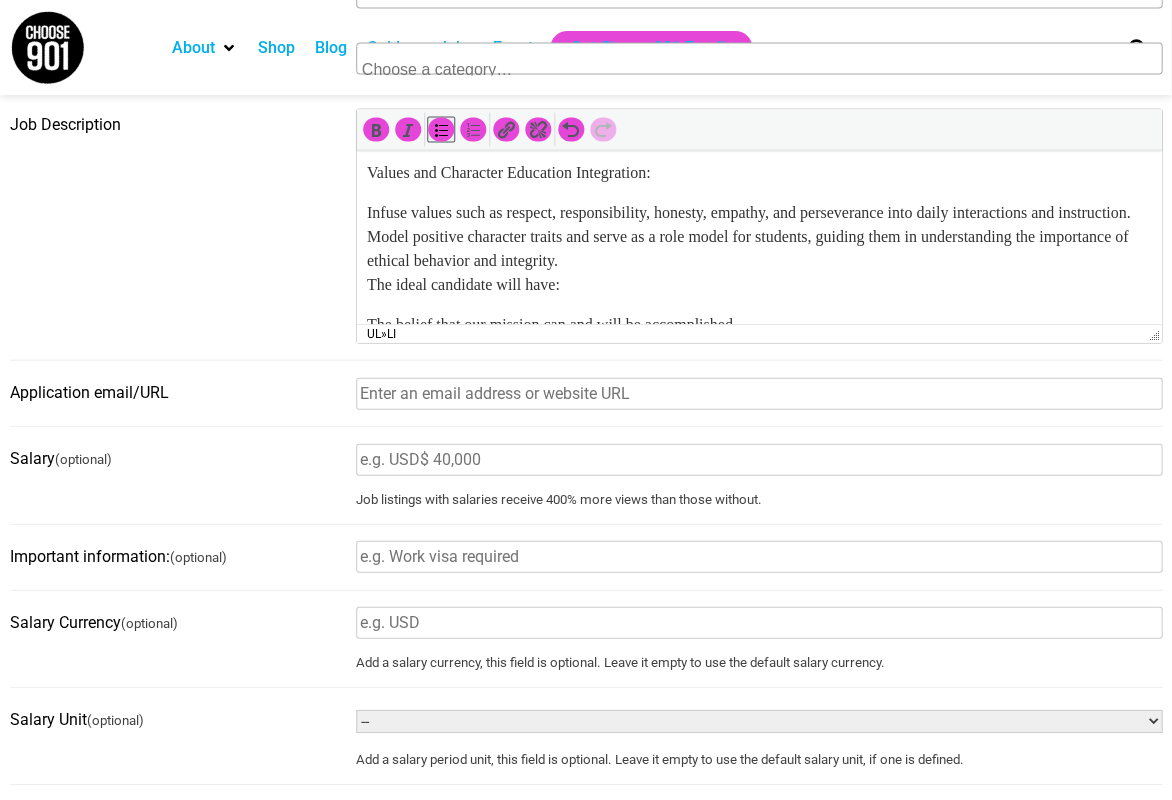 scroll, scrollTop: 1325, scrollLeft: 0, axis: vertical 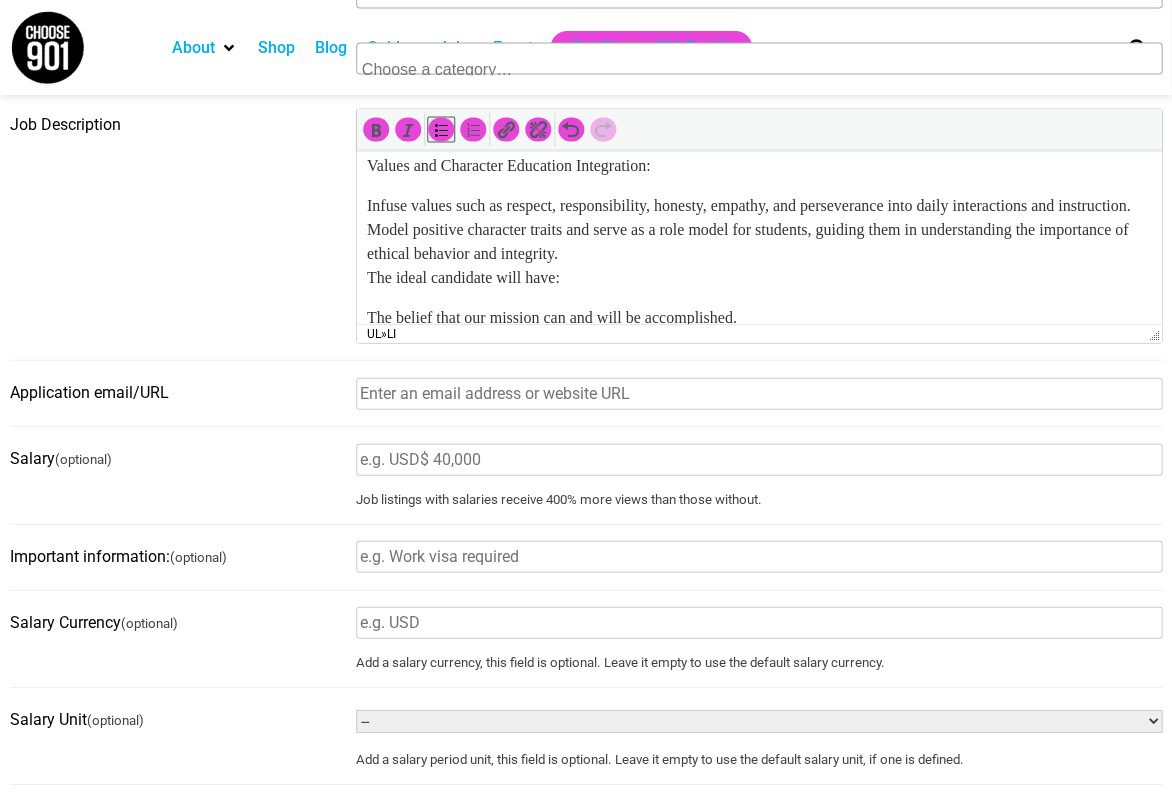 click on "Infuse values such as respect, responsibility, honesty, empathy, and perseverance into daily interactions and instruction. Model positive character traits and serve as a role model for students, guiding them in understanding the importance of ethical behavior and integrity. The ideal candidate will have:" at bounding box center [758, 241] 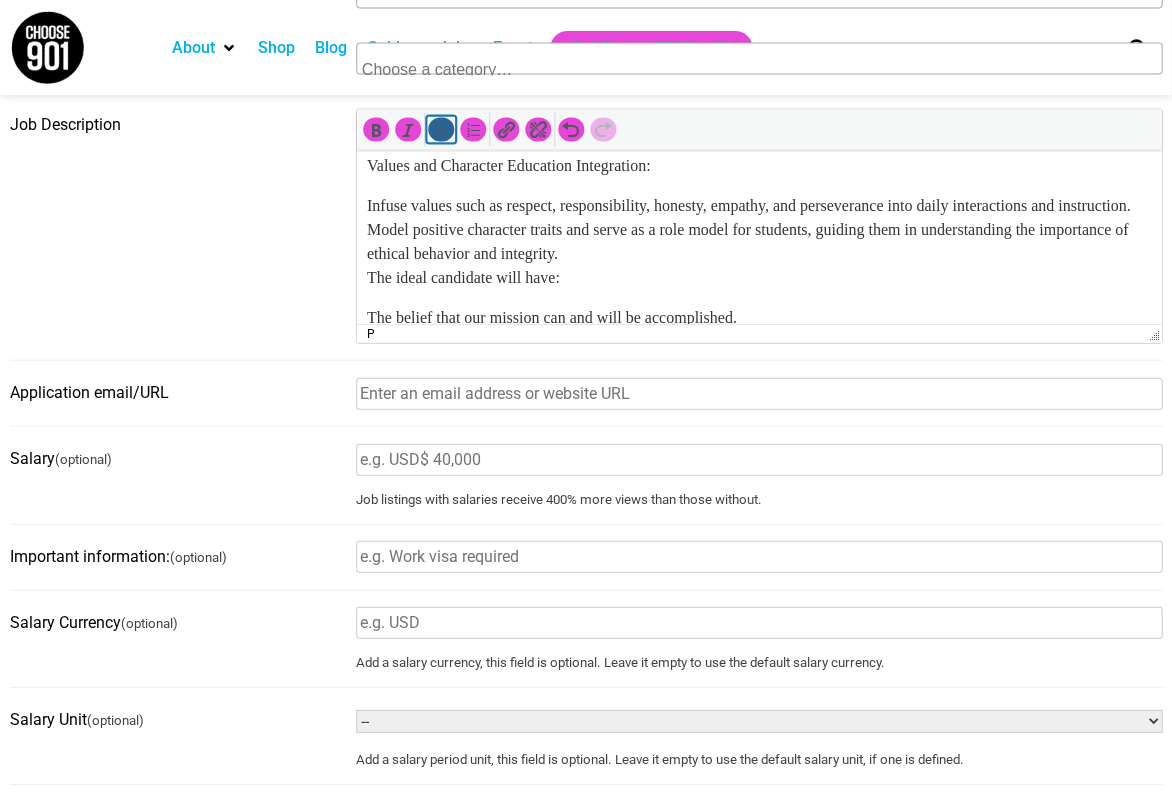 click at bounding box center (441, 129) 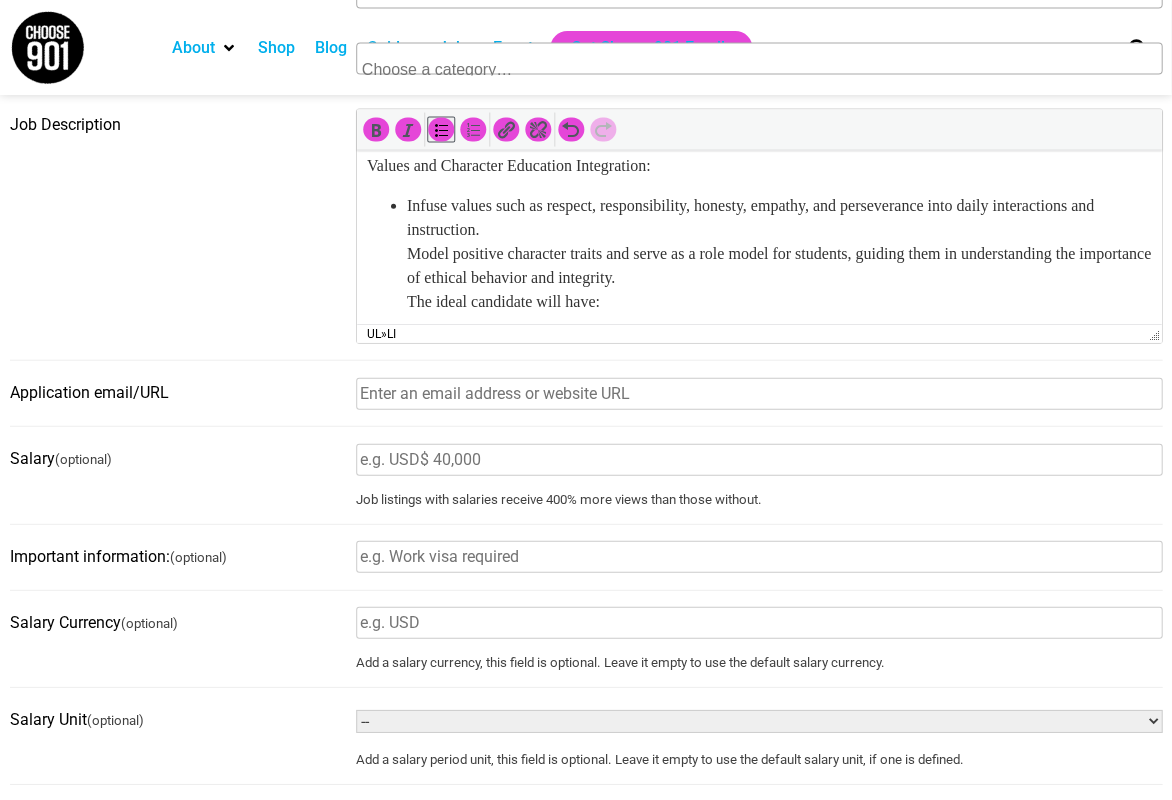 click on "Infuse values such as respect, responsibility, honesty, empathy, and perseverance into daily interactions and instruction. Model positive character traits and serve as a role model for students, guiding them in understanding the importance of ethical behavior and integrity. The ideal candidate will have:" at bounding box center (778, 253) 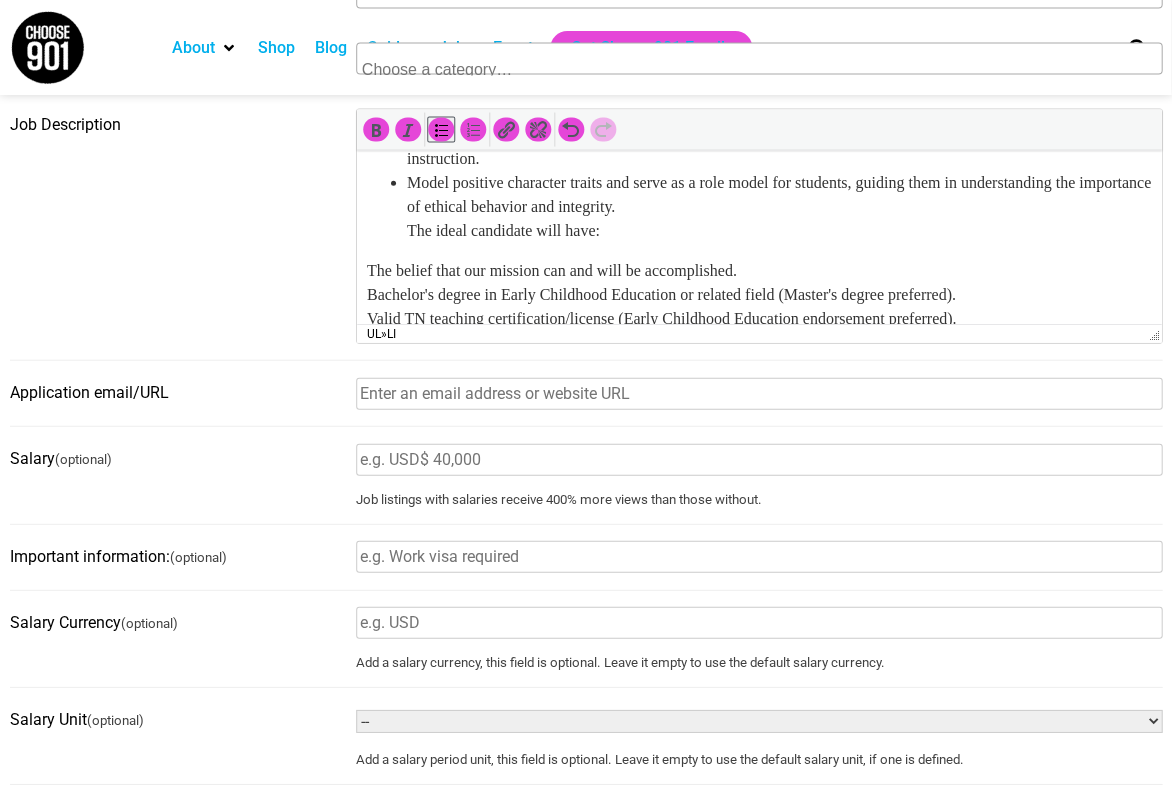 scroll, scrollTop: 1400, scrollLeft: 0, axis: vertical 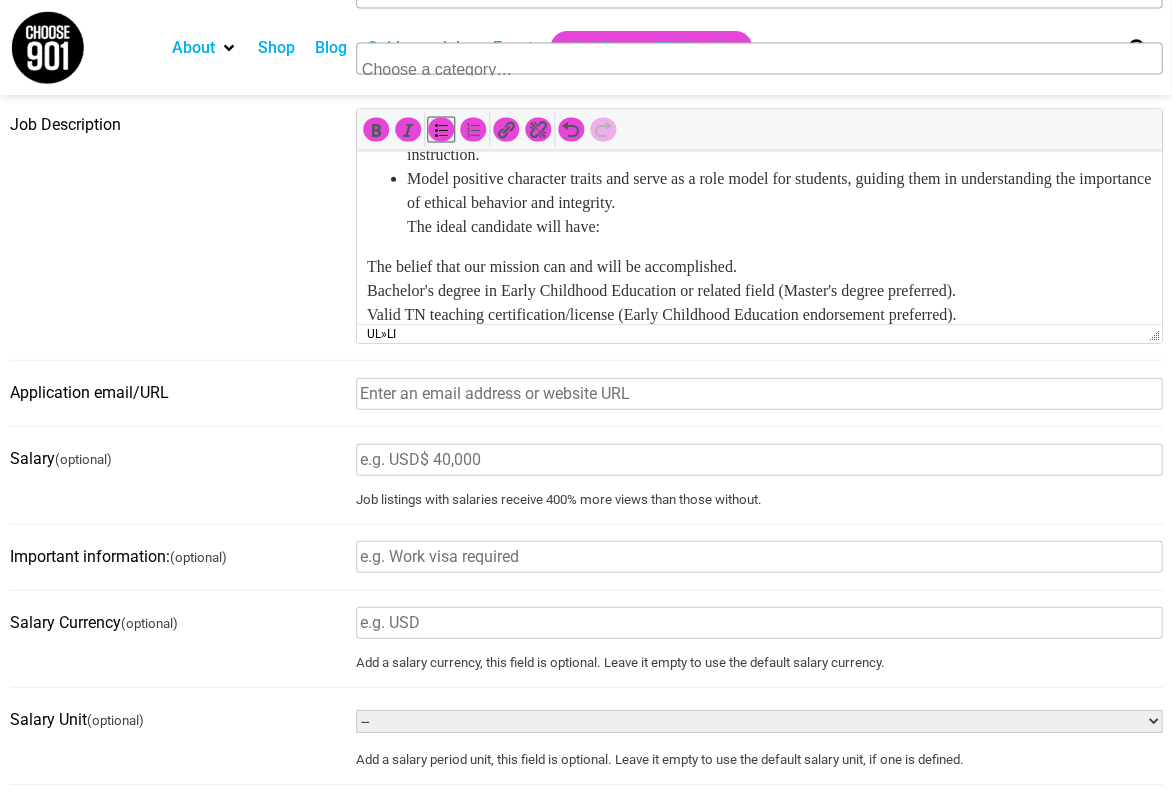click on "Model positive character traits and serve as a role model for students, guiding them in understanding the importance of ethical behavior and integrity. The ideal candidate will have:" at bounding box center (778, 202) 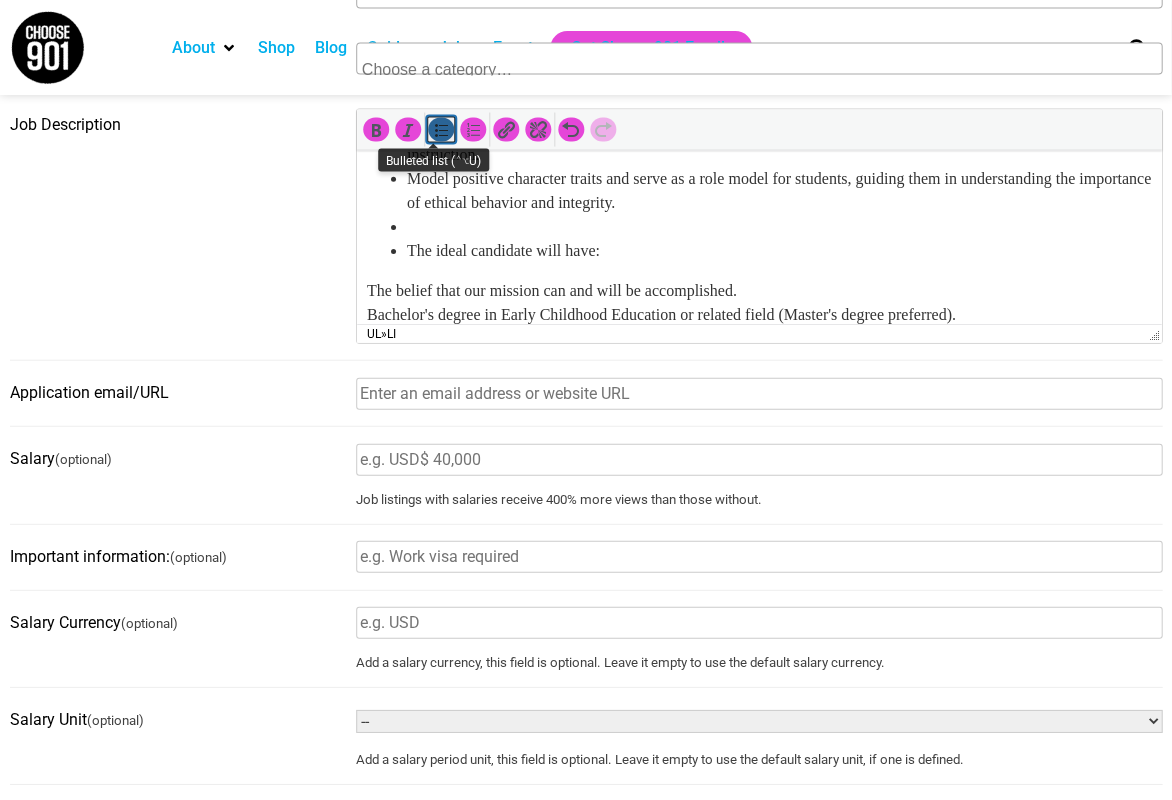 click at bounding box center (441, 129) 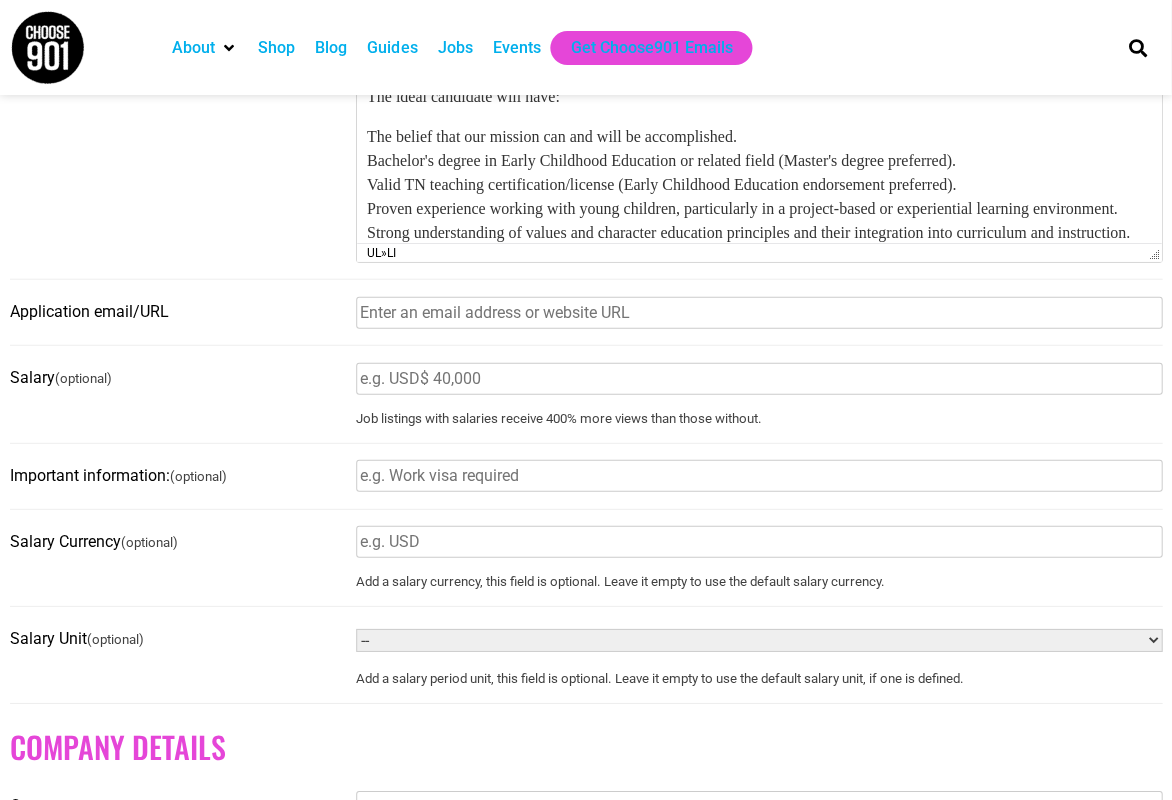 scroll, scrollTop: 1468, scrollLeft: 0, axis: vertical 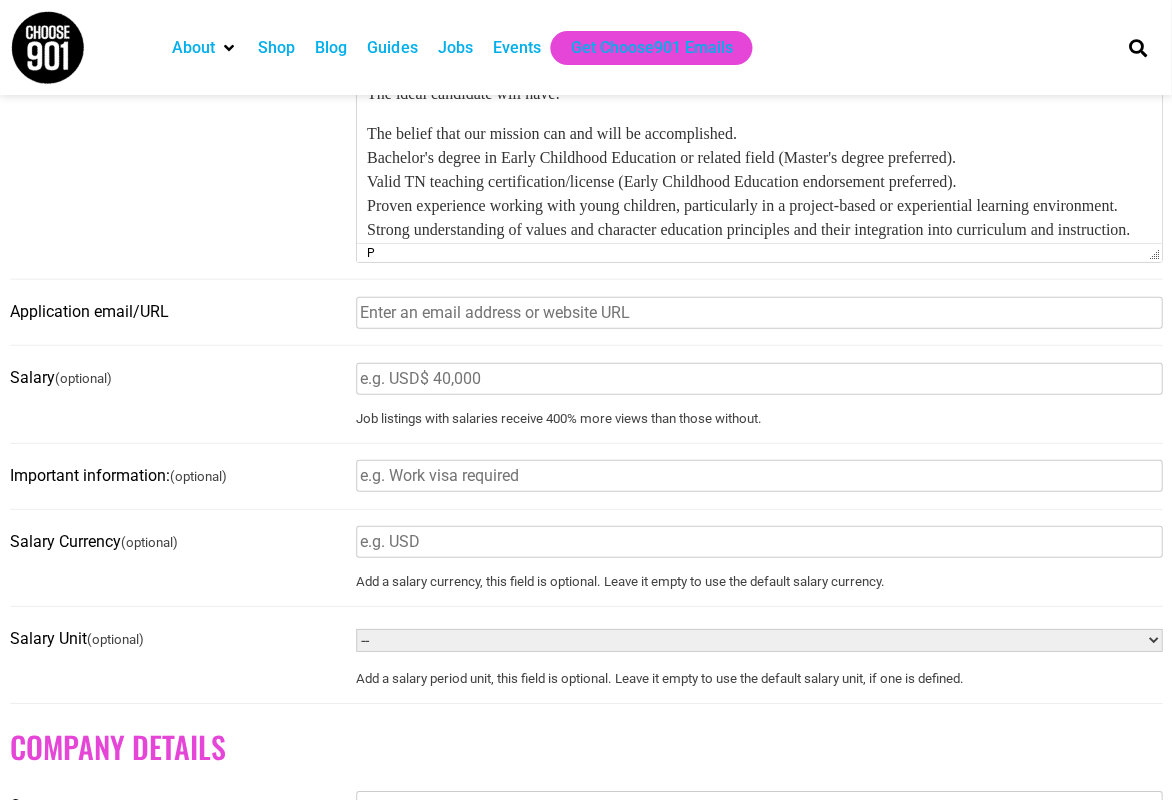 click on "The belief that our mission can and will be accomplished. Bachelor's degree in Early Childhood Education or related field (Master's degree preferred). Valid TN teaching certification/license (Early Childhood Education endorsement preferred). Proven experience working with young children, particularly in a project-based or experiential learning environment. Strong understanding of values and character education principles and their integration into curriculum and instruction. Excellent communication, collaboration, and interpersonal skills. Patience, creativity, and a genuine passion for working with young learners. Commitment to ongoing professional growth and development. Knowledge of computers and software program (i.e. MS Word, Excel and others) and aptitude and willingness to learn new software programs through hands-on use and self study. Ability to handle and prioritize multiple complex tasks within a deadline and with a high degree of accuracy and attention to detail. BENEFITS:" at bounding box center (758, 338) 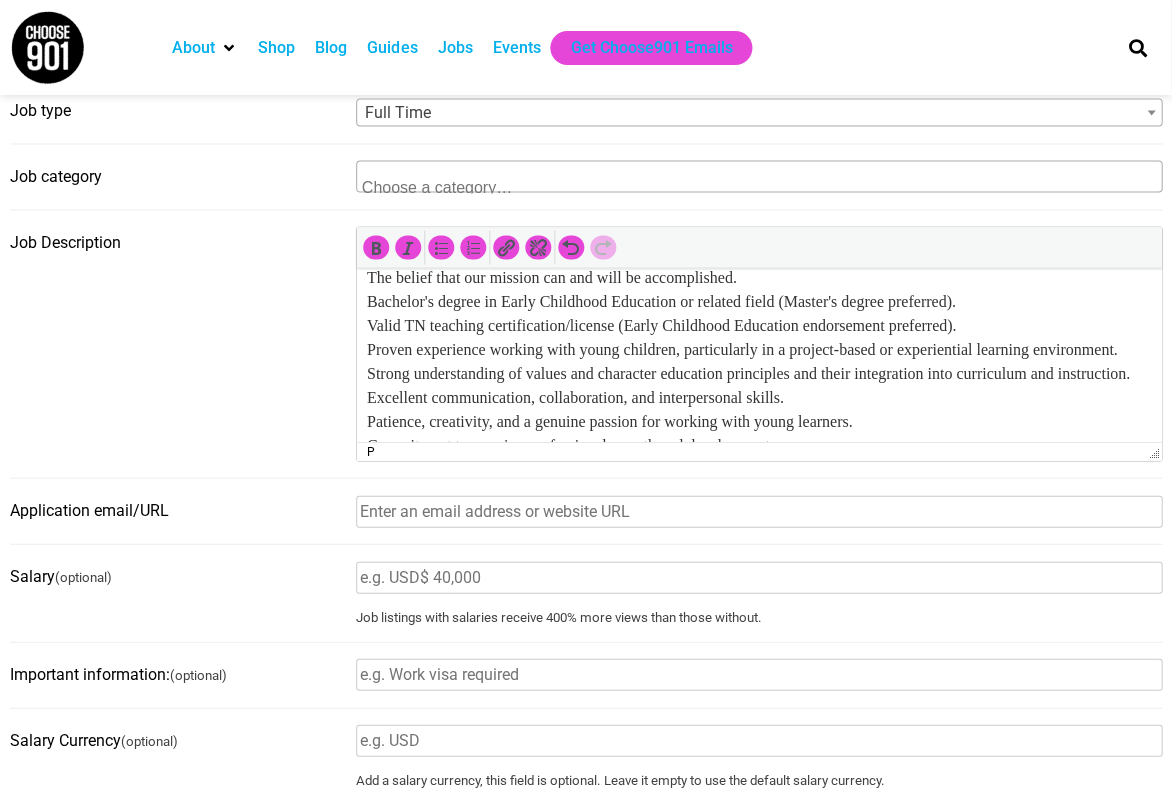 scroll, scrollTop: 673, scrollLeft: 0, axis: vertical 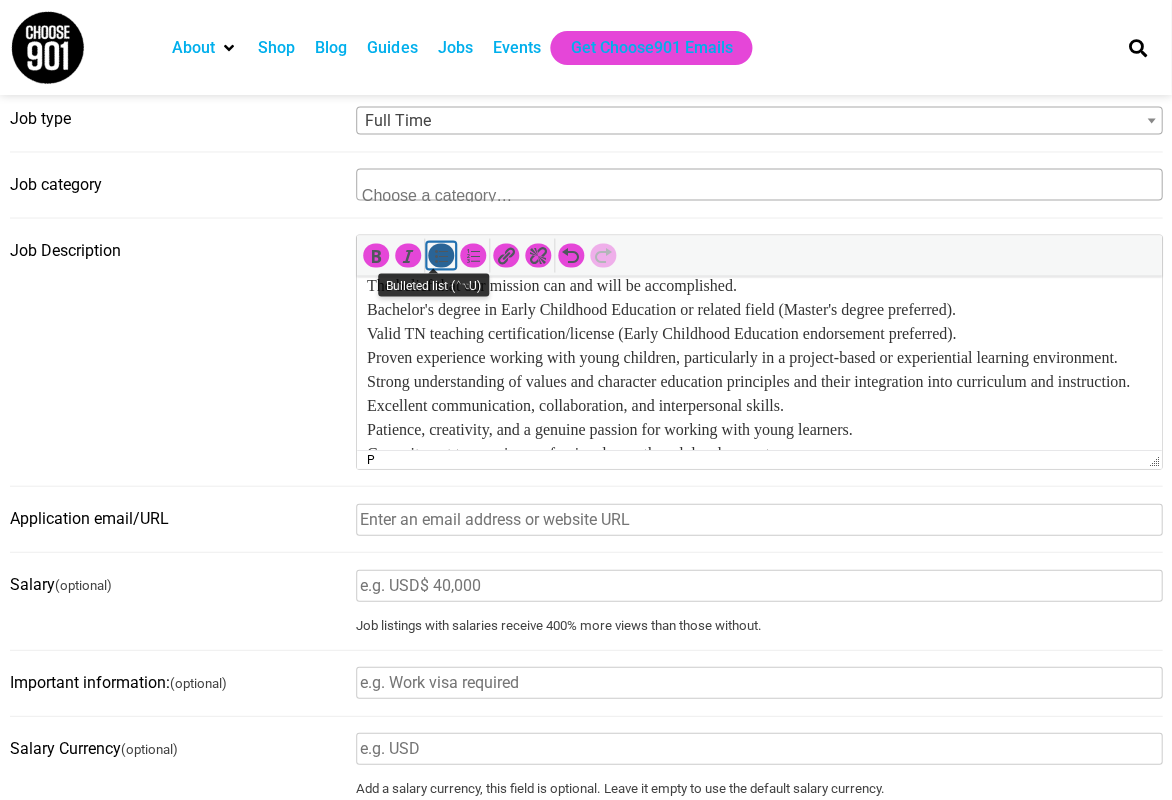 click at bounding box center [441, 255] 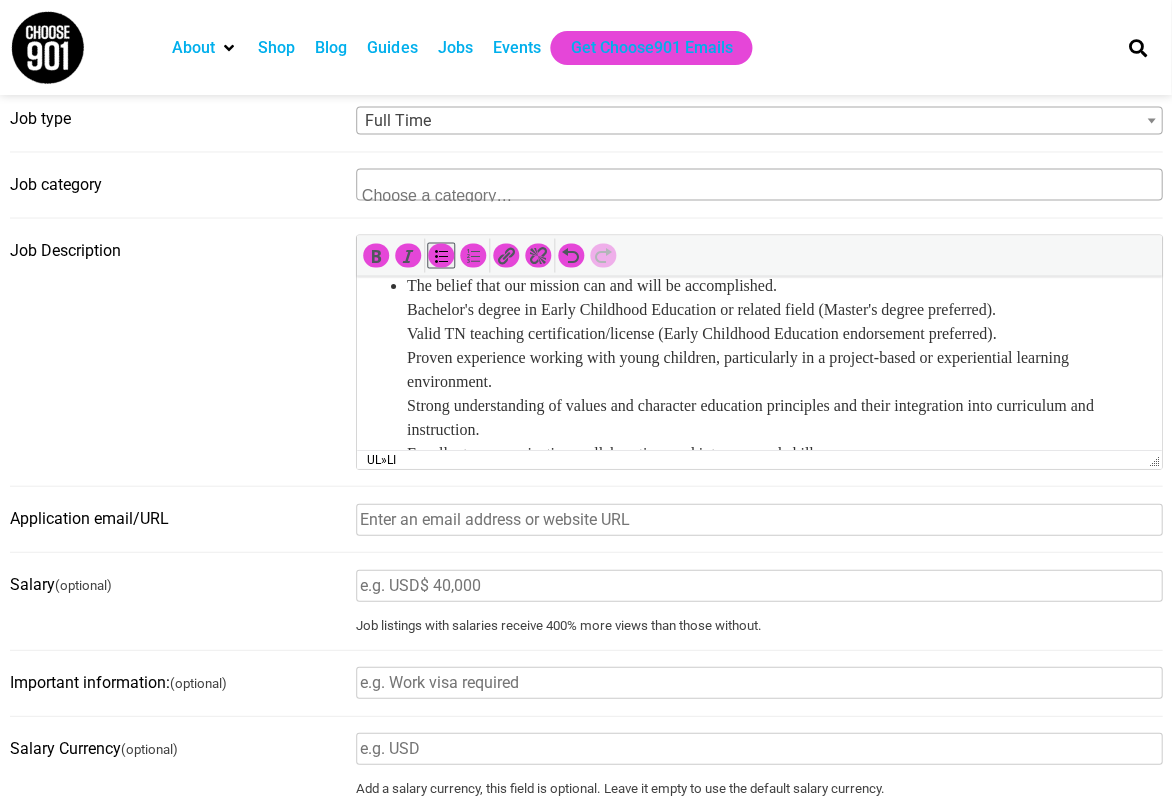 click on "The belief that our mission can and will be accomplished. Bachelor's degree in Early Childhood Education or related field (Master's degree preferred). Valid TN teaching certification/license (Early Childhood Education endorsement preferred). Proven experience working with young children, particularly in a project-based or experiential learning environment. Strong understanding of values and character education principles and their integration into curriculum and instruction. Excellent communication, collaboration, and interpersonal skills. Patience, creativity, and a genuine passion for working with young learners. Commitment to ongoing professional growth and development. Knowledge of computers and software program (i.e. MS Word, Excel and others) and aptitude and willingness to learn new software programs through hands-on use and self study. Ability to handle and prioritize multiple complex tasks within a deadline and with a high degree of accuracy and attention to detail. BENEFITS:" at bounding box center (758, 513) 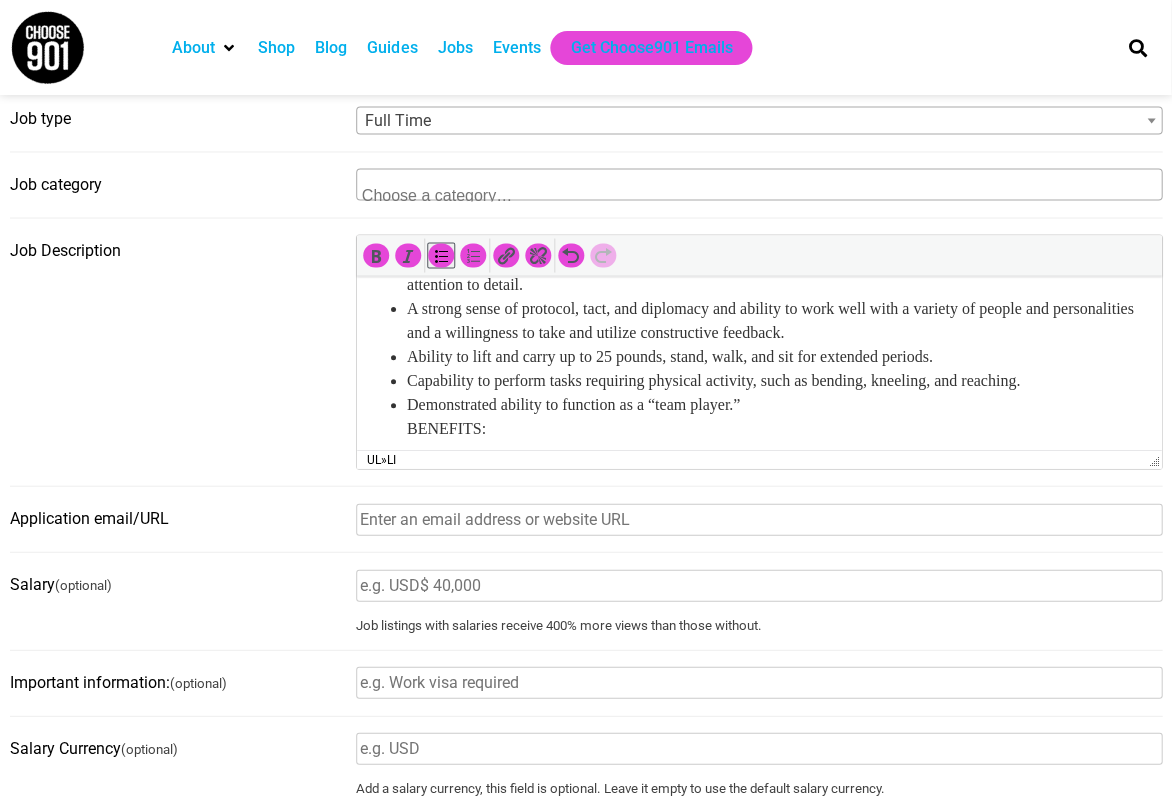 scroll, scrollTop: 1953, scrollLeft: 0, axis: vertical 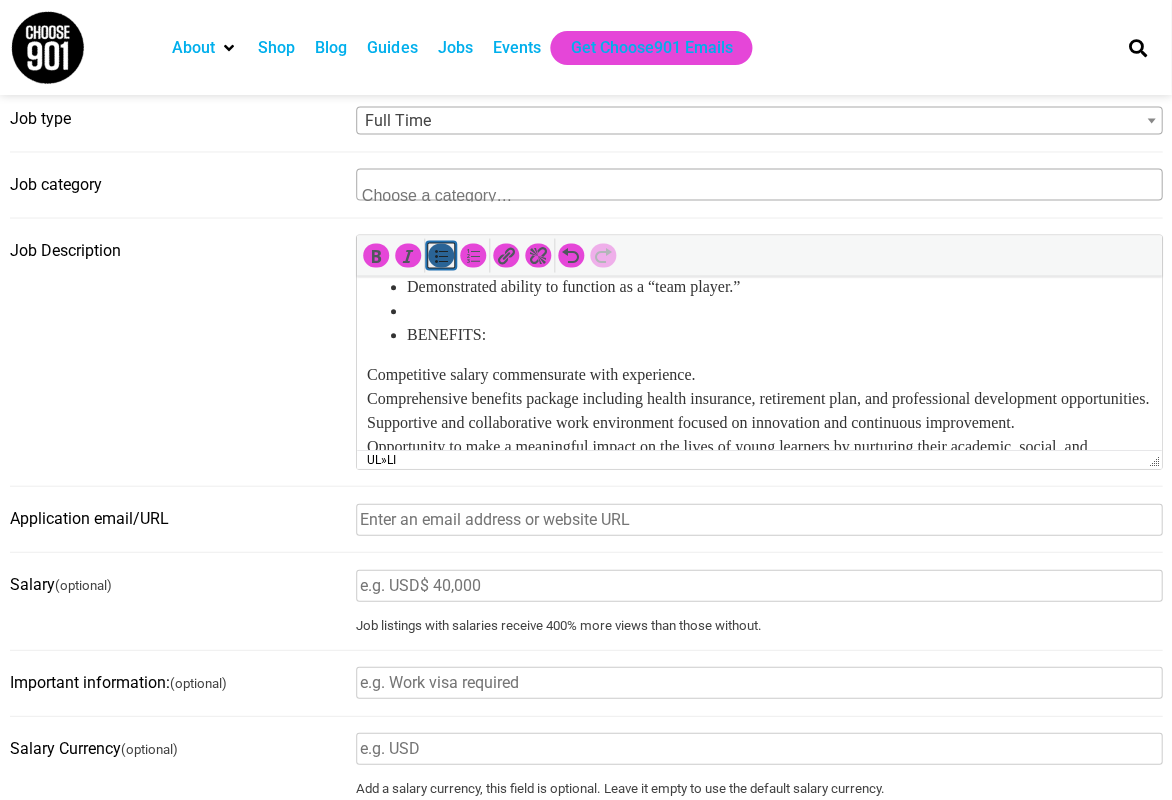 click at bounding box center (441, 255) 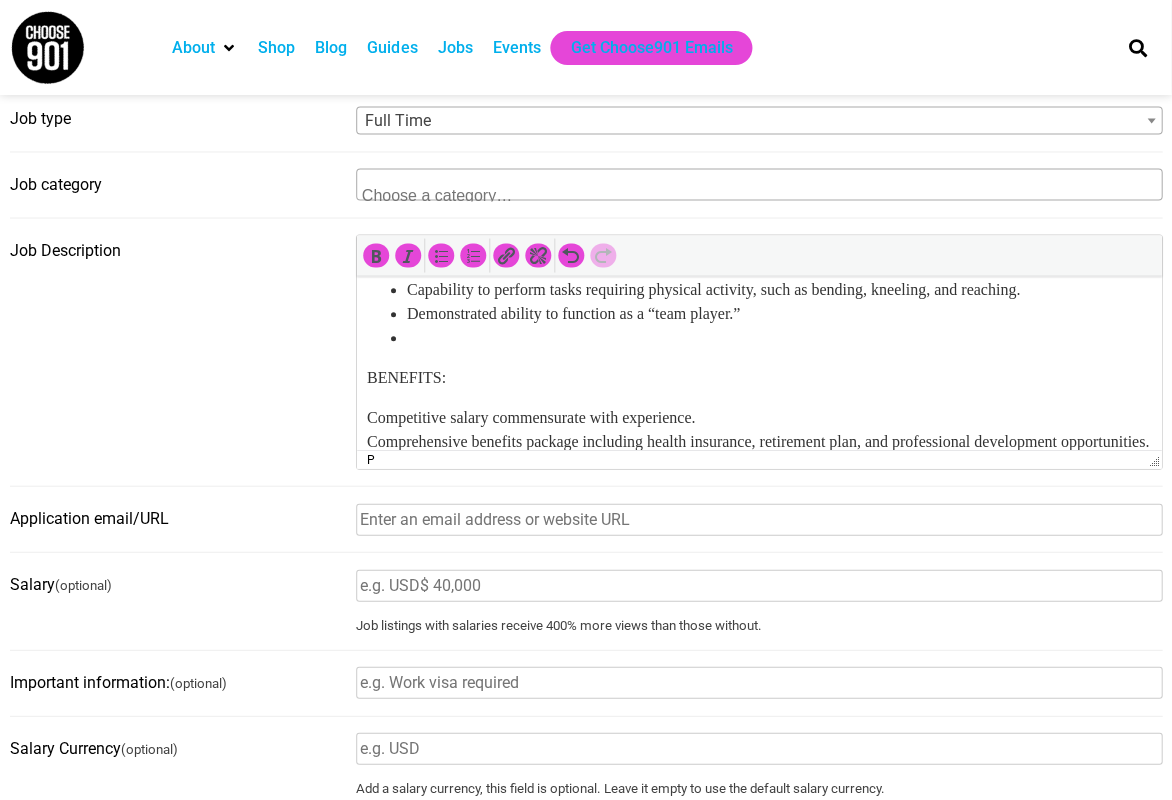 scroll, scrollTop: 1944, scrollLeft: 0, axis: vertical 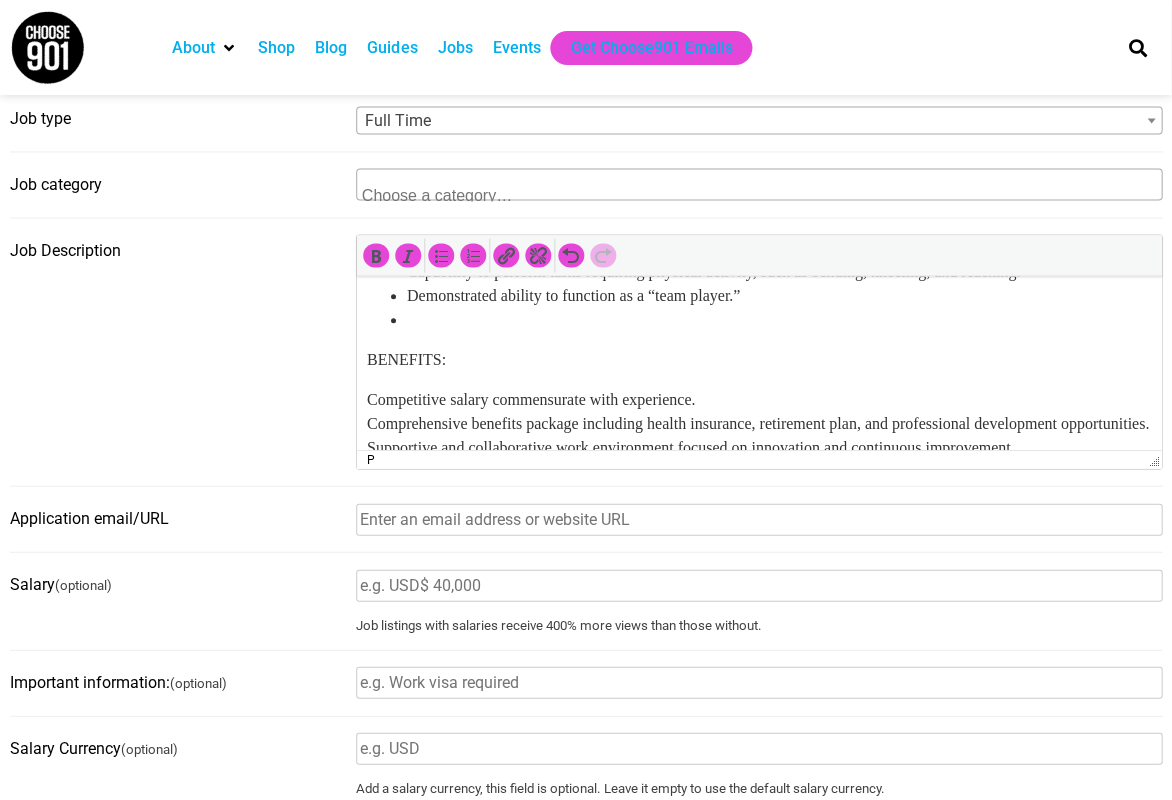 click at bounding box center (778, 320) 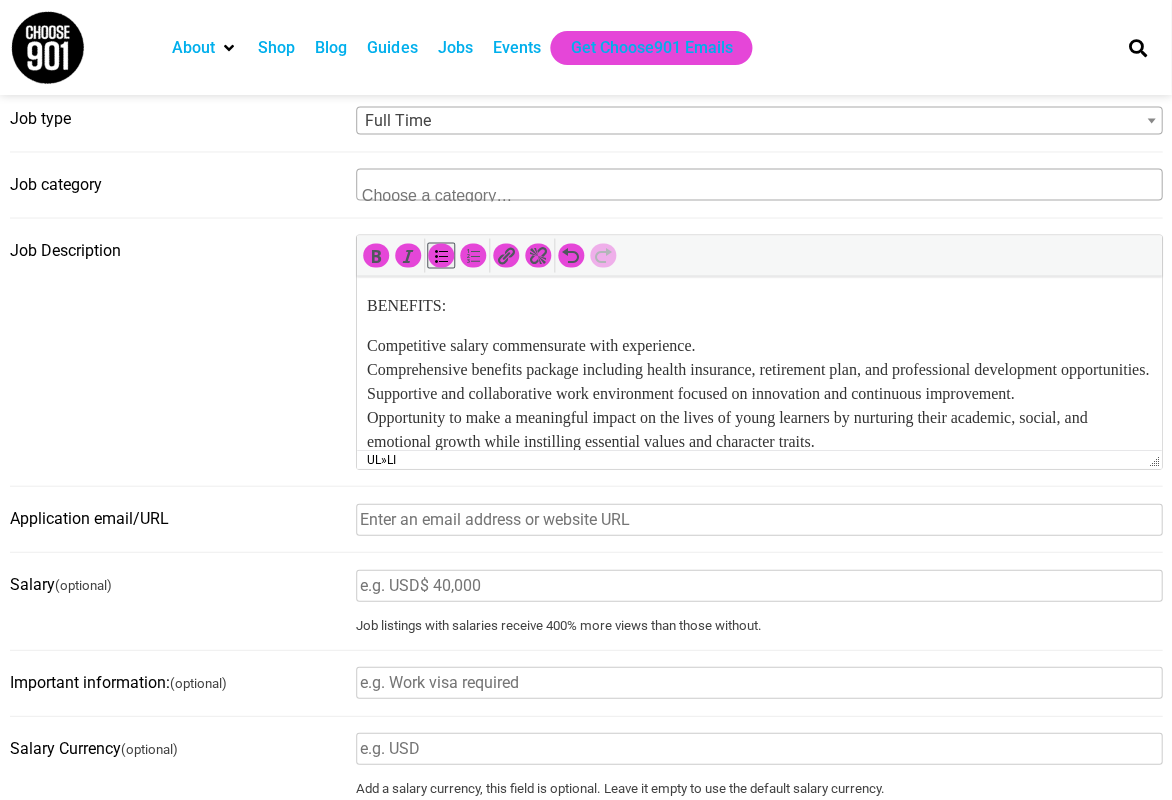 scroll, scrollTop: 1992, scrollLeft: 0, axis: vertical 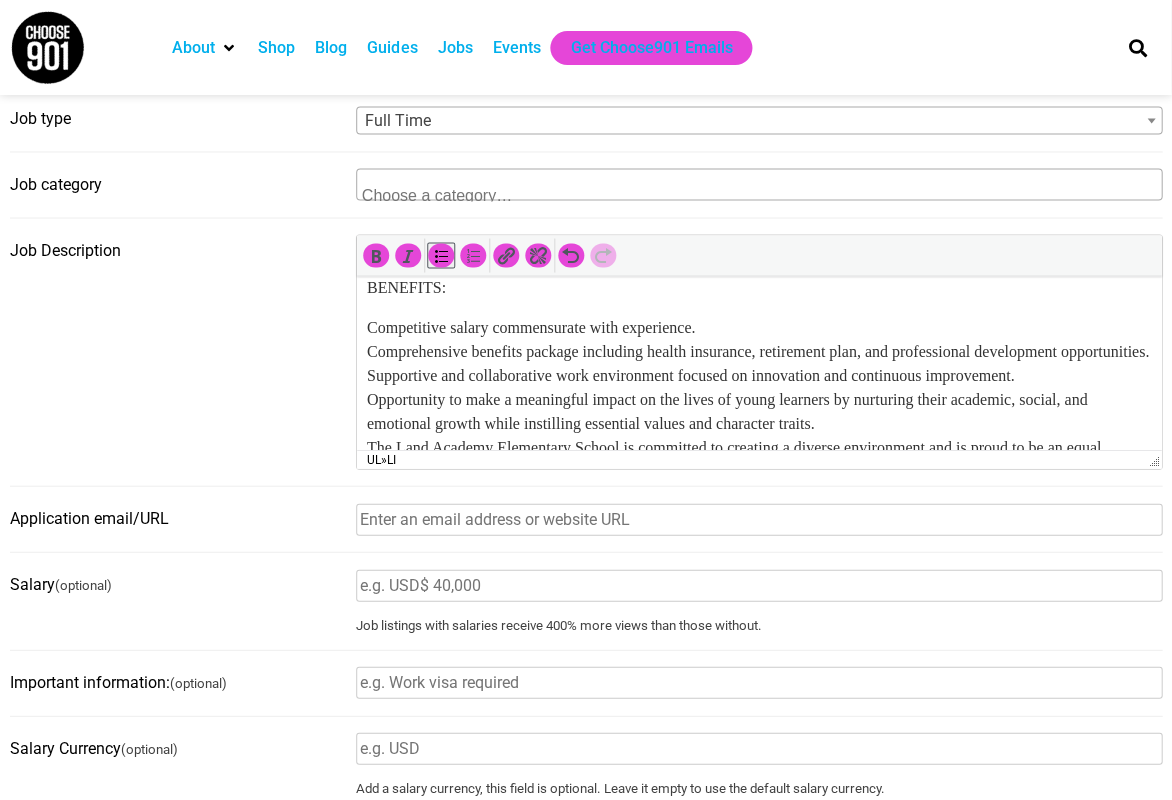 click on "Competitive salary commensurate with experience. Comprehensive benefits package including health insurance, retirement plan, and professional development opportunities. Supportive and collaborative work environment focused on innovation and continuous improvement. Opportunity to make a meaningful impact on the lives of young learners by nurturing their academic, social, and emotional growth while instilling essential values and character traits. The Land Academy Elementary School is committed to creating a diverse environment and is proud to be an equal opportunity employer. All qualified applicants will receive consideration for employment without regard to race, color, religion, gender, gender identity or expression, sexual orientation, national origin, genetics, disability, age, or veteran status." at bounding box center (758, 424) 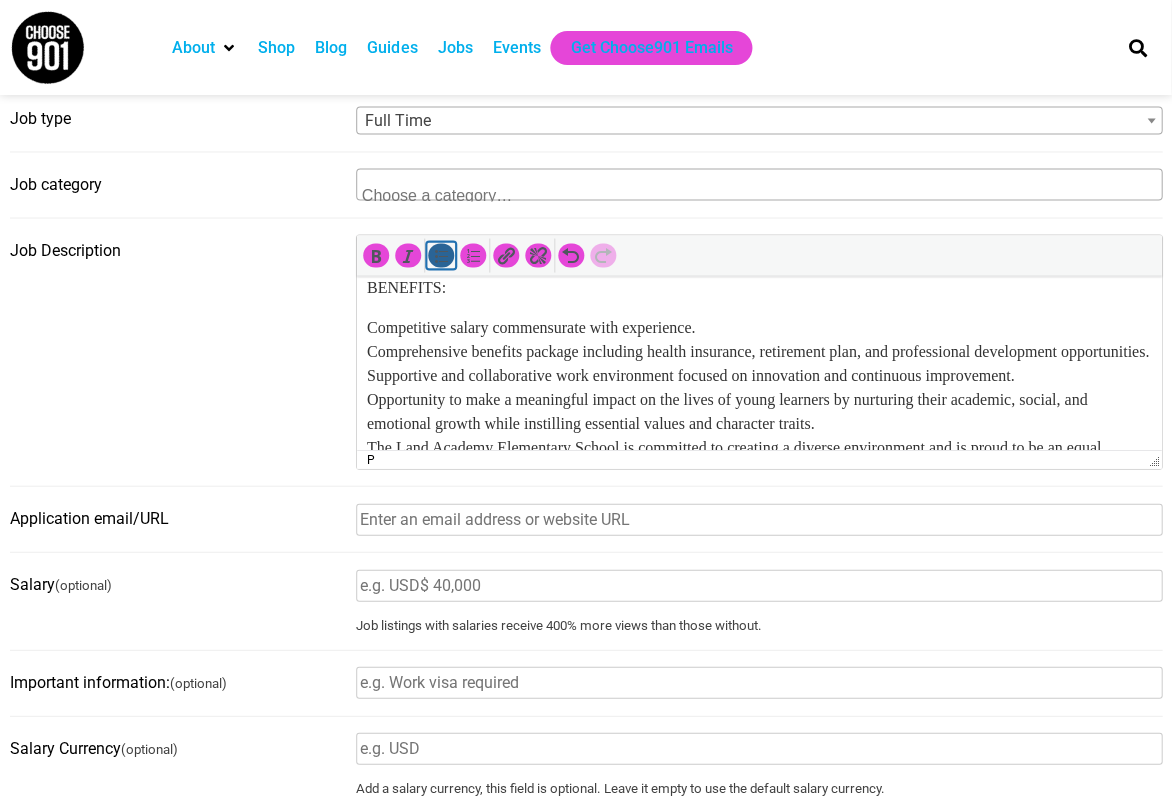 click at bounding box center (441, 255) 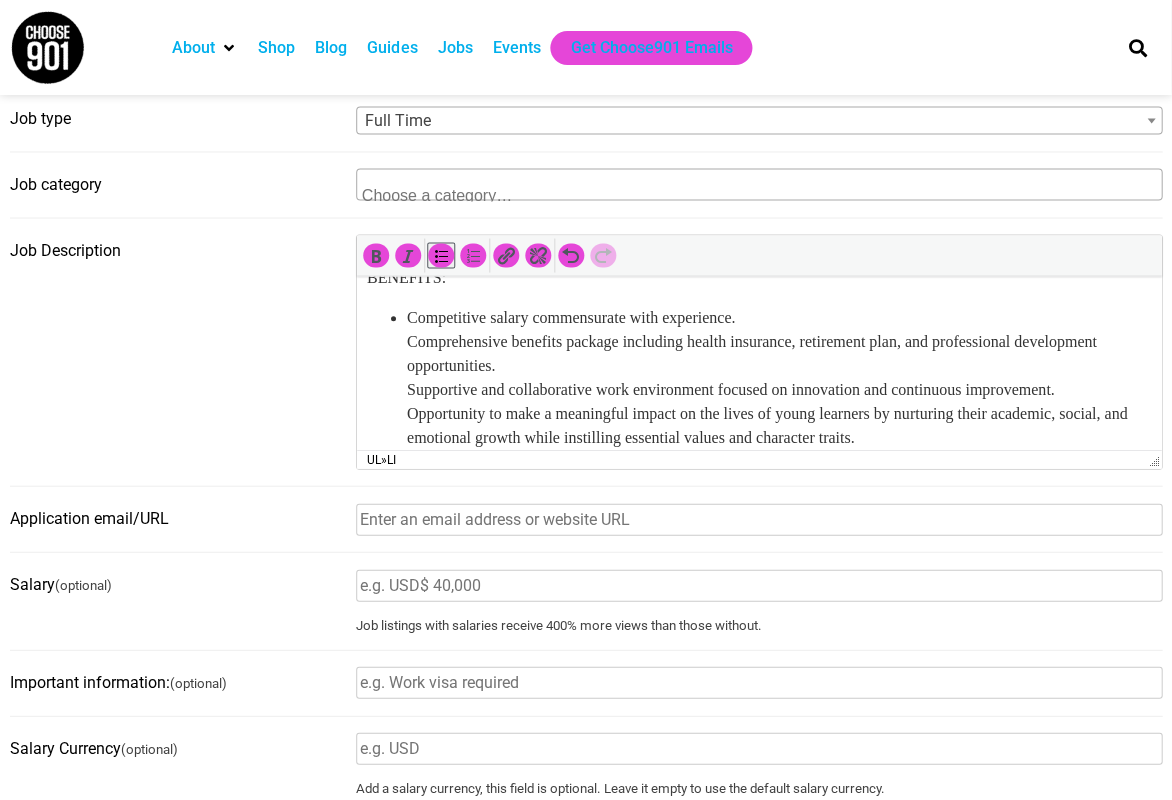 scroll, scrollTop: 2003, scrollLeft: 0, axis: vertical 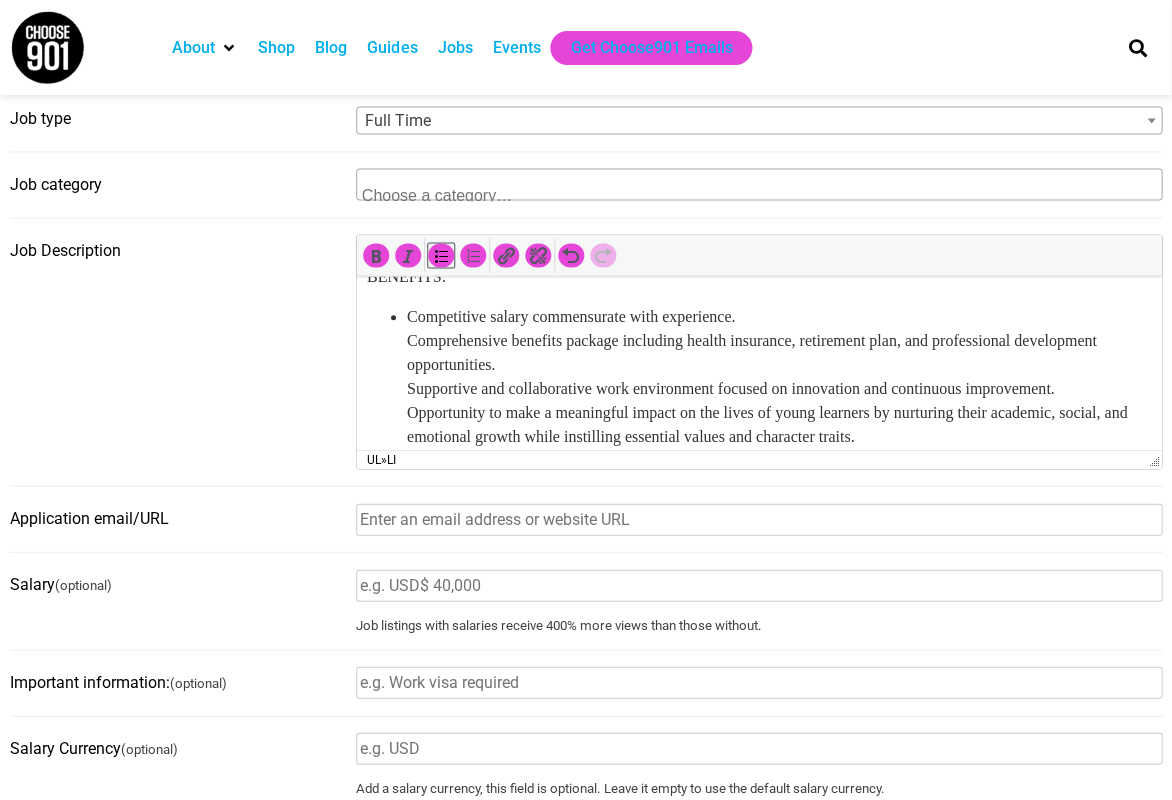 click on "Competitive salary commensurate with experience. Comprehensive benefits package including health insurance, retirement plan, and professional development opportunities. Supportive and collaborative work environment focused on innovation and continuous improvement. Opportunity to make a meaningful impact on the lives of young learners by nurturing their academic, social, and emotional growth while instilling essential values and character traits. The Land Academy Elementary School is committed to creating a diverse environment and is proud to be an equal opportunity employer. All qualified applicants will receive consideration for employment without regard to race, color, religion, gender, gender identity or expression, sexual orientation, national origin, genetics, disability, age, or veteran status." at bounding box center [778, 425] 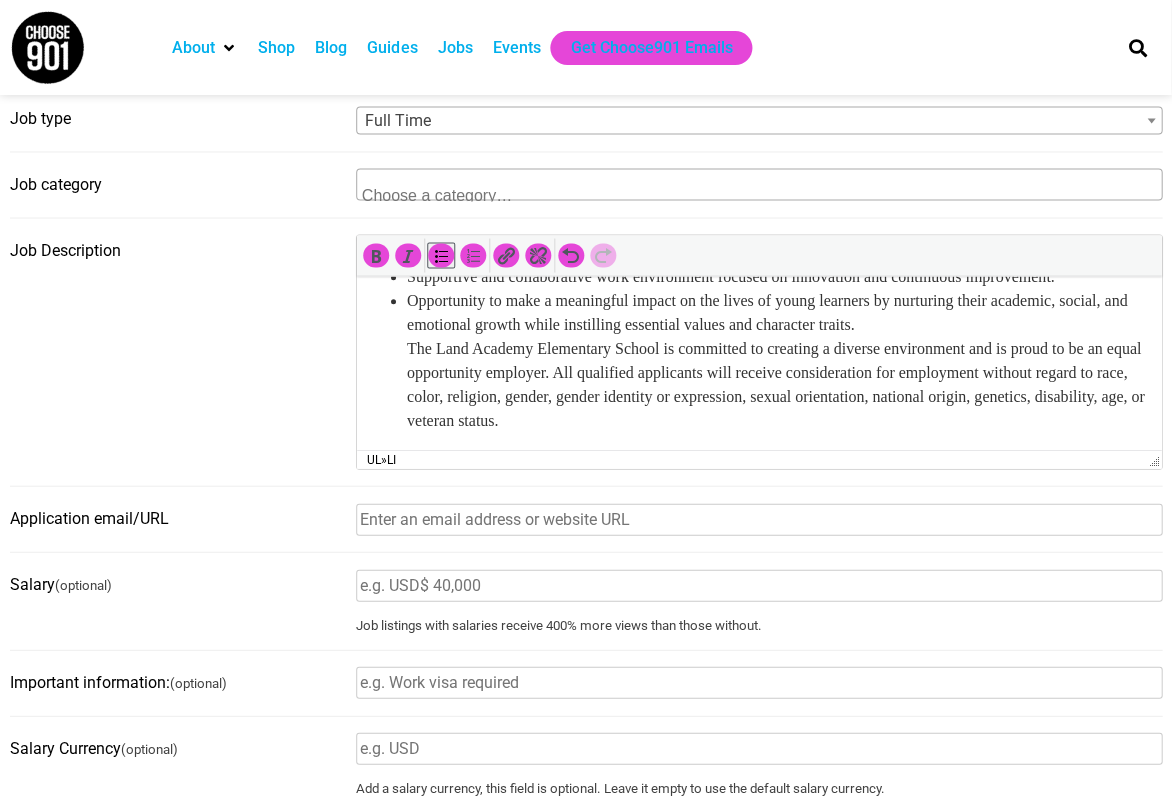 scroll, scrollTop: 2120, scrollLeft: 0, axis: vertical 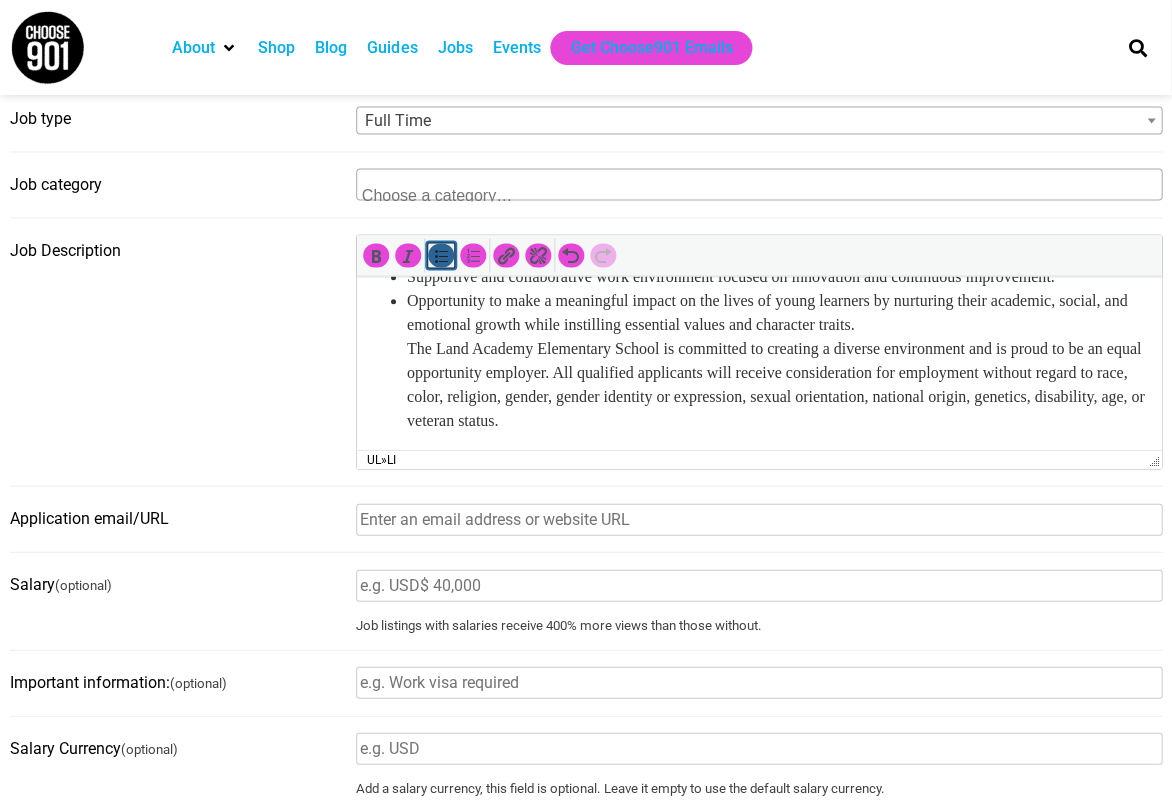 click at bounding box center (441, 255) 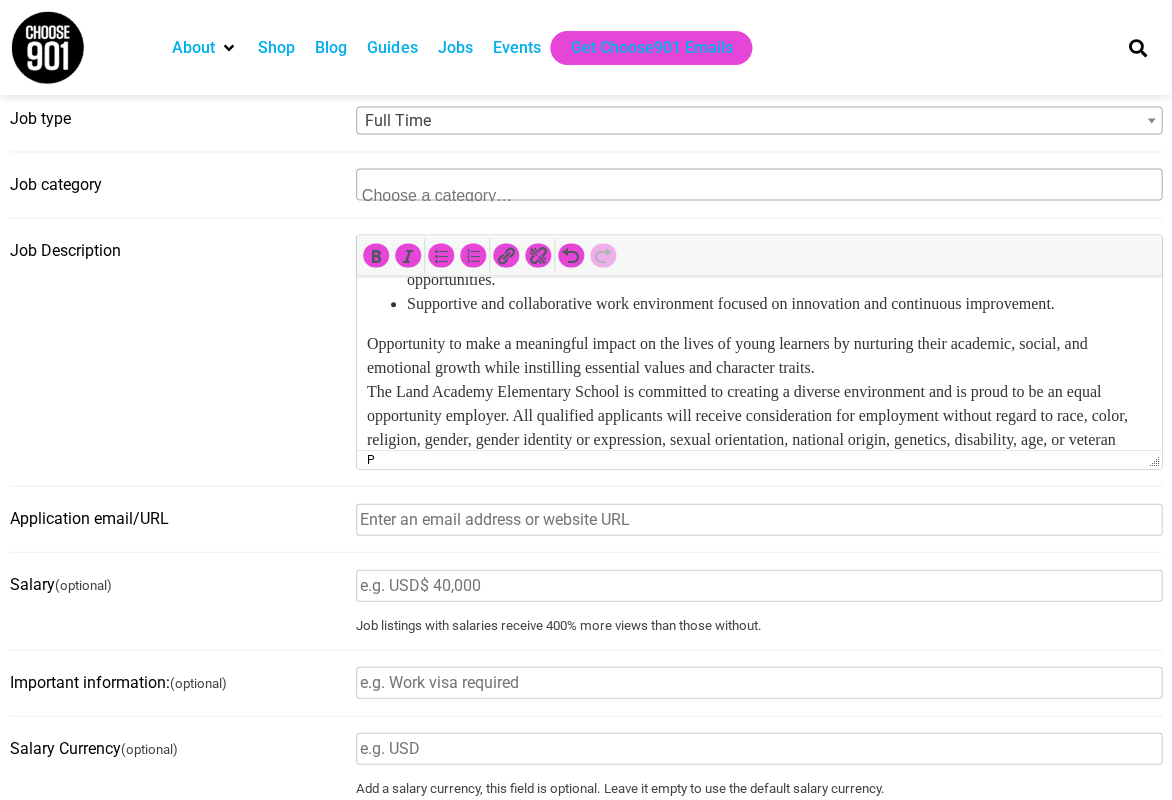 scroll, scrollTop: 2063, scrollLeft: 0, axis: vertical 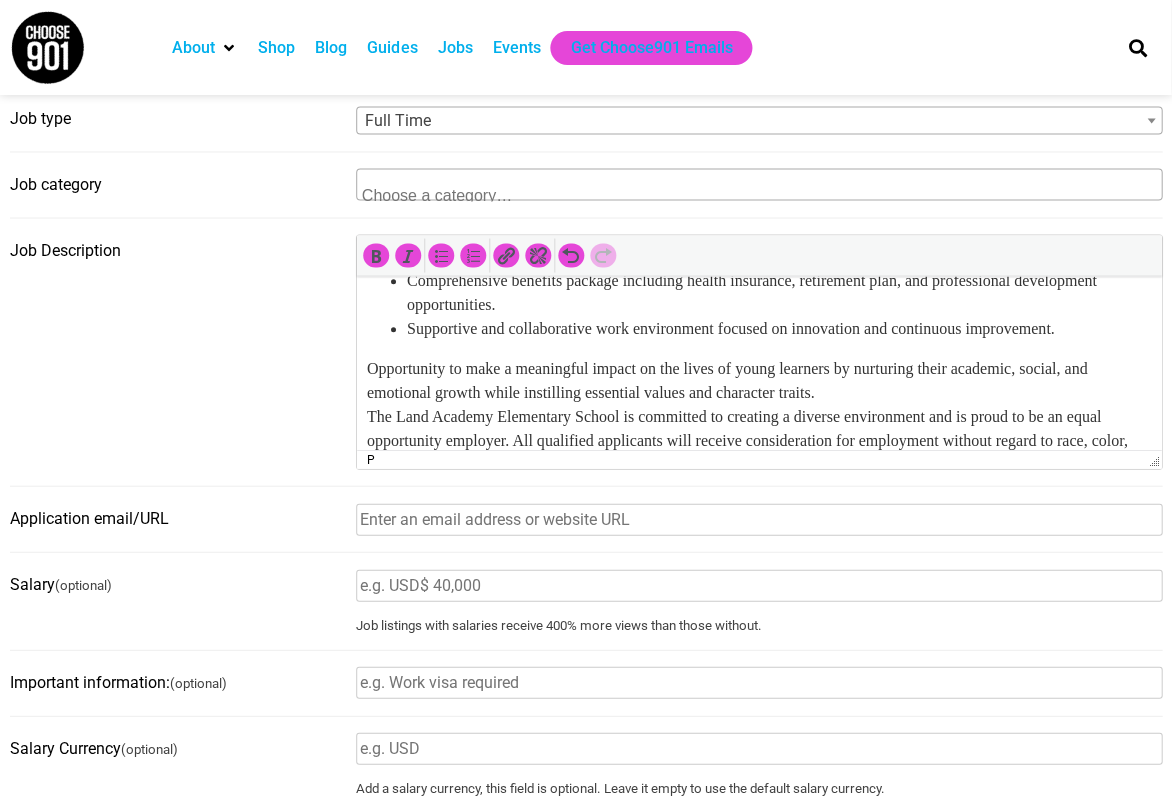 click on "The Land Academy Elementary School, 3430 Overton Crossing, Memphis, TN 38127 POSITION TITLE:   Kindergarten Teacher Job Description REPORTS TO:   School Director POSITION:   The Land Academy Elementary School, Full-time regular exempt MISSION:   To engage students in project-based learning, expose them to real world experiences, and equip them for academic excellence. OVERVIEW:   We are seeking a passionate and dedicated Kindergarten Teacher to join our innovative project-based learning (PBL) private school committed to fostering values and character education. As a Kindergarten Teacher, you will play a pivotal role in creating a nurturing and stimulating learning environment where young learners can develop academically, socially, and emotionally while instilling essential values and character traits. JOB DESCRIPTION: KEY RESULT AREAS: Student Achievement Classroom Instruction Curriculum Development Student Development RESPONSIBILITIES  (including but not limited to): Curriculum Development:" at bounding box center [758, -635] 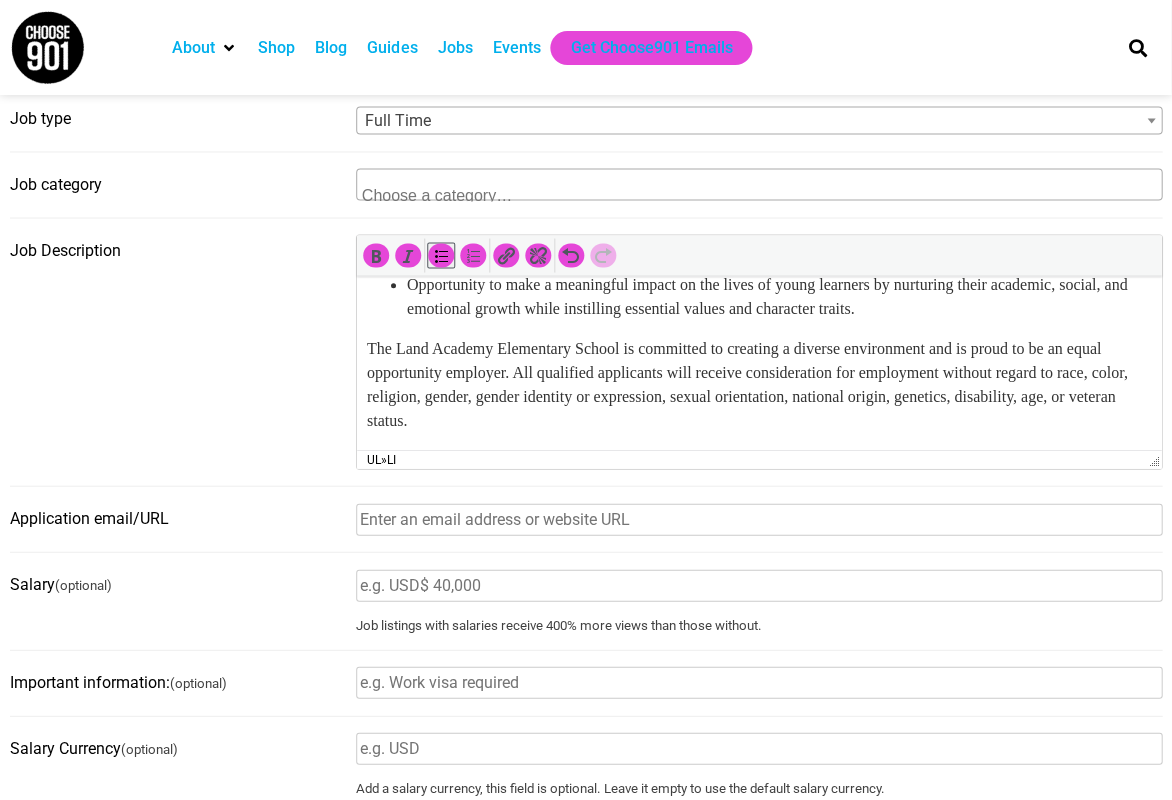 scroll, scrollTop: 2137, scrollLeft: 0, axis: vertical 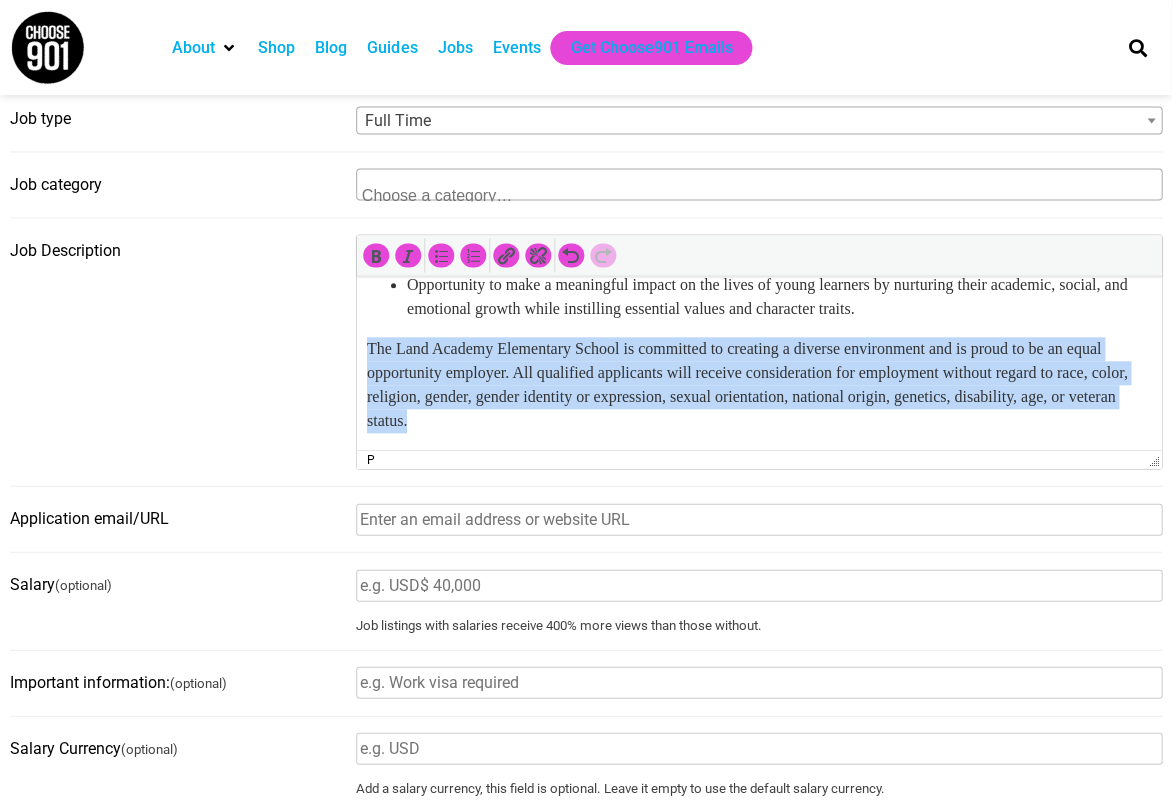 drag, startPoint x: 599, startPoint y: 421, endPoint x: 315, endPoint y: 355, distance: 291.56818 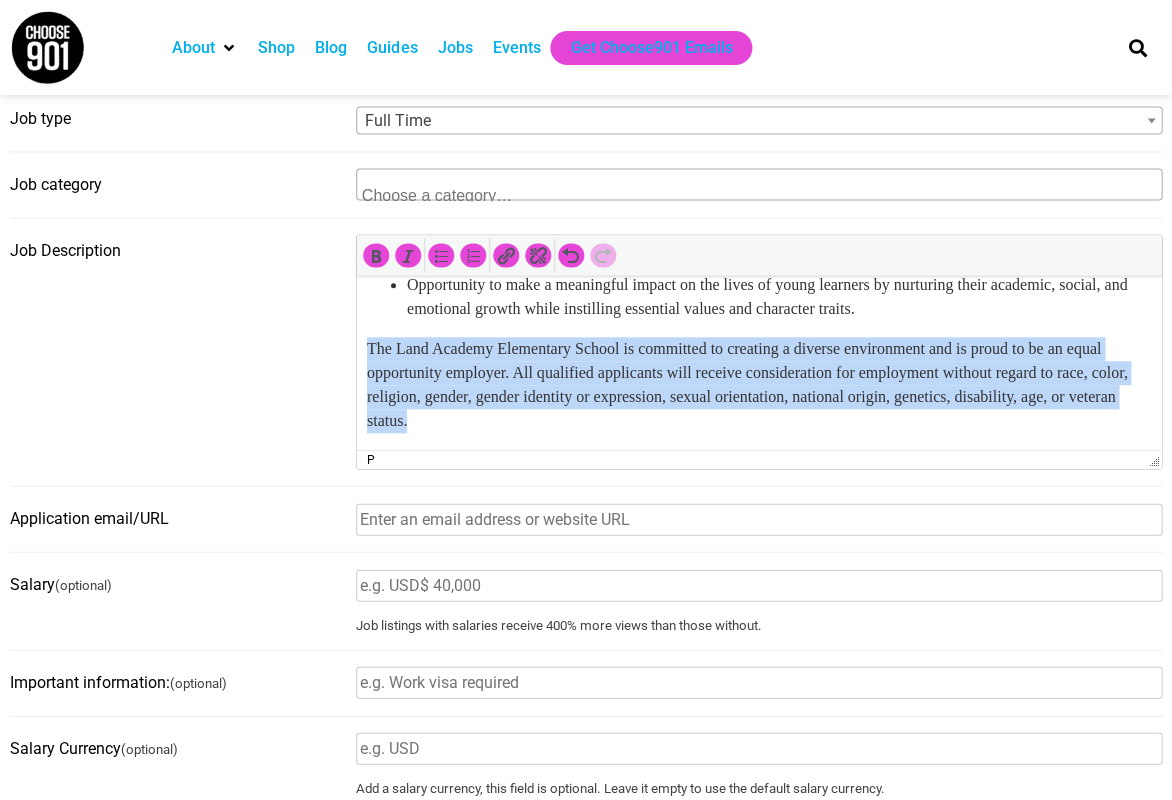 click on "The Land Academy Elementary School, 3430 Overton Crossing, Memphis, TN 38127 POSITION TITLE:   Kindergarten Teacher Job Description REPORTS TO:   School Director POSITION:   The Land Academy Elementary School, Full-time regular exempt MISSION:   To engage students in project-based learning, expose them to real world experiences, and equip them for academic excellence. OVERVIEW:   We are seeking a passionate and dedicated Kindergarten Teacher to join our innovative project-based learning (PBL) private school committed to fostering values and character education. As a Kindergarten Teacher, you will play a pivotal role in creating a nurturing and stimulating learning environment where young learners can develop academically, socially, and emotionally while instilling essential values and character traits. JOB DESCRIPTION: KEY RESULT AREAS: Student Achievement Classroom Instruction Curriculum Development Student Development RESPONSIBILITIES  (including but not limited to): Curriculum Development:" at bounding box center (758, -703) 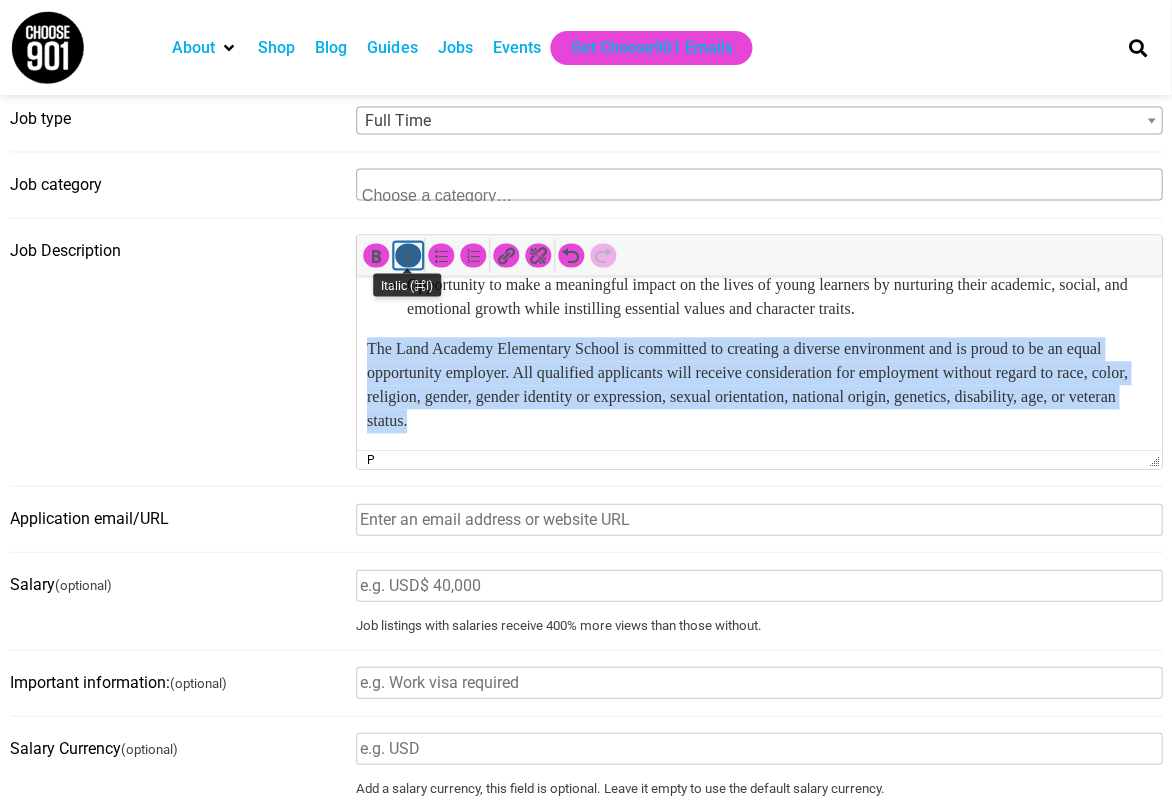 click at bounding box center [408, 255] 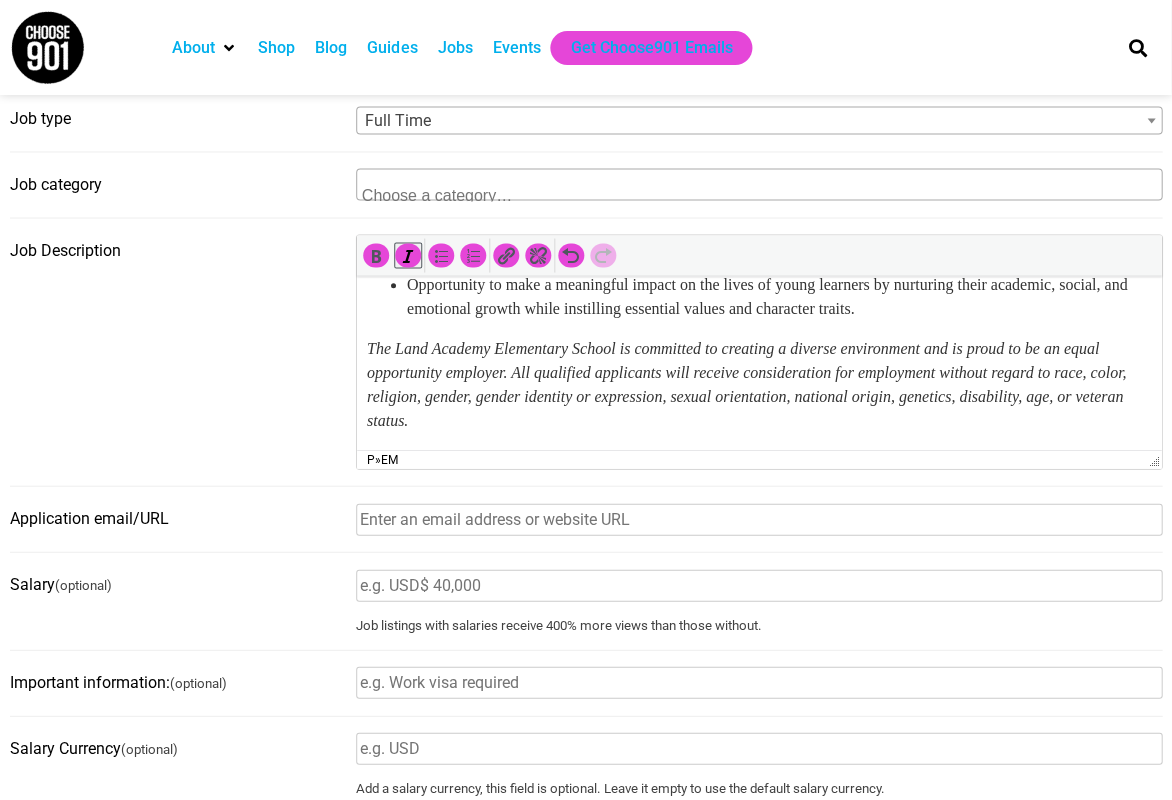 click on "The Land Academy Elementary School is committed to creating a diverse environment and is proud to be an equal opportunity employer. All qualified applicants will receive consideration for employment without regard to race, color, religion, gender, gender identity or expression, sexual orientation, national origin, genetics, disability, age, or veteran status." at bounding box center [745, 384] 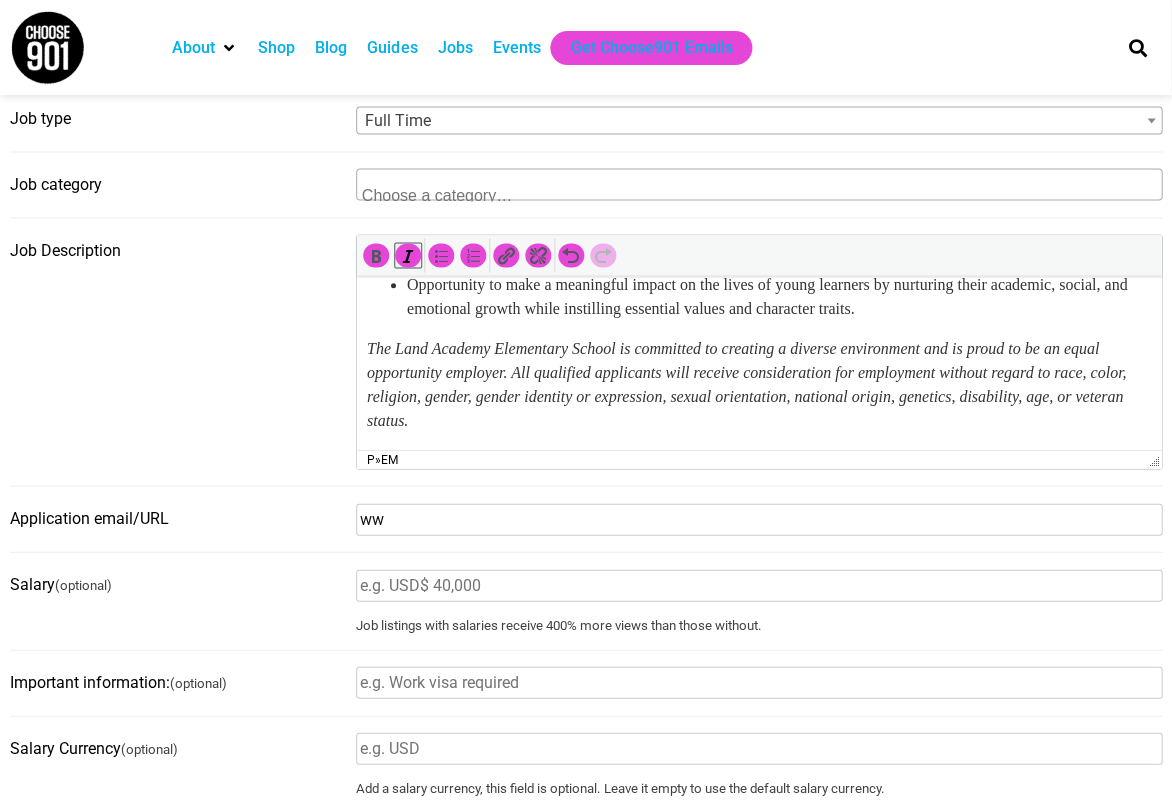 type on "w" 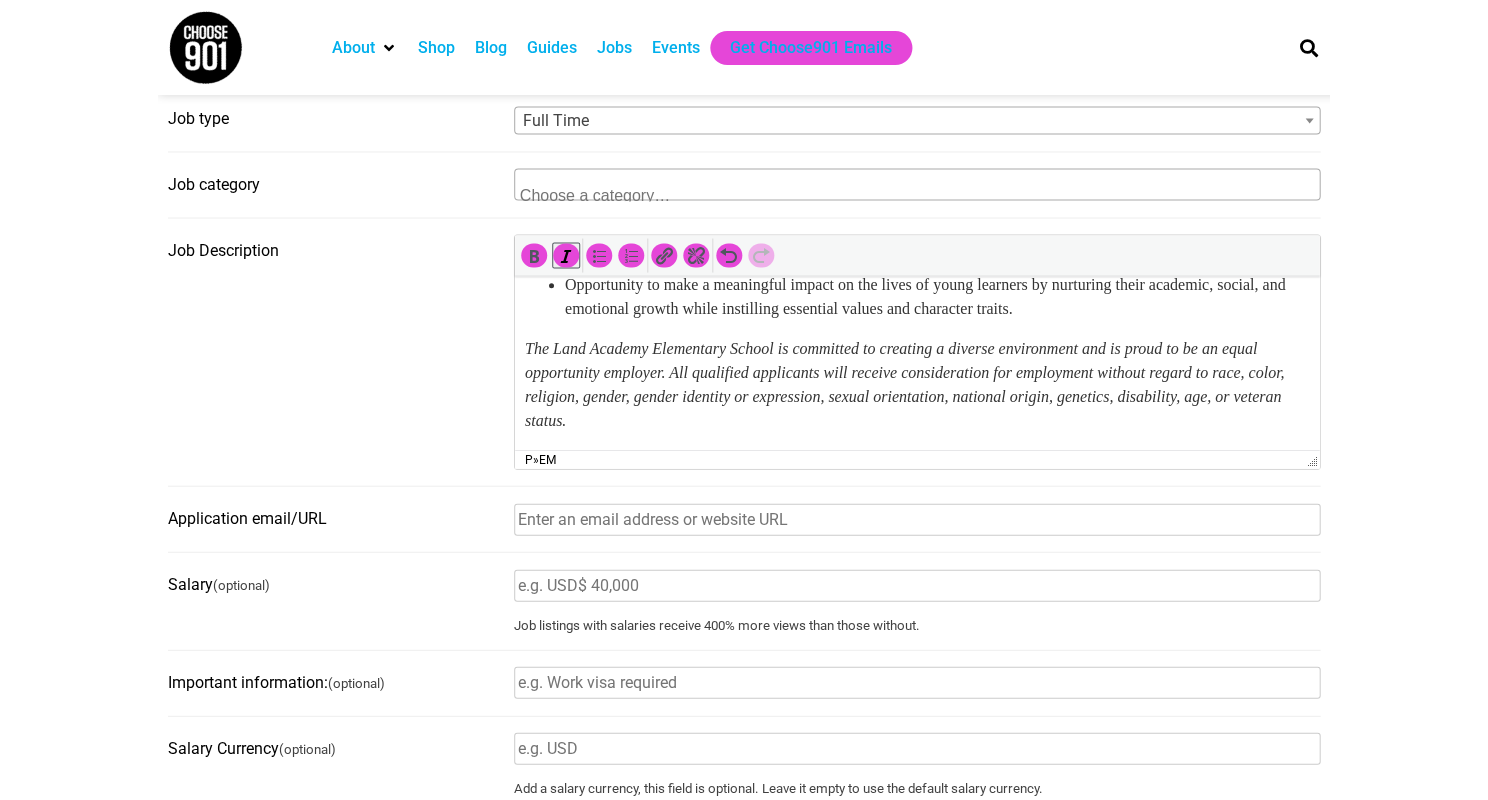scroll, scrollTop: 2113, scrollLeft: 0, axis: vertical 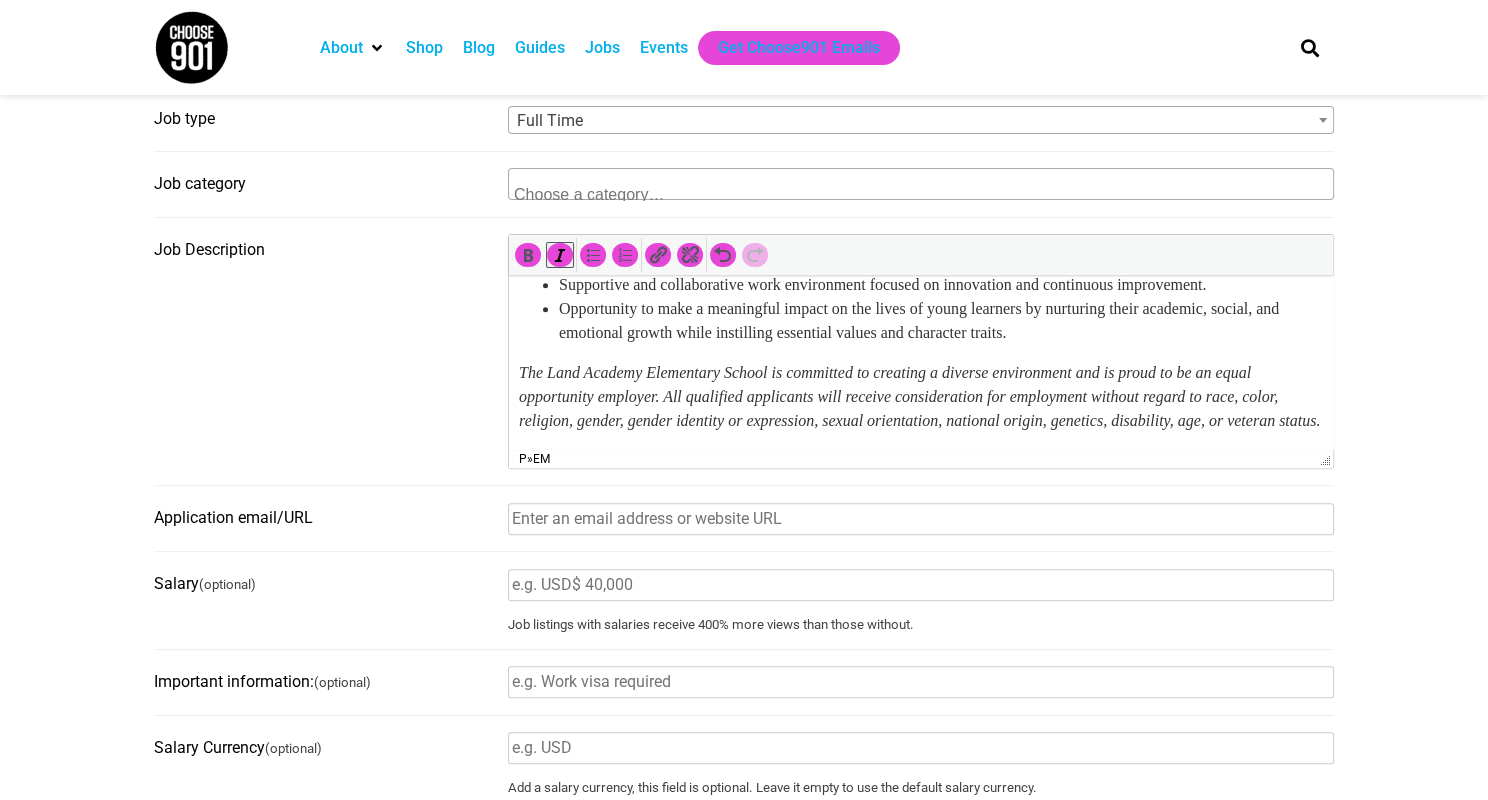 paste on "https://forms.gle/zBEMEDgxcLMm59SS8" 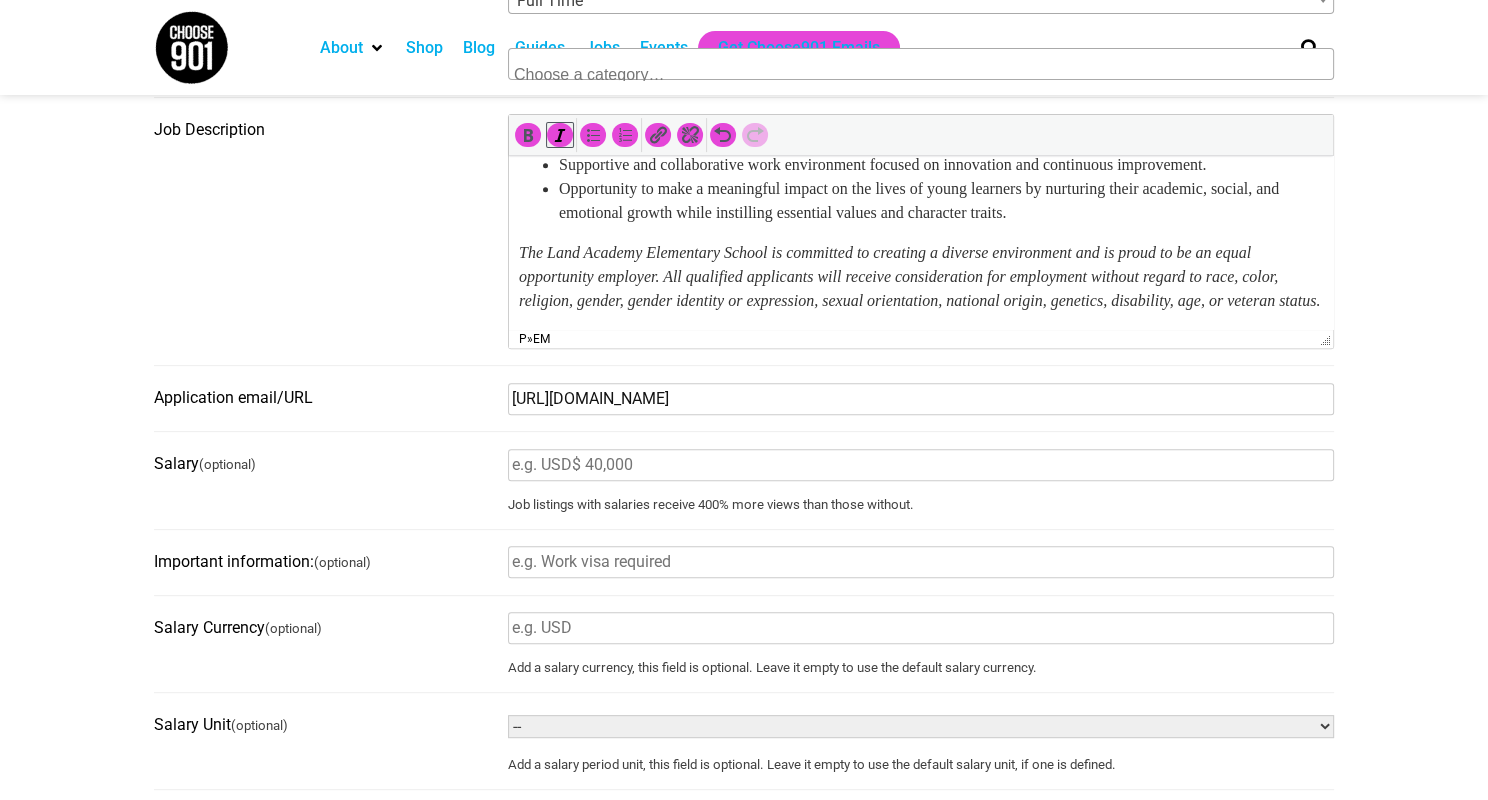 scroll, scrollTop: 811, scrollLeft: 0, axis: vertical 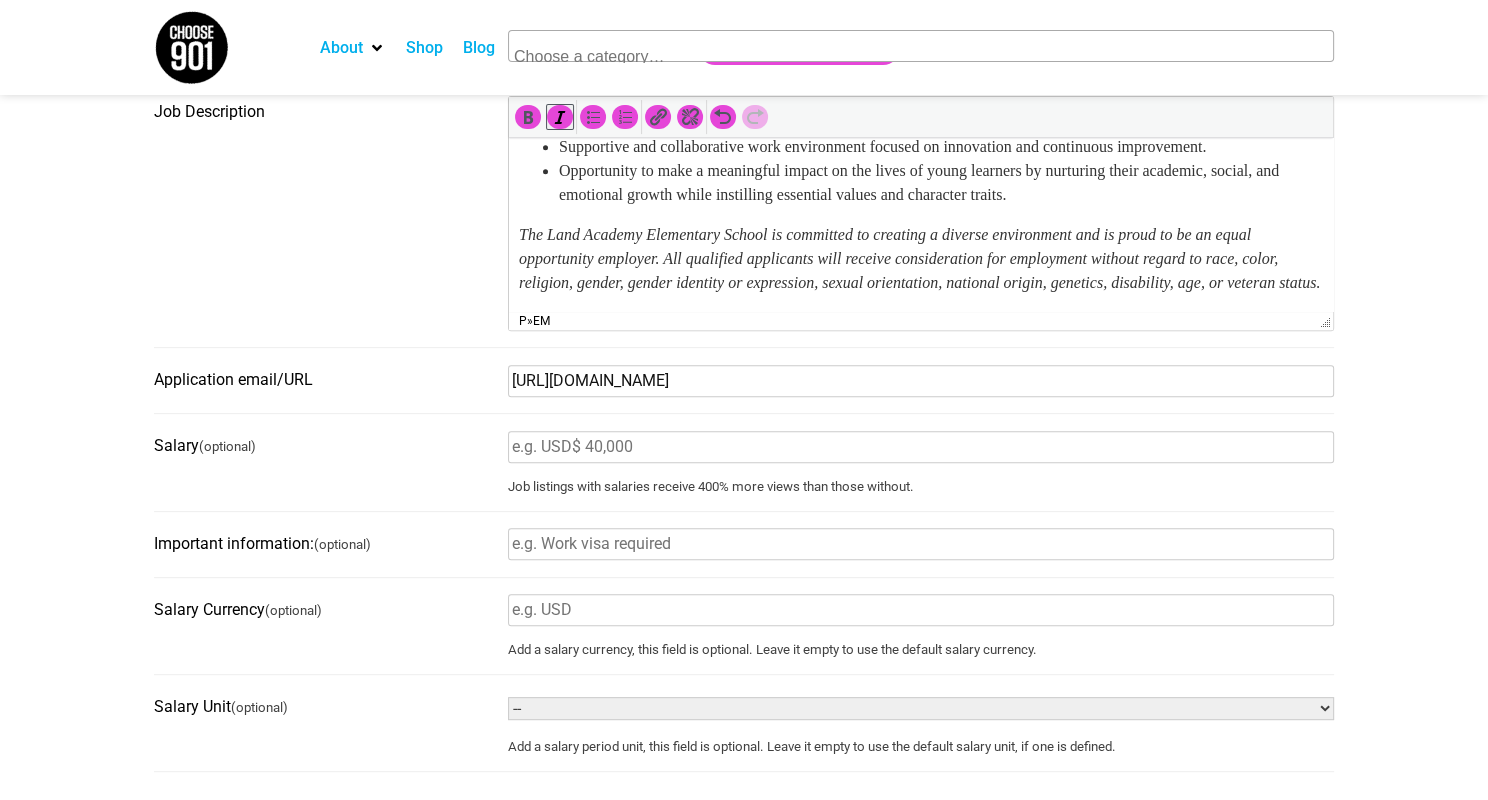 type on "https://forms.gle/zBEMEDgxcLMm59SS8" 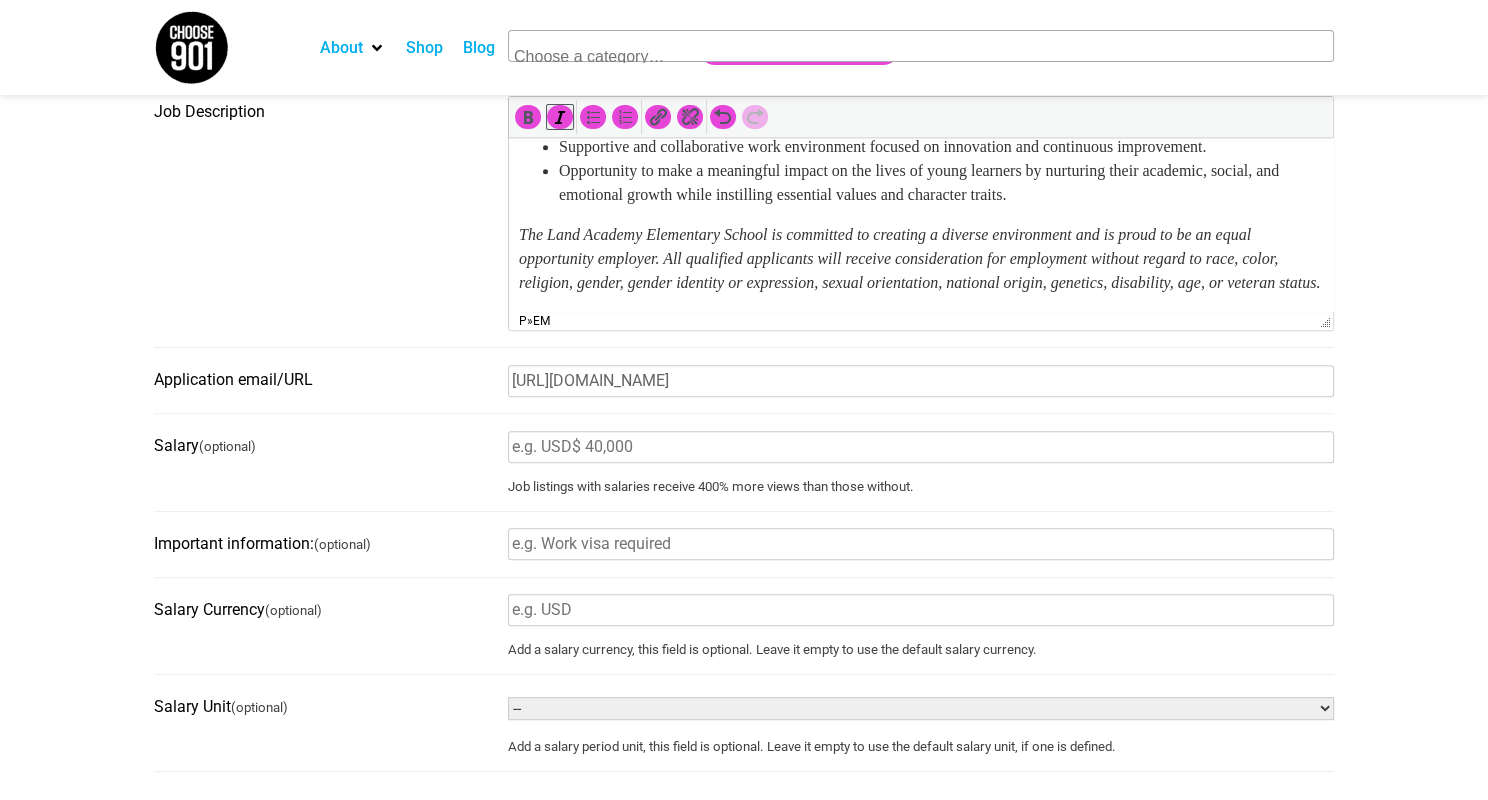 click on "Important information:   (optional)" at bounding box center [921, 544] 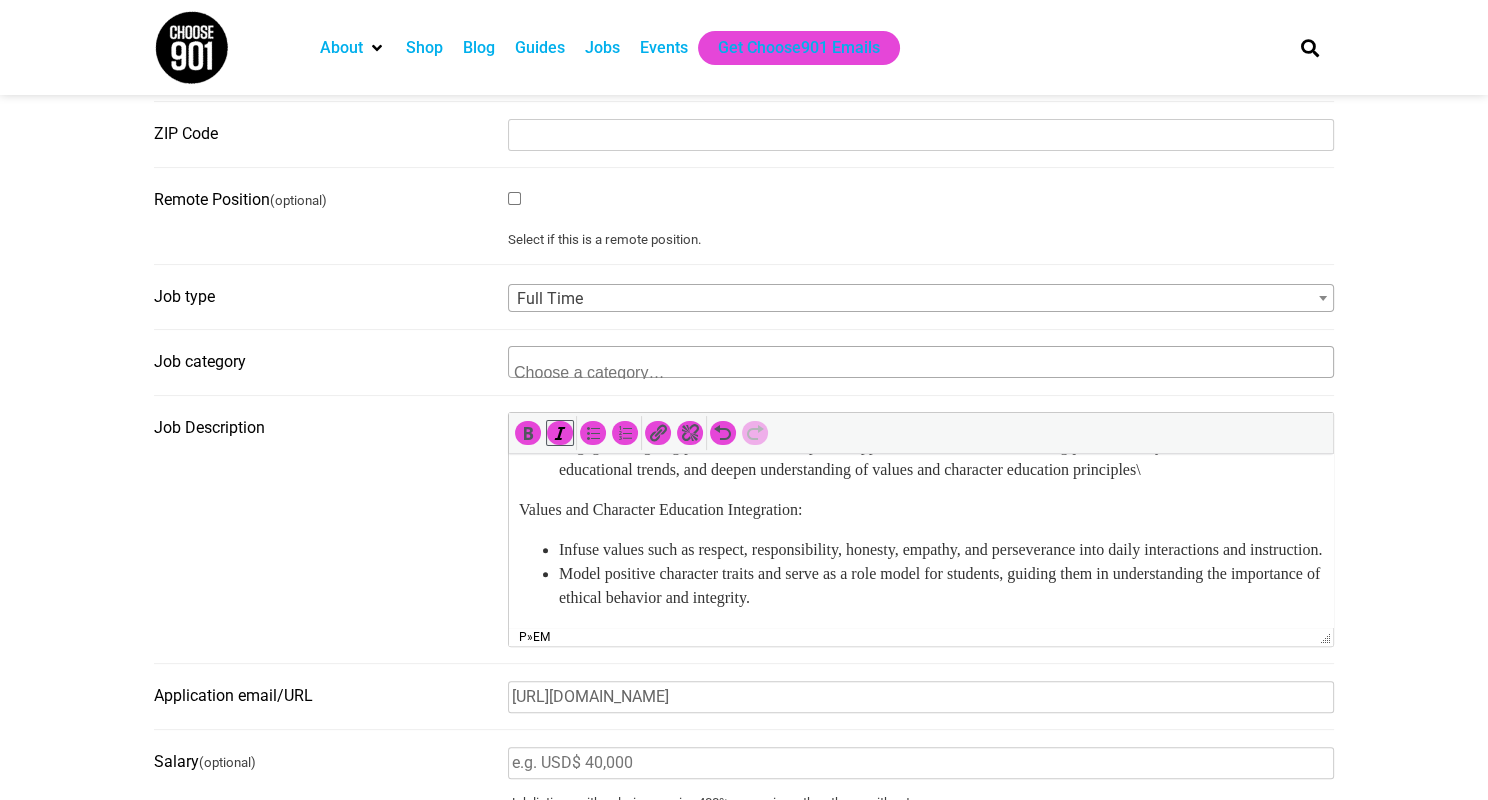 scroll, scrollTop: 1255, scrollLeft: 0, axis: vertical 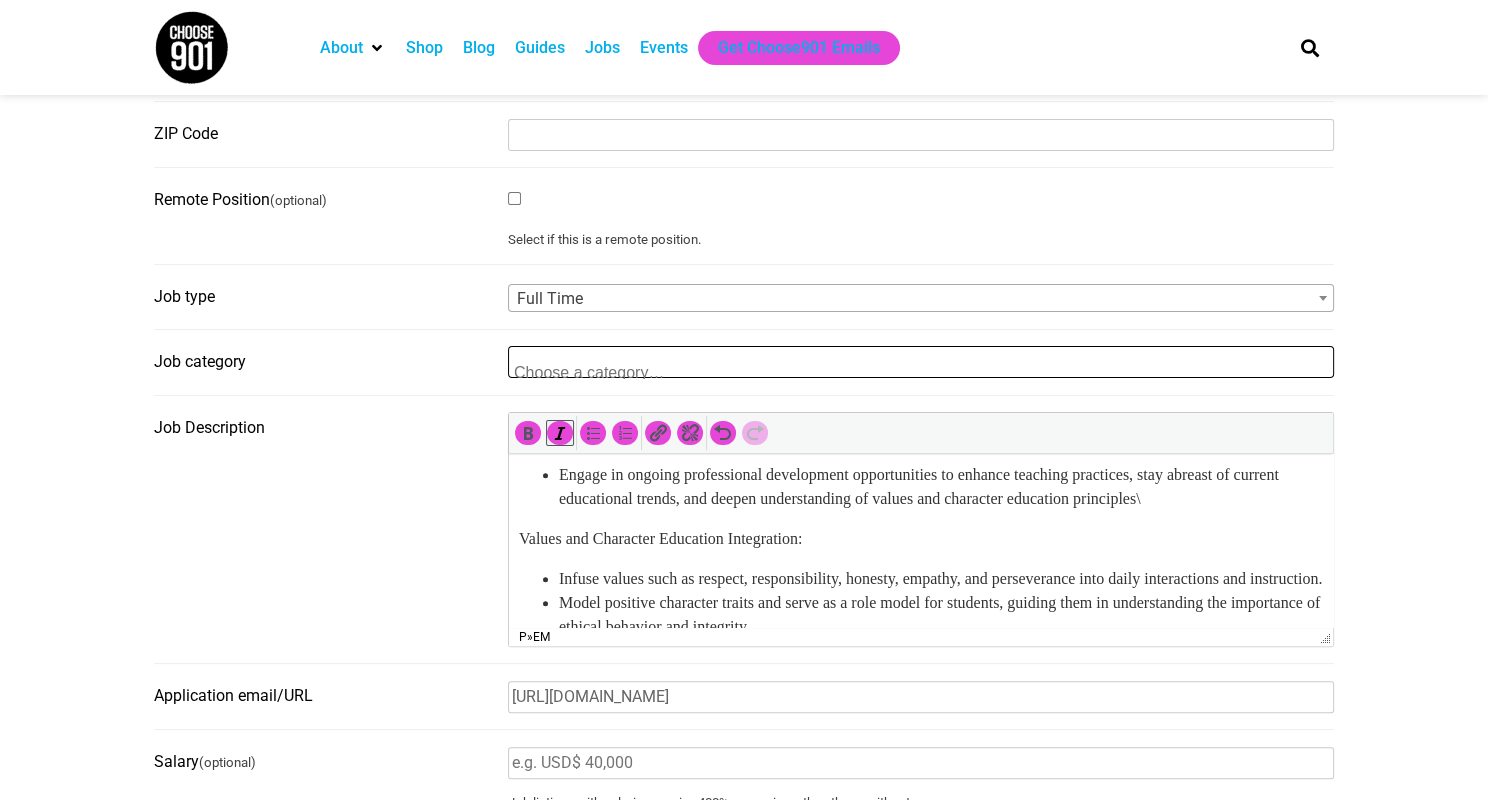 click at bounding box center [606, 363] 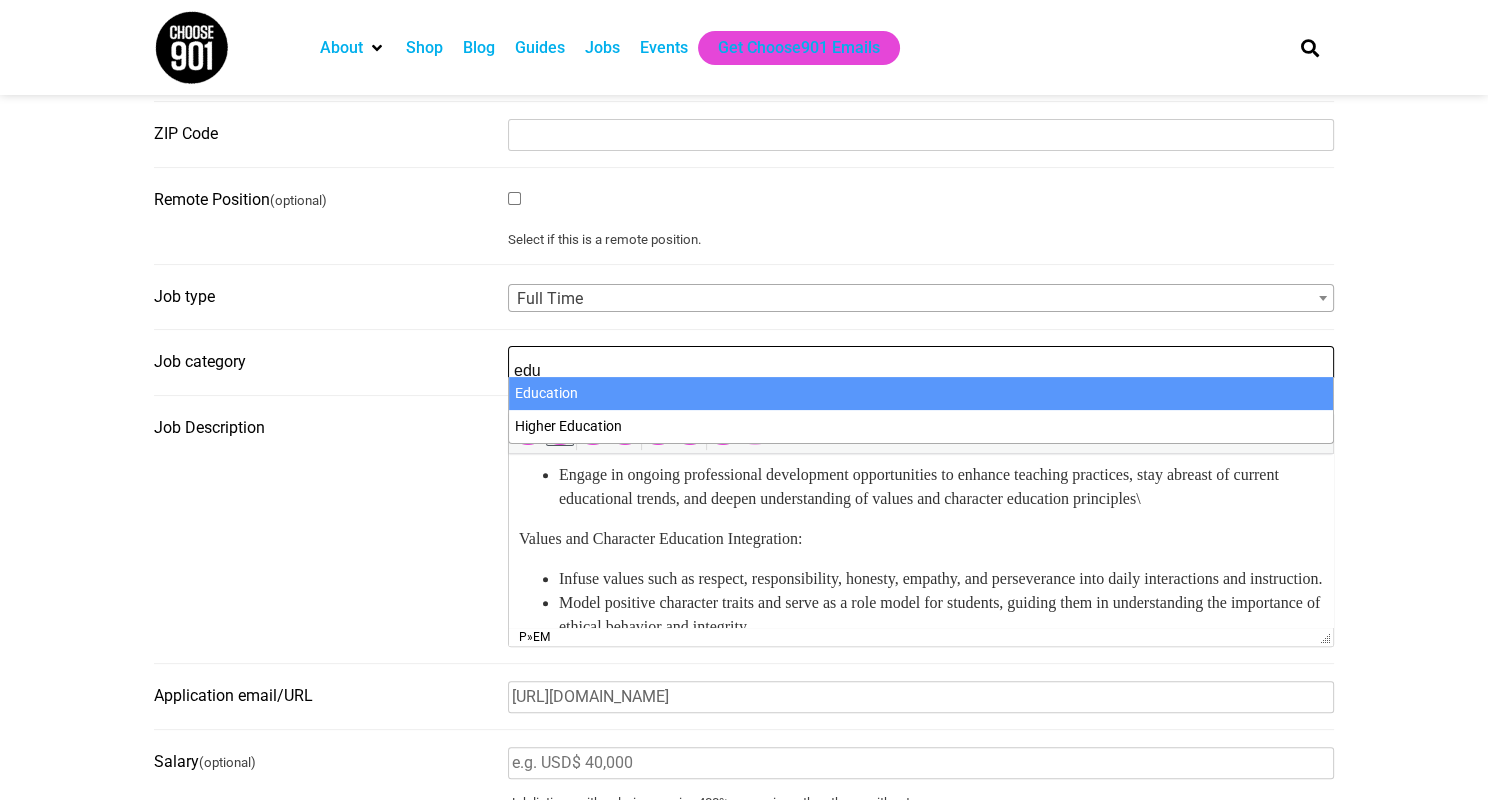 type on "edu" 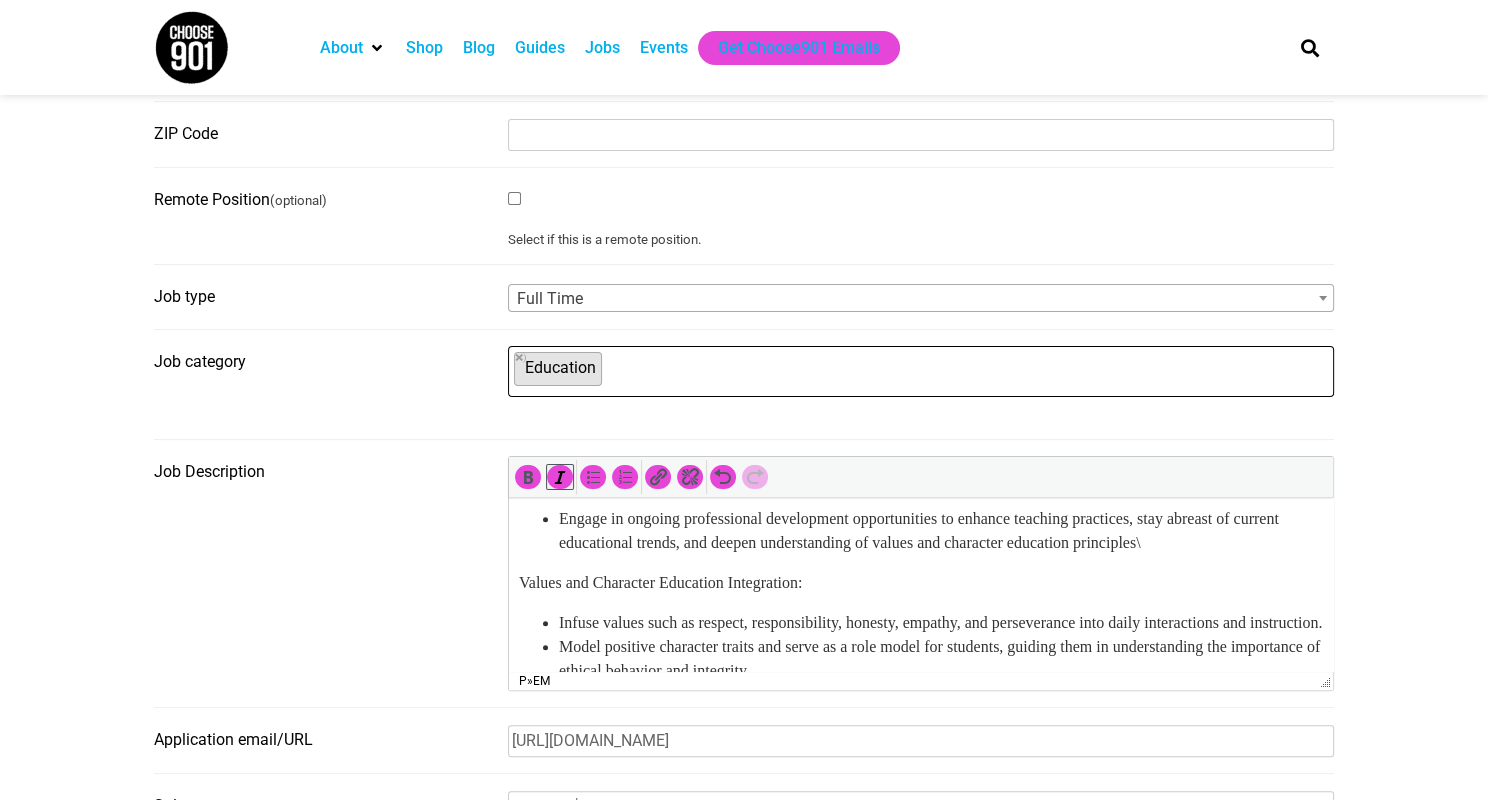 scroll, scrollTop: 180, scrollLeft: 0, axis: vertical 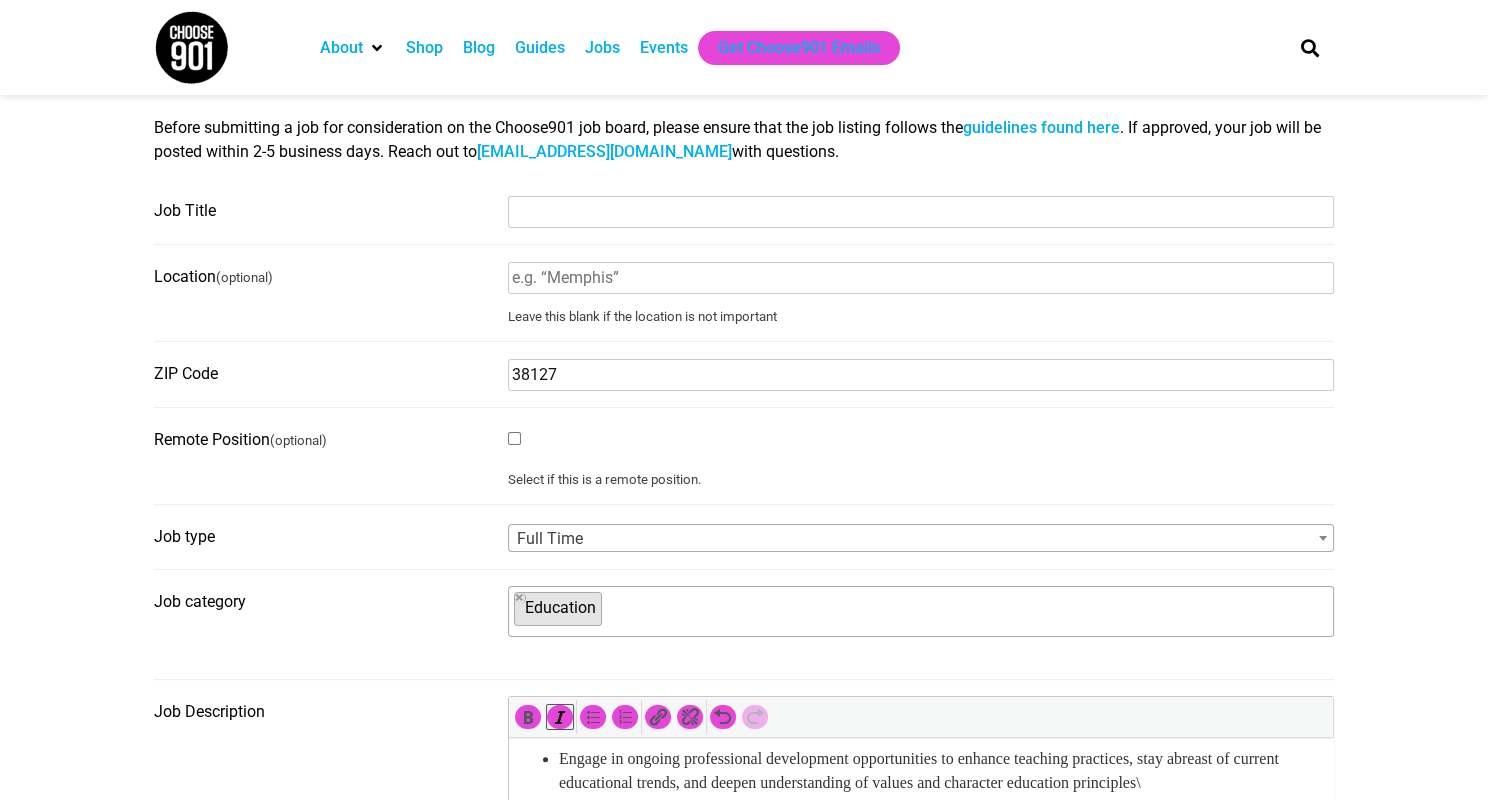 type on "38127" 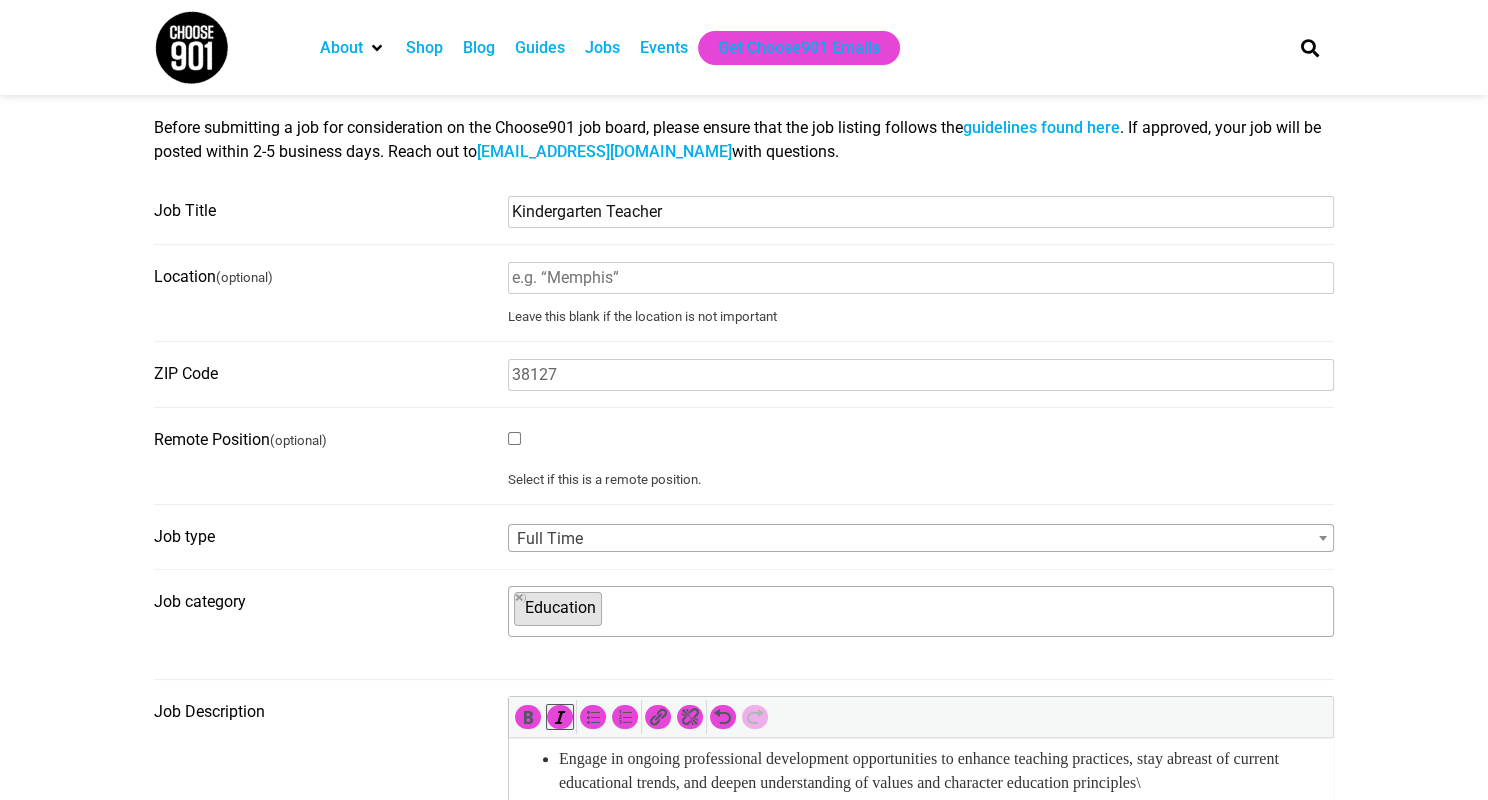 type on "Kindergarten Teacher" 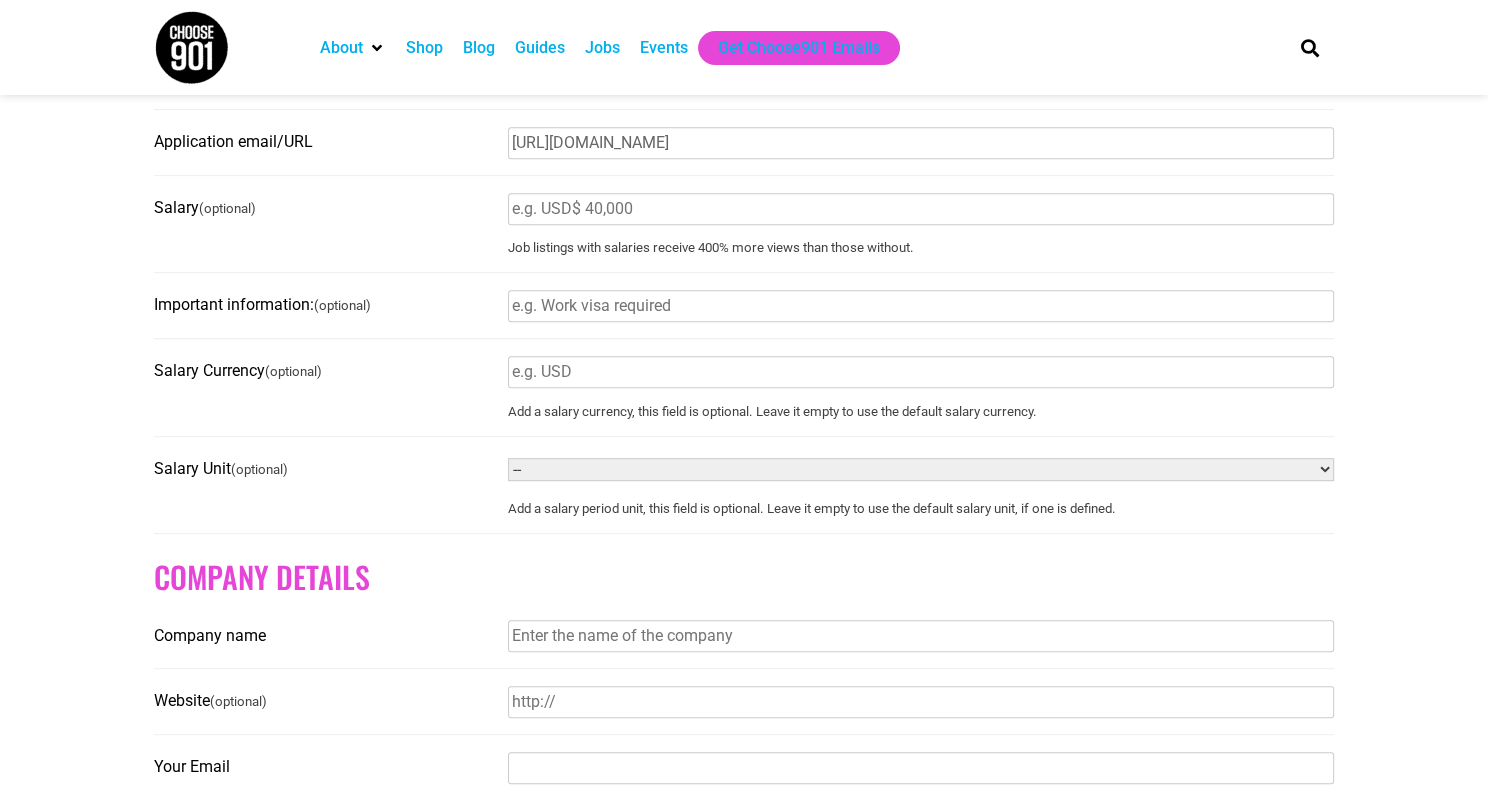scroll, scrollTop: 1123, scrollLeft: 0, axis: vertical 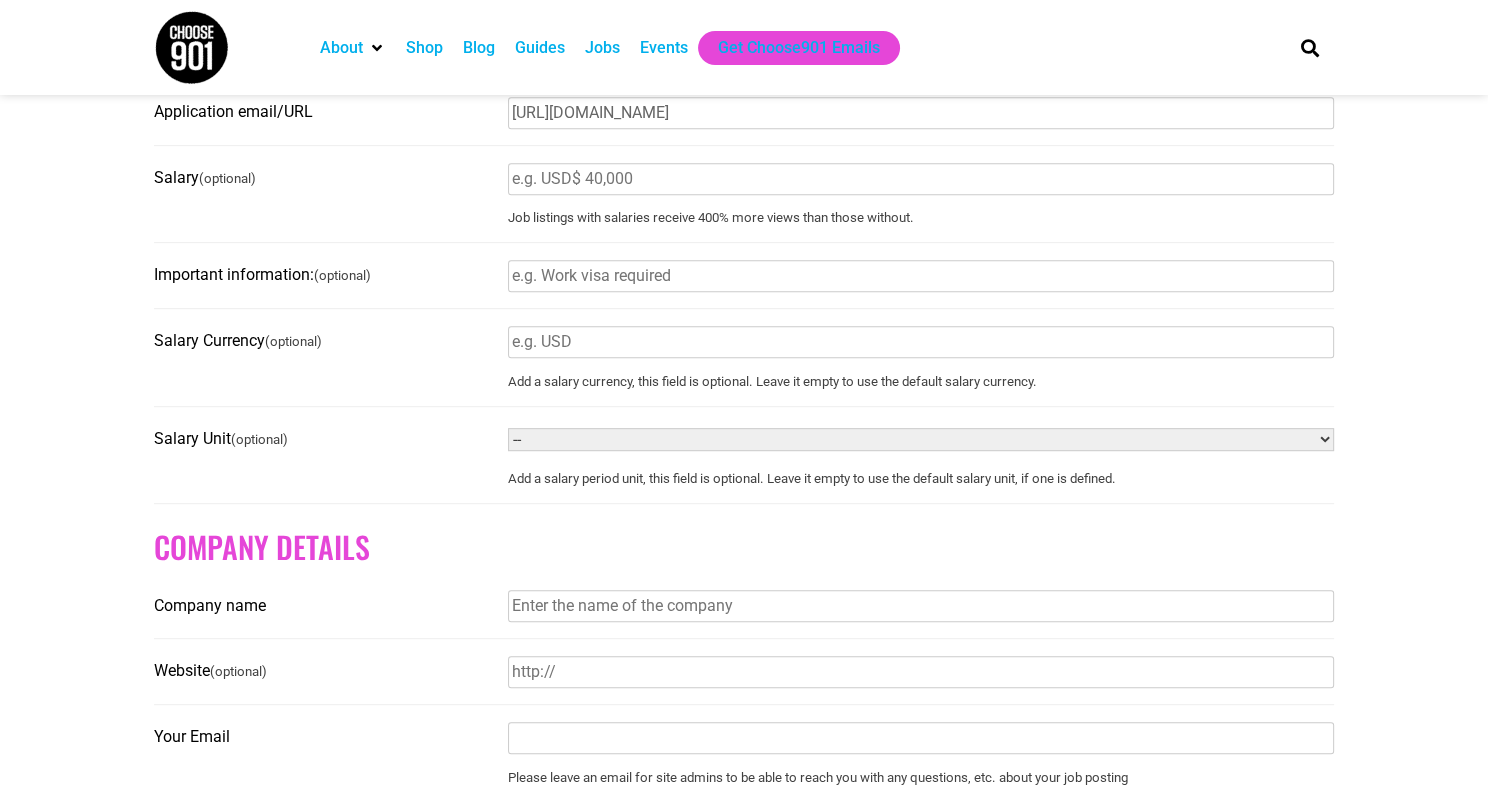 type on "Memphis, TN" 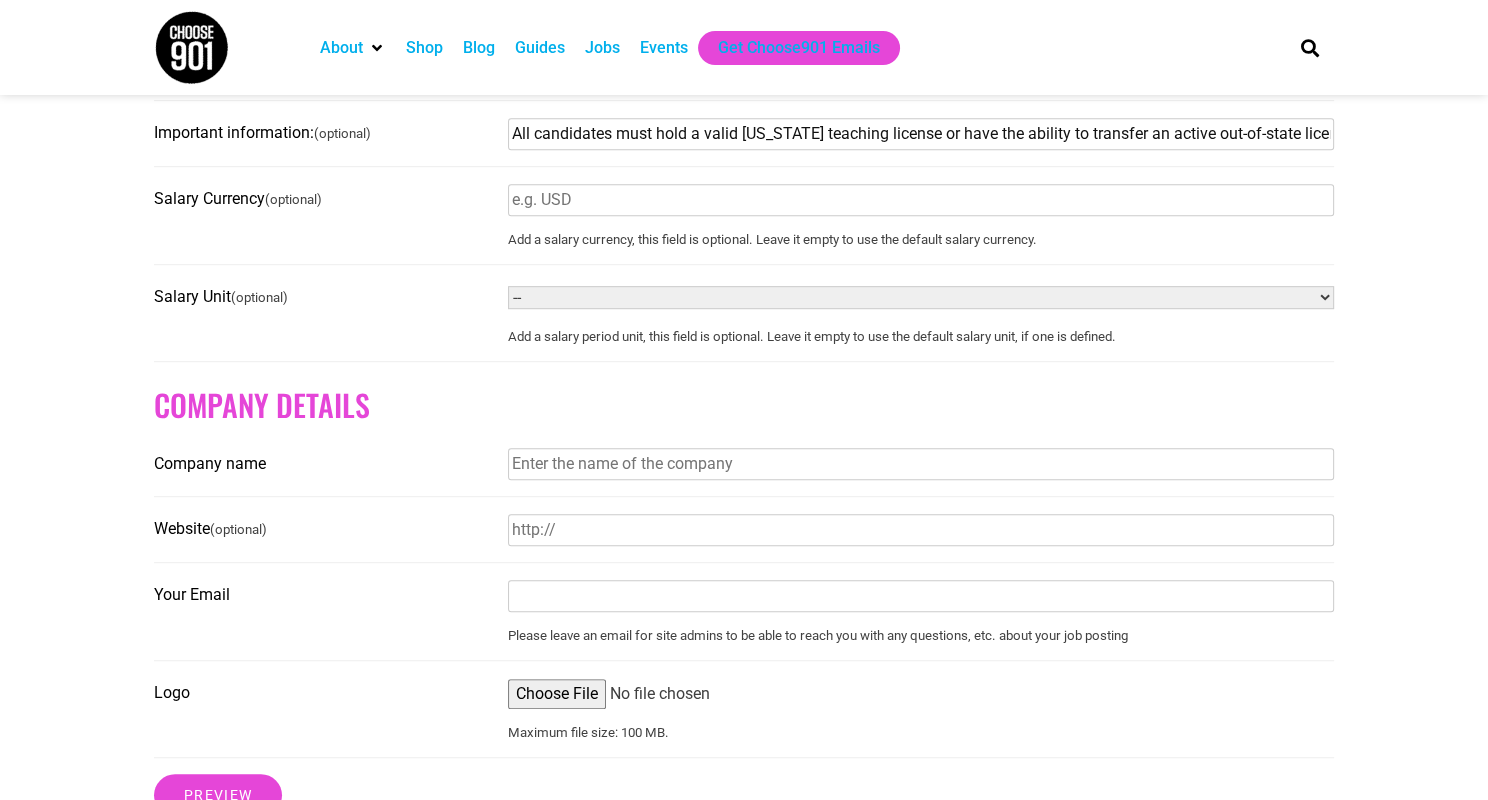 scroll, scrollTop: 1286, scrollLeft: 0, axis: vertical 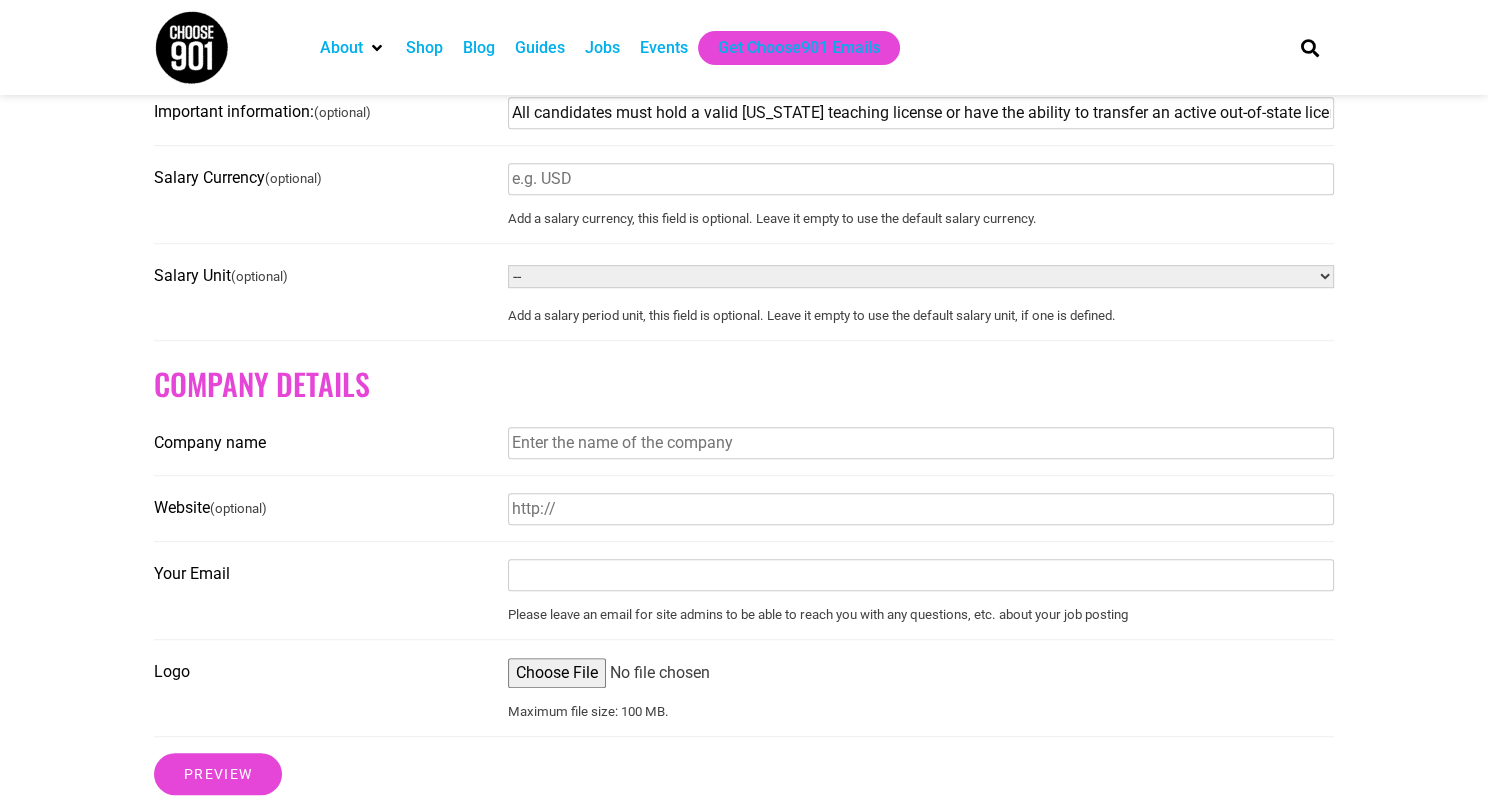 type on "All candidates must hold a valid Tennessee teaching license or have the ability to transfer an active out-of-state license to Tennessee in accordance with state certification requirements." 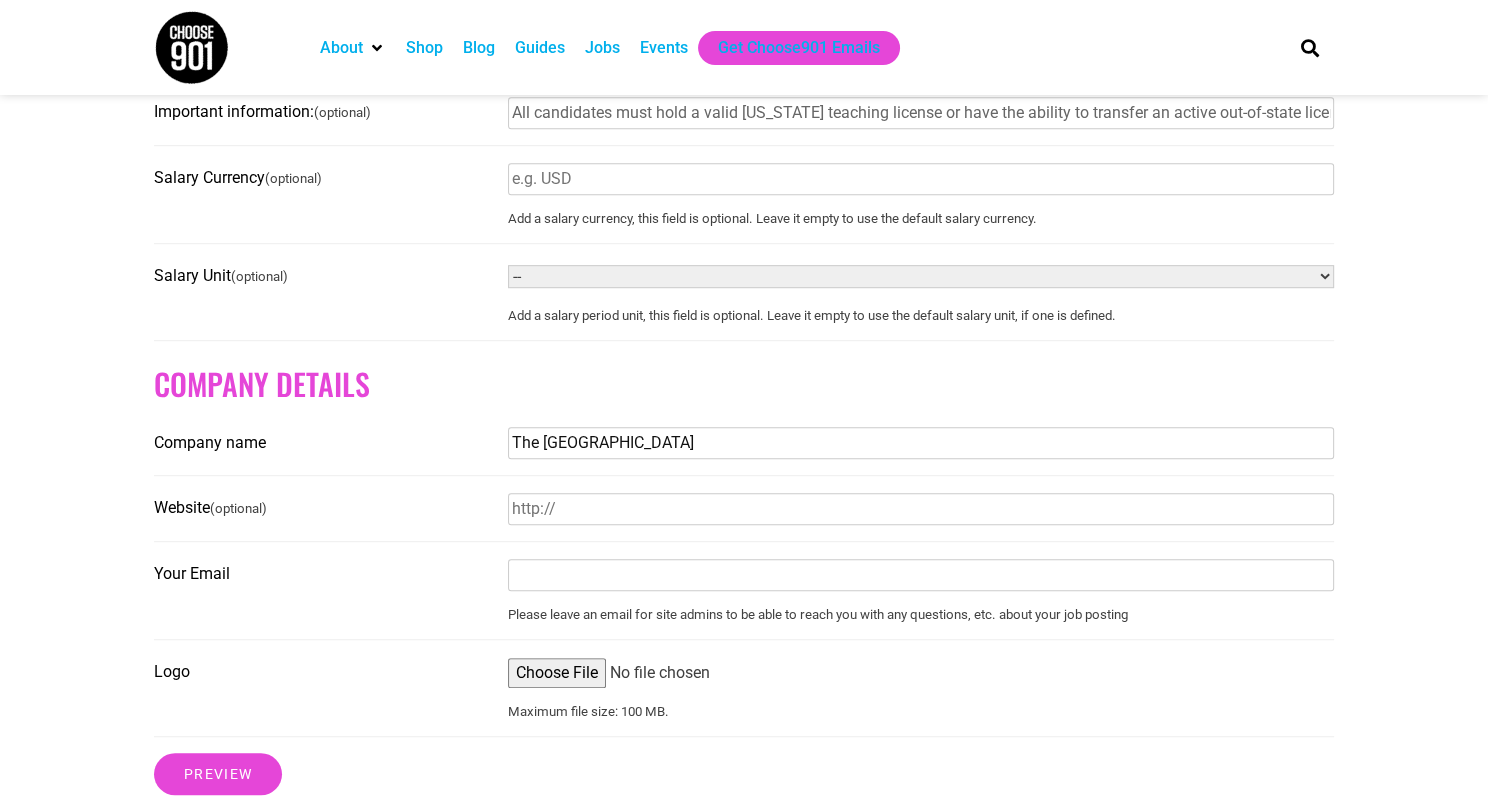 type on "The Land Academy Elementary School" 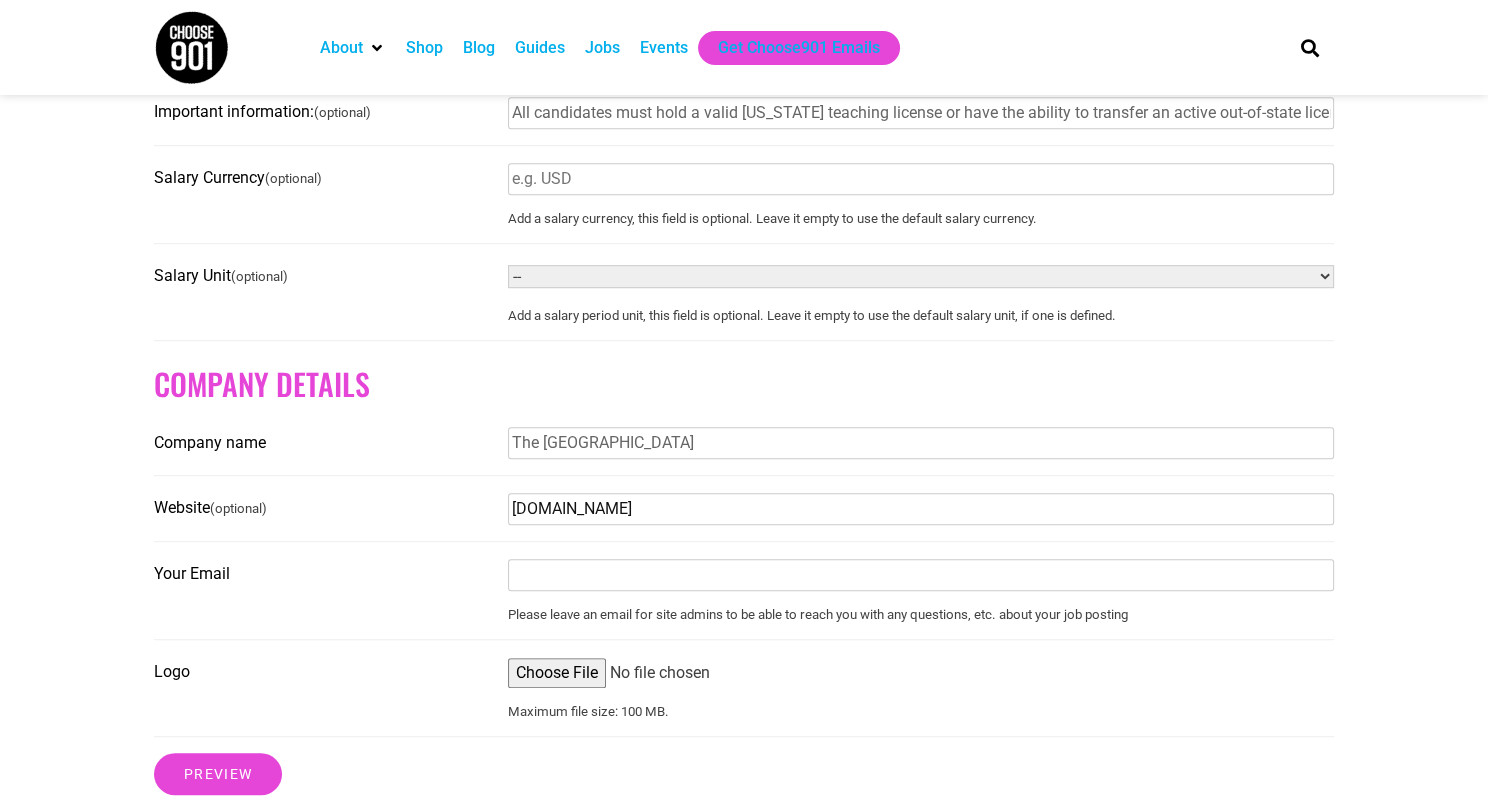 type on "www.tlaes.org" 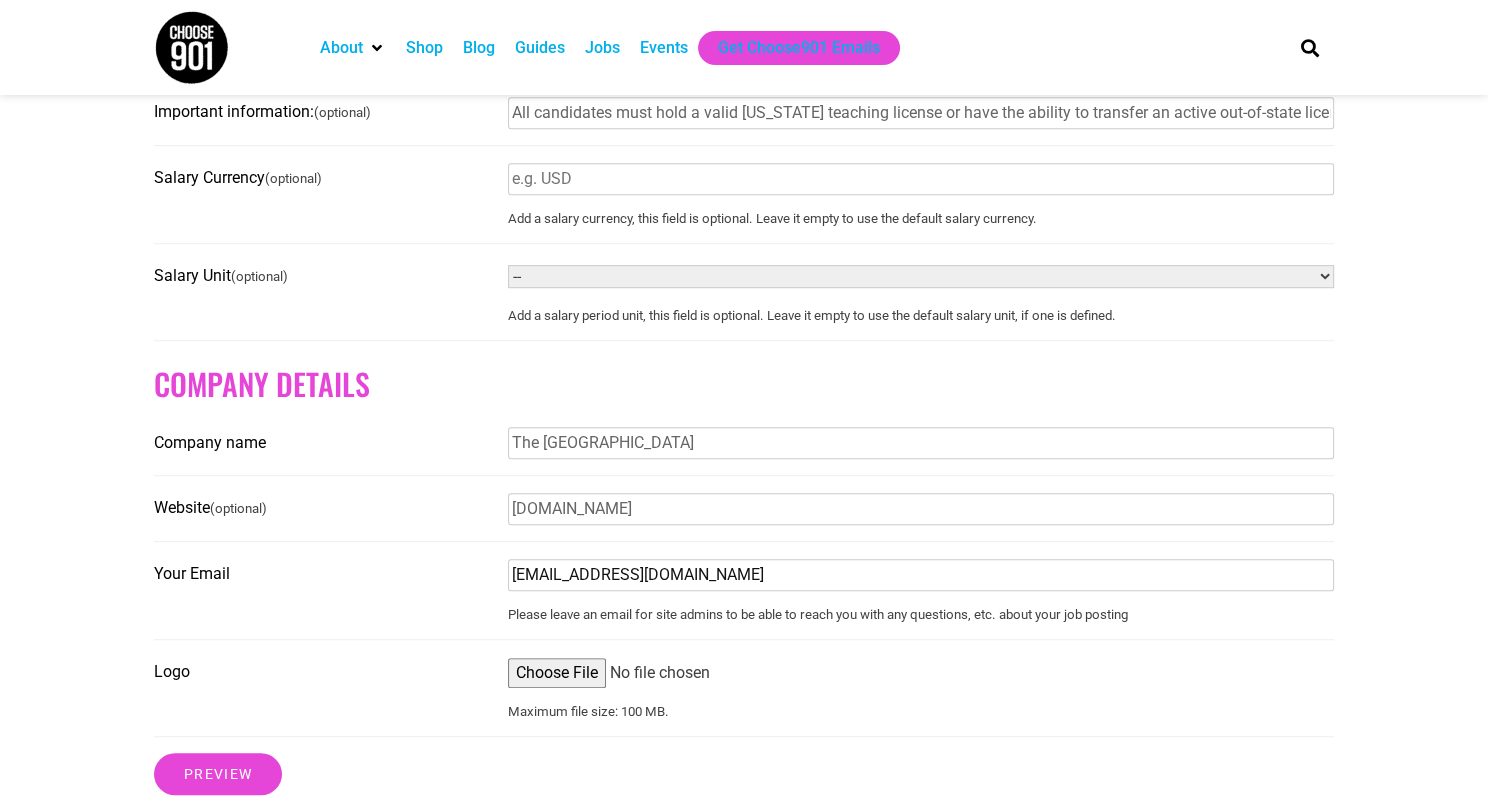 type on "info@tlaes.org" 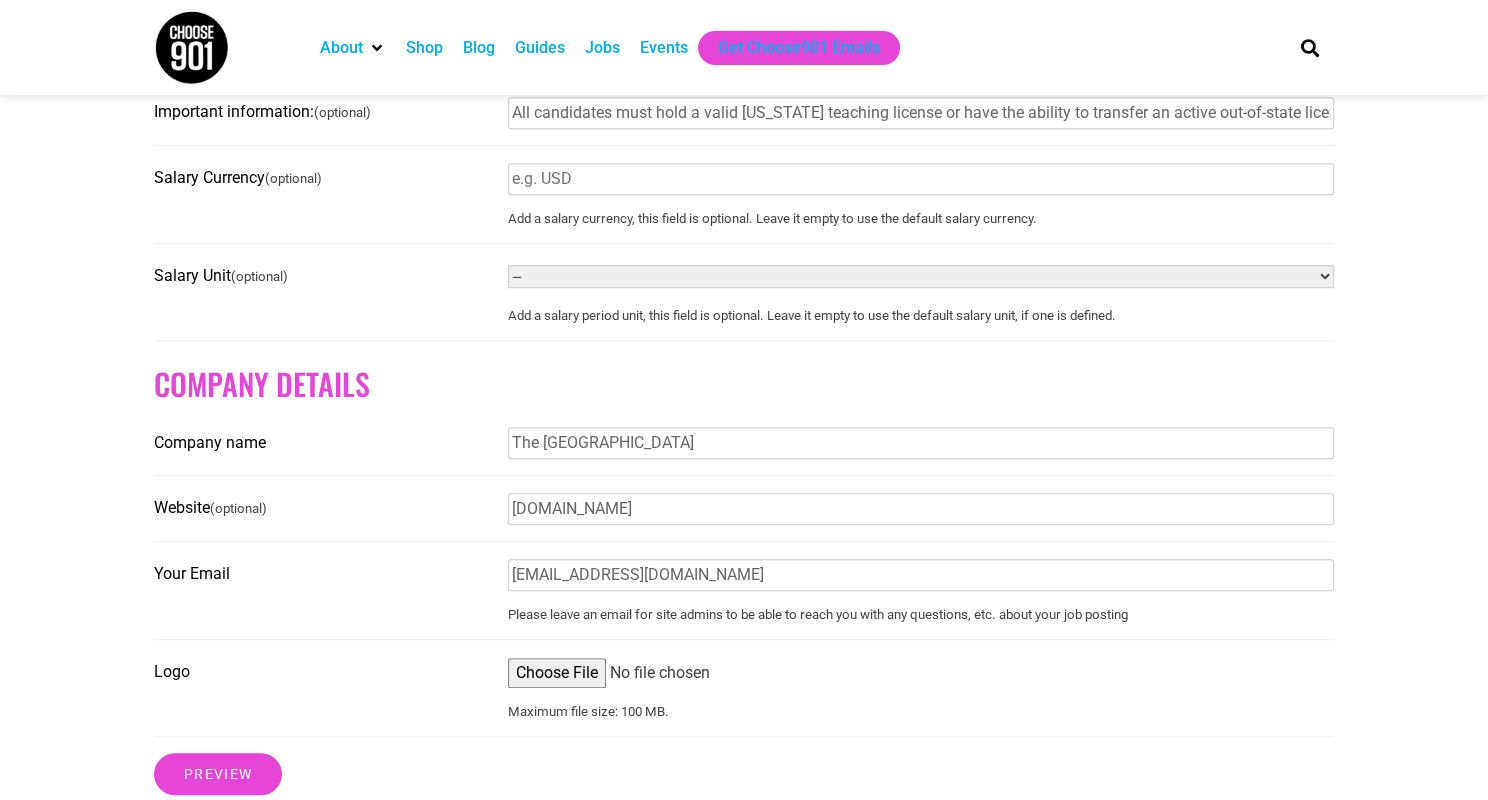 click on "Logo" at bounding box center [921, 673] 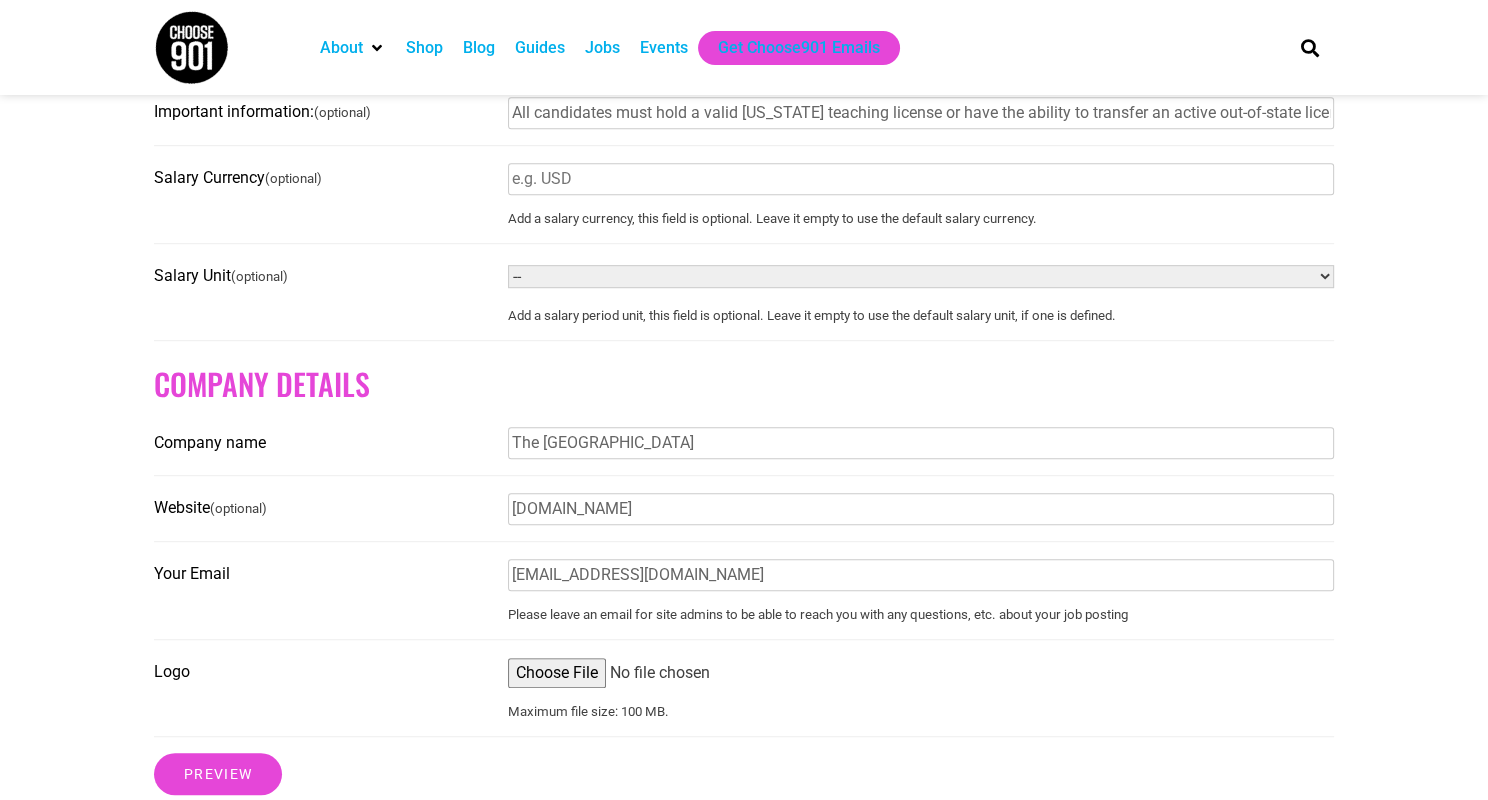 type on "C:\fakepath\TheLandElem-Final-Logo-whitebackground.png" 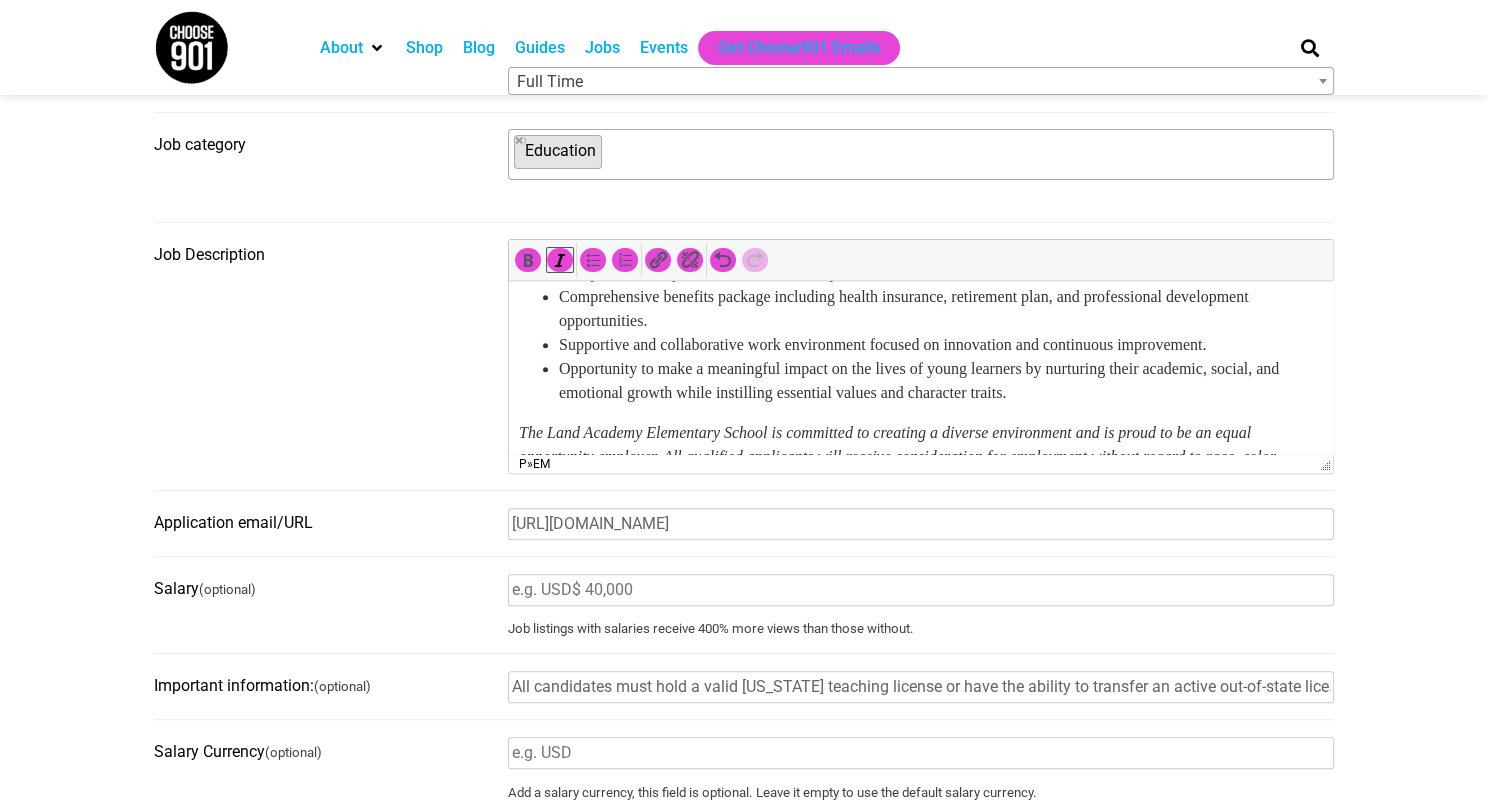 scroll, scrollTop: 1952, scrollLeft: 0, axis: vertical 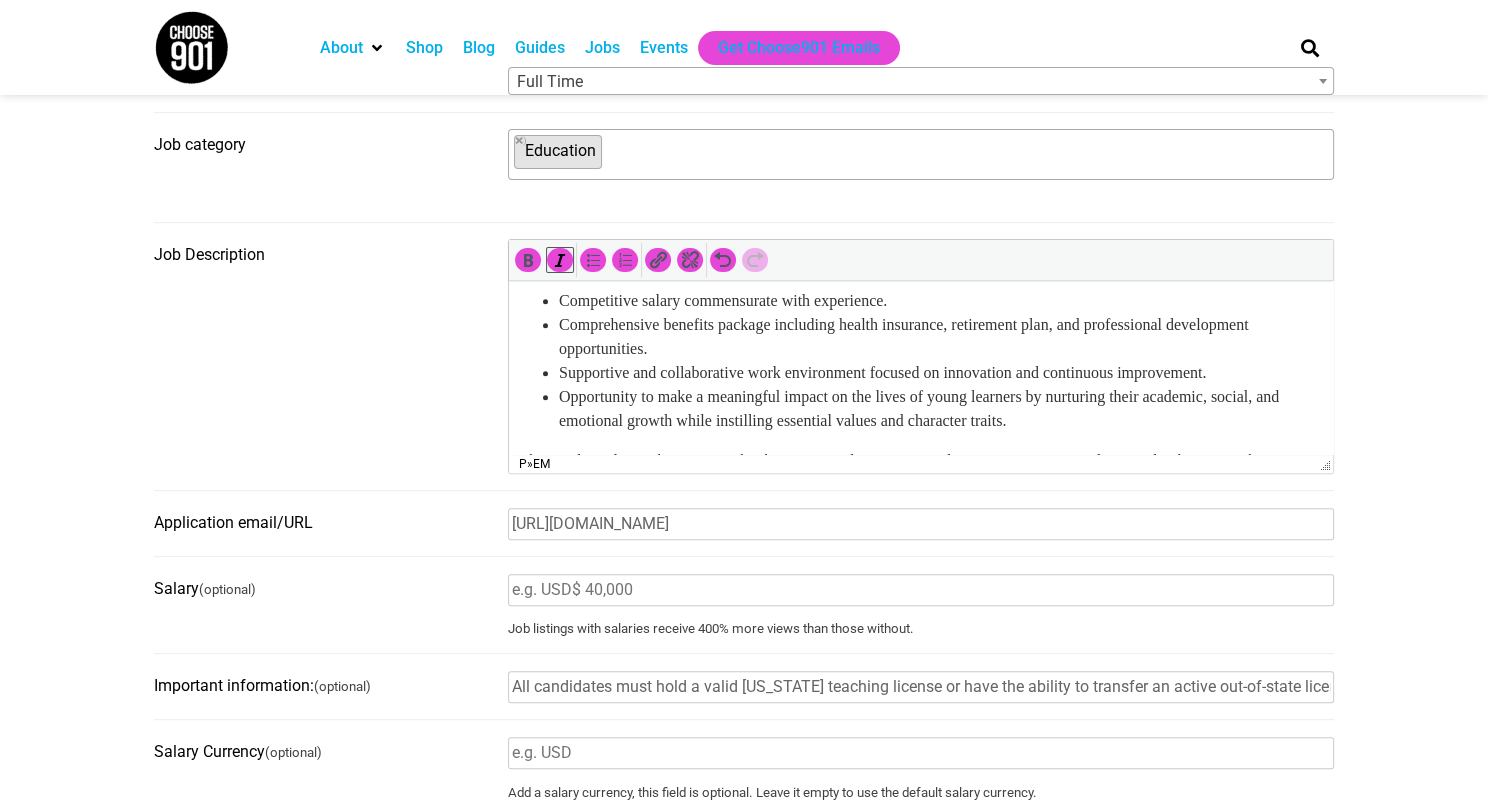 click on "Competitive salary commensurate with experience." at bounding box center [941, 301] 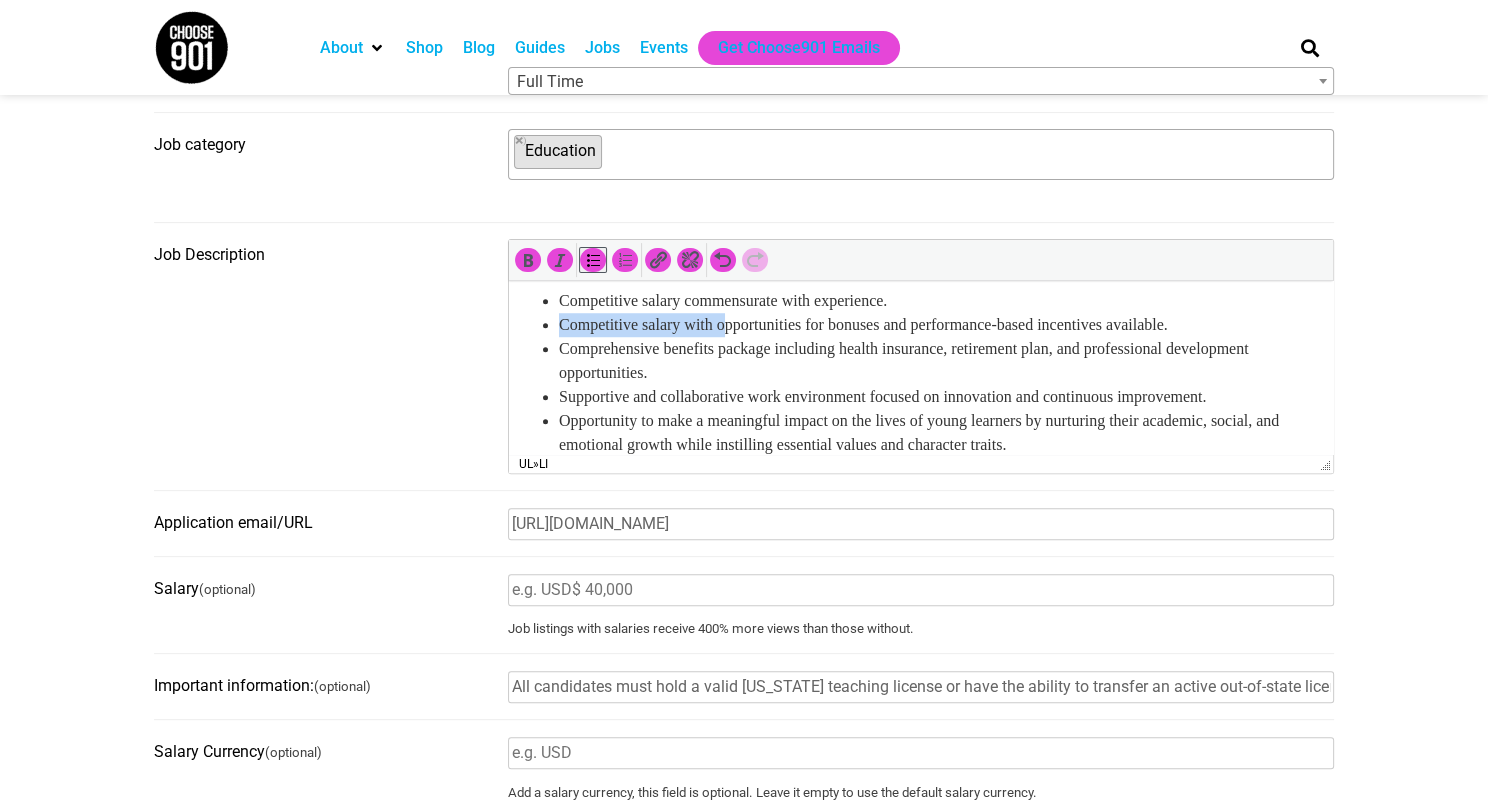 drag, startPoint x: 736, startPoint y: 383, endPoint x: 562, endPoint y: 391, distance: 174.1838 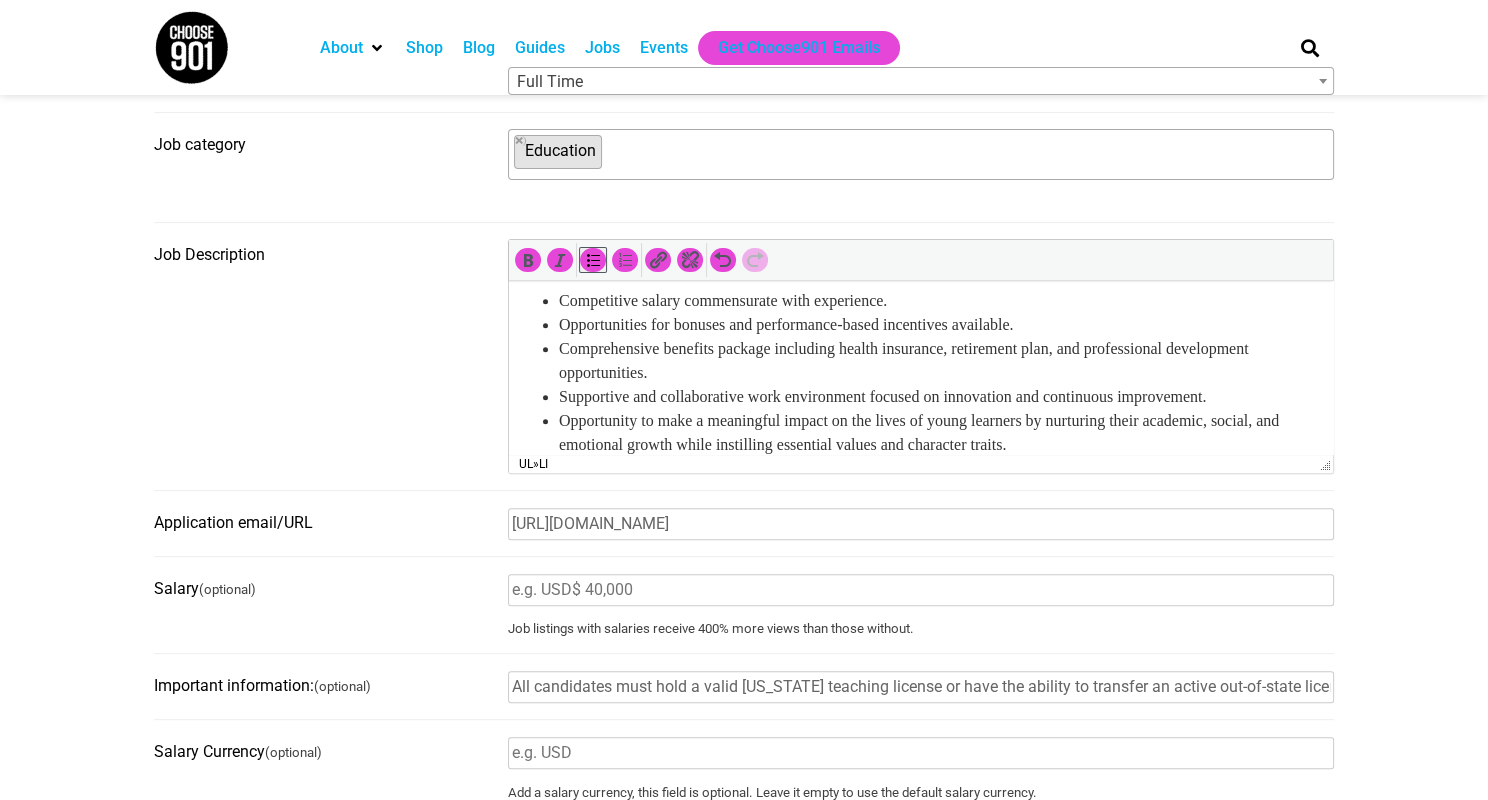 click on "Opportunities for bonuses and performance-based incentives available." at bounding box center [941, 325] 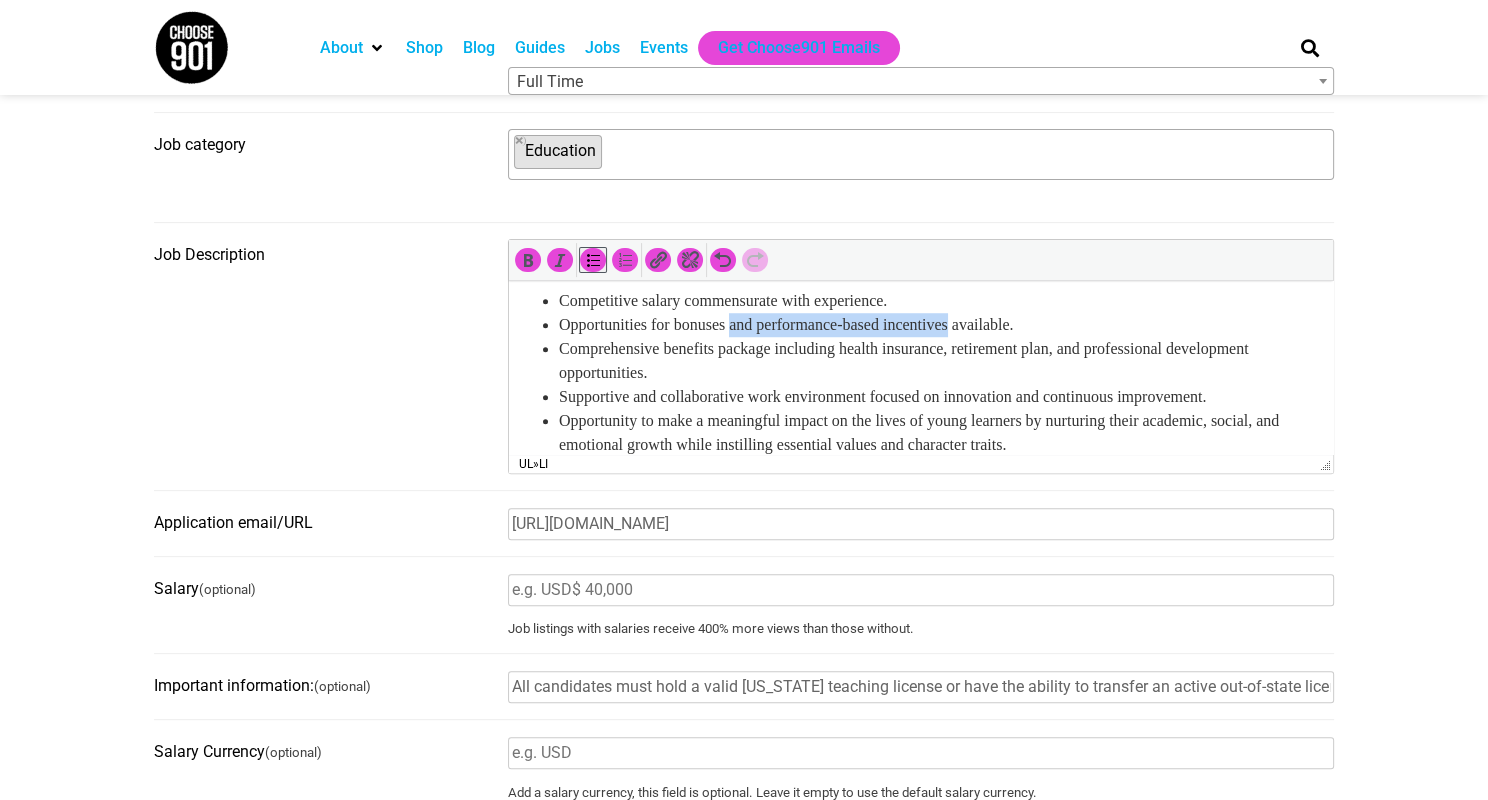 drag, startPoint x: 989, startPoint y: 386, endPoint x: 746, endPoint y: 381, distance: 243.05144 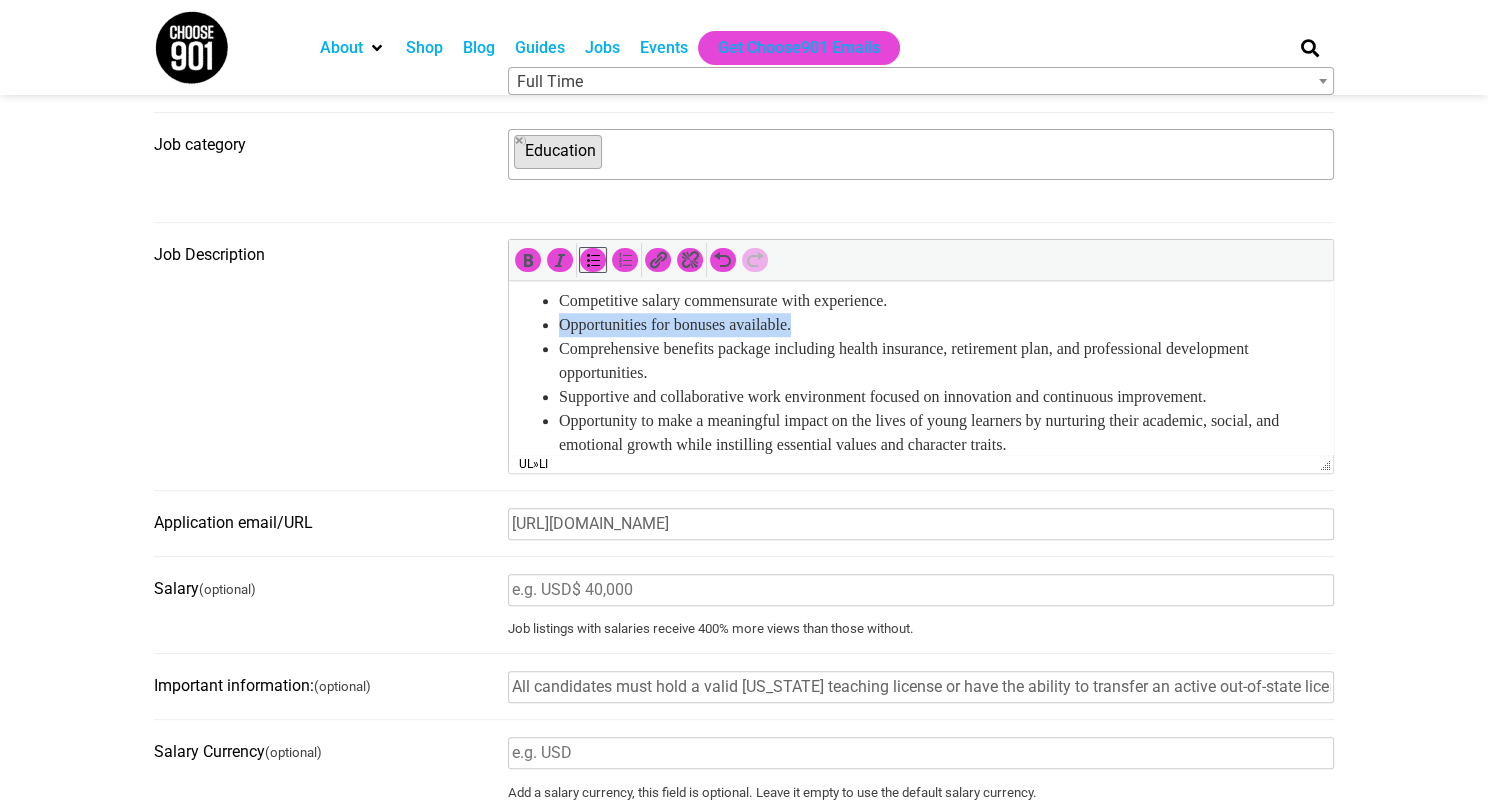 drag, startPoint x: 832, startPoint y: 392, endPoint x: 559, endPoint y: 389, distance: 273.01648 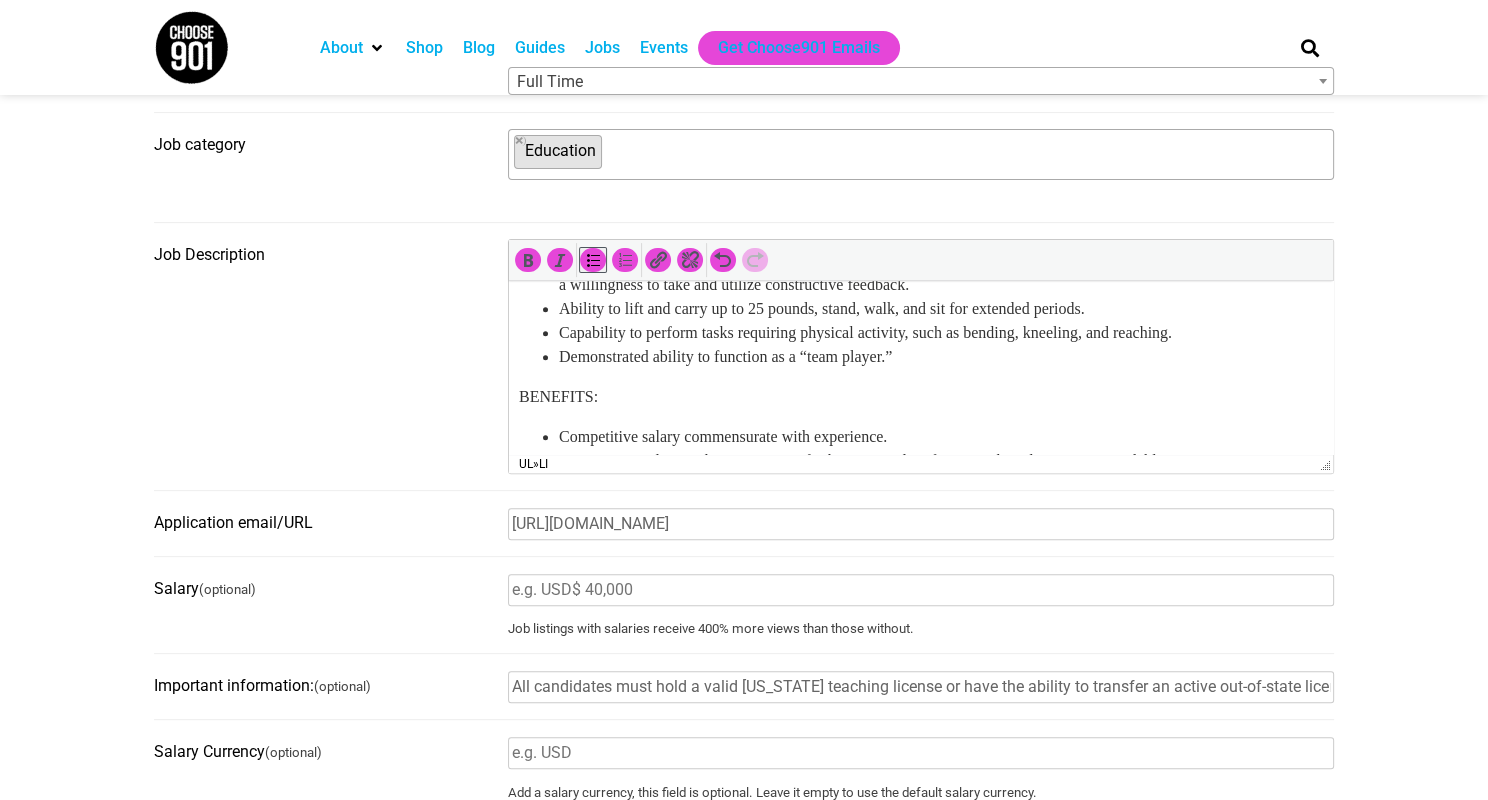 scroll, scrollTop: 1876, scrollLeft: 0, axis: vertical 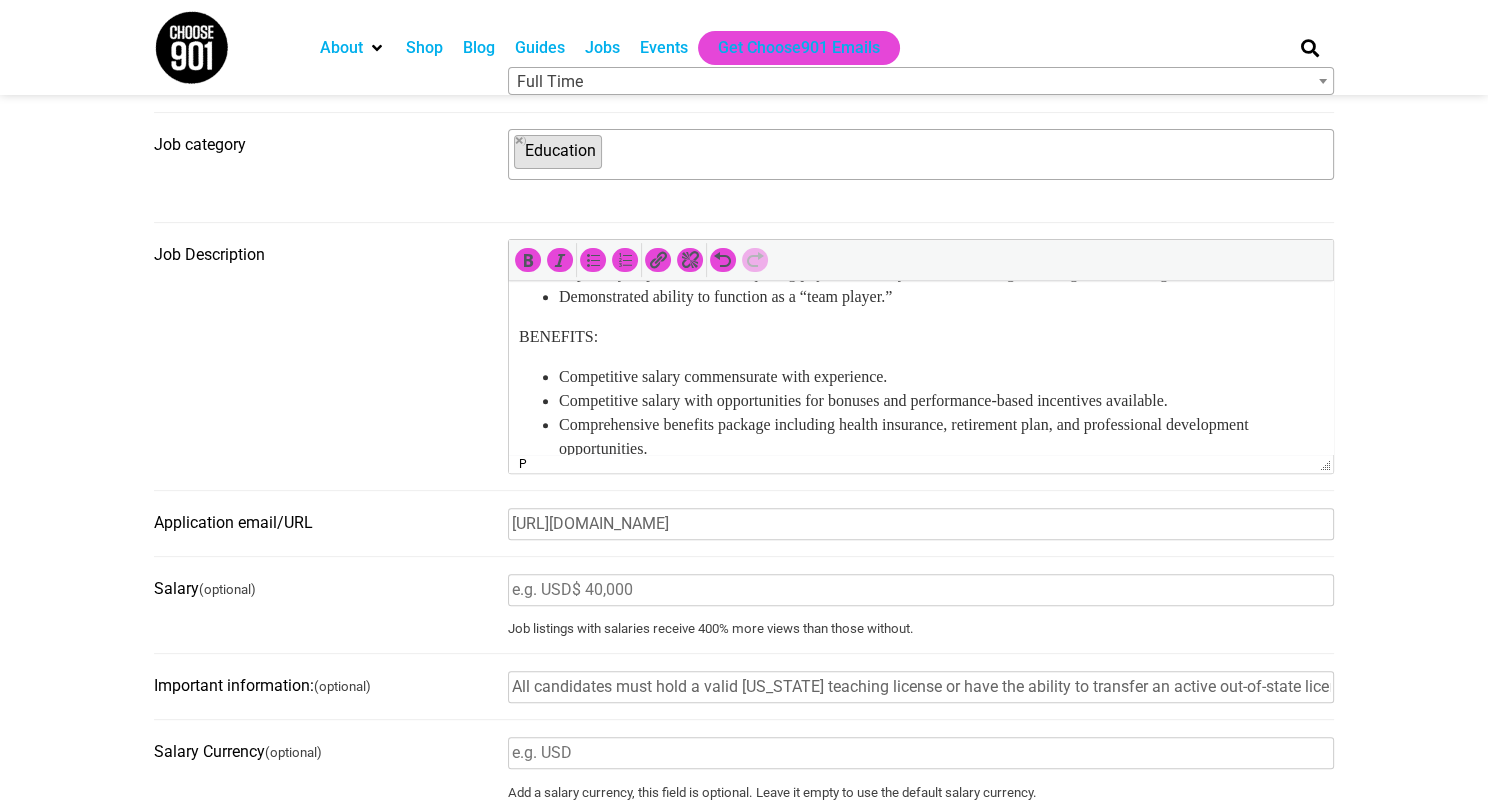 click on "BENEFITS:" at bounding box center [921, 337] 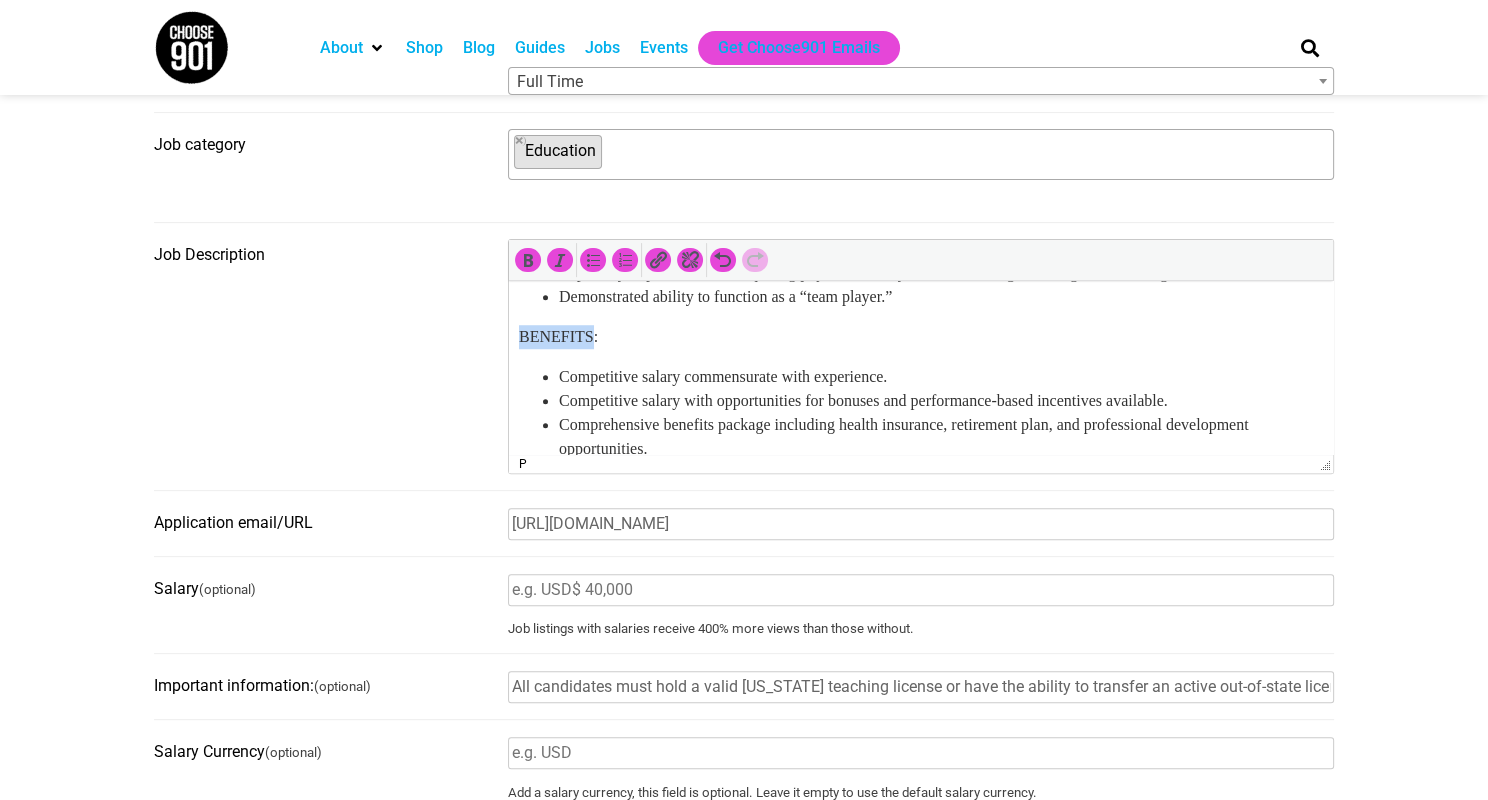 click on "BENEFITS:" at bounding box center (921, 337) 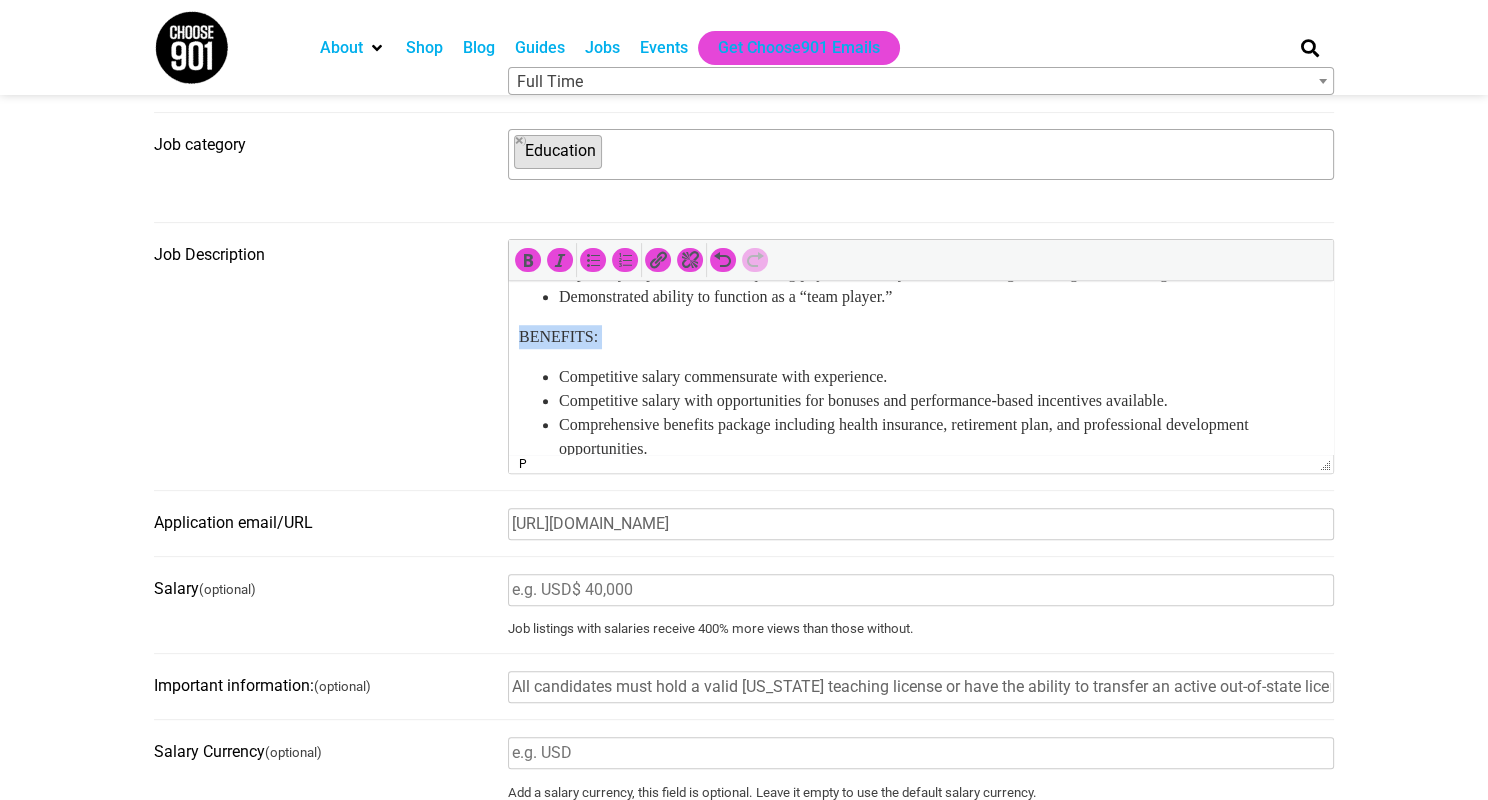 click on "BENEFITS:" at bounding box center (921, 337) 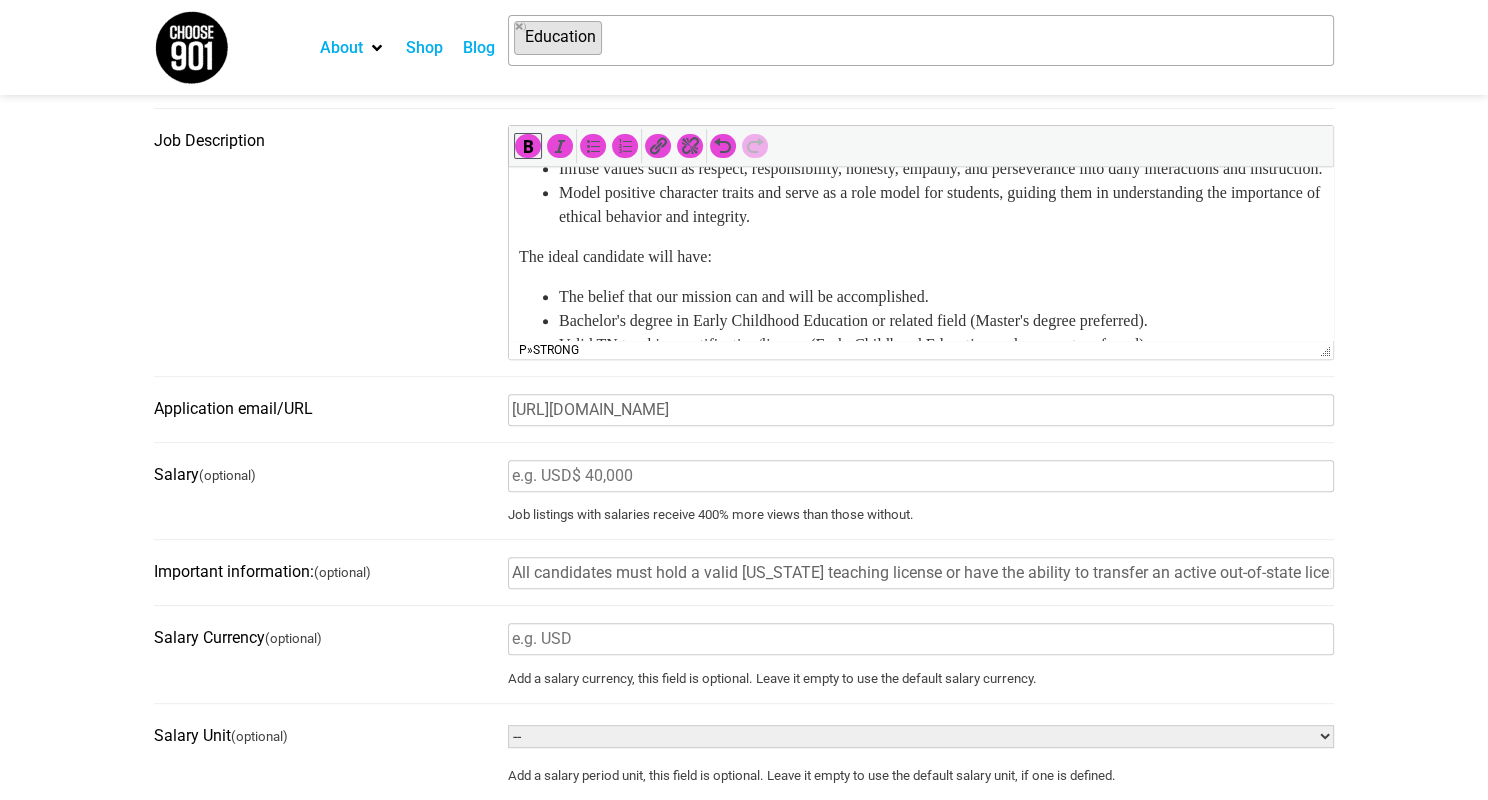 scroll, scrollTop: 1373, scrollLeft: 0, axis: vertical 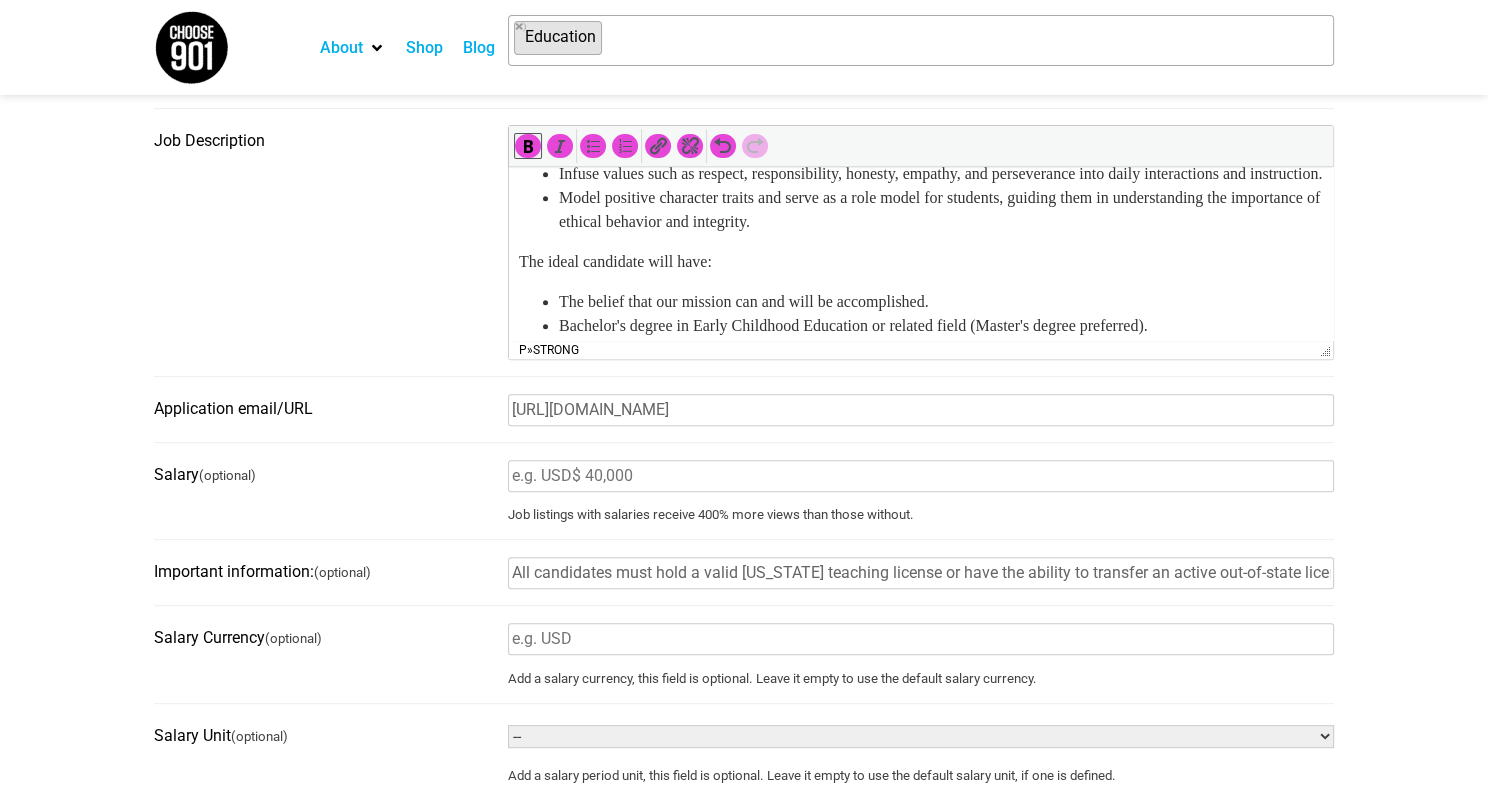 click on "The ideal candidate will have:" at bounding box center (921, 262) 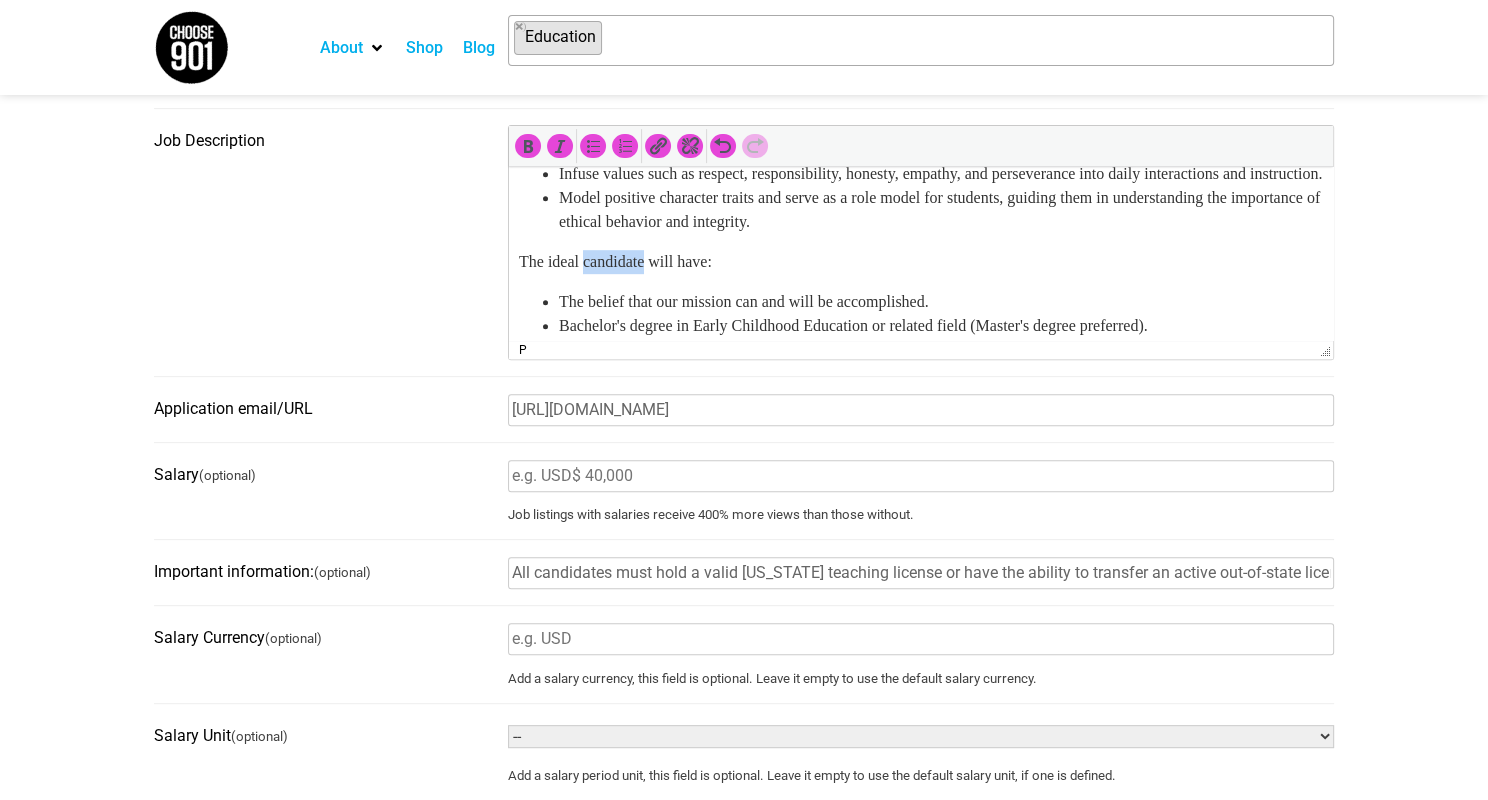 click on "The ideal candidate will have:" at bounding box center [921, 262] 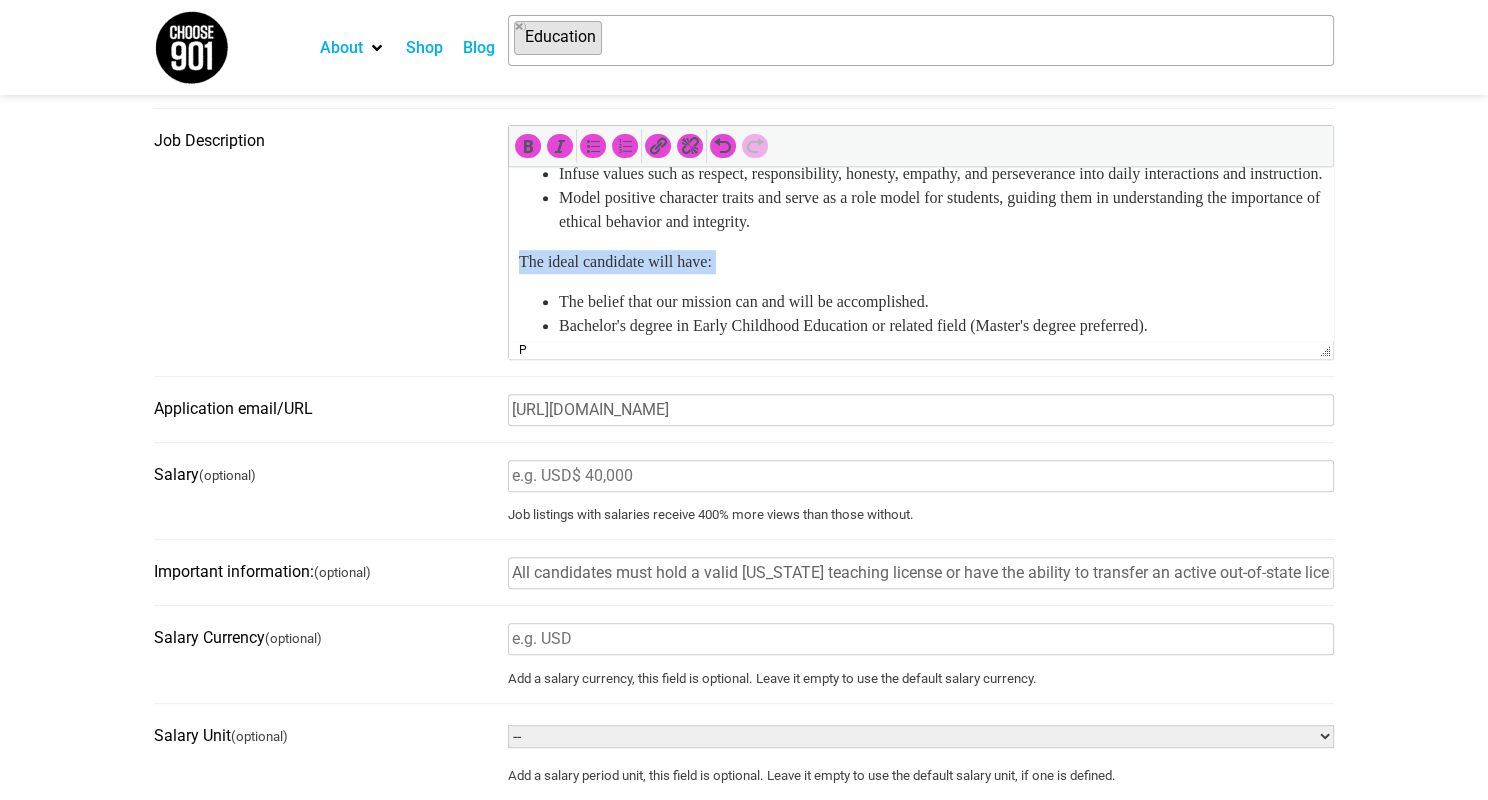 click on "The ideal candidate will have:" at bounding box center (921, 262) 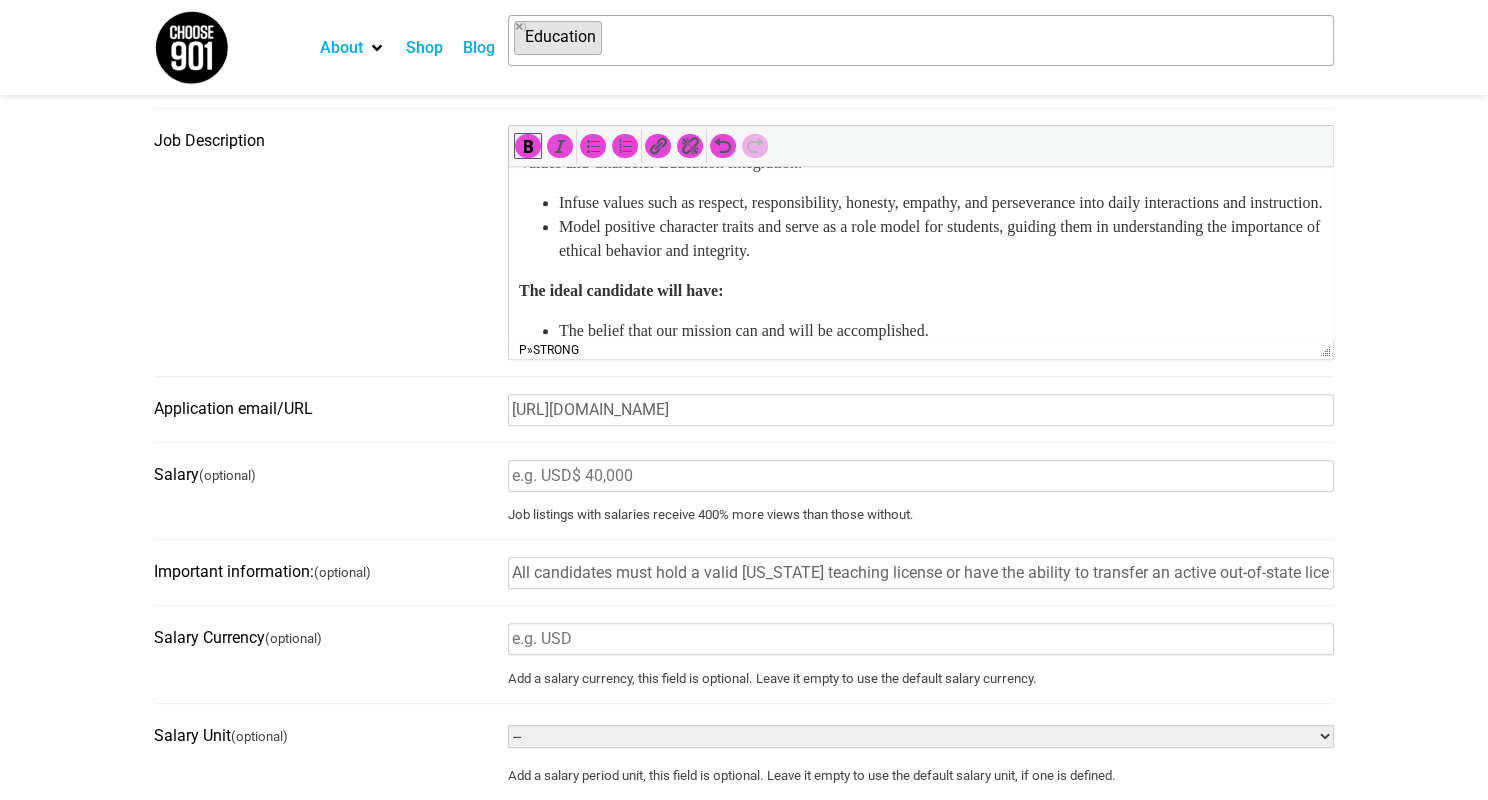 scroll, scrollTop: 1362, scrollLeft: 0, axis: vertical 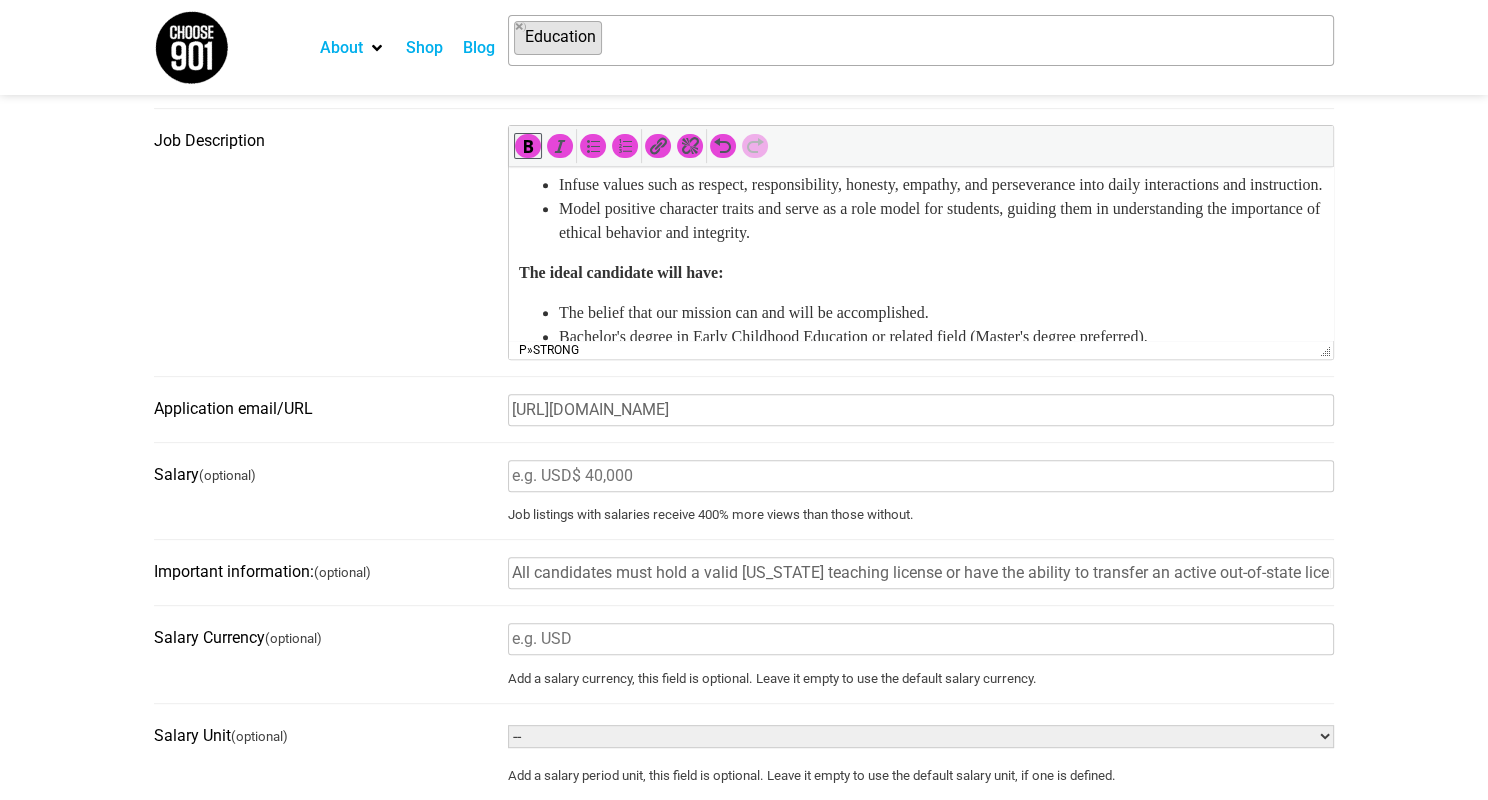 click on "The ideal candidate will have:" at bounding box center (621, 272) 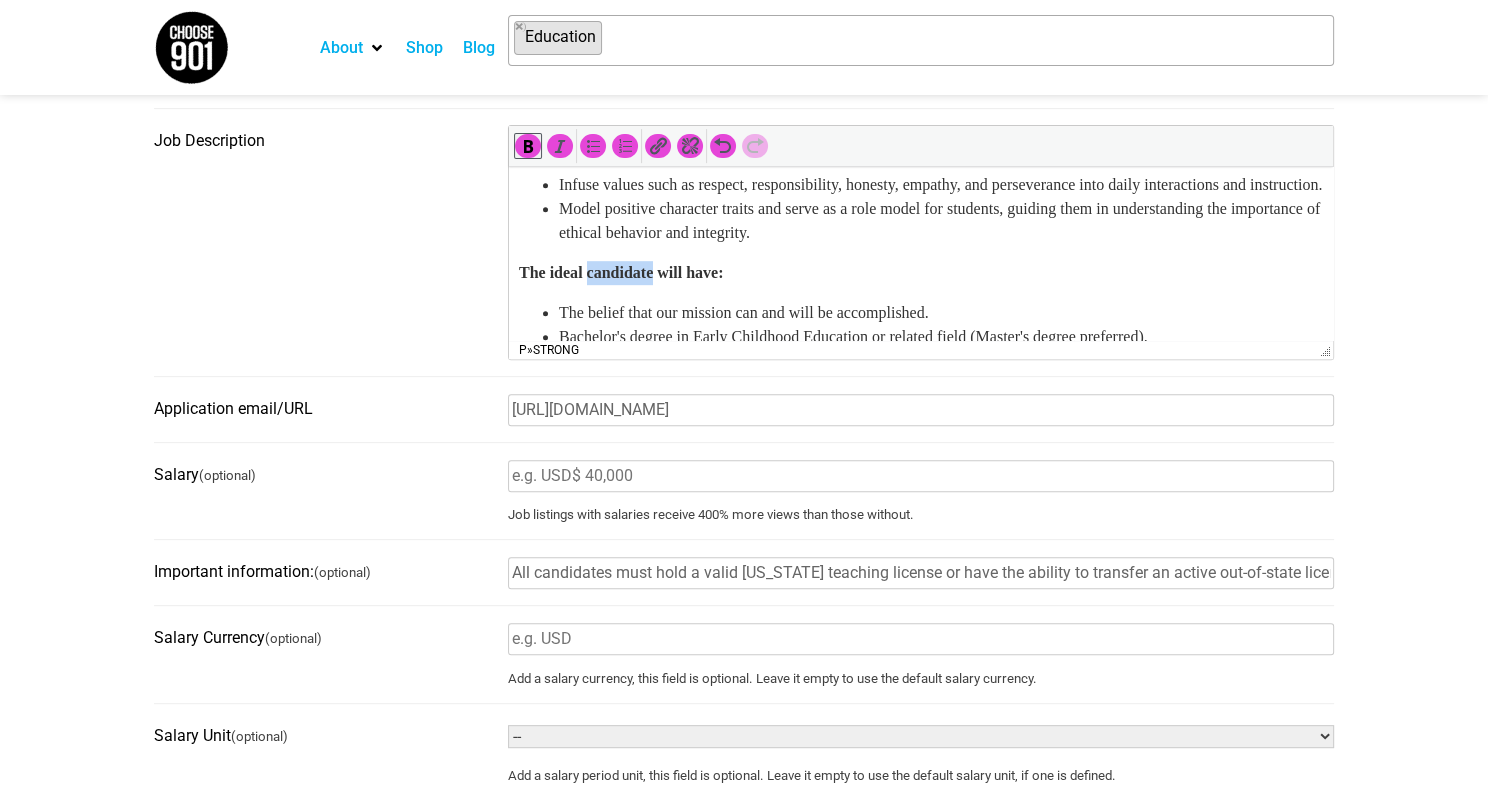 click on "The ideal candidate will have:" at bounding box center (621, 272) 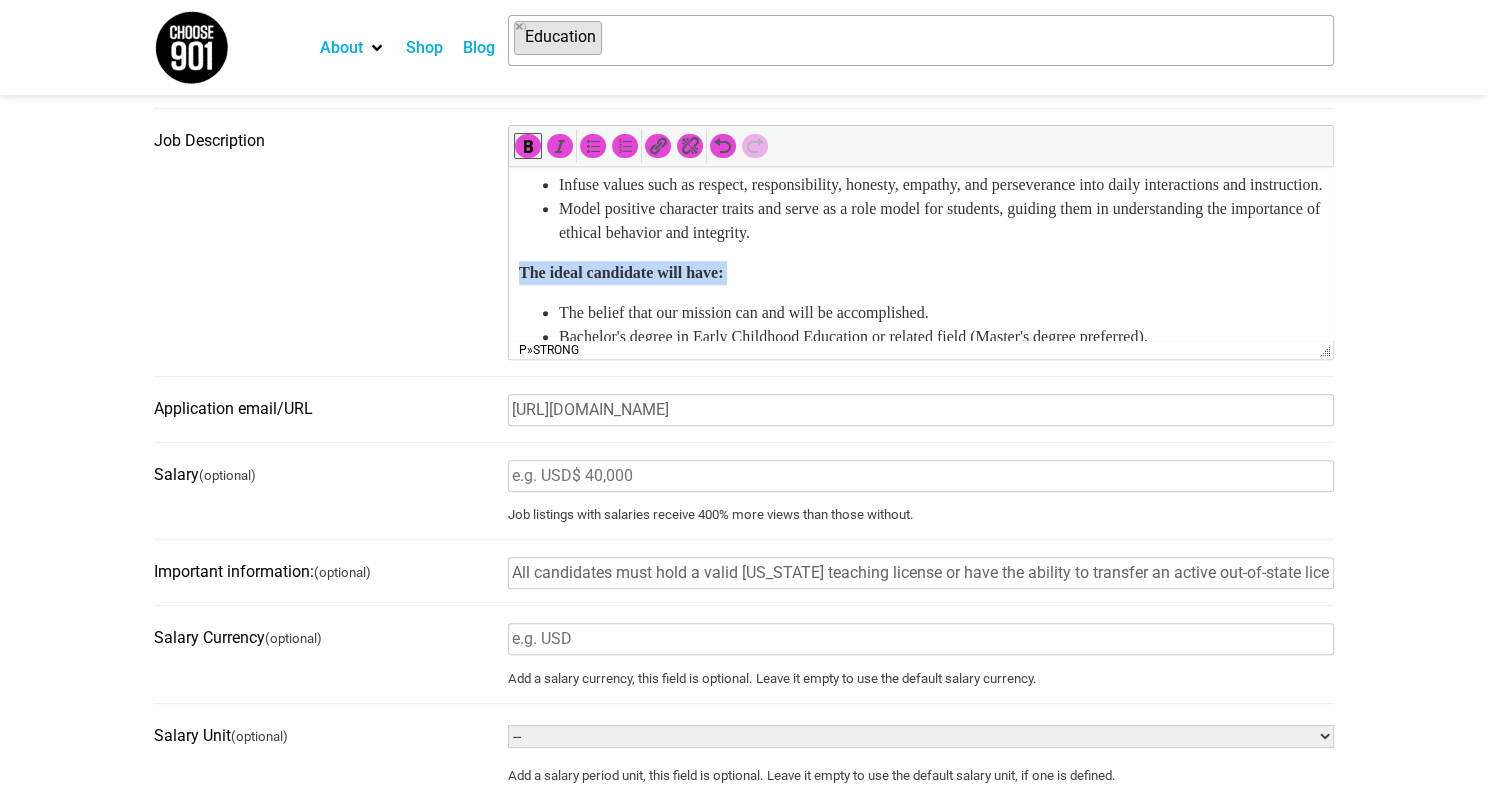 click on "The ideal candidate will have:" at bounding box center [621, 272] 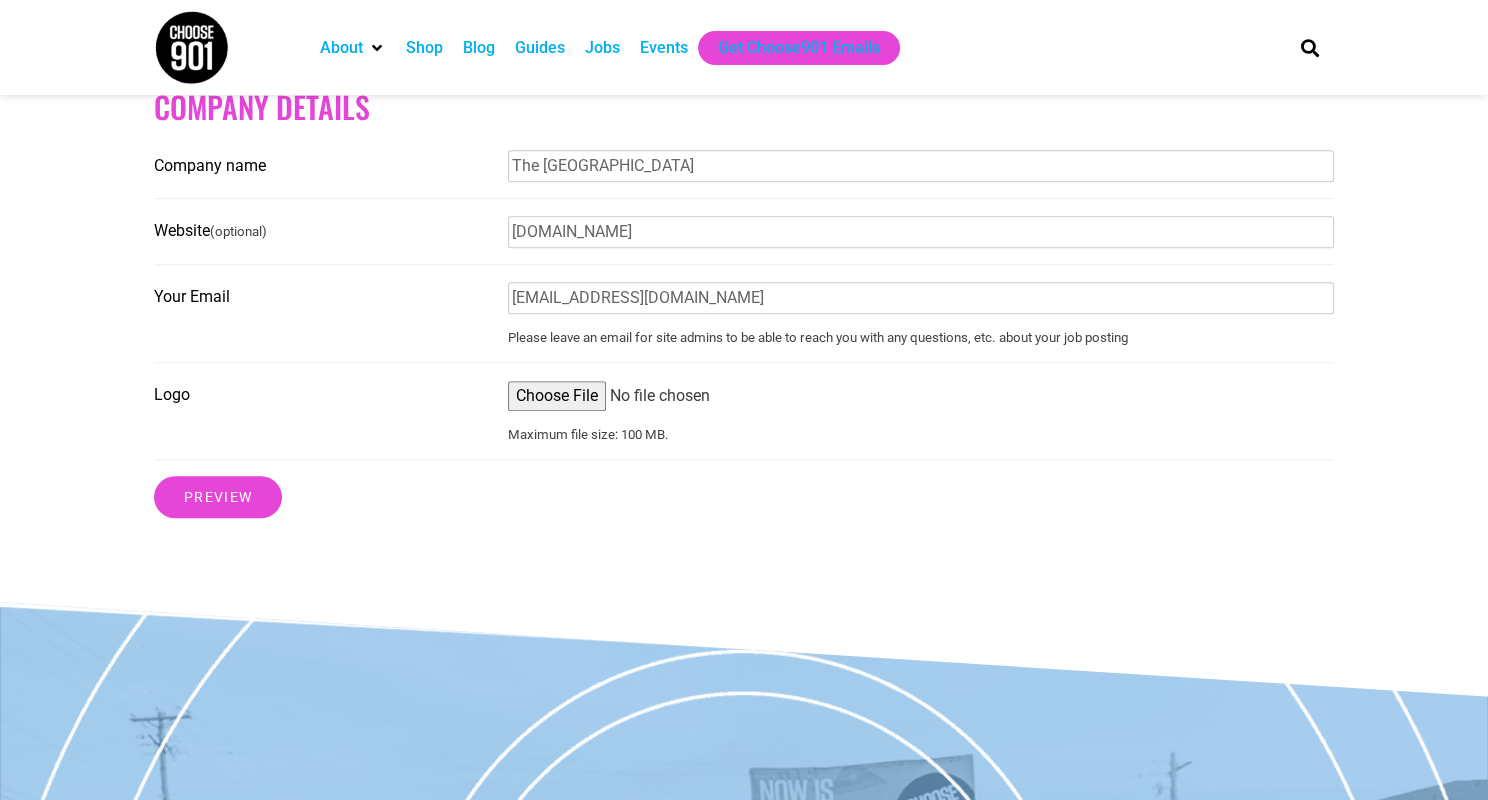 scroll, scrollTop: 1554, scrollLeft: 0, axis: vertical 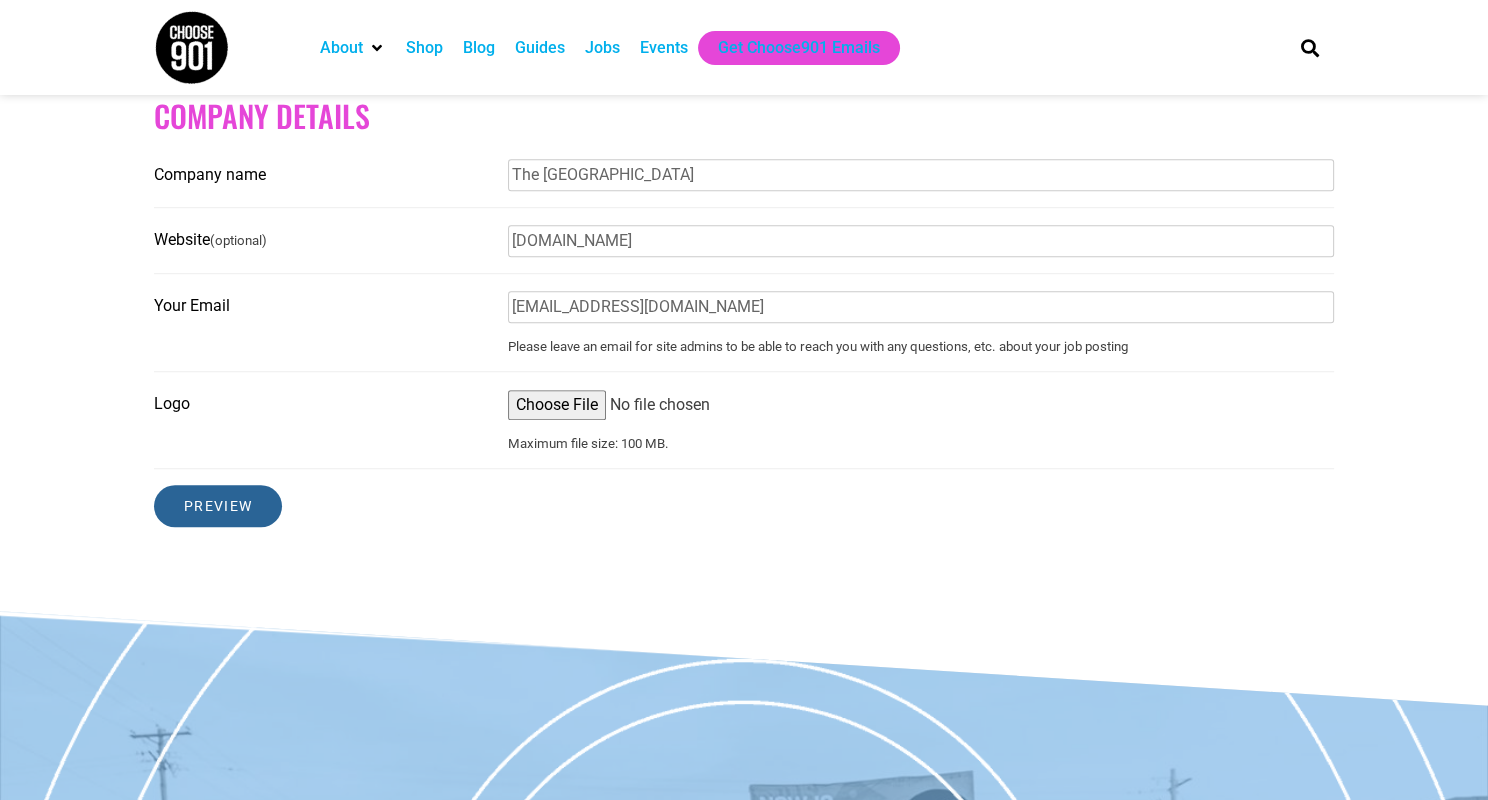 click on "Preview" at bounding box center (218, 506) 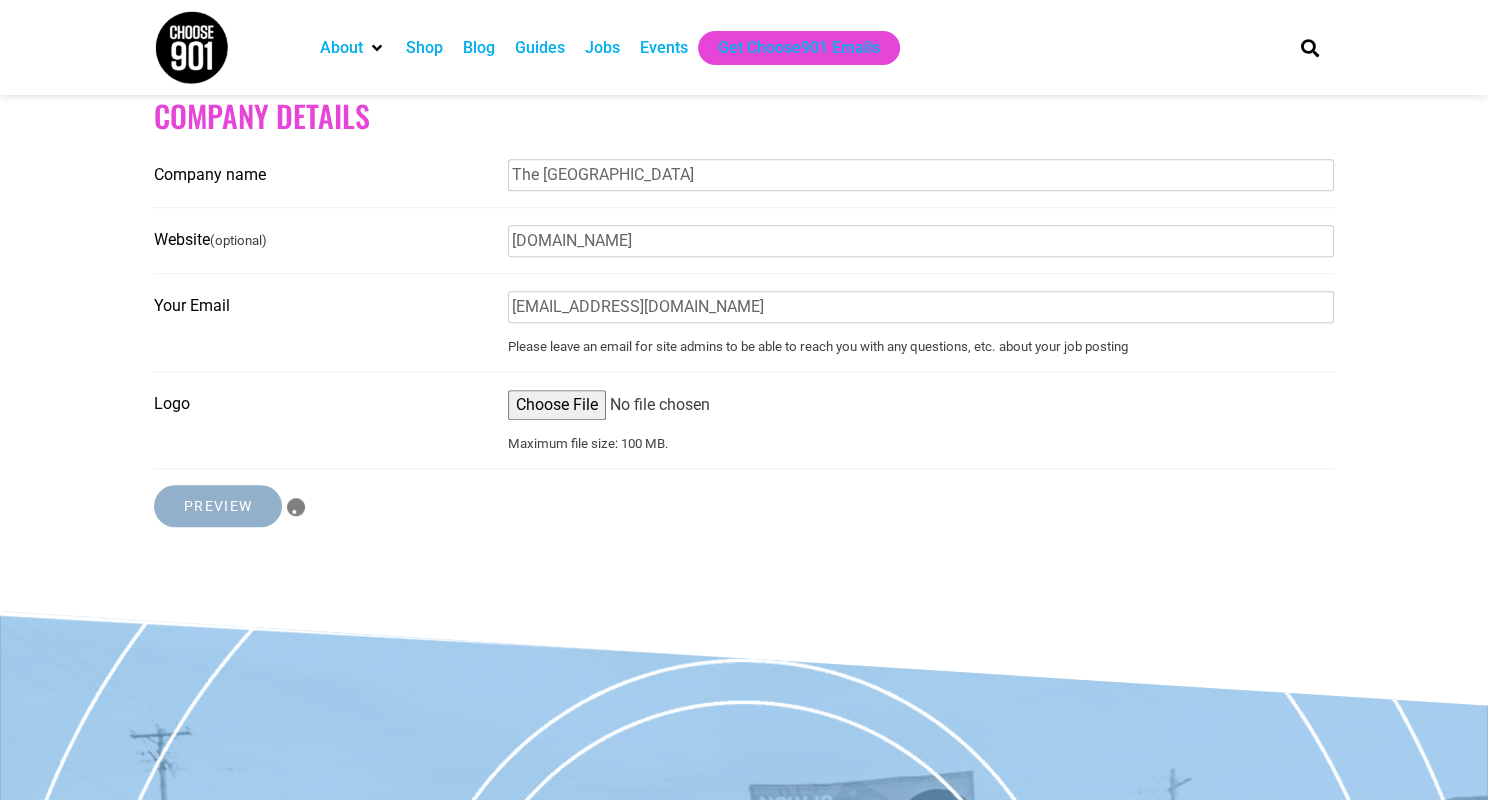 click on "Preview" at bounding box center [218, 506] 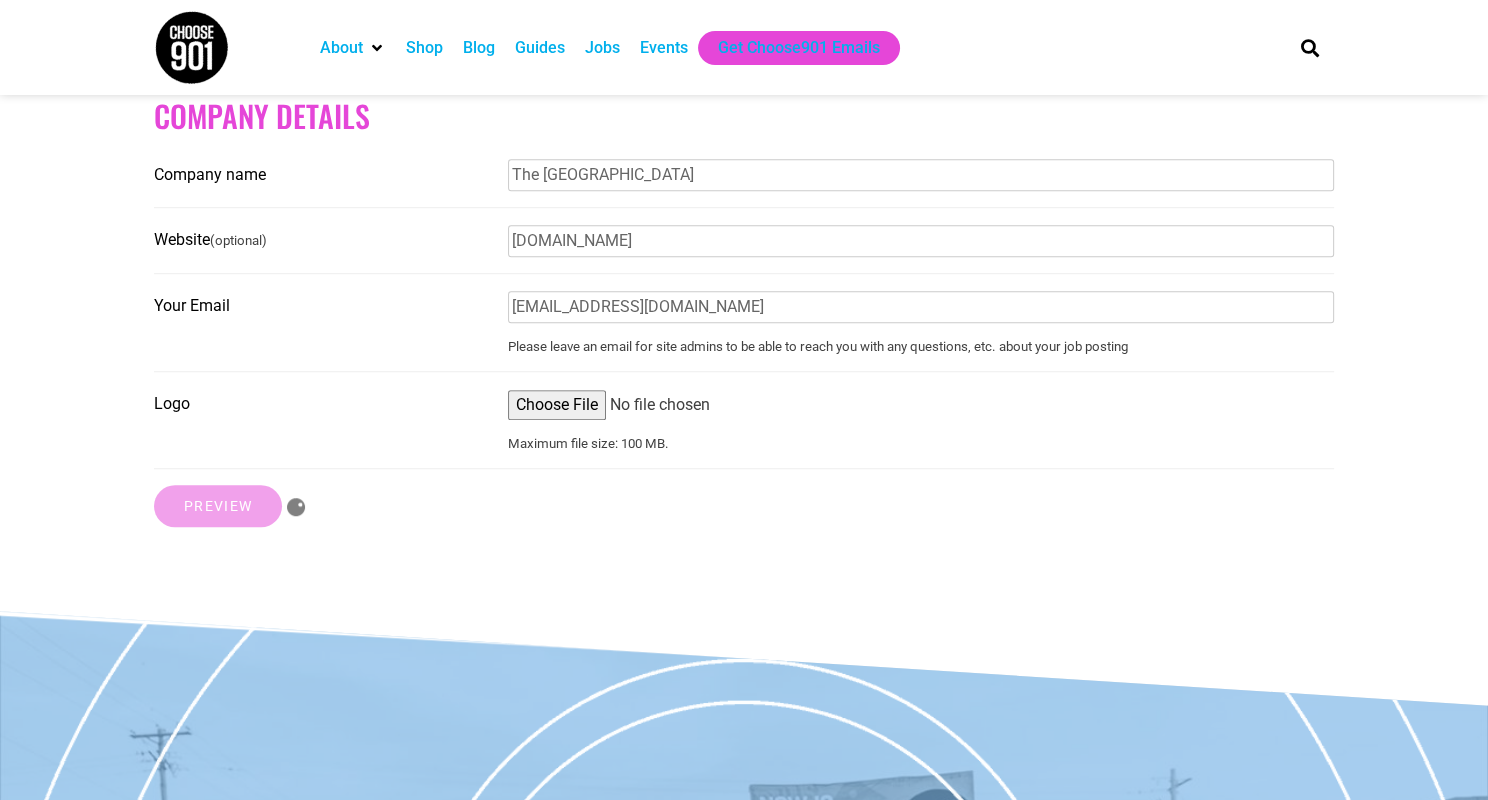 click on "The Land Academy Elementary School, 3430 Overton Crossing, Memphis, TN 38127 POSITION TITLE:   Kindergarten Teacher Job Description REPORTS TO:   School Director POSITION:   The Land Academy Elementary School, Full-time regular exempt MISSION:   To engage students in project-based learning, expose them to real world experiences, and equip them for academic excellence. OVERVIEW:   We are seeking a passionate and dedicated Kindergarten Teacher to join our innovative project-based learning (PBL) private school committed to fostering values and character education. As a Kindergarten Teacher, you will play a pivotal role in creating a nurturing and stimulating learning environment where young learners can develop academically, socially, and emotionally while instilling essential values and character traits. JOB DESCRIPTION: KEY RESULT AREAS: Student Achievement Classroom Instruction Curriculum Development Student Development RESPONSIBILITIES  (including but not limited to): Curriculum Development:" at bounding box center [921, 555] 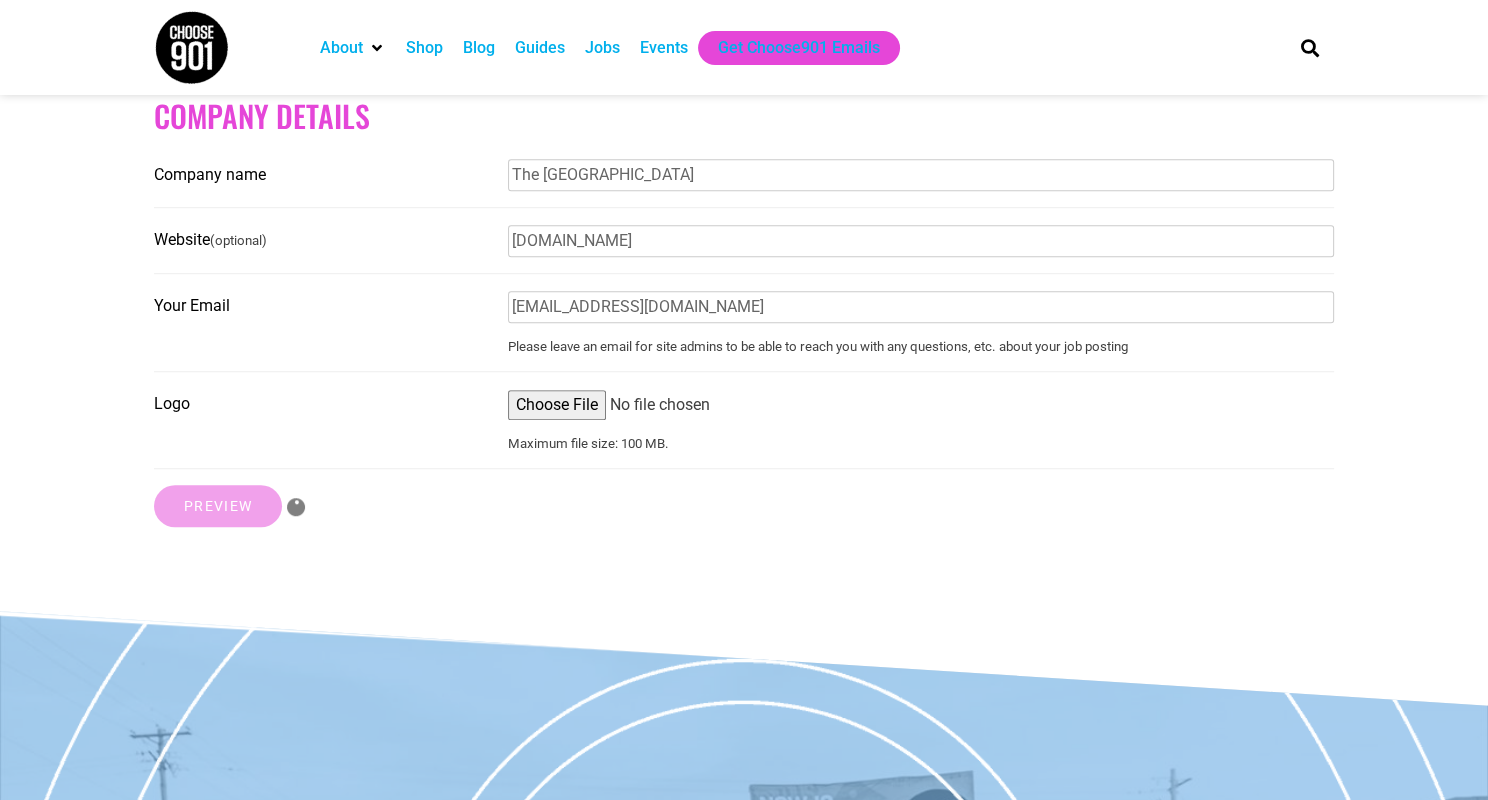 click on "The Land Academy Elementary School, 3430 Overton Crossing, Memphis, TN 38127 POSITION TITLE:   Kindergarten Teacher Job Description REPORTS TO:   School Director POSITION:   The Land Academy Elementary School, Full-time regular exempt MISSION:   To engage students in project-based learning, expose them to real world experiences, and equip them for academic excellence. OVERVIEW:   We are seeking a passionate and dedicated Kindergarten Teacher to join our innovative project-based learning (PBL) private school committed to fostering values and character education. As a Kindergarten Teacher, you will play a pivotal role in creating a nurturing and stimulating learning environment where young learners can develop academically, socially, and emotionally while instilling essential values and character traits. JOB DESCRIPTION: KEY RESULT AREAS: Student Achievement Classroom Instruction Curriculum Development Student Development RESPONSIBILITIES  (including but not limited to): Curriculum Development:" at bounding box center (921, 555) 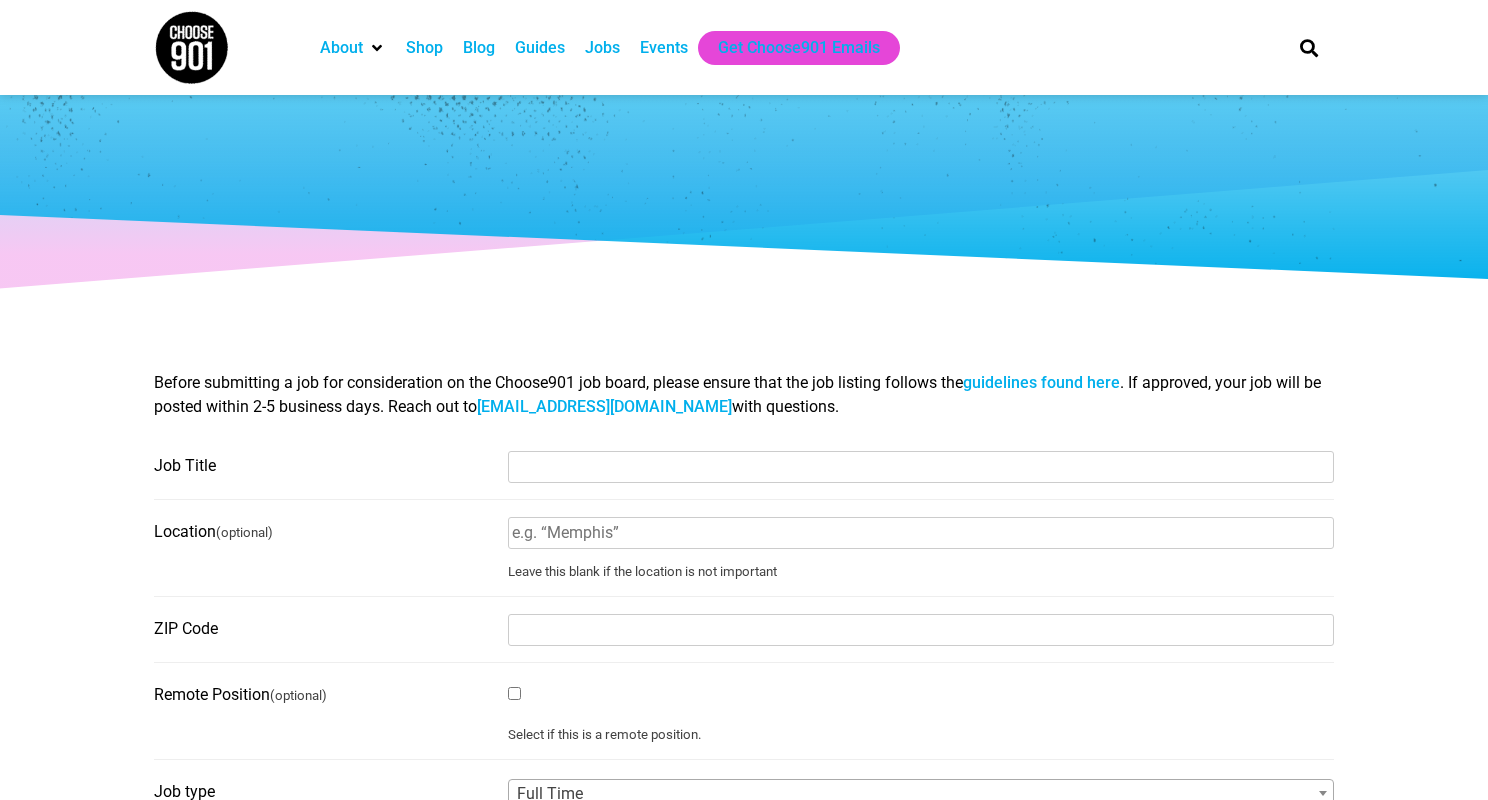 select 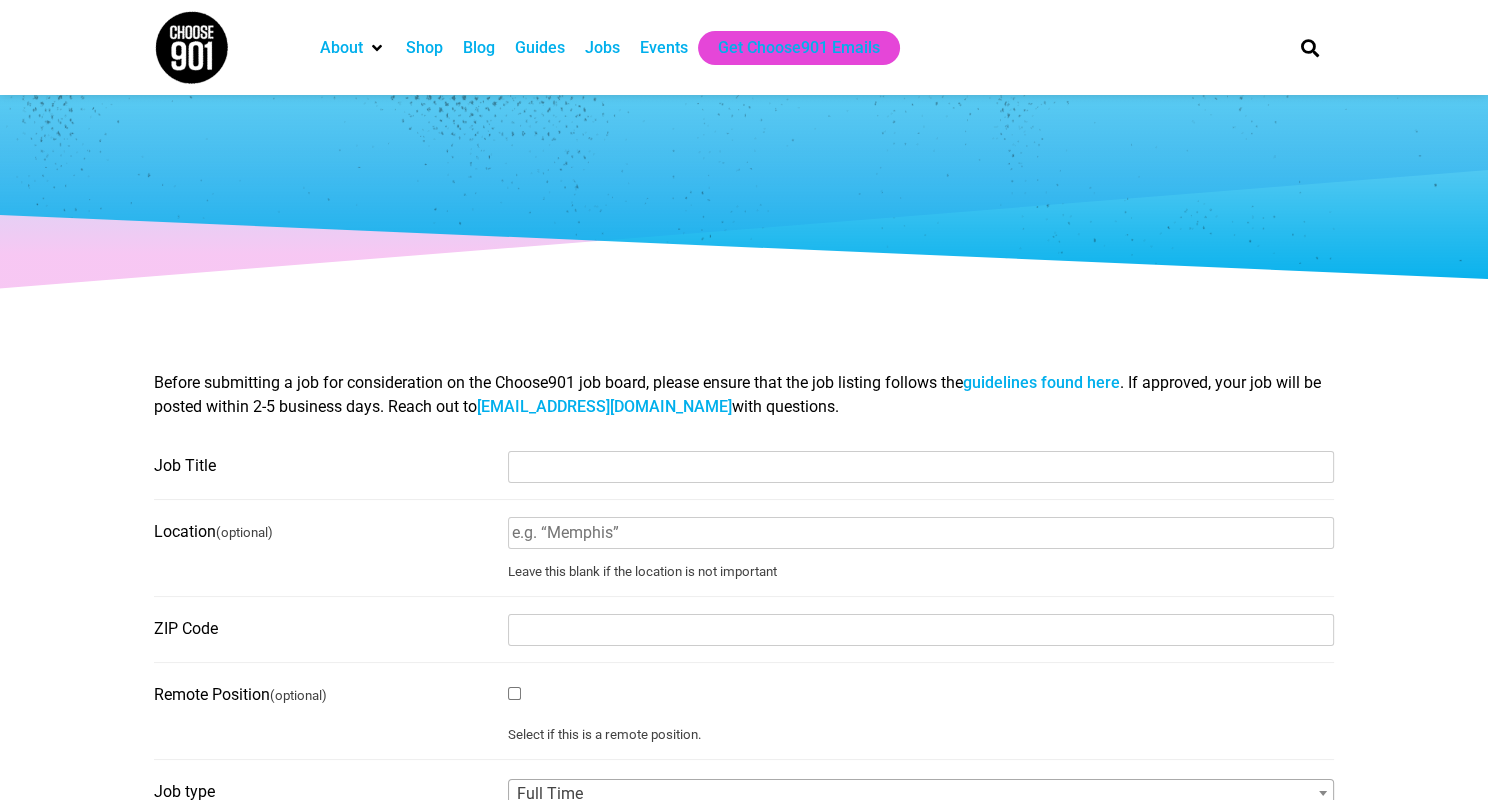 scroll, scrollTop: 0, scrollLeft: 0, axis: both 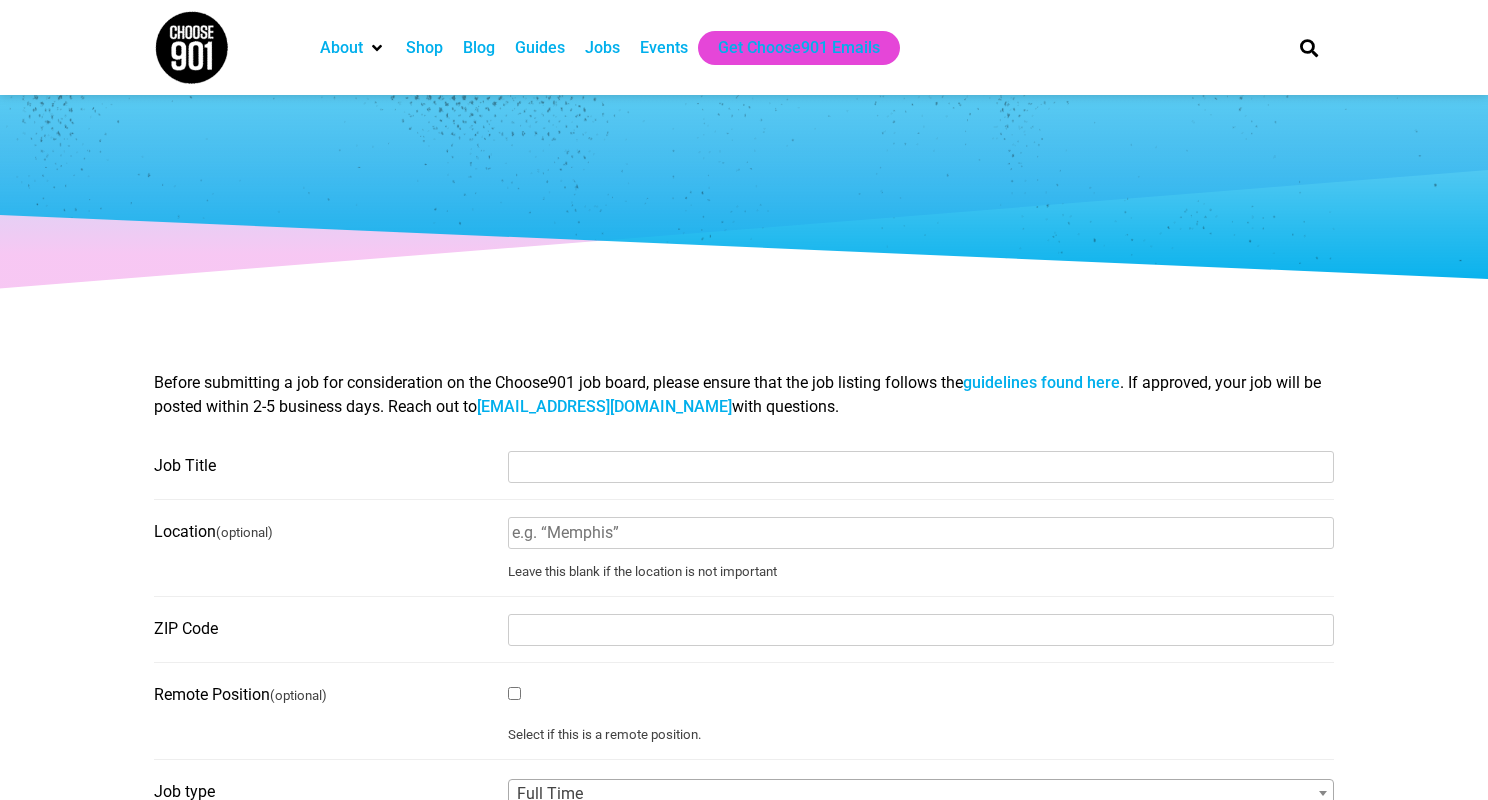 select 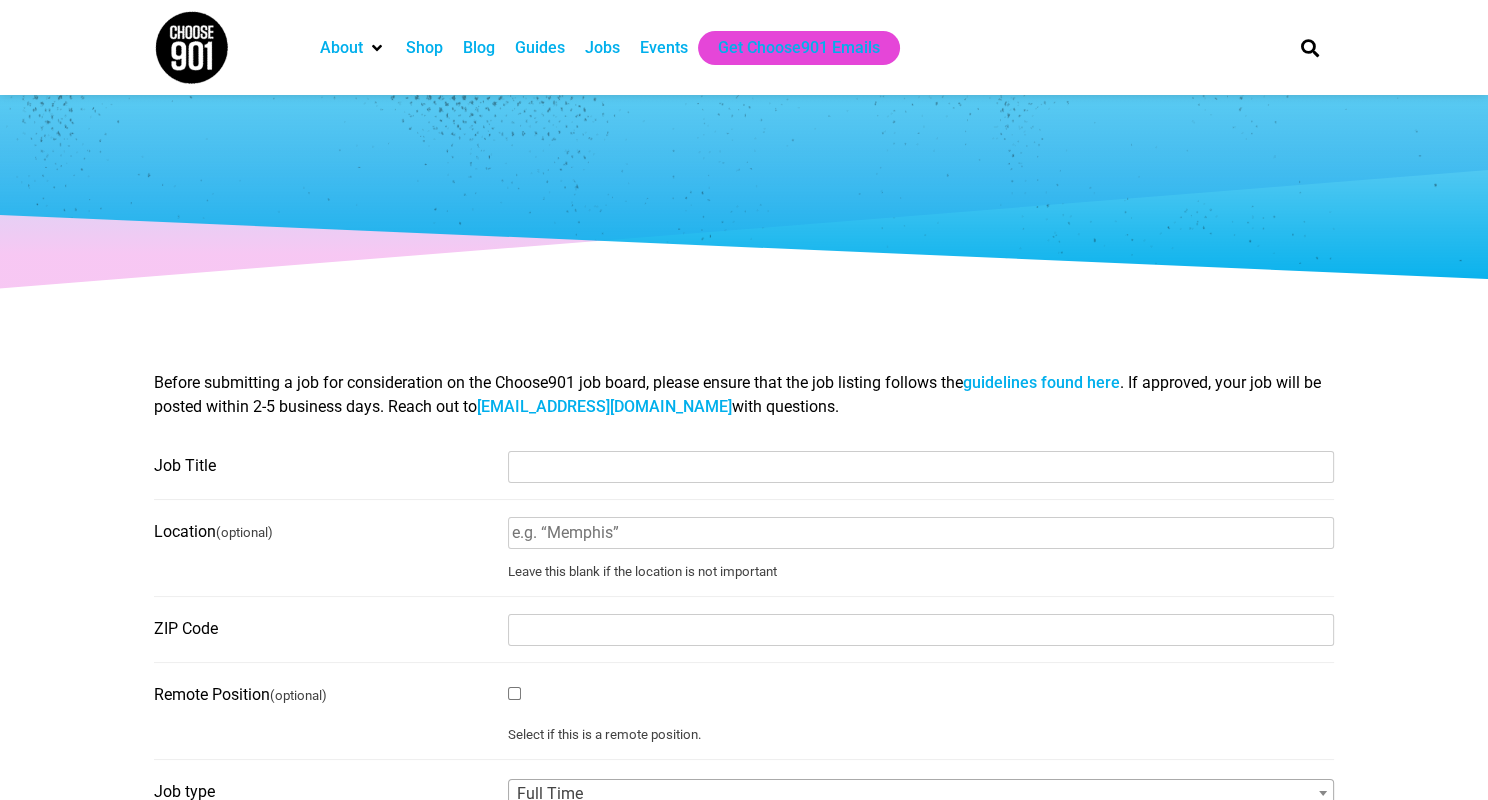 scroll, scrollTop: 0, scrollLeft: 0, axis: both 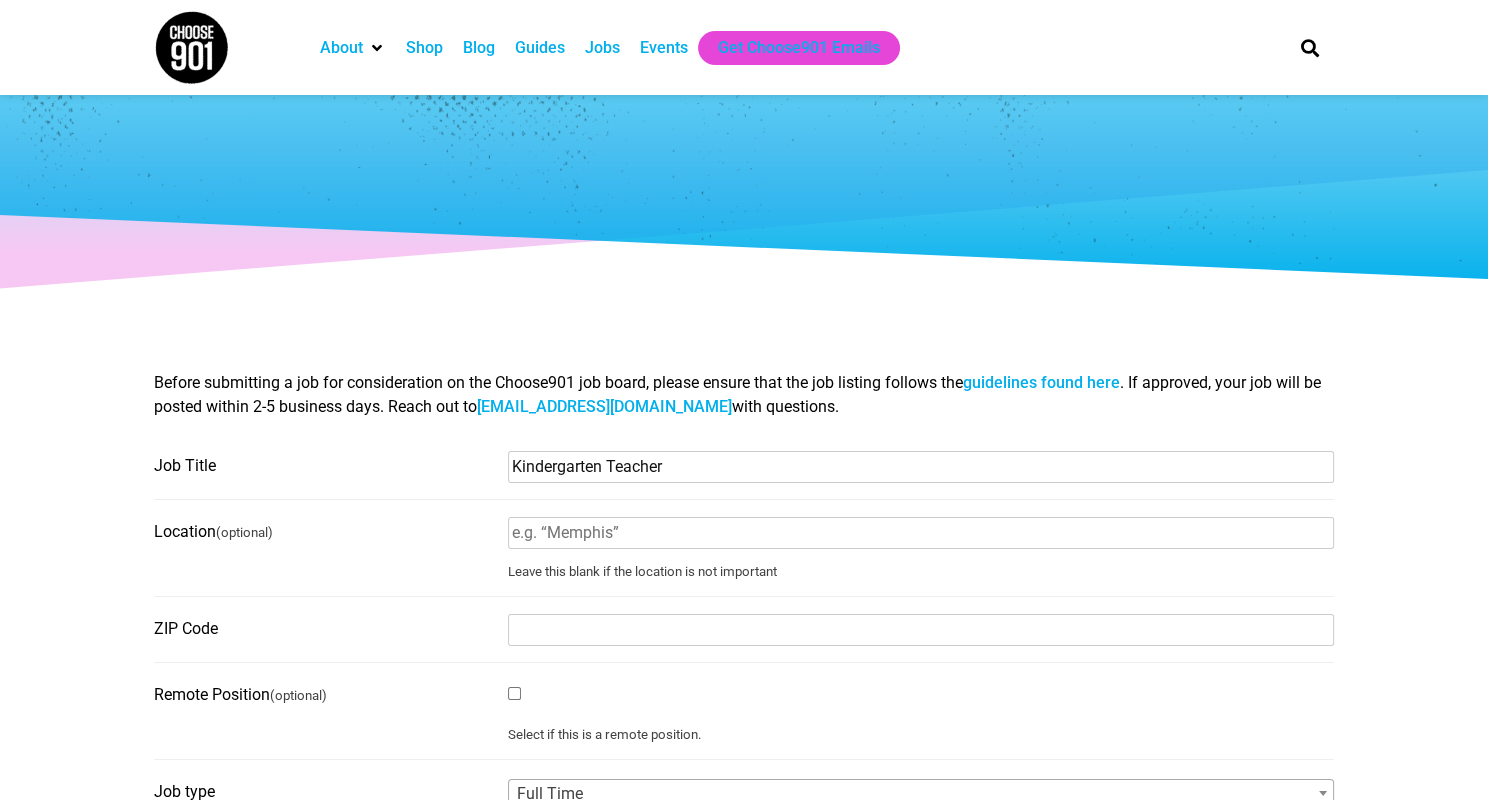 type on "Kindergarten Teacher" 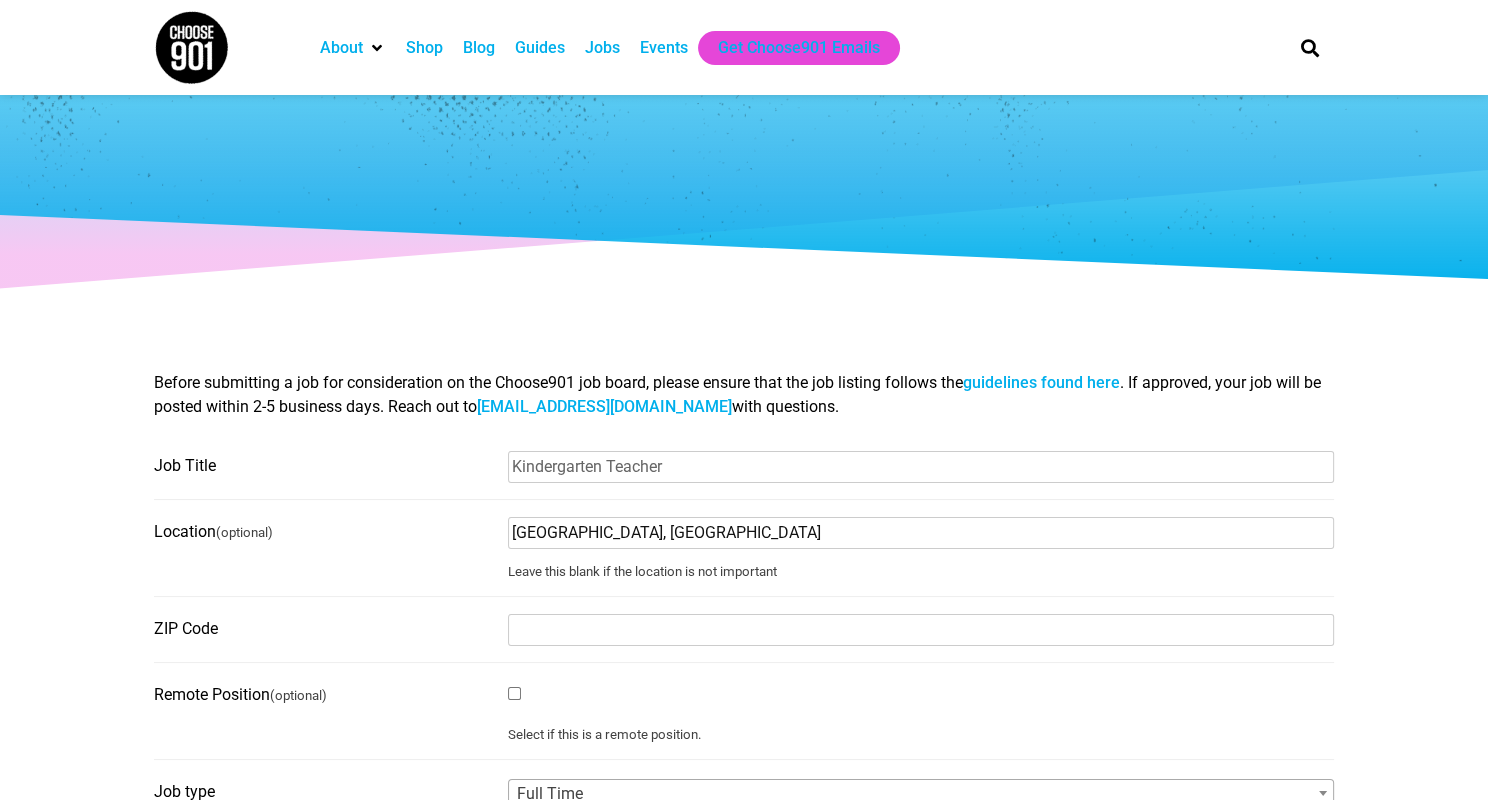 type on "[GEOGRAPHIC_DATA], [GEOGRAPHIC_DATA]" 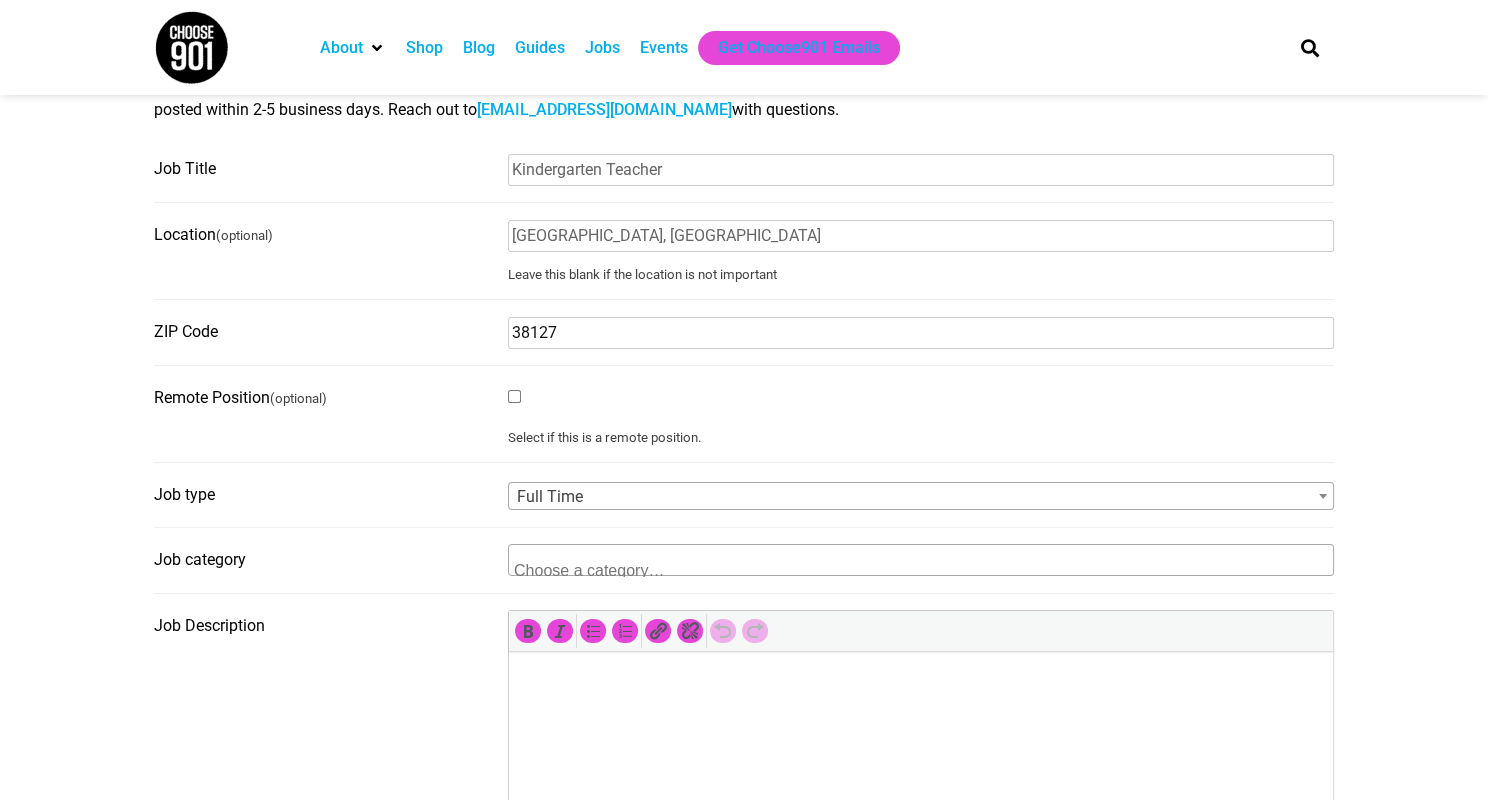 scroll, scrollTop: 338, scrollLeft: 0, axis: vertical 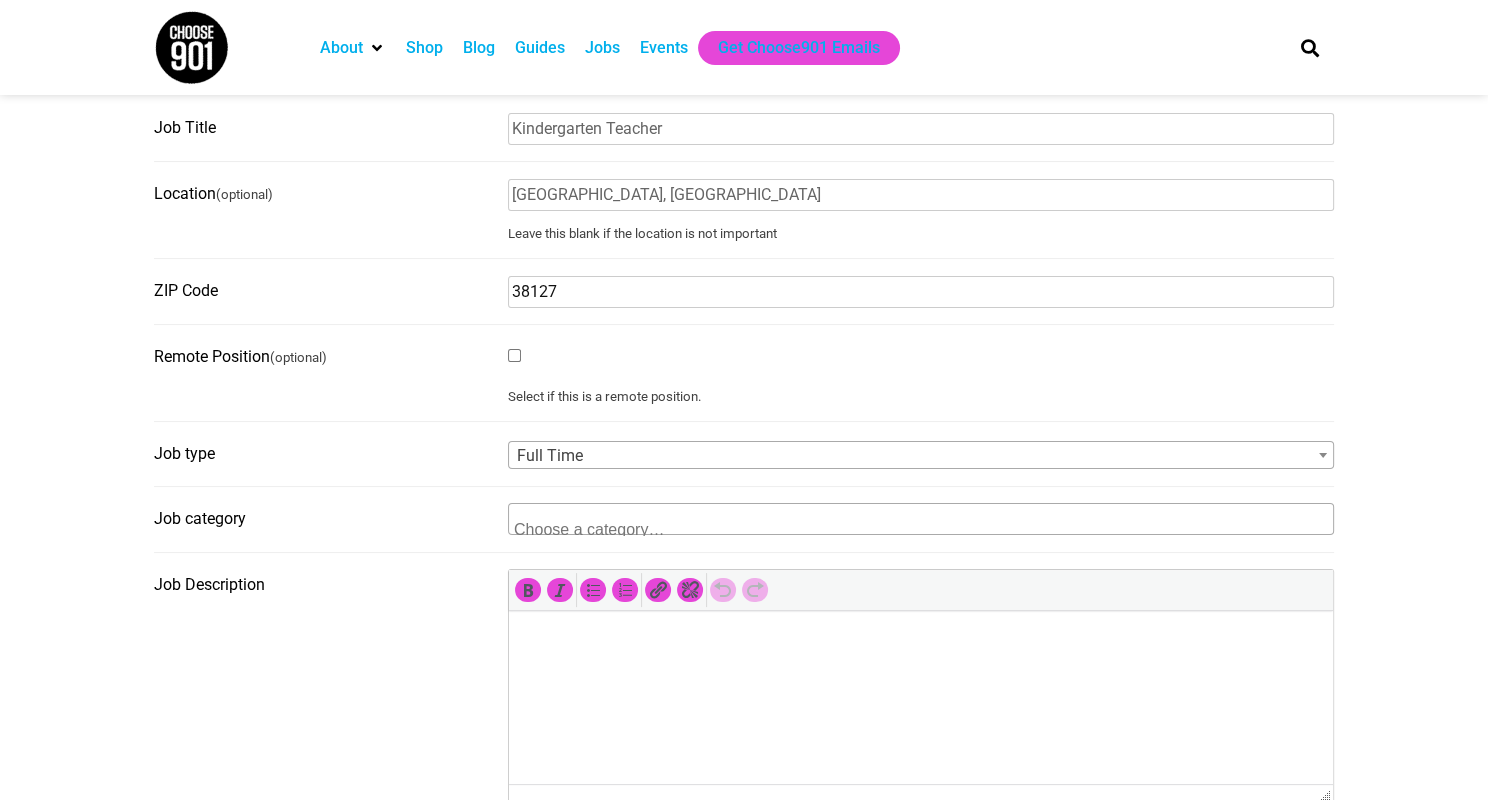 type on "38127" 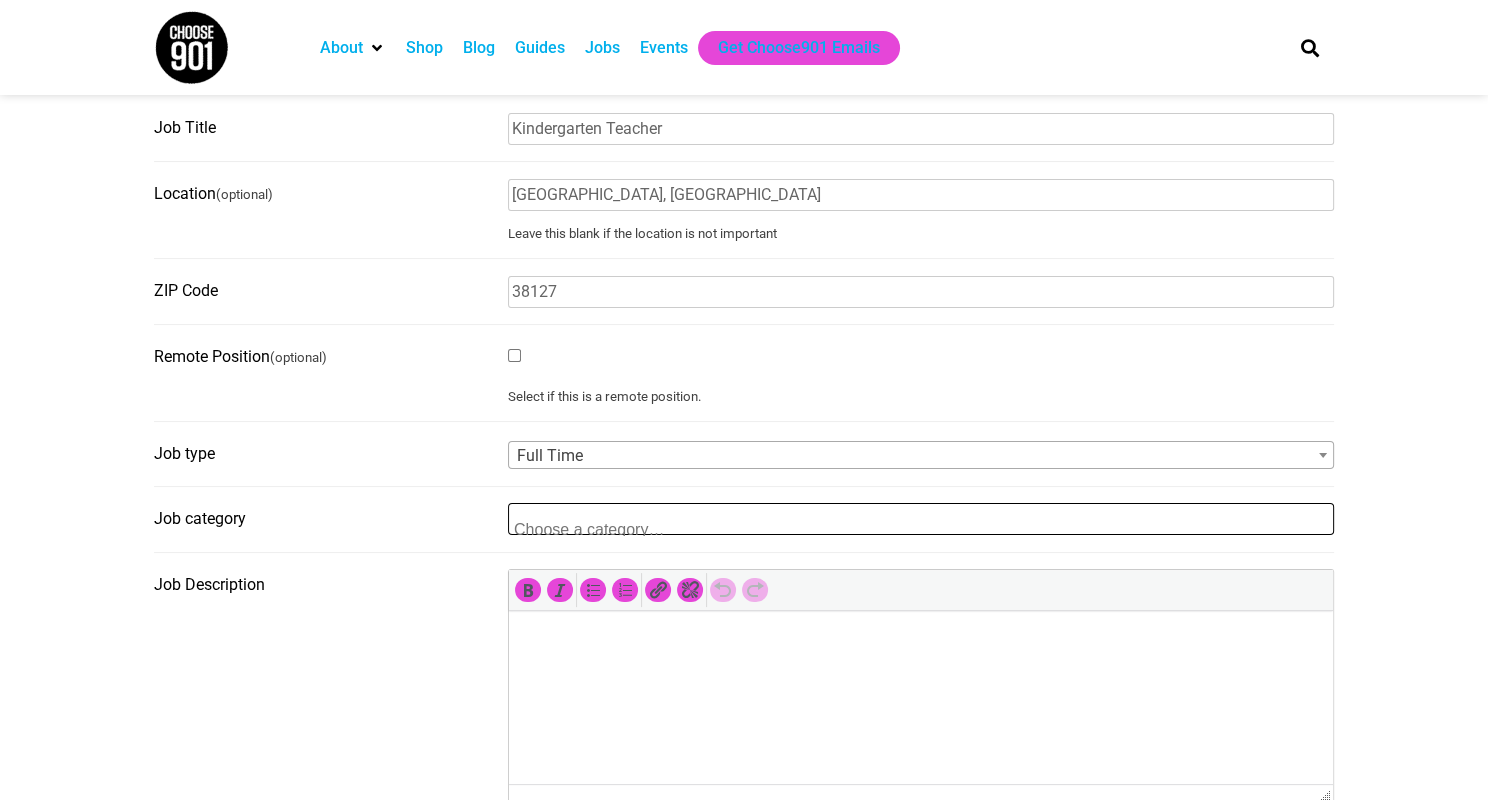 click at bounding box center [611, 527] 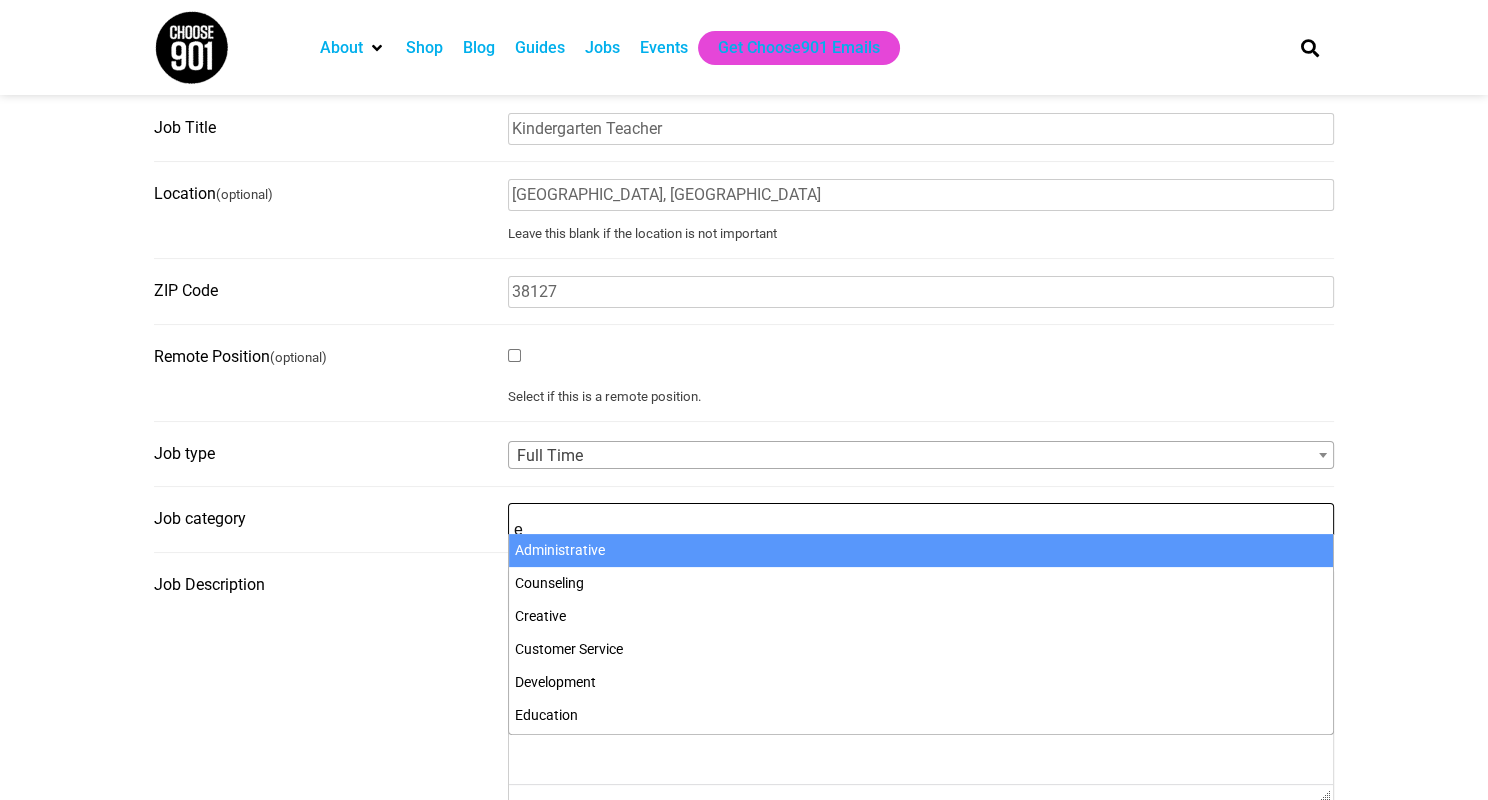 scroll, scrollTop: 2, scrollLeft: 0, axis: vertical 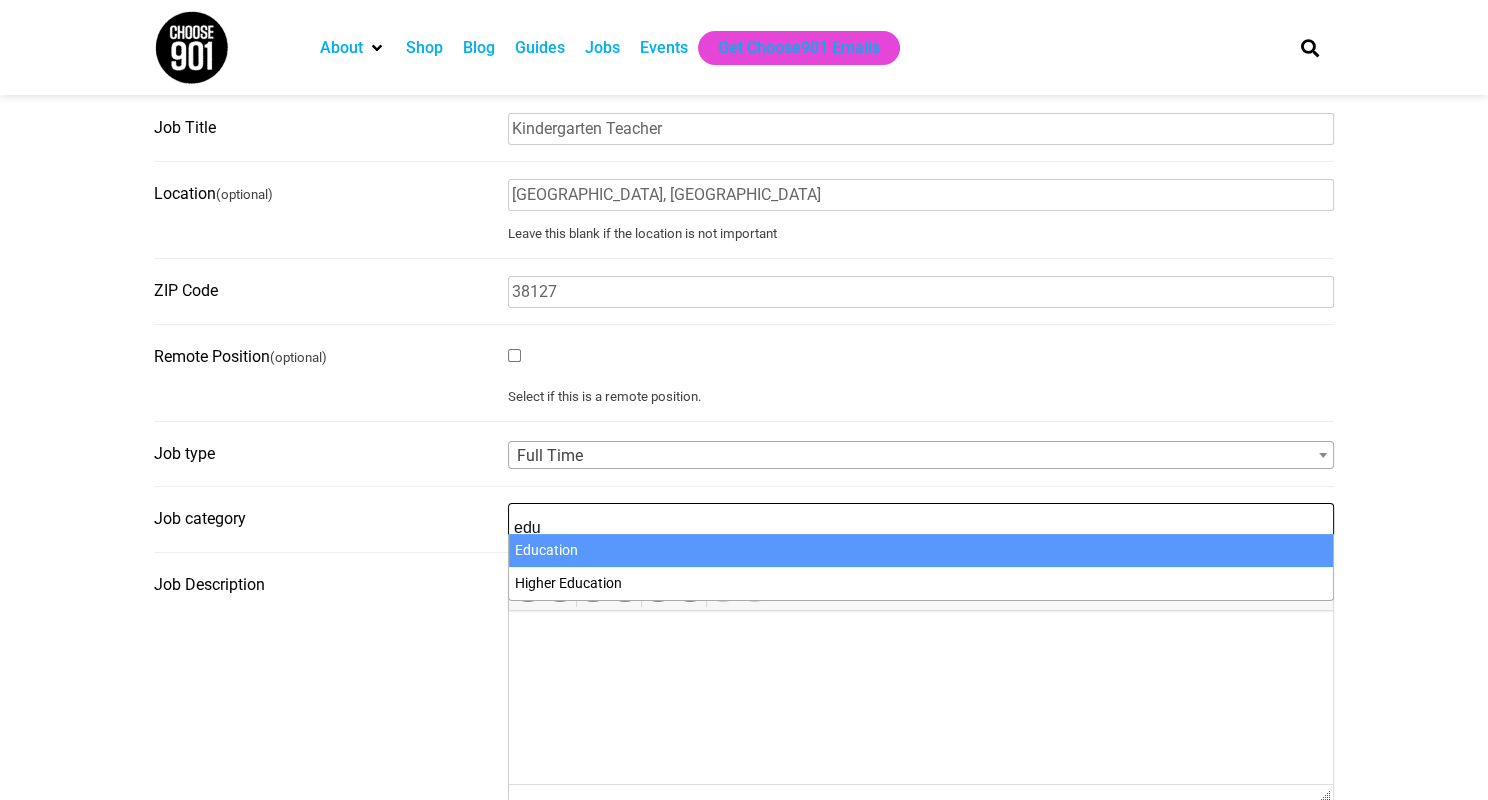 type on "edu" 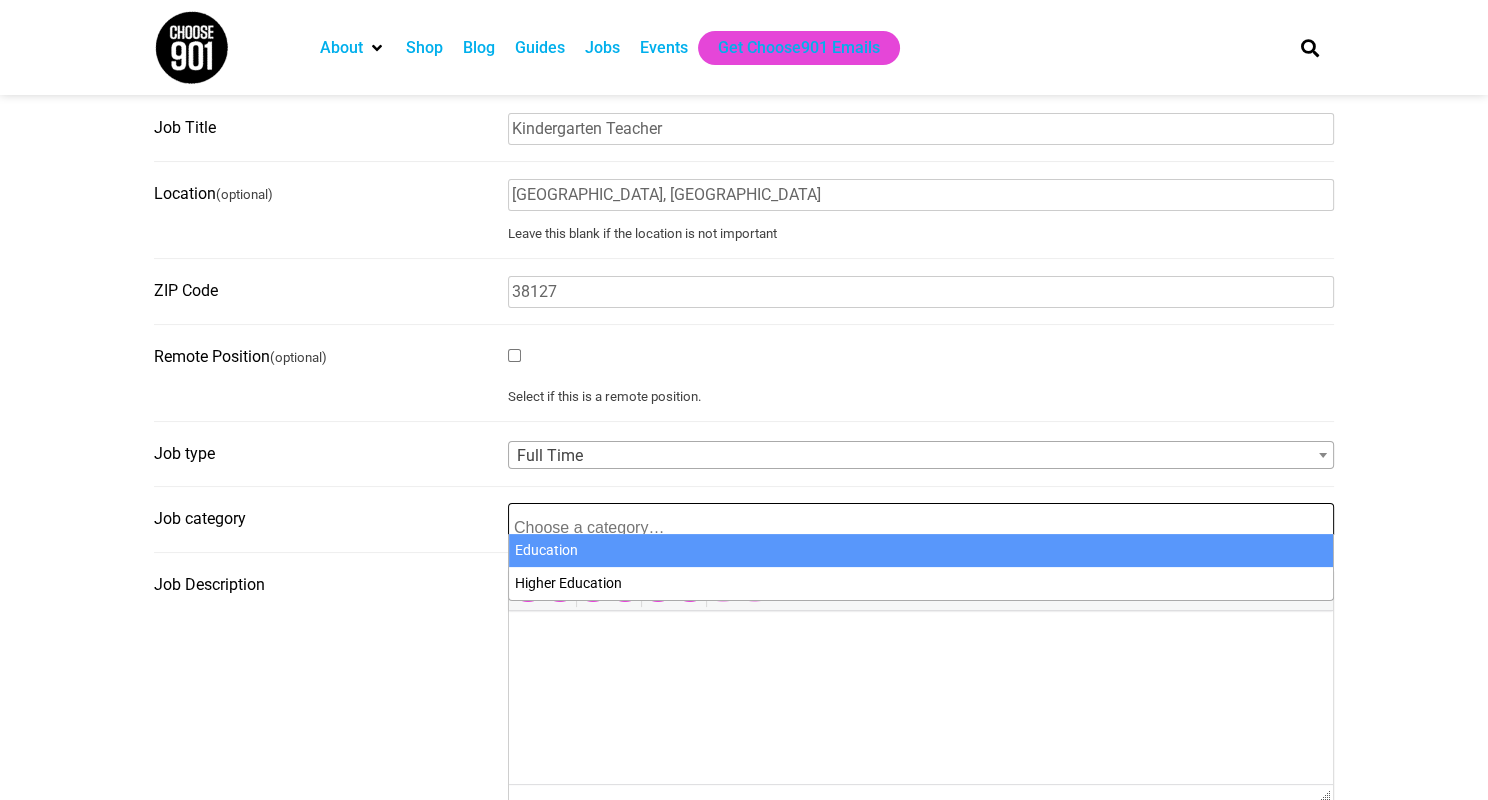 scroll, scrollTop: 180, scrollLeft: 0, axis: vertical 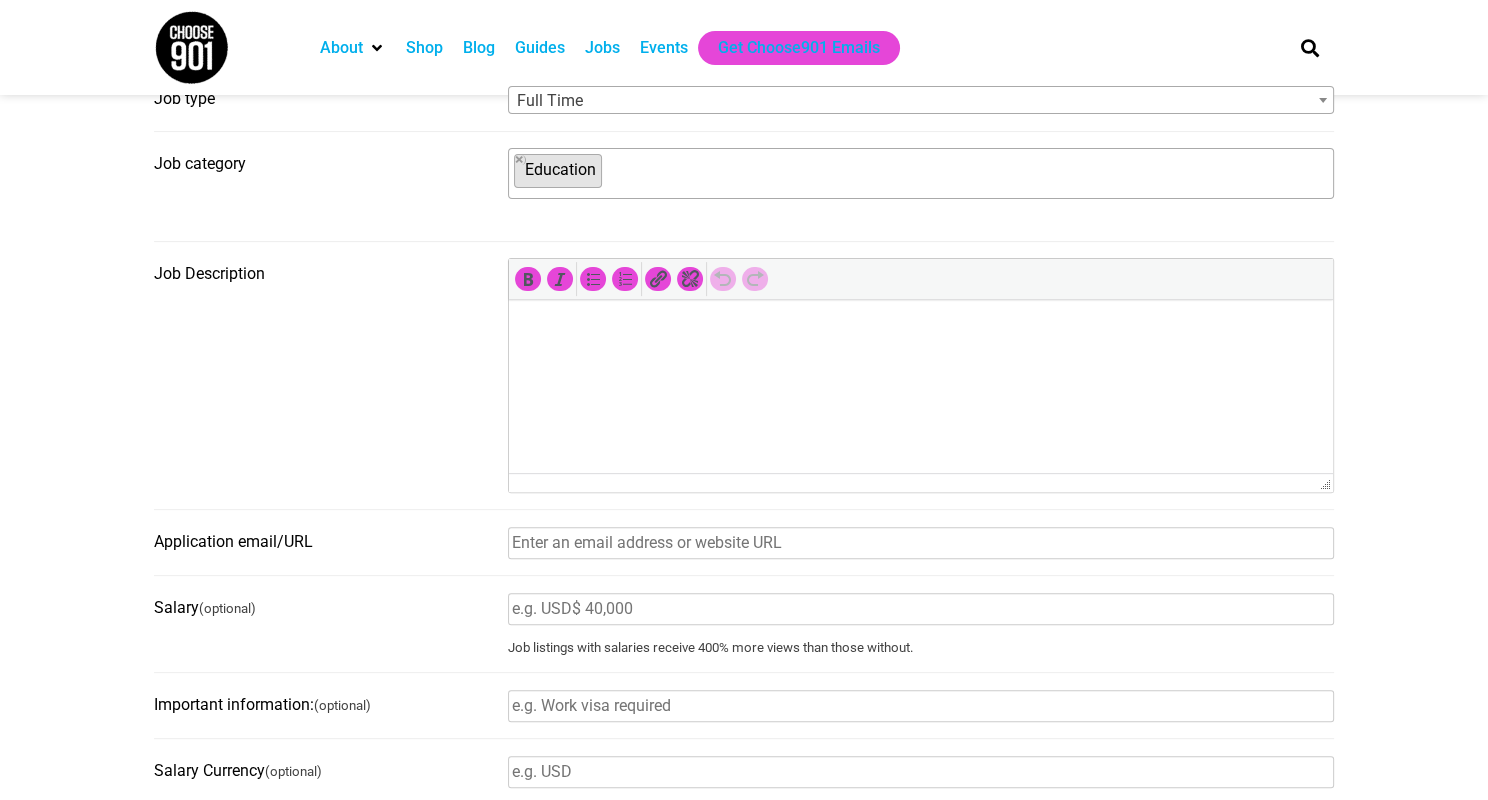 paste on "[URL][DOMAIN_NAME]" 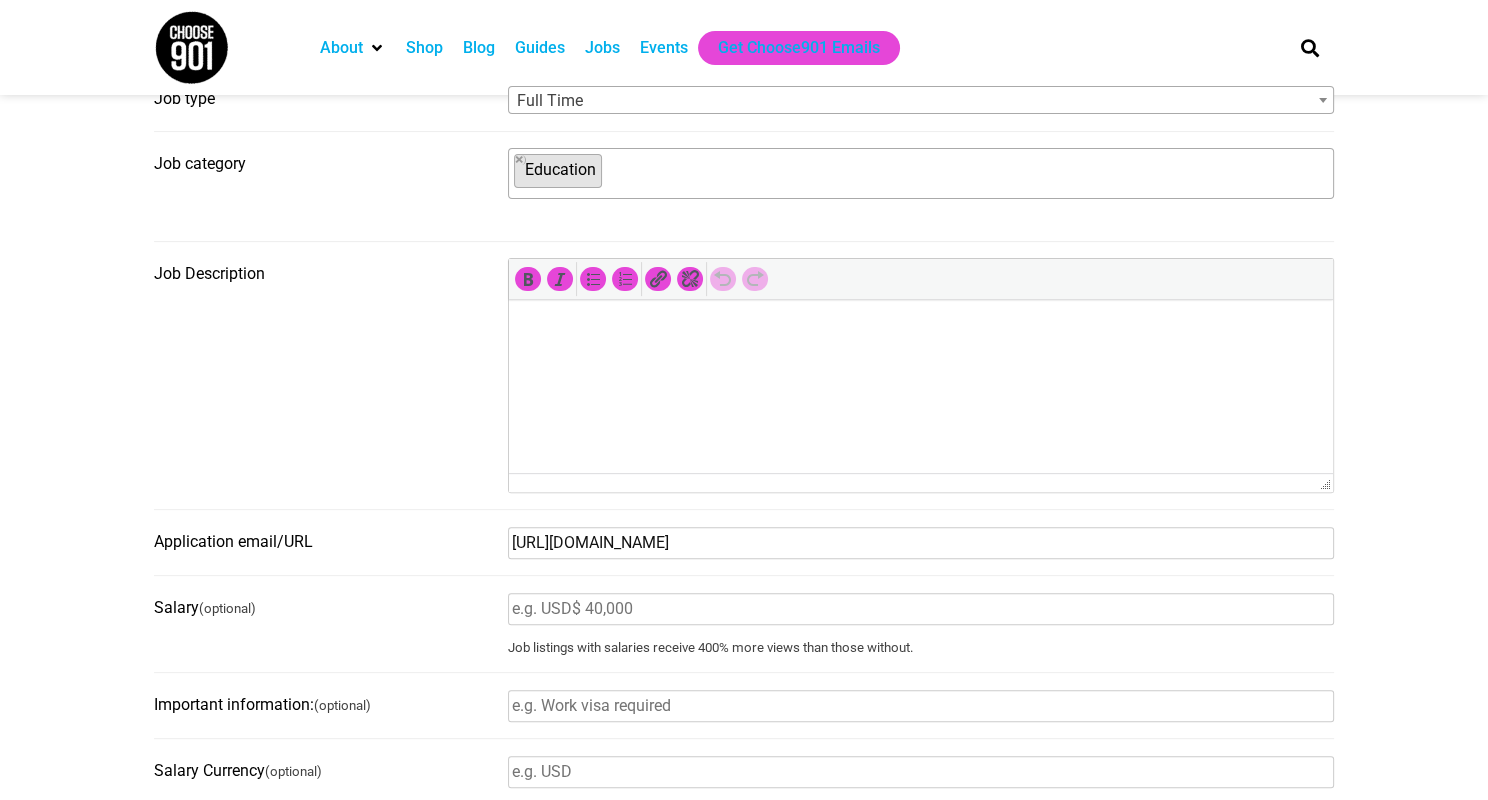 type on "[URL][DOMAIN_NAME]" 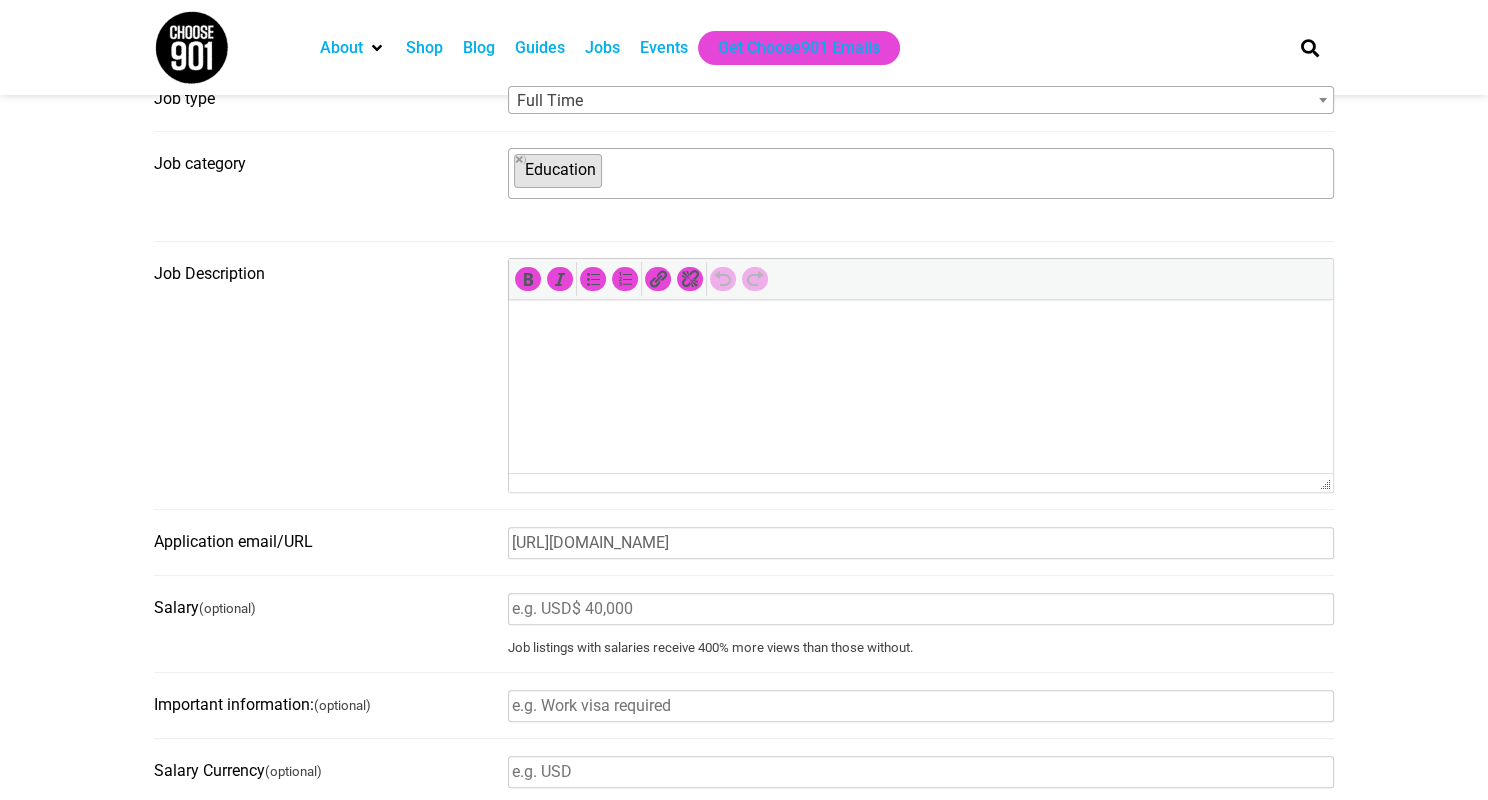 click on "Salary  (optional)" at bounding box center [921, 609] 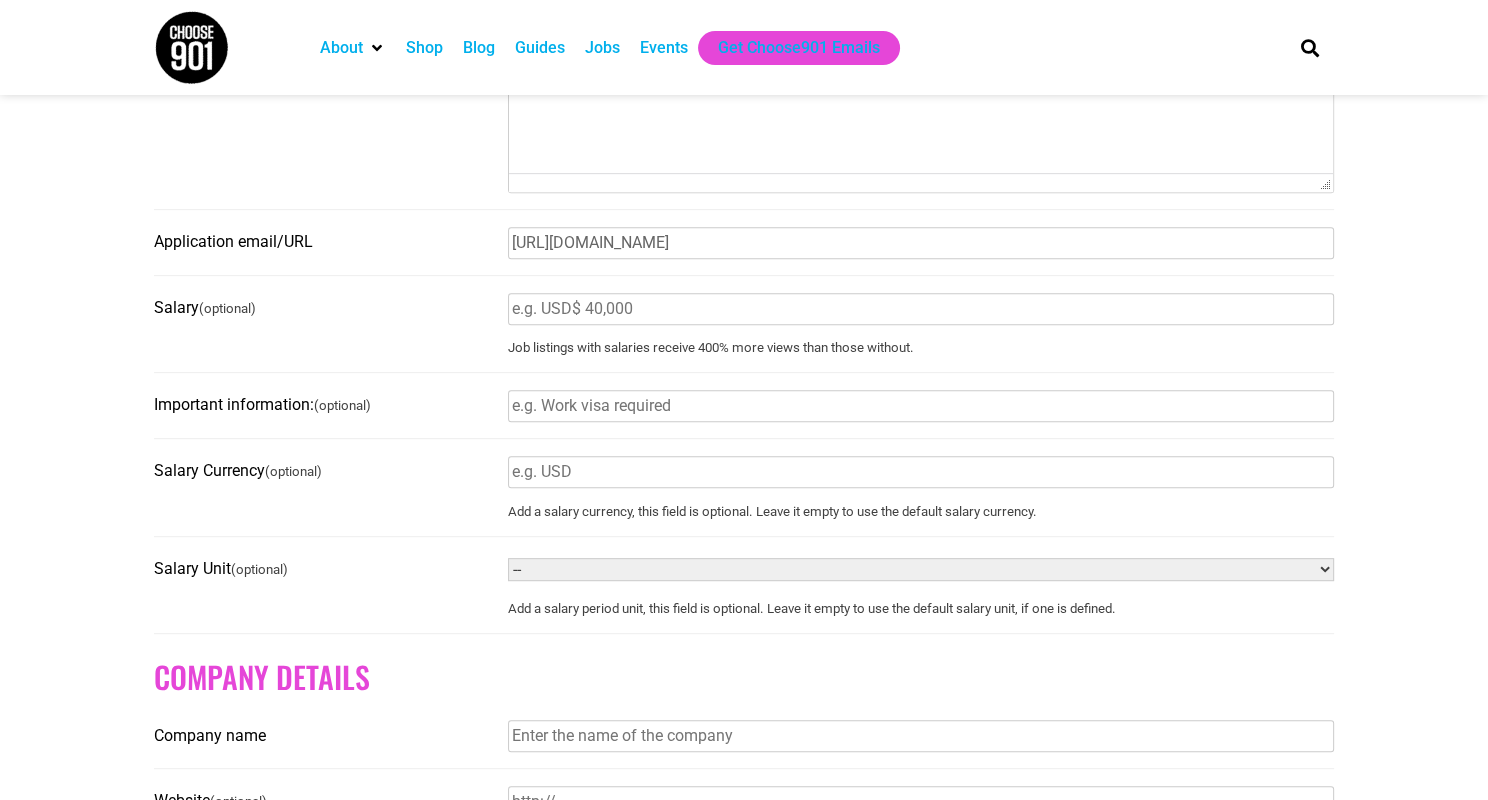 scroll, scrollTop: 993, scrollLeft: 0, axis: vertical 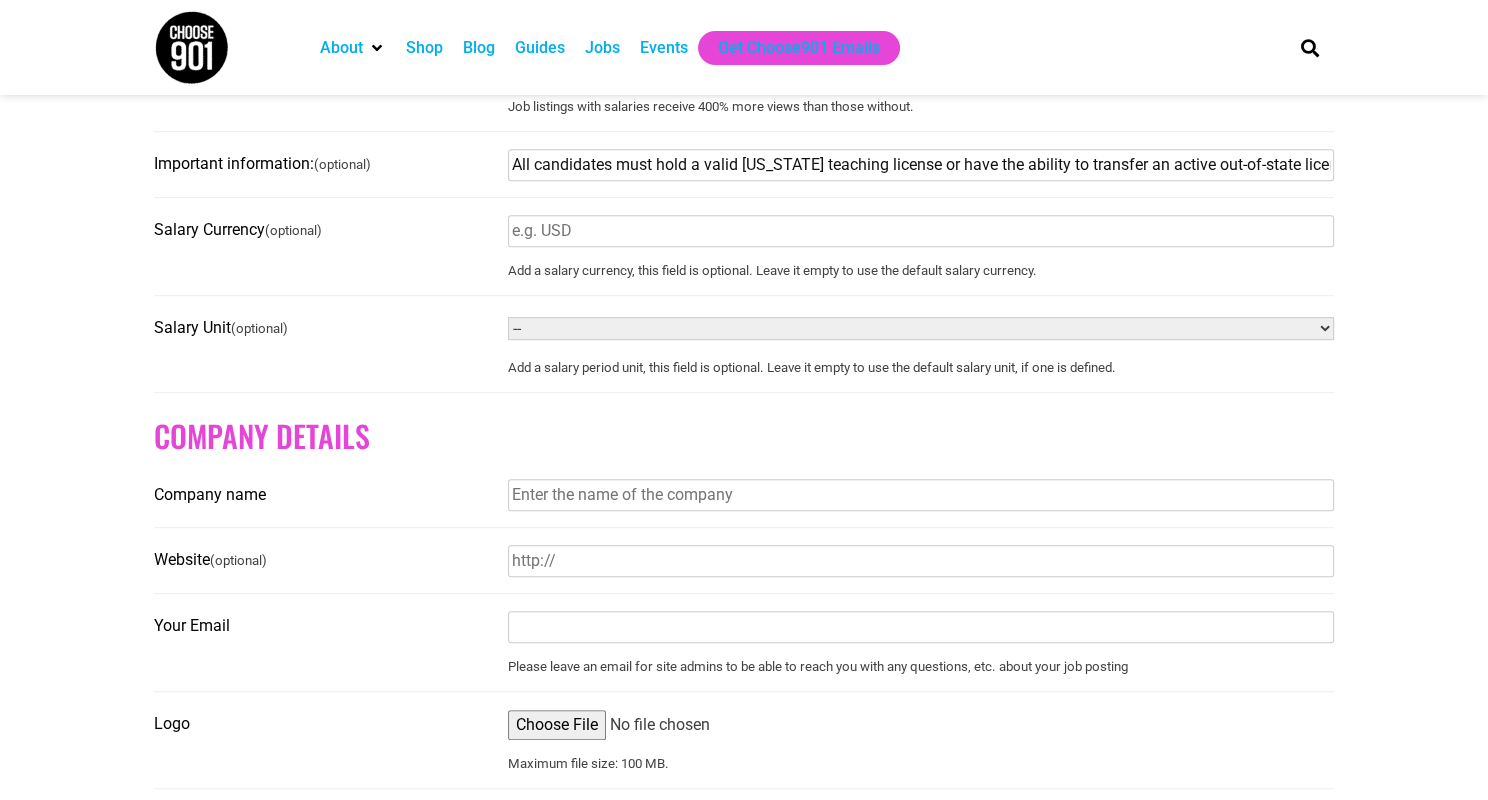 type on "All candidates must hold a valid [US_STATE] teaching license or have the ability to transfer an active out-of-state license to [US_STATE] in accordance with state certification requirements." 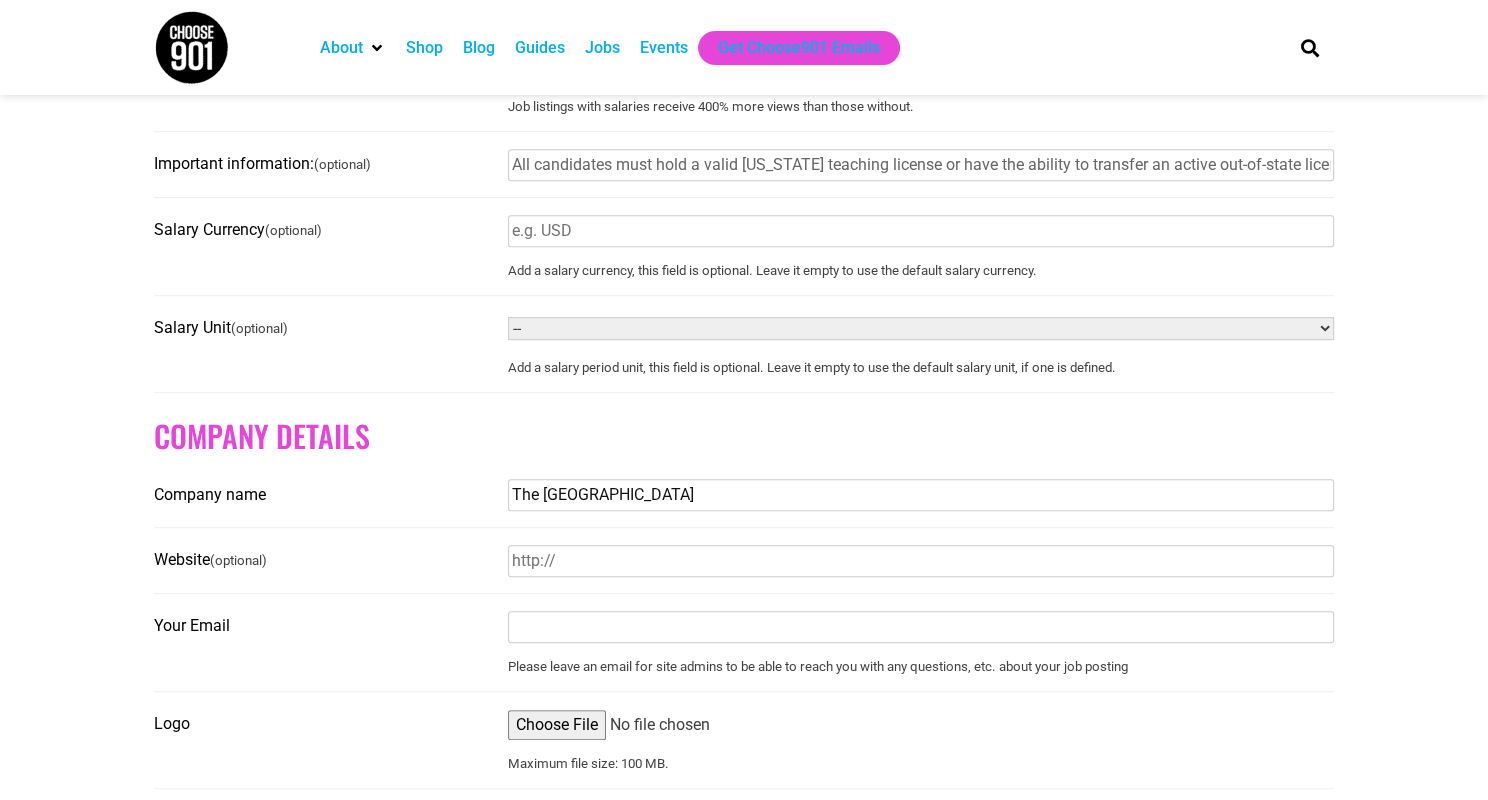 type on "The [GEOGRAPHIC_DATA]" 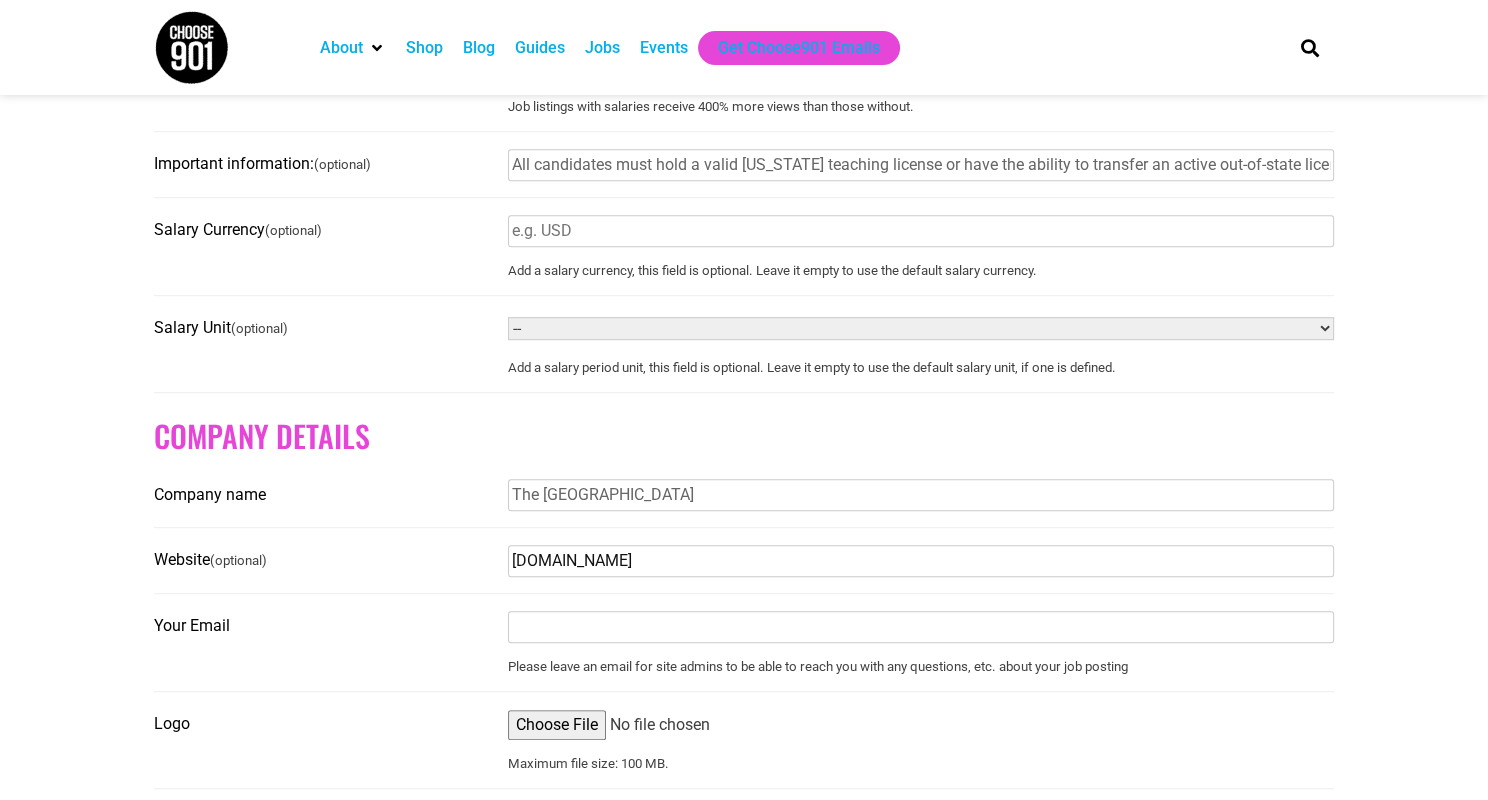 type on "[DOMAIN_NAME]" 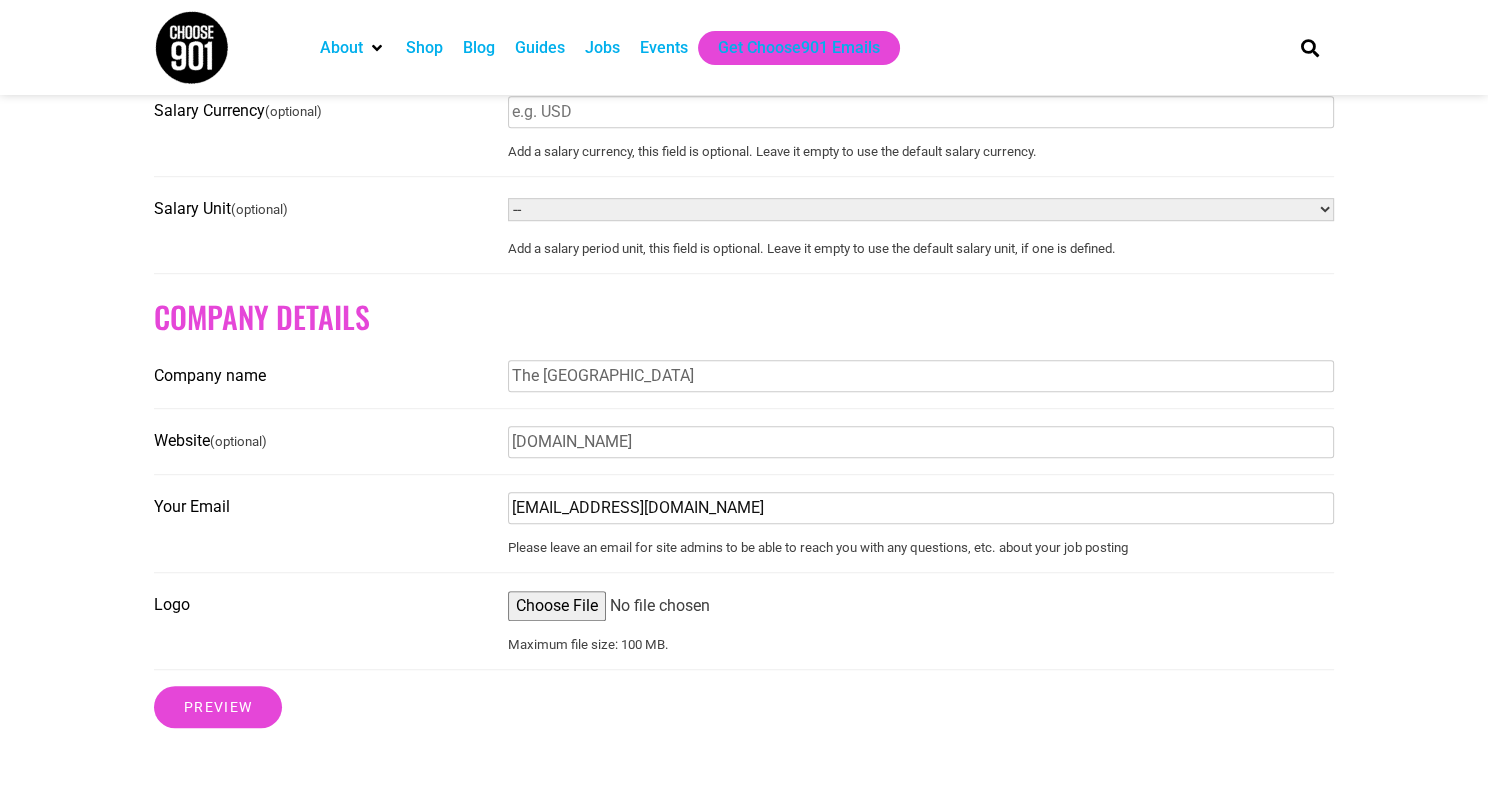scroll, scrollTop: 1360, scrollLeft: 0, axis: vertical 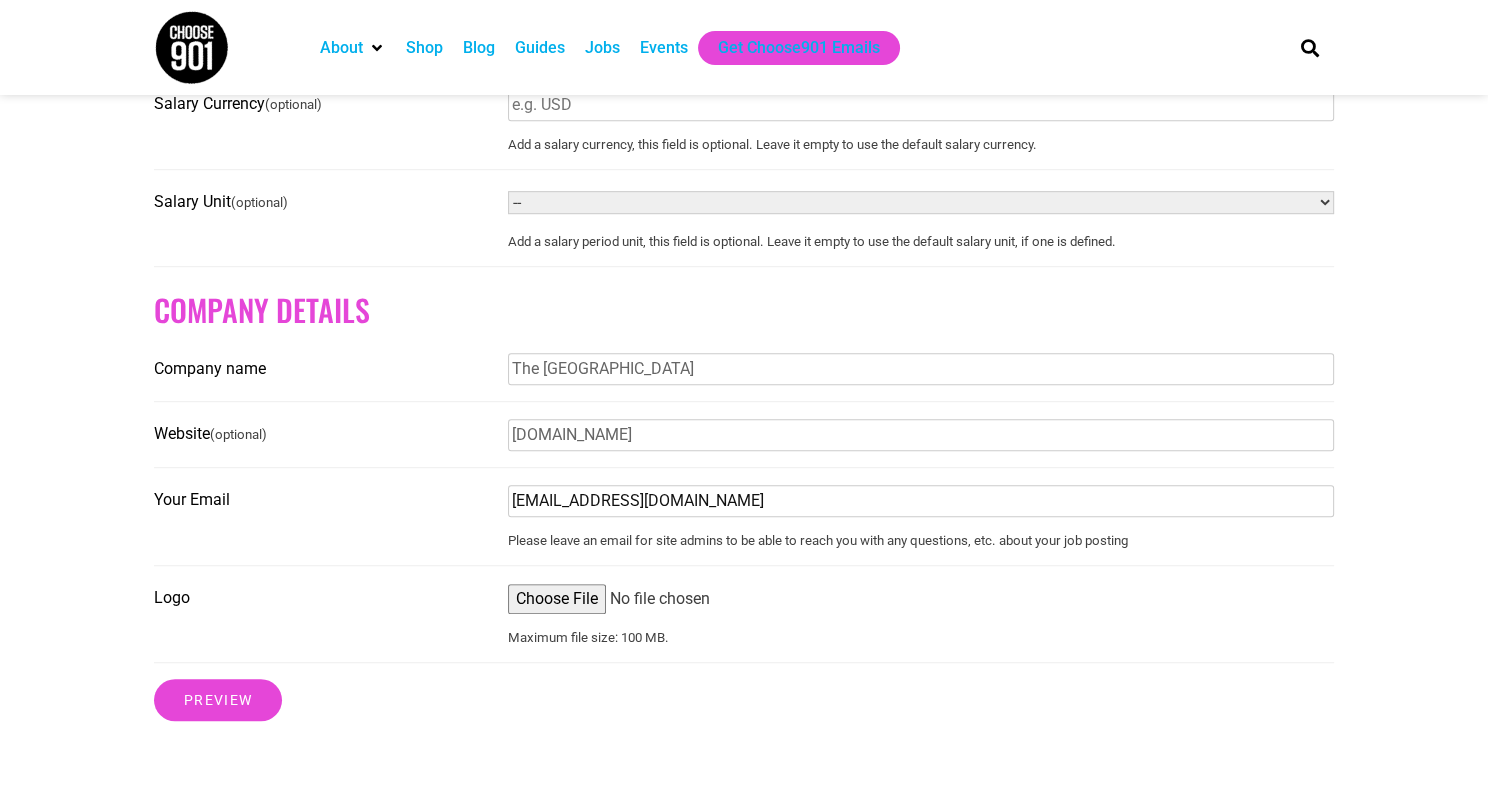 type on "[EMAIL_ADDRESS][DOMAIN_NAME]" 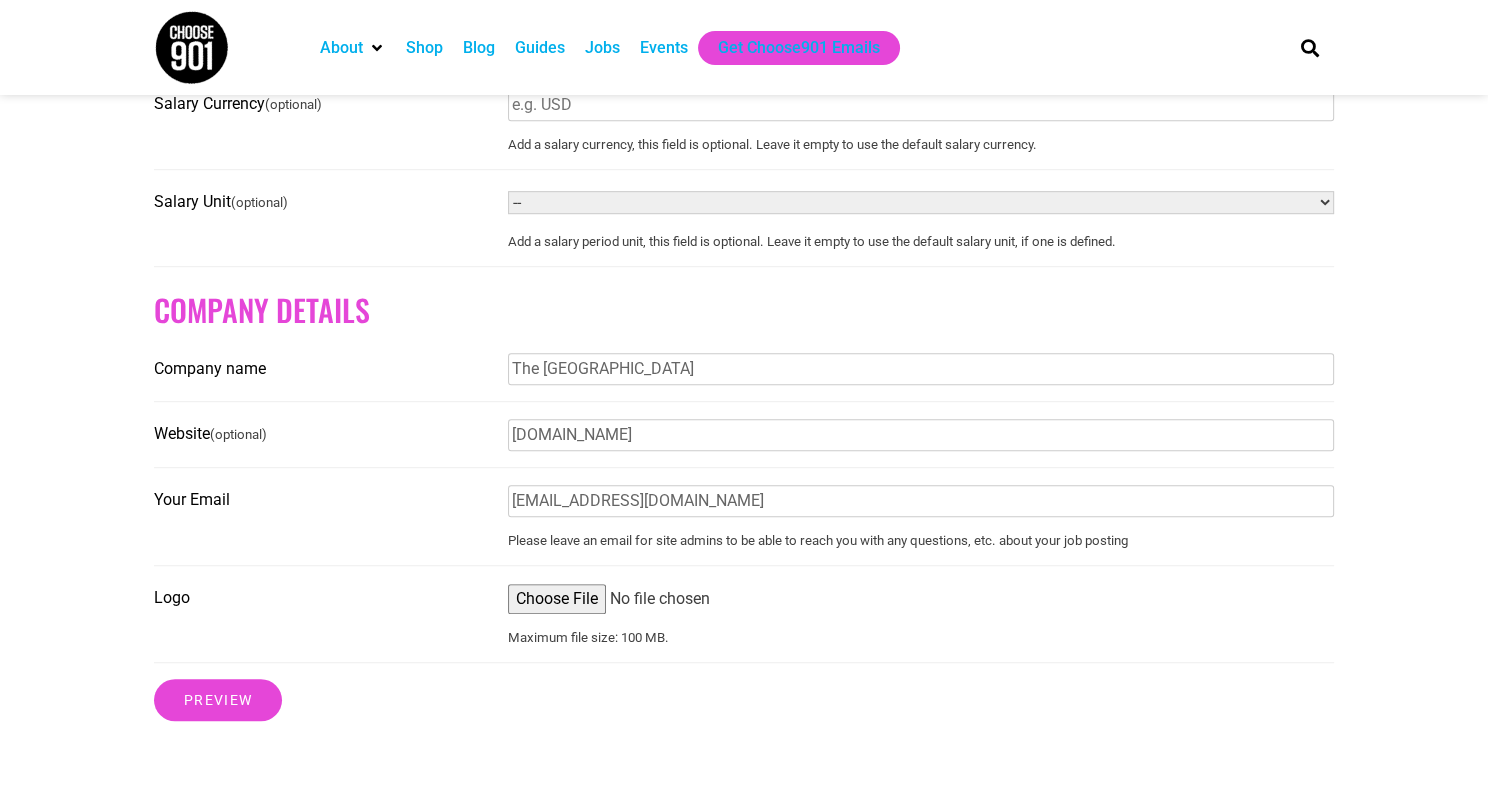 click on "Logo" at bounding box center (921, 599) 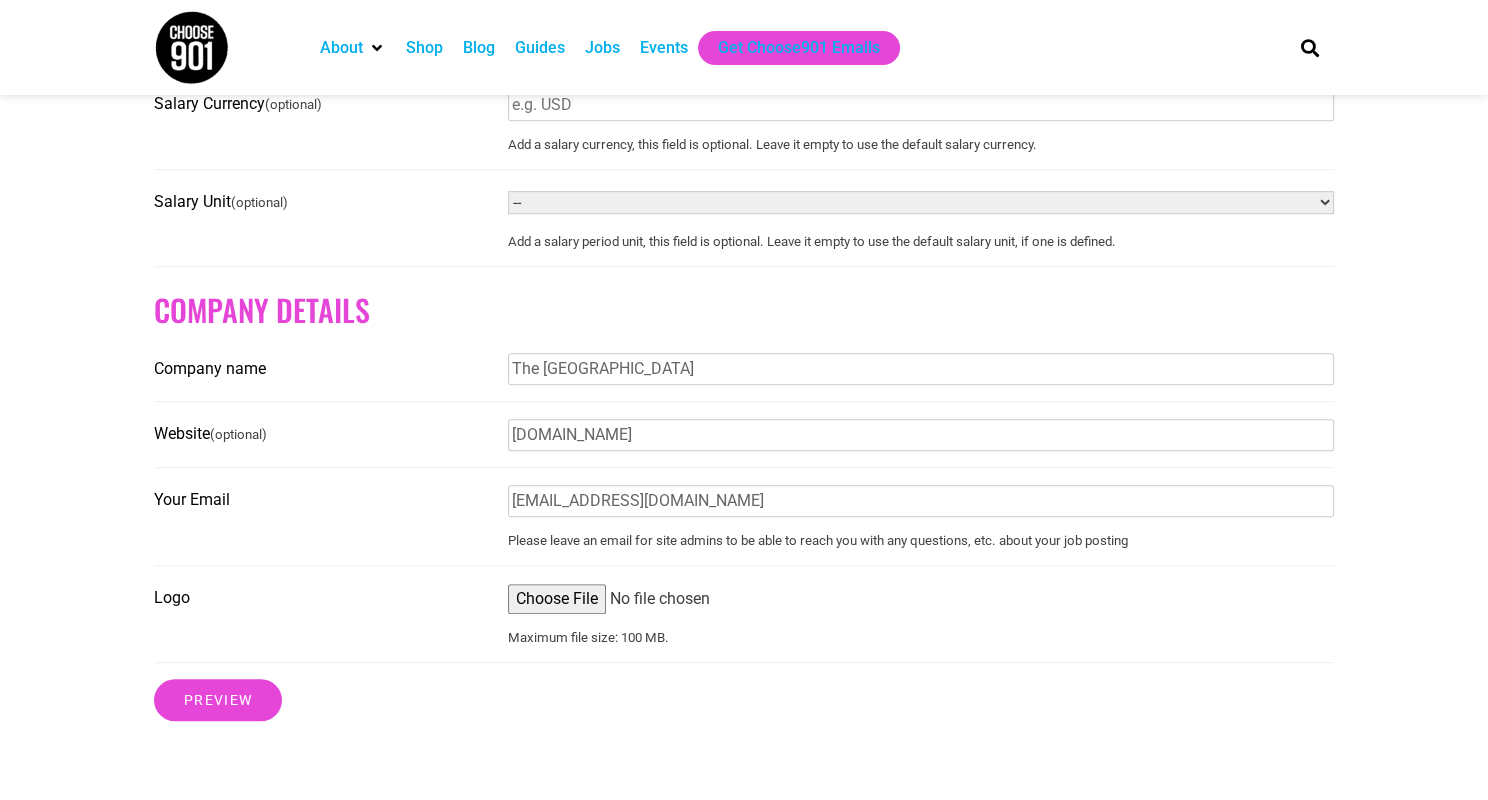 type on "C:\fakepath\TheLandElem-Final-Logo-whitebackground.png" 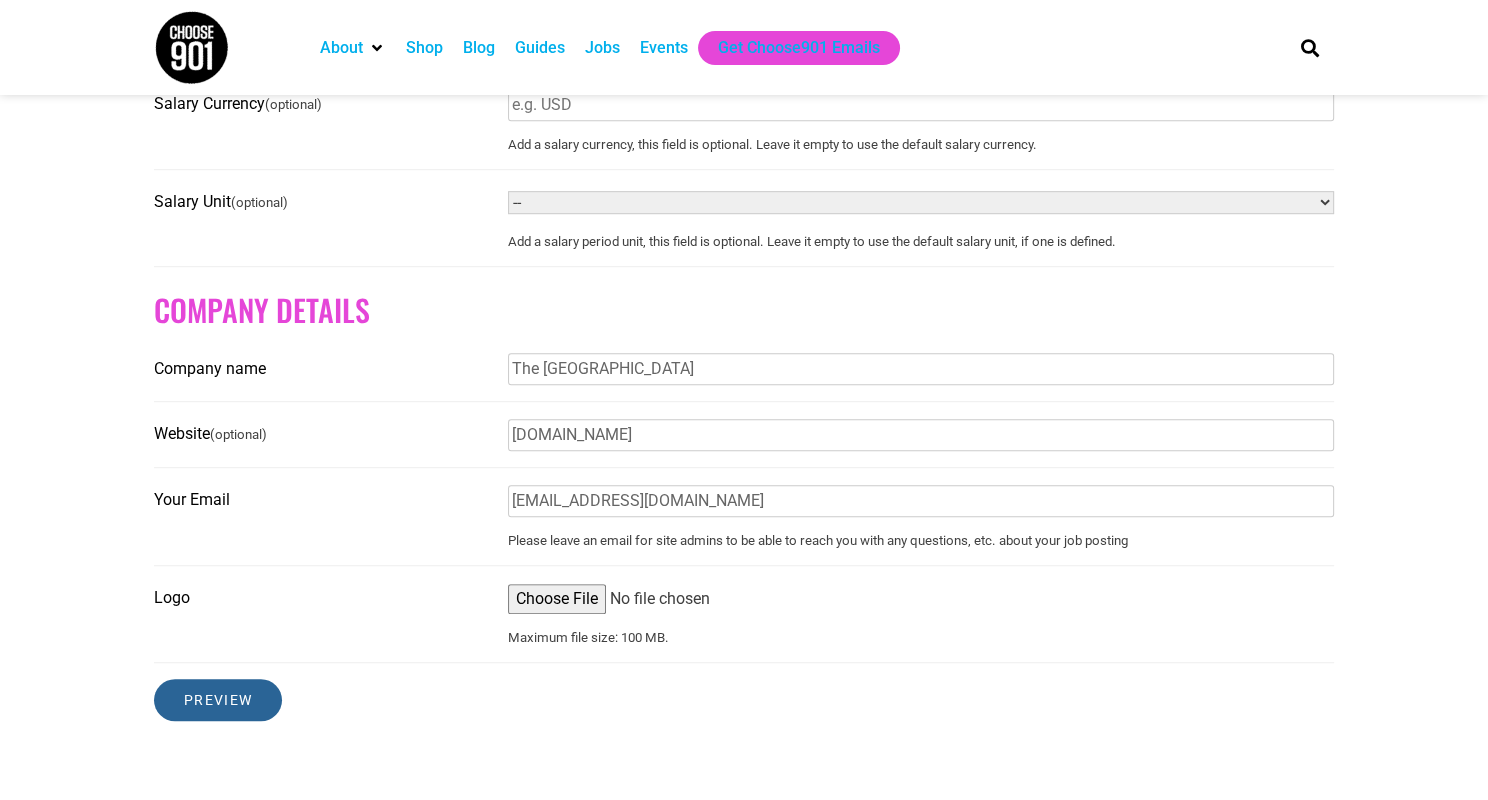click on "Preview" at bounding box center [218, 700] 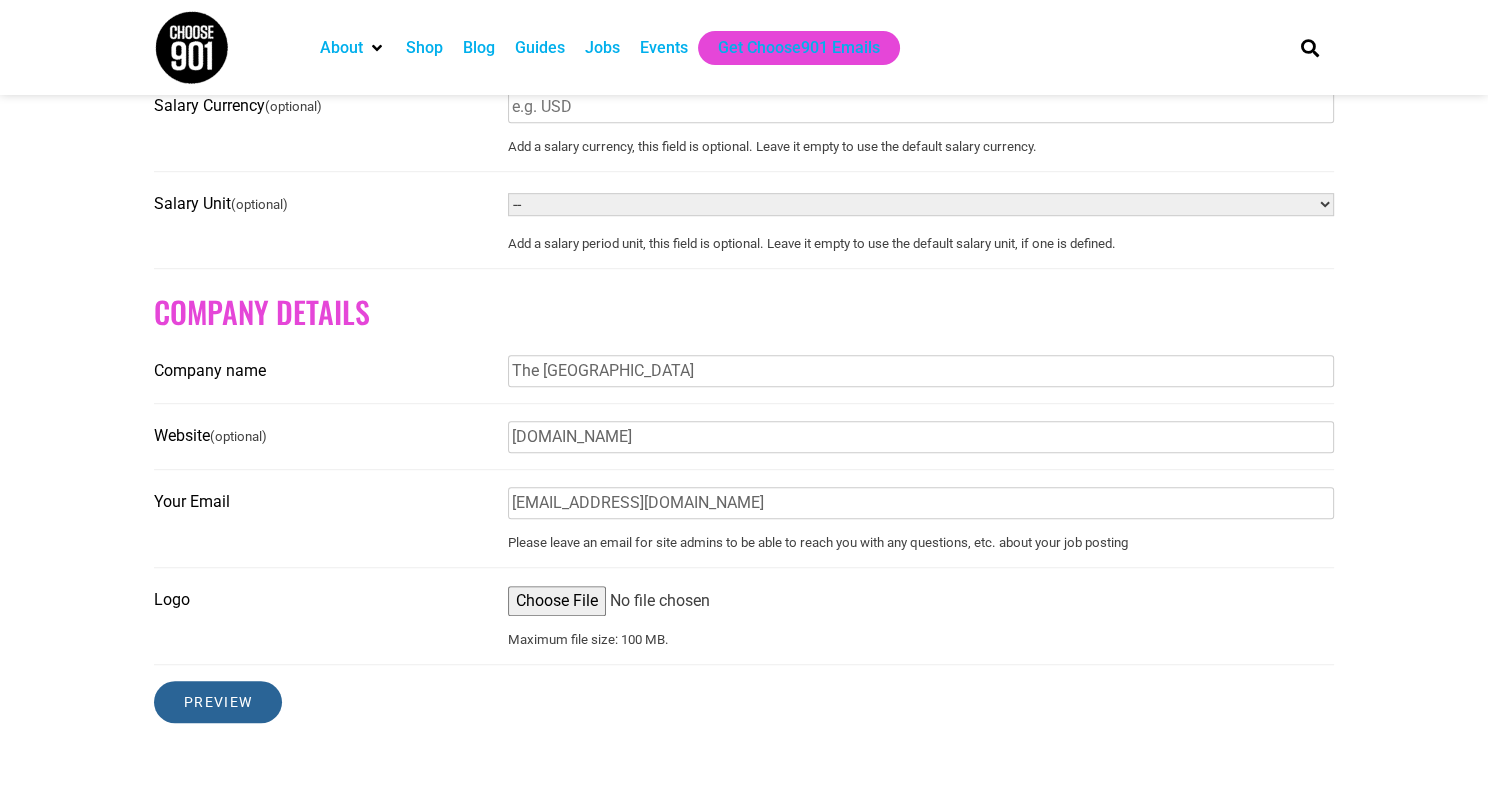 scroll, scrollTop: 719, scrollLeft: 0, axis: vertical 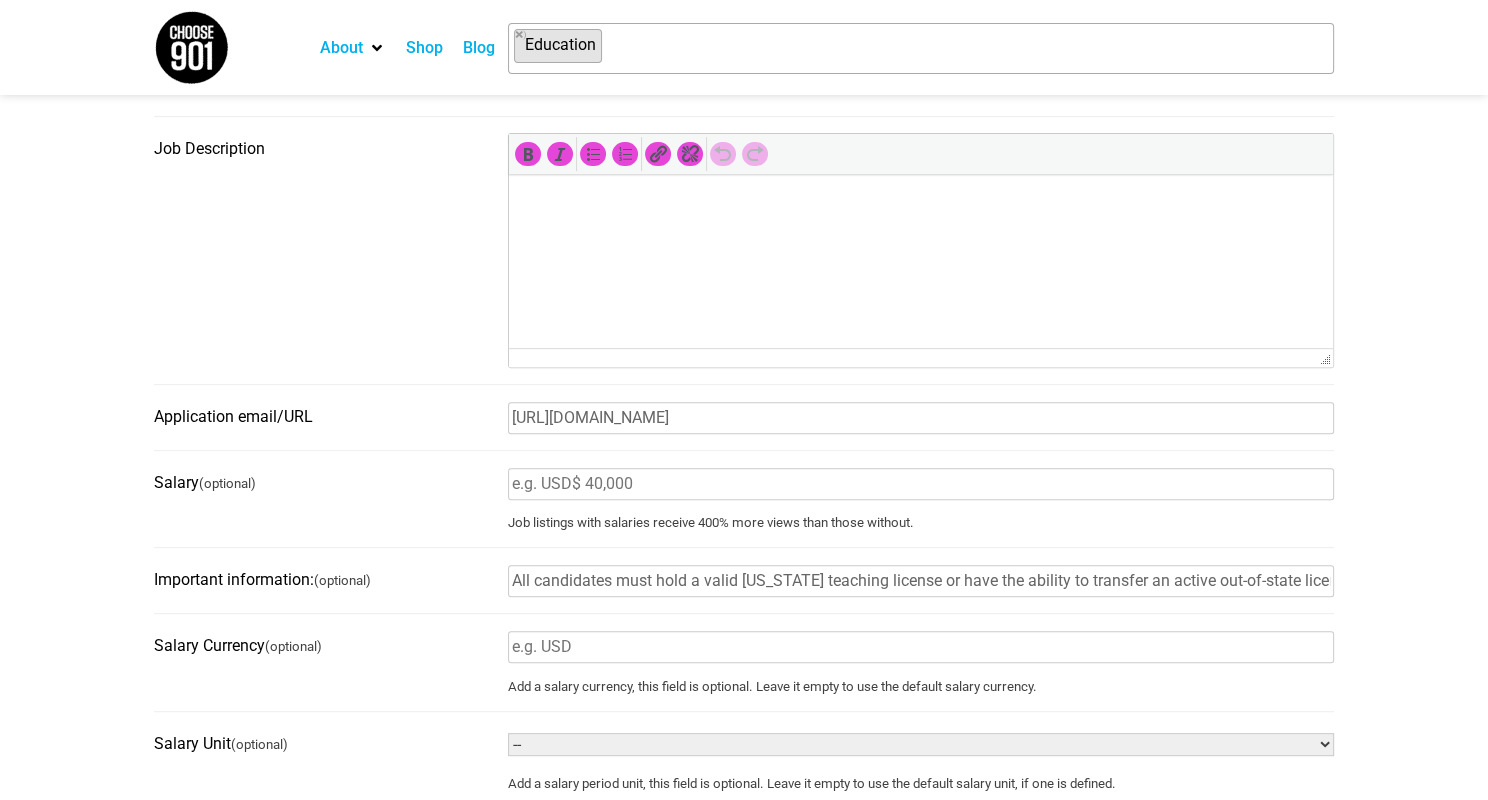 click at bounding box center (921, 203) 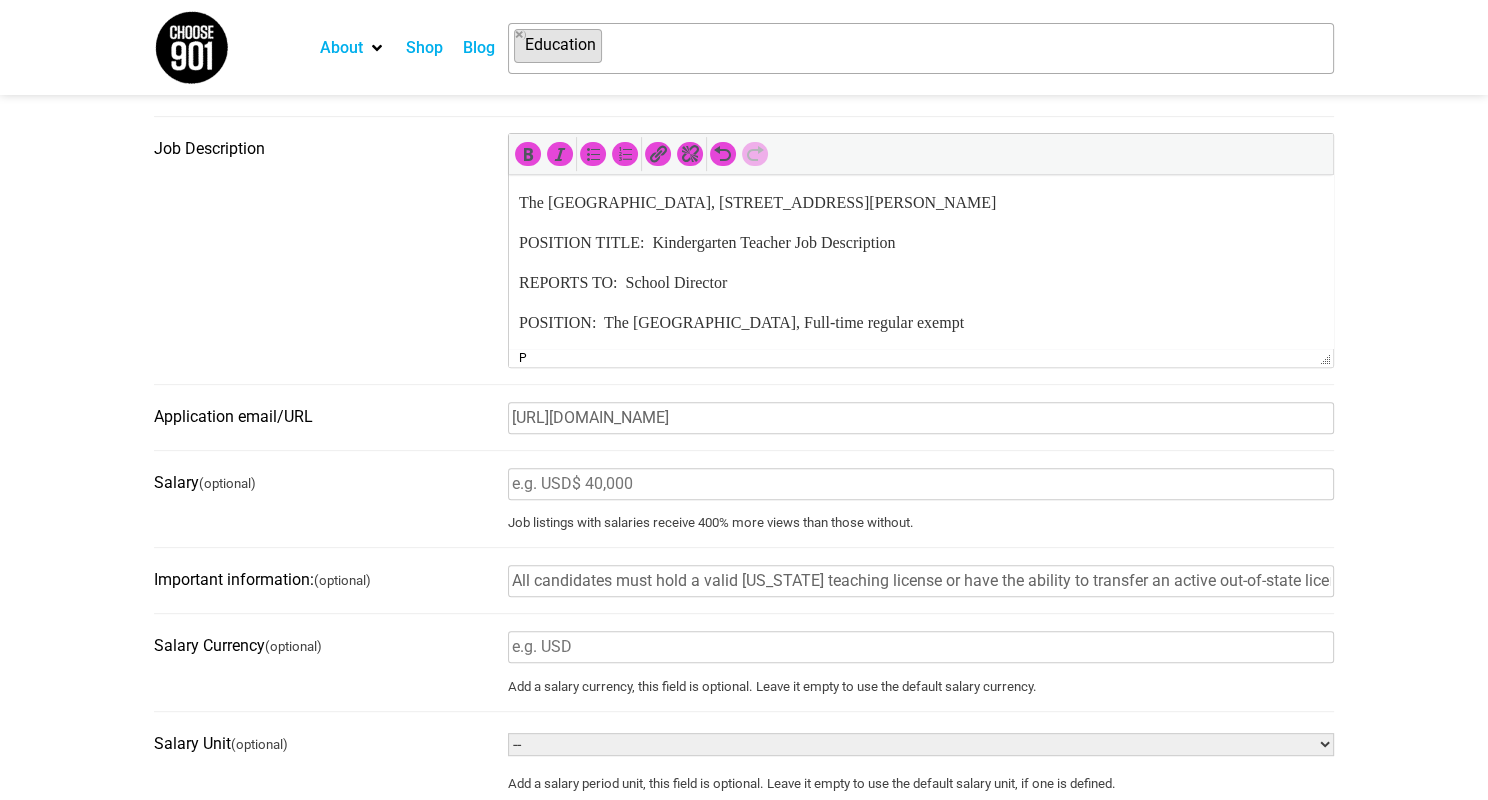 scroll, scrollTop: 1956, scrollLeft: 0, axis: vertical 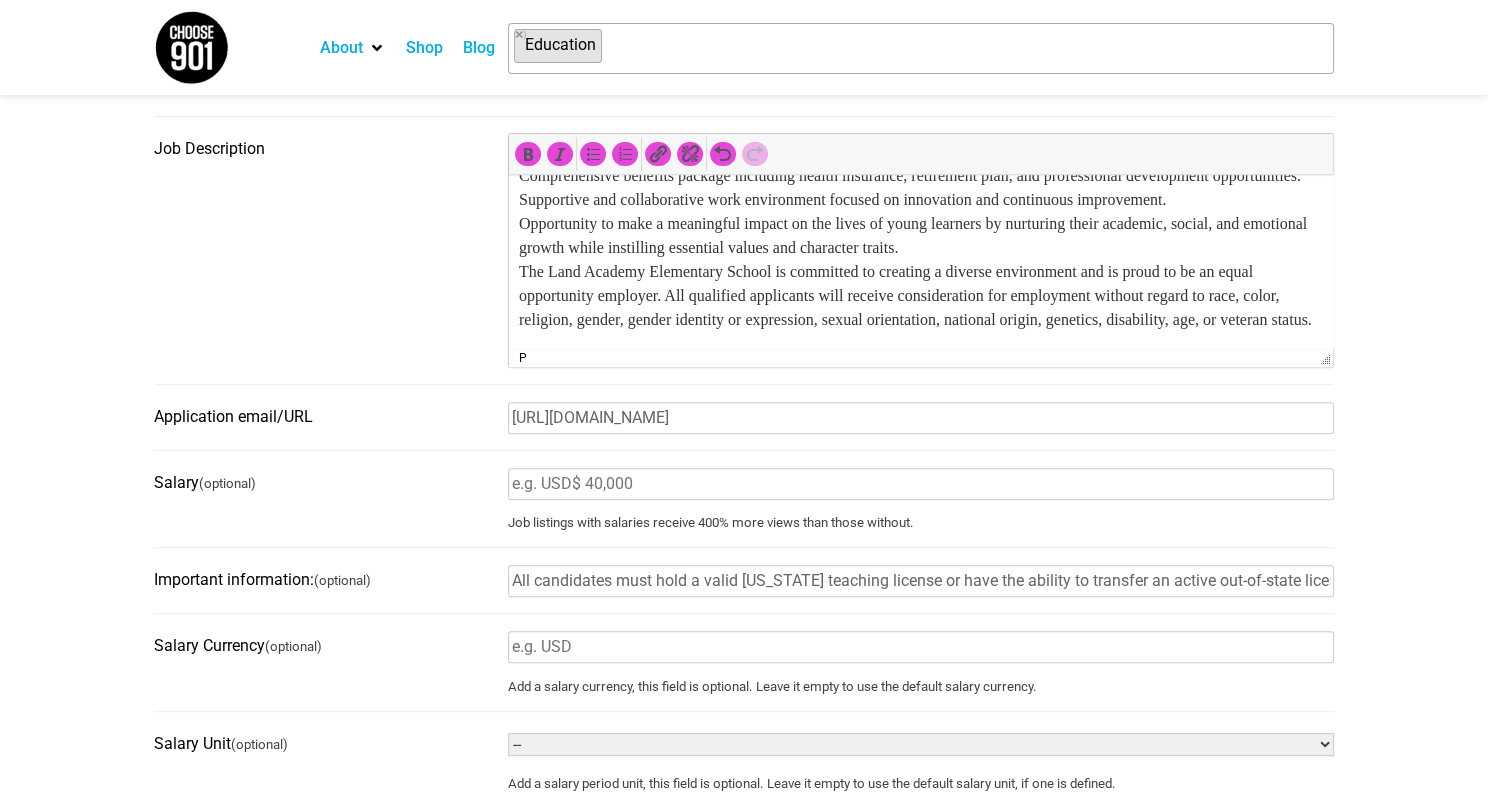 click on "Competitive salary commensurate with experience. Comprehensive benefits package including health insurance, retirement plan, and professional development opportunities. Supportive and collaborative work environment focused on innovation and continuous improvement. Opportunity to make a meaningful impact on the lives of young learners by nurturing their academic, social, and emotional growth while instilling essential values and character traits. The Land Academy Elementary School is committed to creating a diverse environment and is proud to be an equal opportunity employer. All qualified applicants will receive consideration for employment without regard to race, color, religion, gender, gender identity or expression, sexual orientation, national origin, genetics, disability, age, or veteran status." at bounding box center (921, 236) 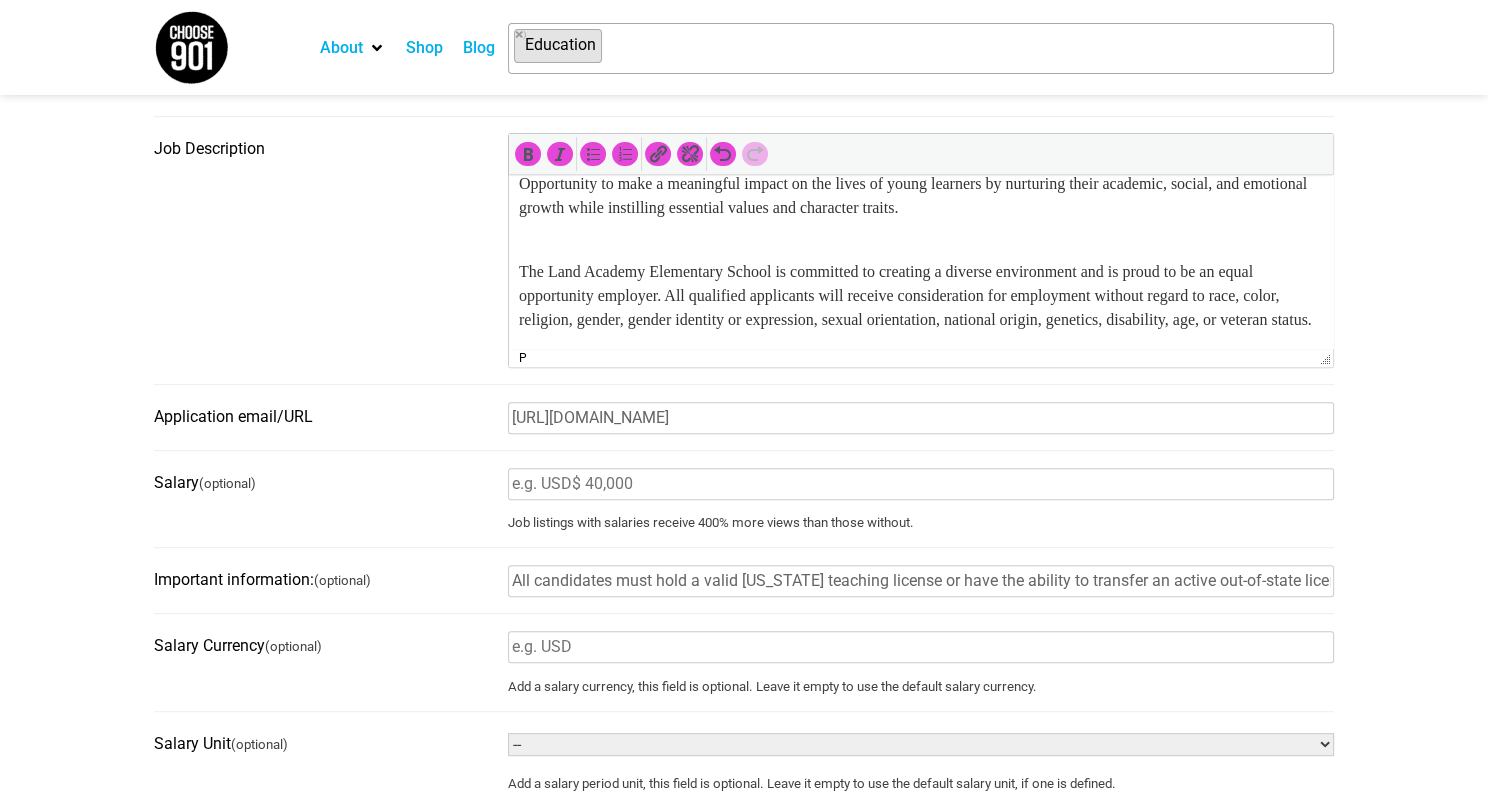 scroll, scrollTop: 2008, scrollLeft: 0, axis: vertical 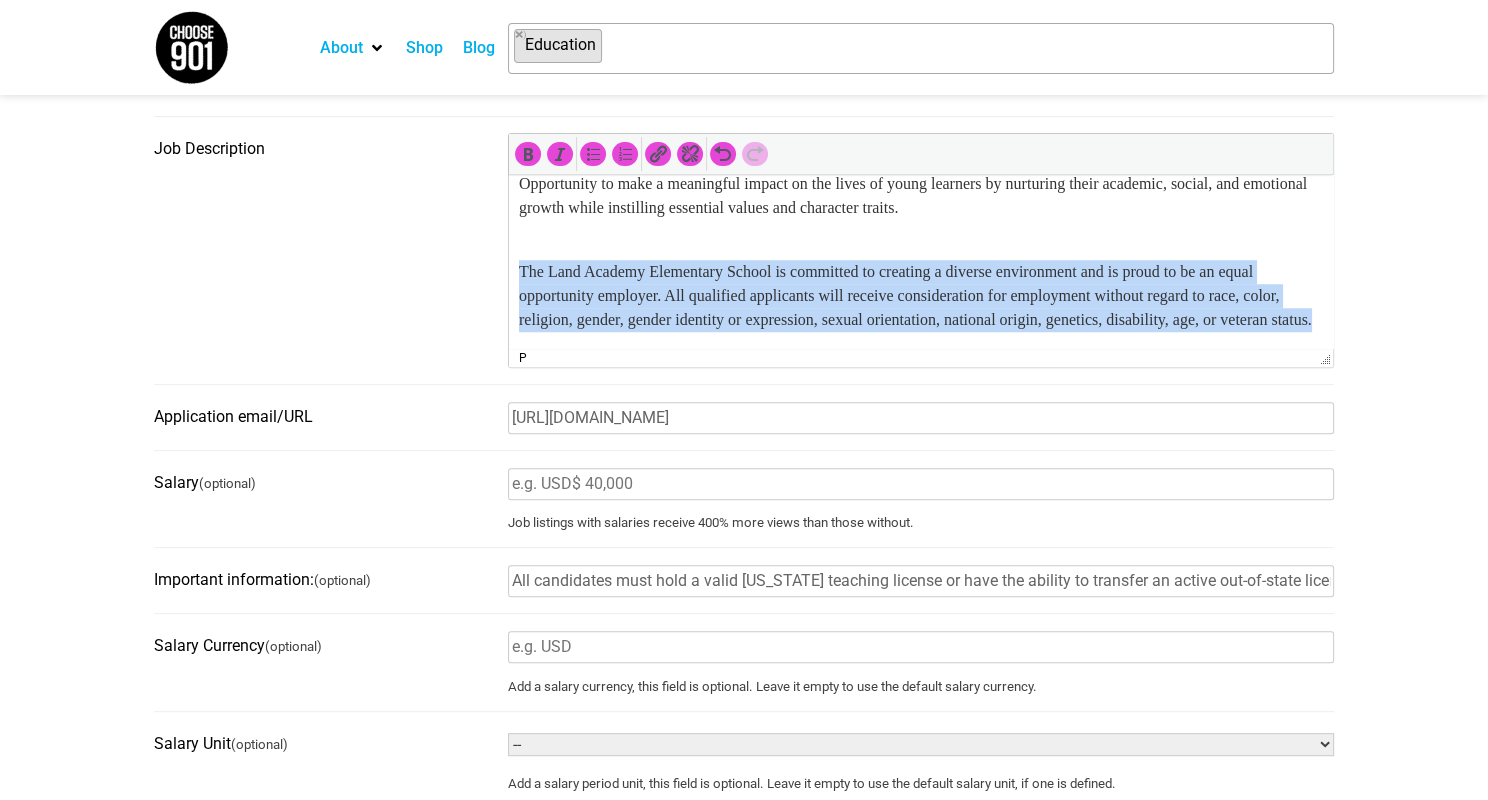 drag, startPoint x: 678, startPoint y: 315, endPoint x: 951, endPoint y: 414, distance: 290.39627 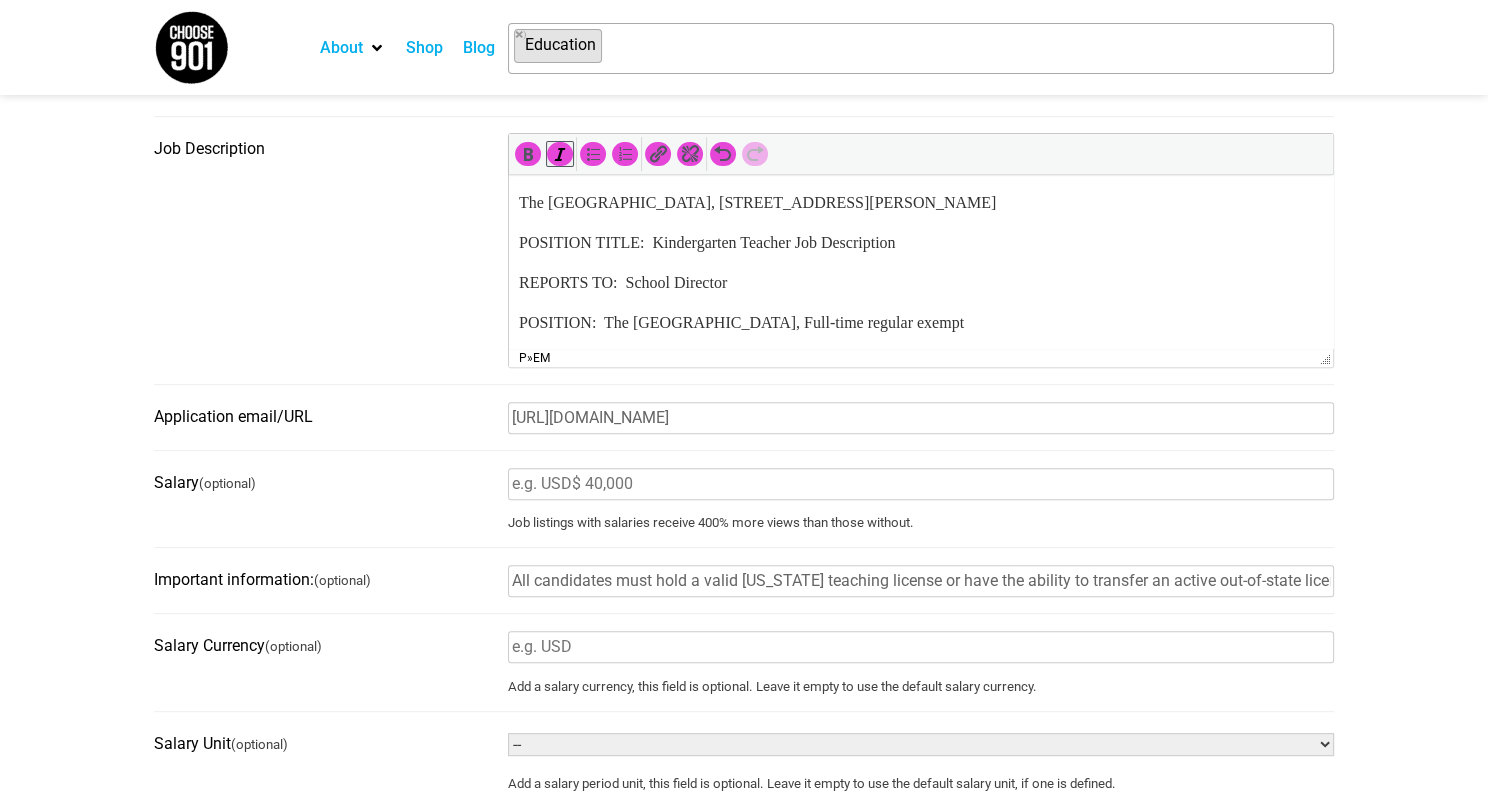 scroll, scrollTop: 0, scrollLeft: 0, axis: both 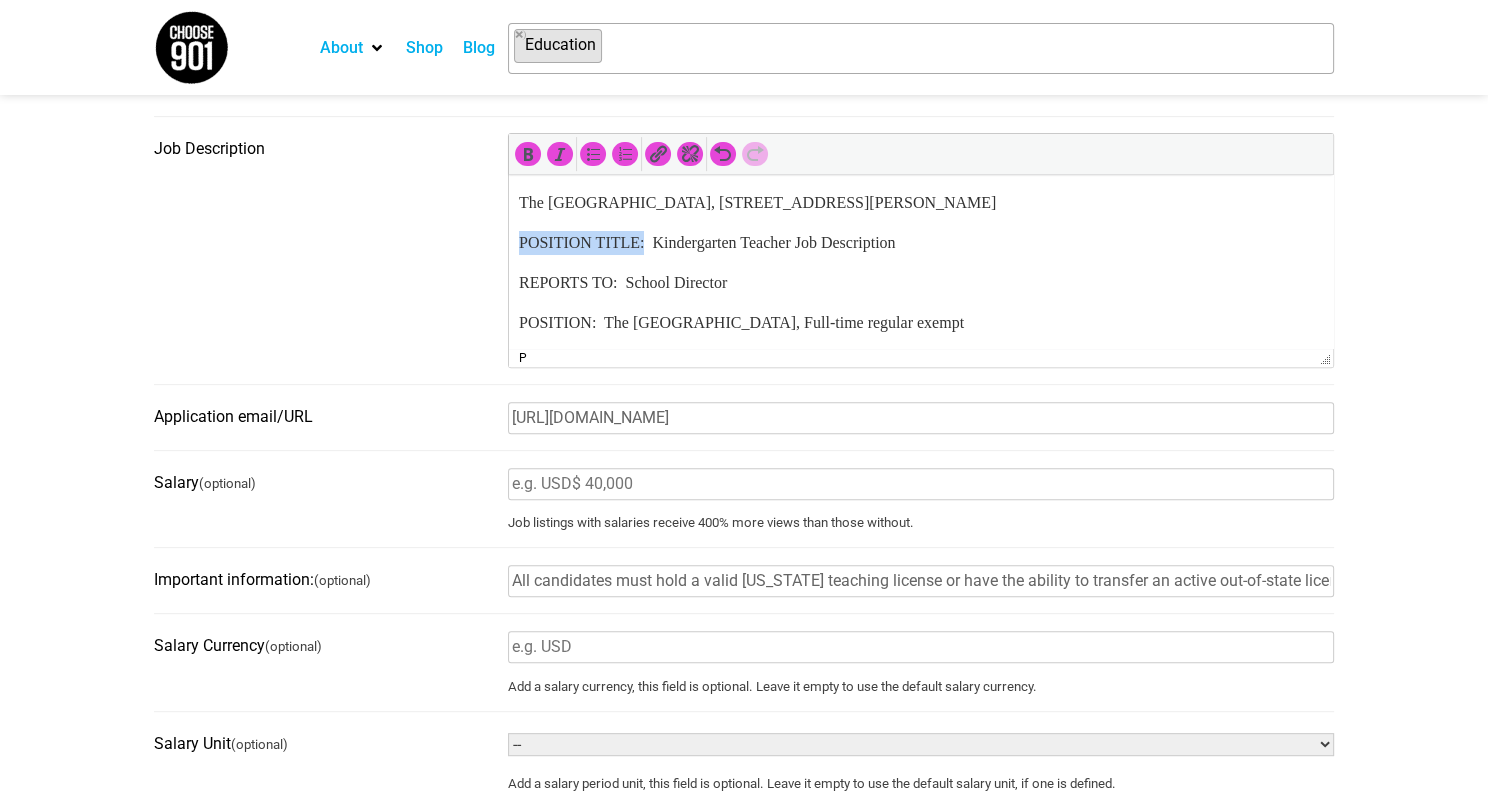 drag, startPoint x: 651, startPoint y: 238, endPoint x: 428, endPoint y: 239, distance: 223.00224 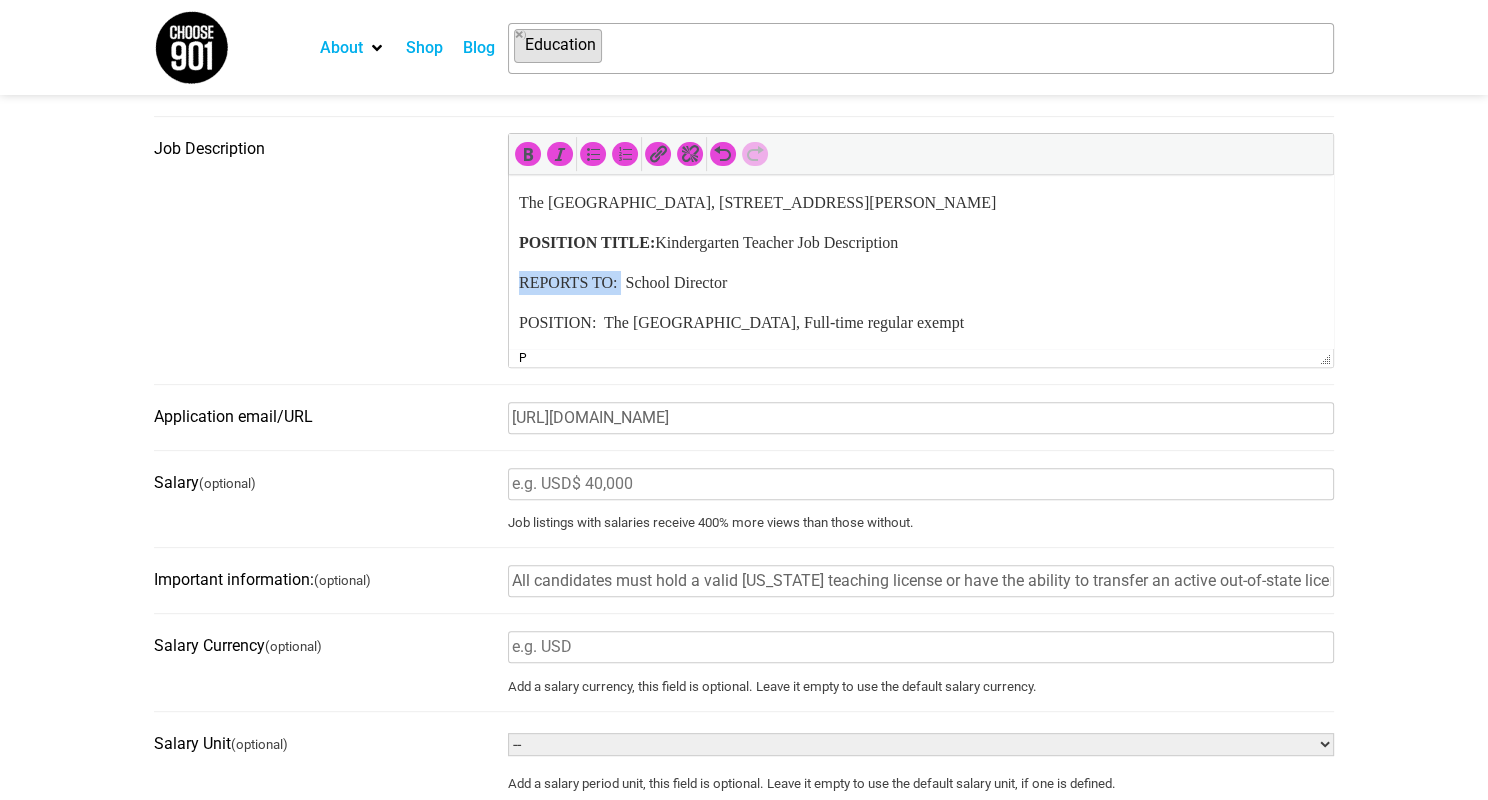 drag, startPoint x: 627, startPoint y: 278, endPoint x: 453, endPoint y: 282, distance: 174.04597 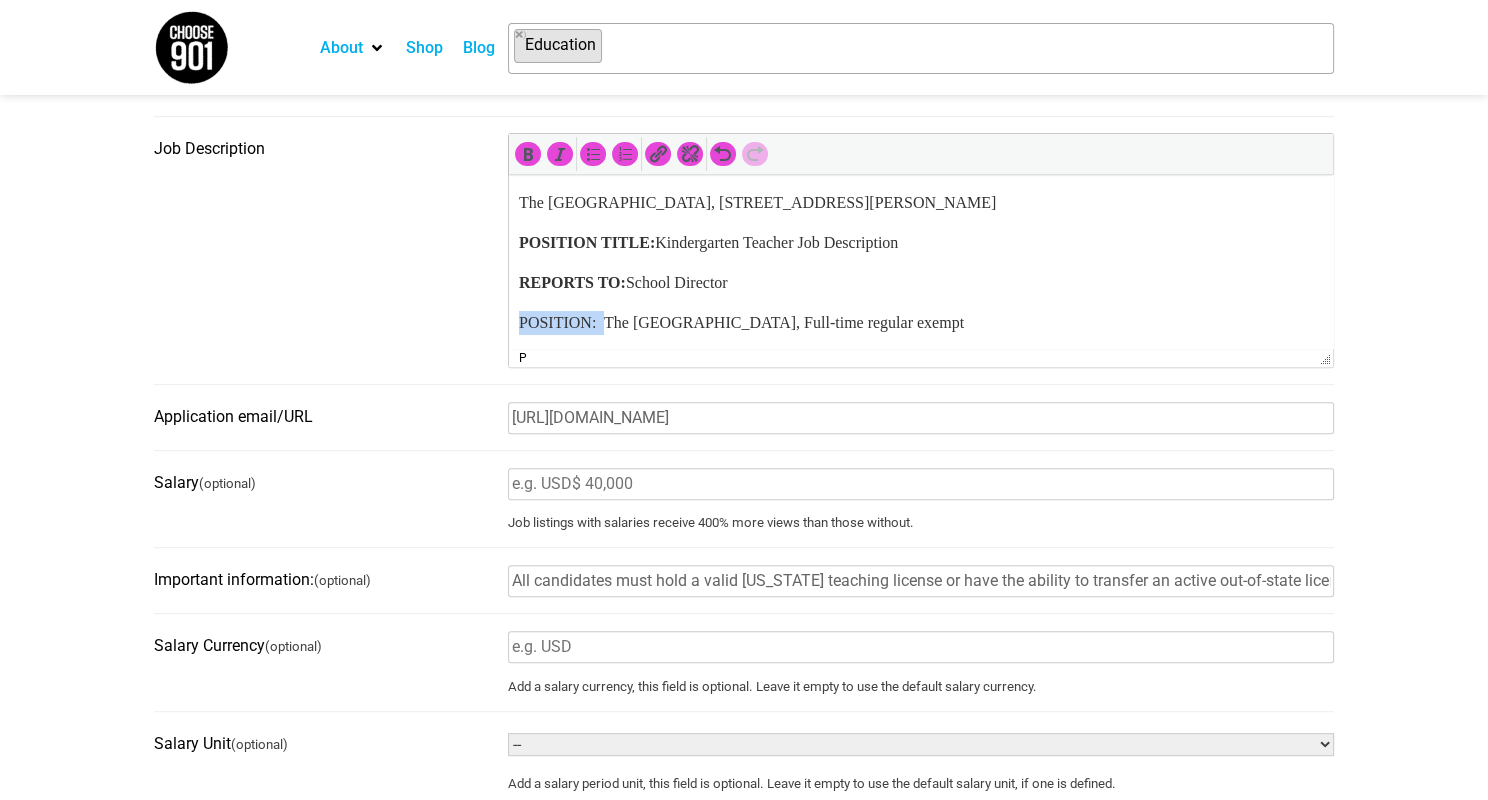 drag, startPoint x: 607, startPoint y: 320, endPoint x: 457, endPoint y: 317, distance: 150.03 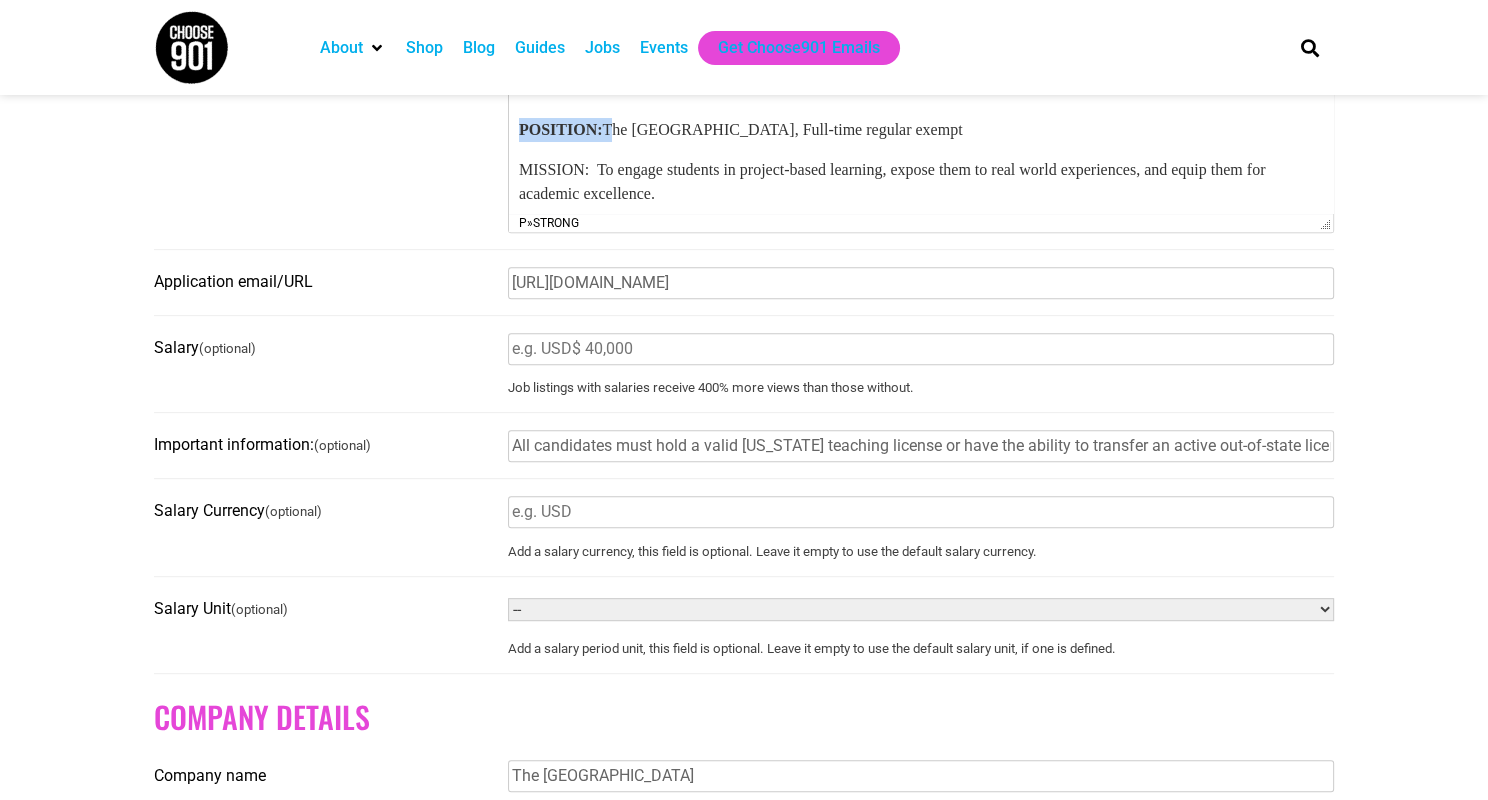 scroll, scrollTop: 66, scrollLeft: 0, axis: vertical 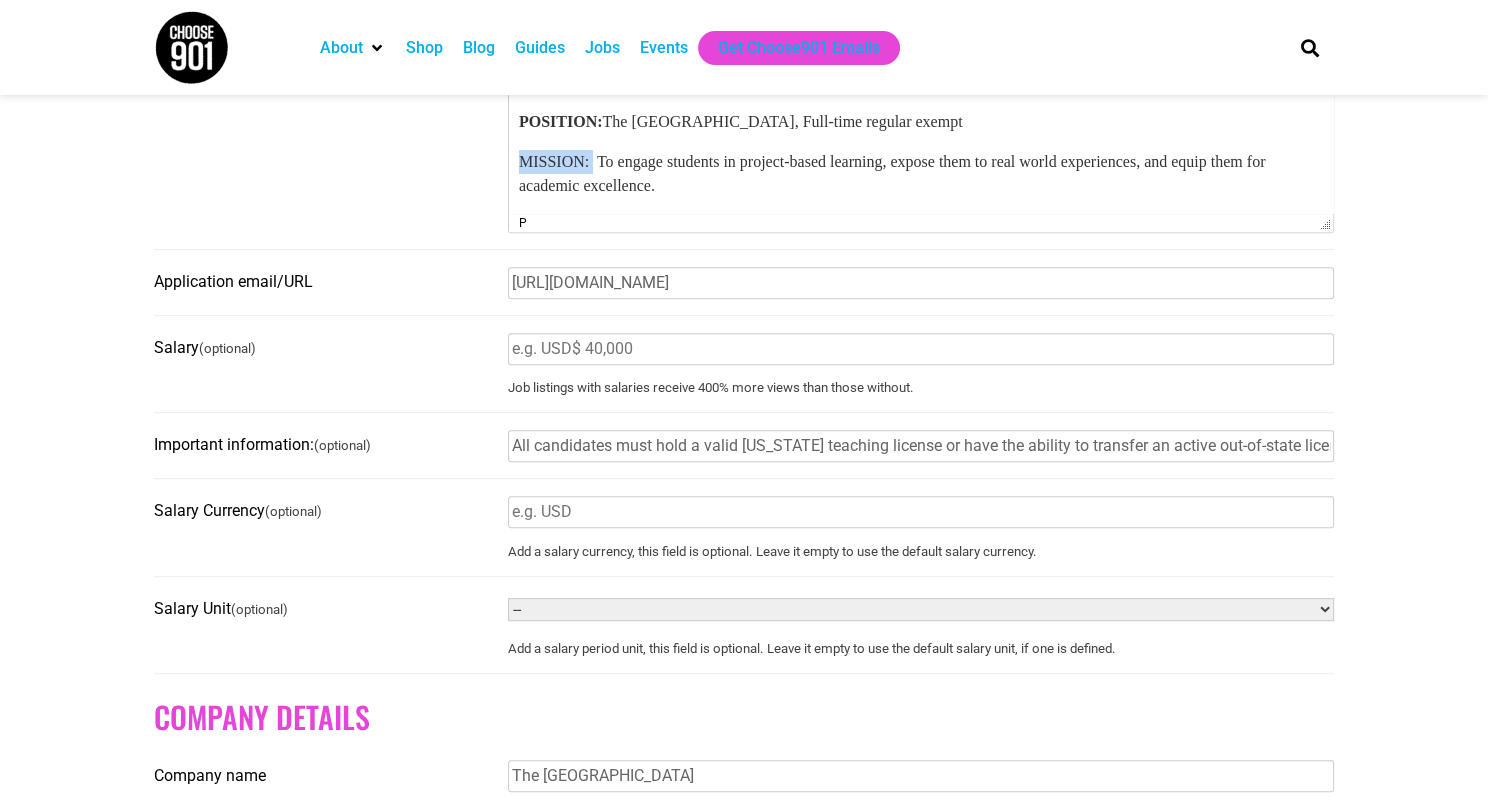 drag, startPoint x: 597, startPoint y: 164, endPoint x: 482, endPoint y: 153, distance: 115.52489 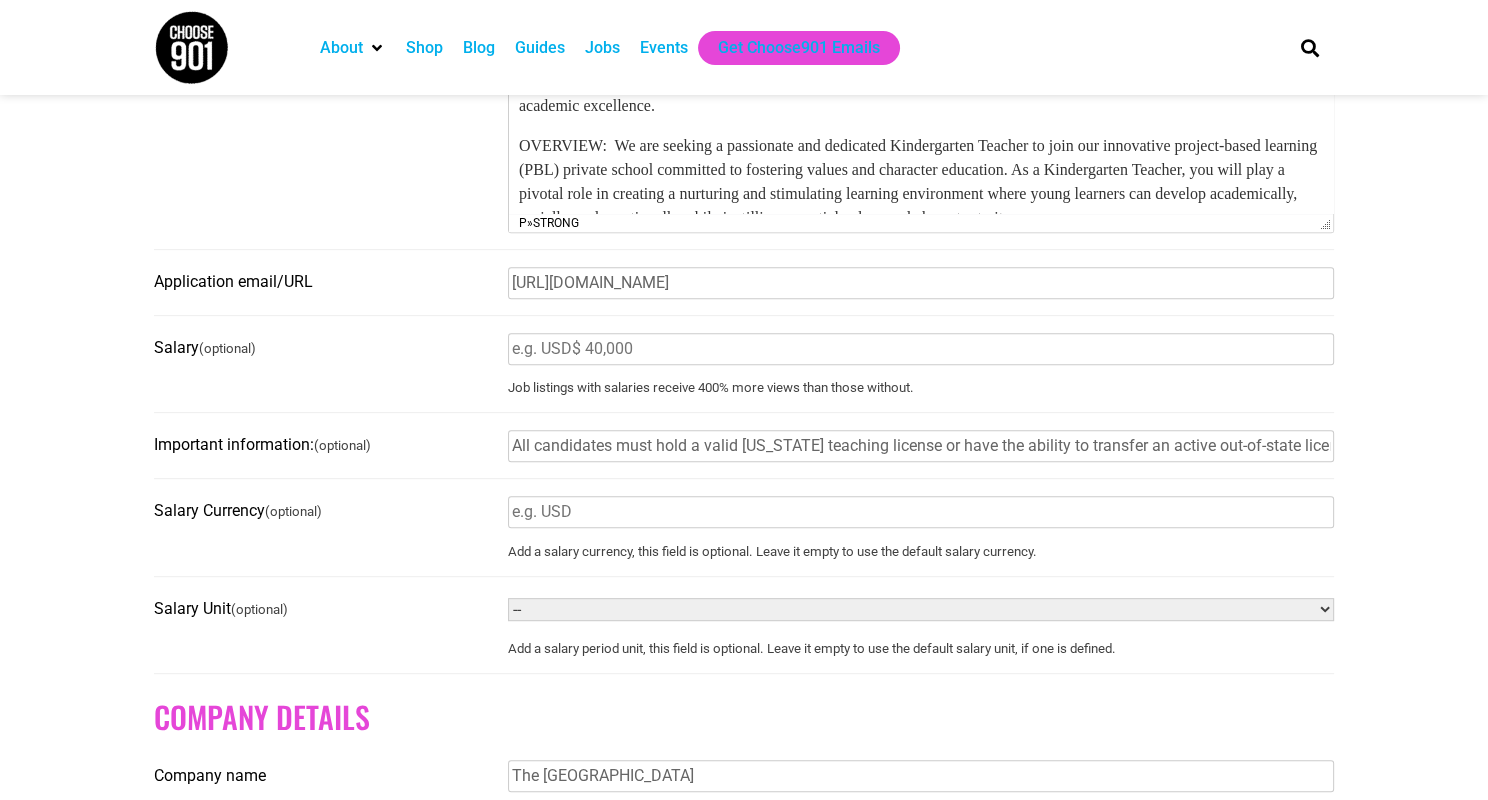 scroll, scrollTop: 150, scrollLeft: 0, axis: vertical 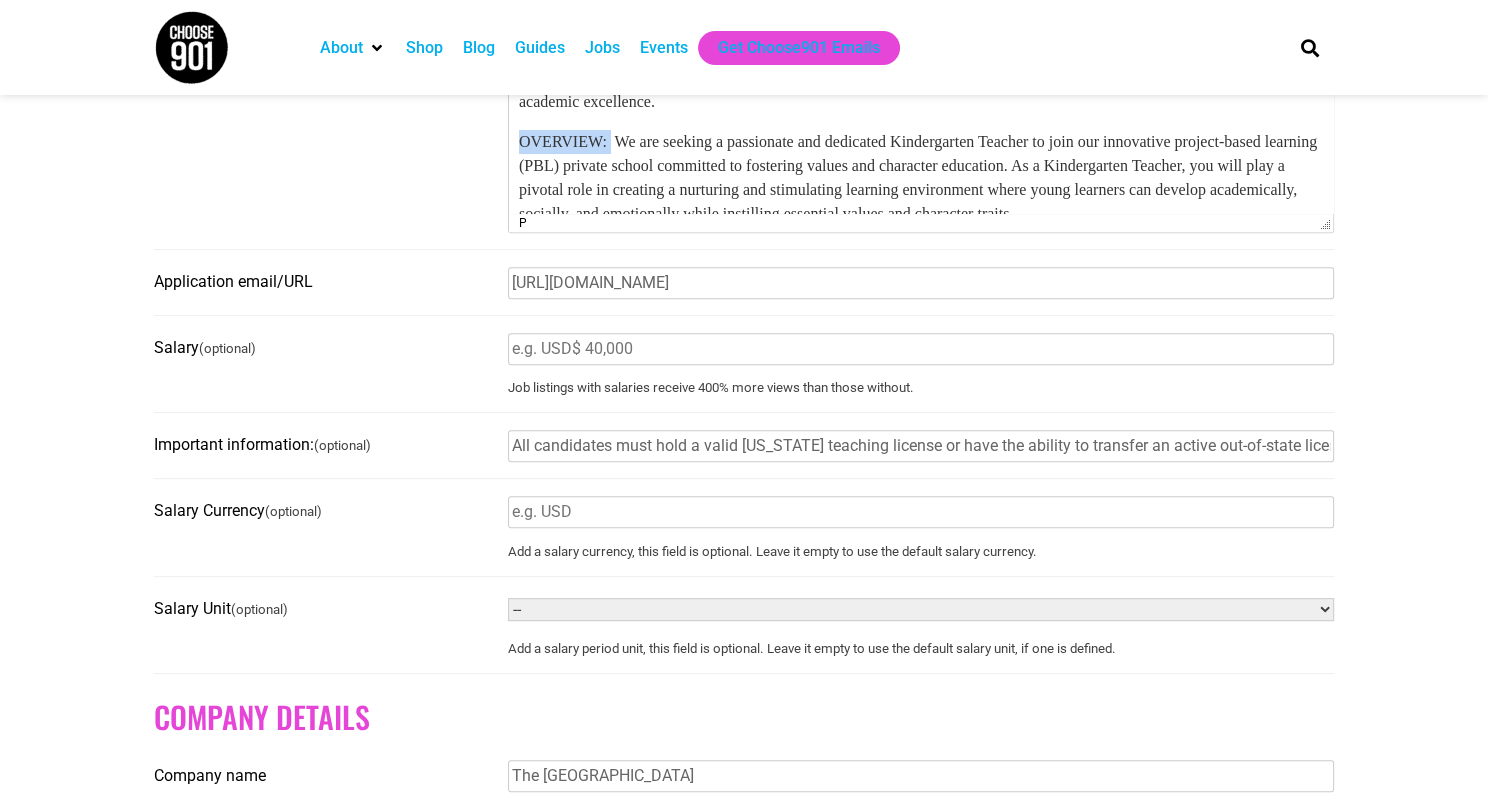 drag, startPoint x: 615, startPoint y: 138, endPoint x: 483, endPoint y: 133, distance: 132.09467 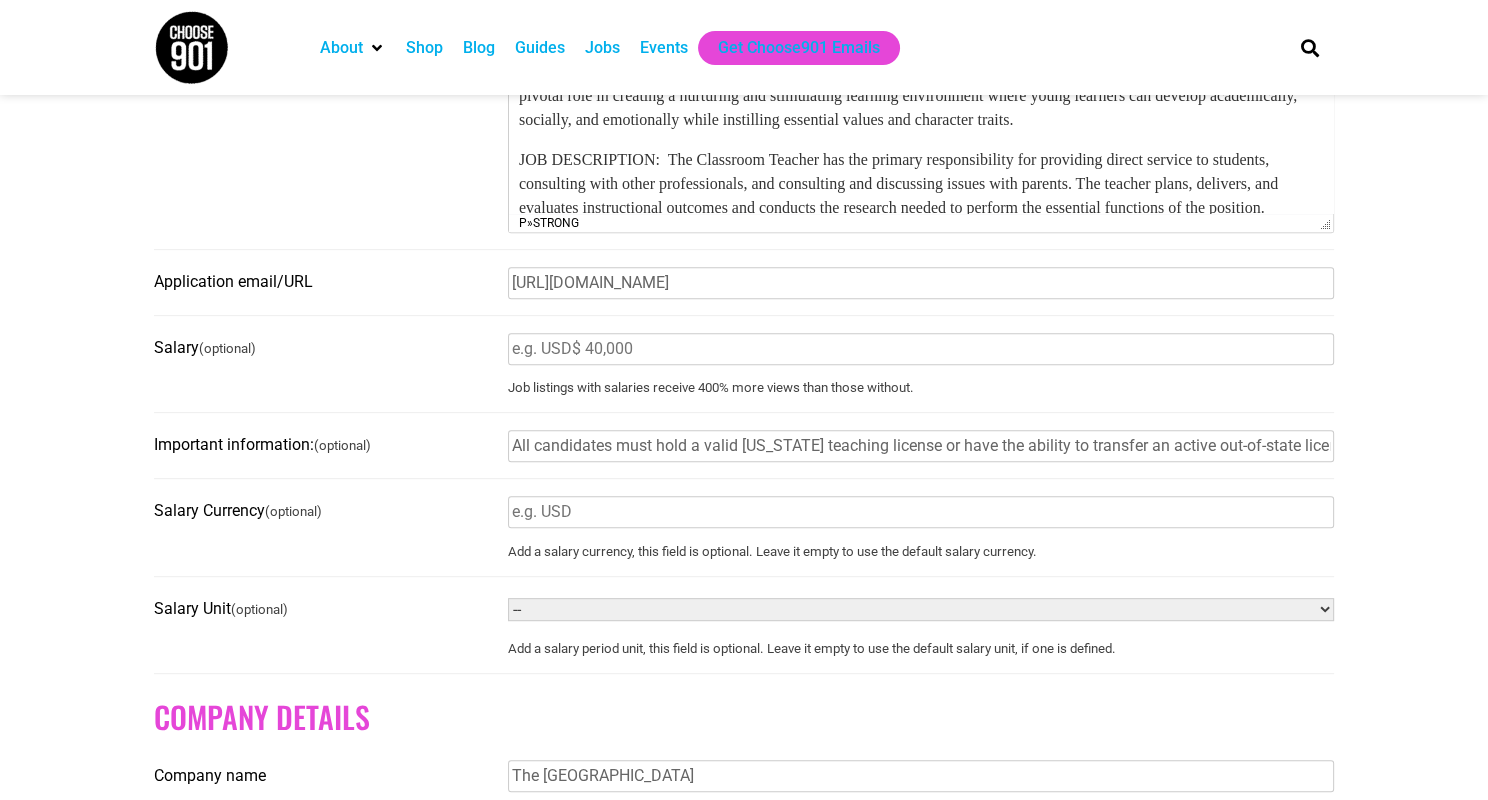 scroll, scrollTop: 256, scrollLeft: 0, axis: vertical 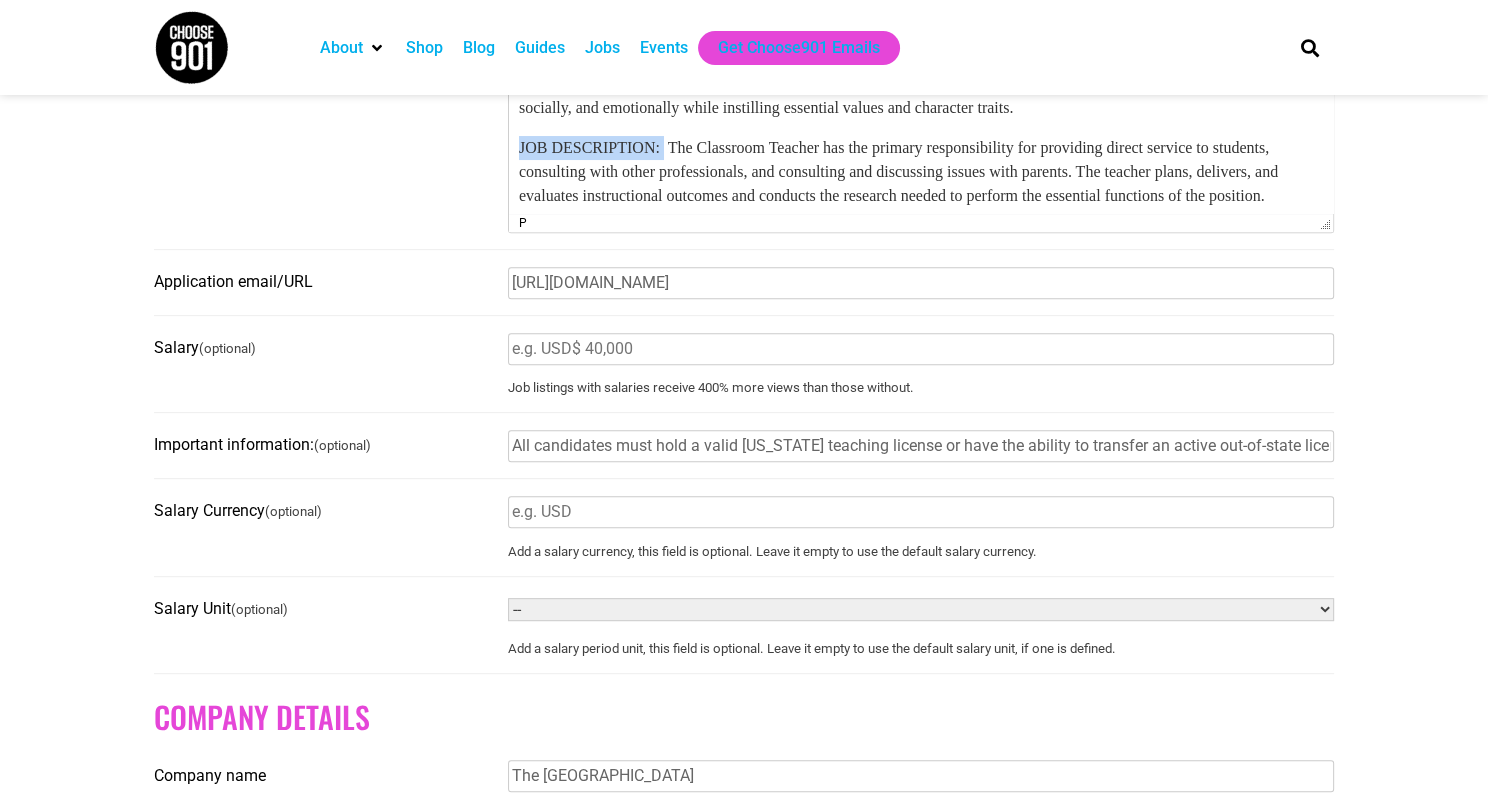 drag, startPoint x: 673, startPoint y: 137, endPoint x: 1012, endPoint y: 169, distance: 340.507 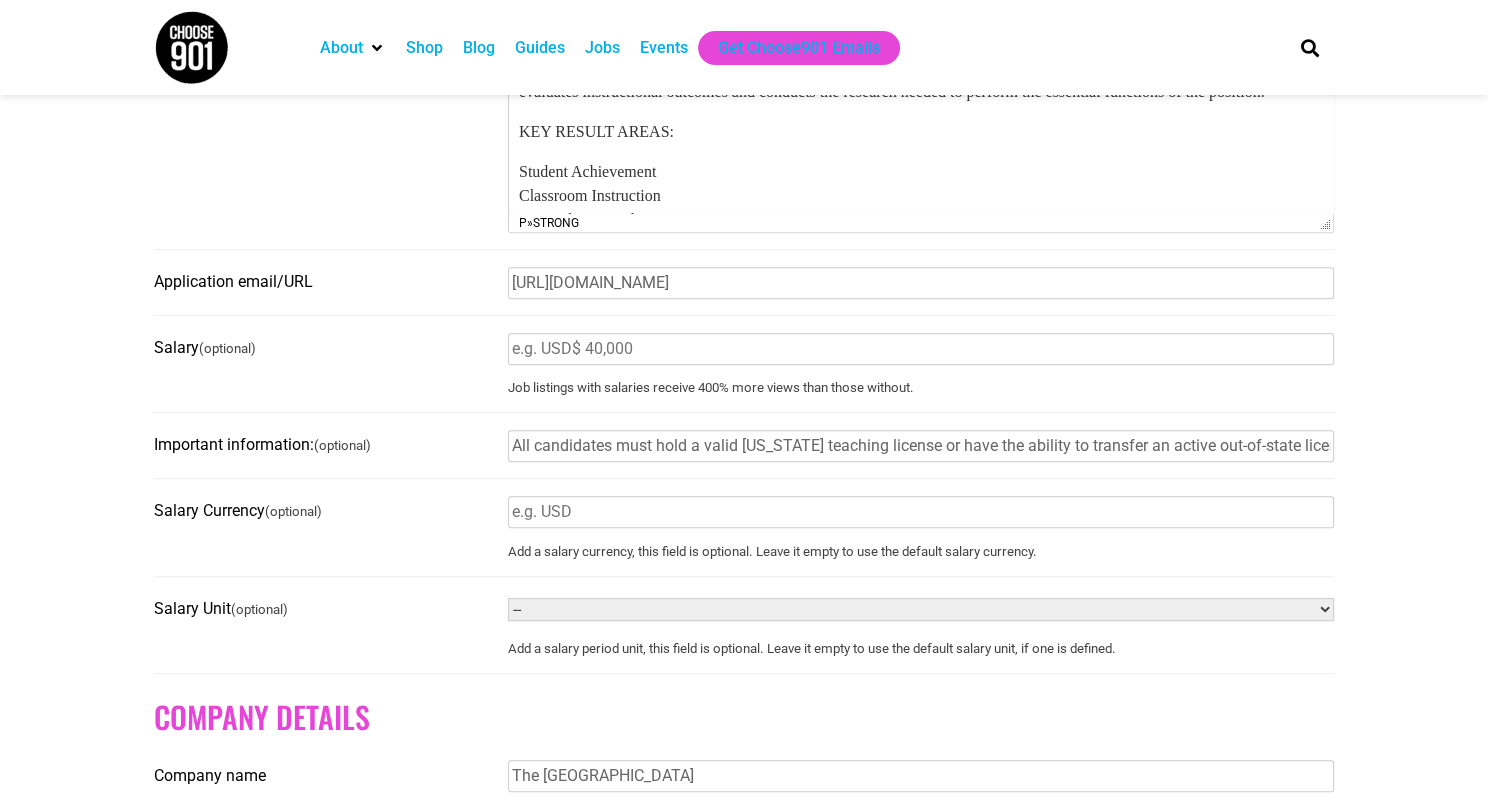 scroll, scrollTop: 367, scrollLeft: 0, axis: vertical 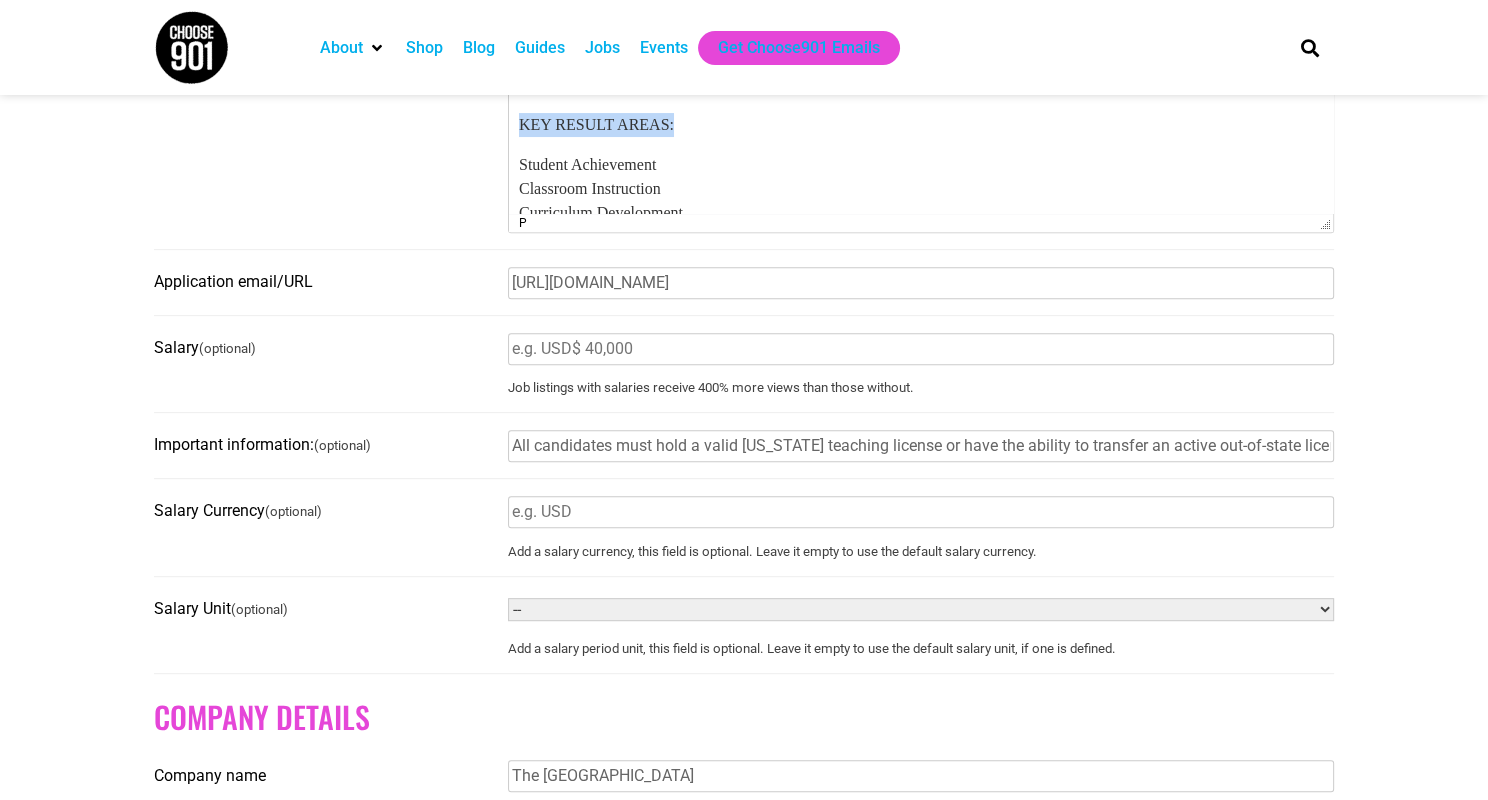 drag, startPoint x: 685, startPoint y: 141, endPoint x: 488, endPoint y: 141, distance: 197 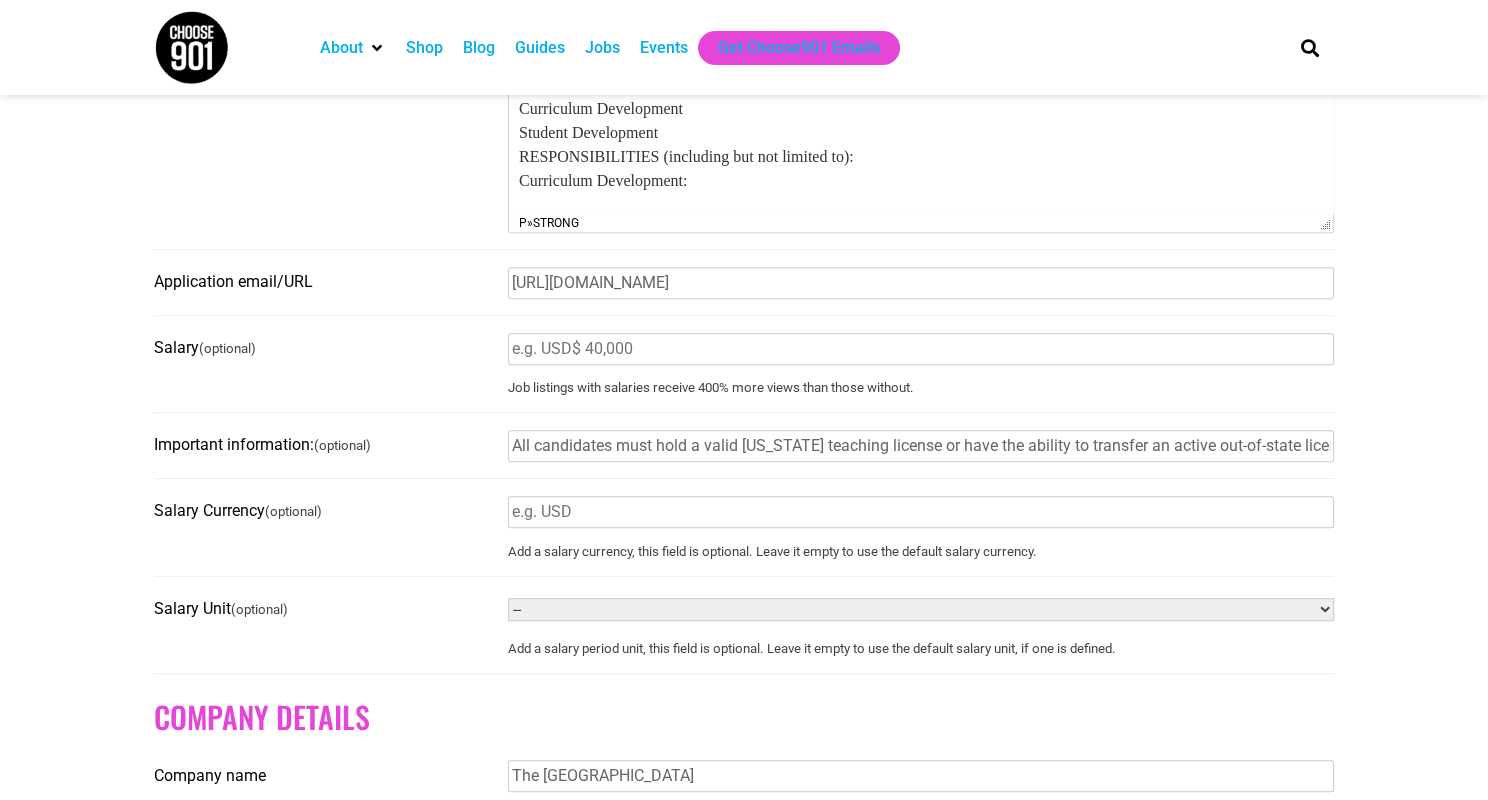 scroll, scrollTop: 461, scrollLeft: 0, axis: vertical 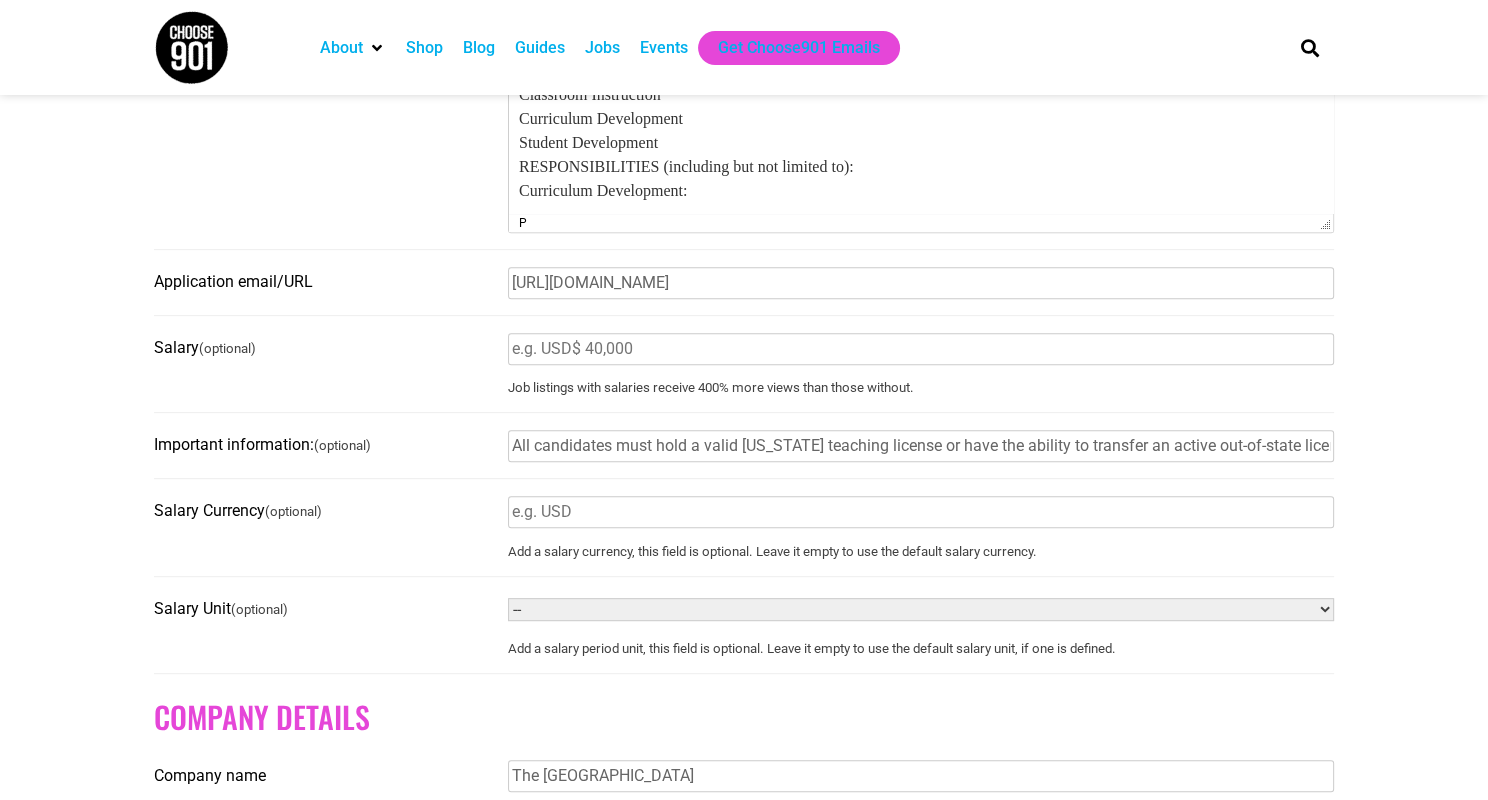 click on "Student Achievement Classroom Instruction Curriculum Development Student Development RESPONSIBILITIES (including but not limited to): Curriculum Development:" at bounding box center [921, 131] 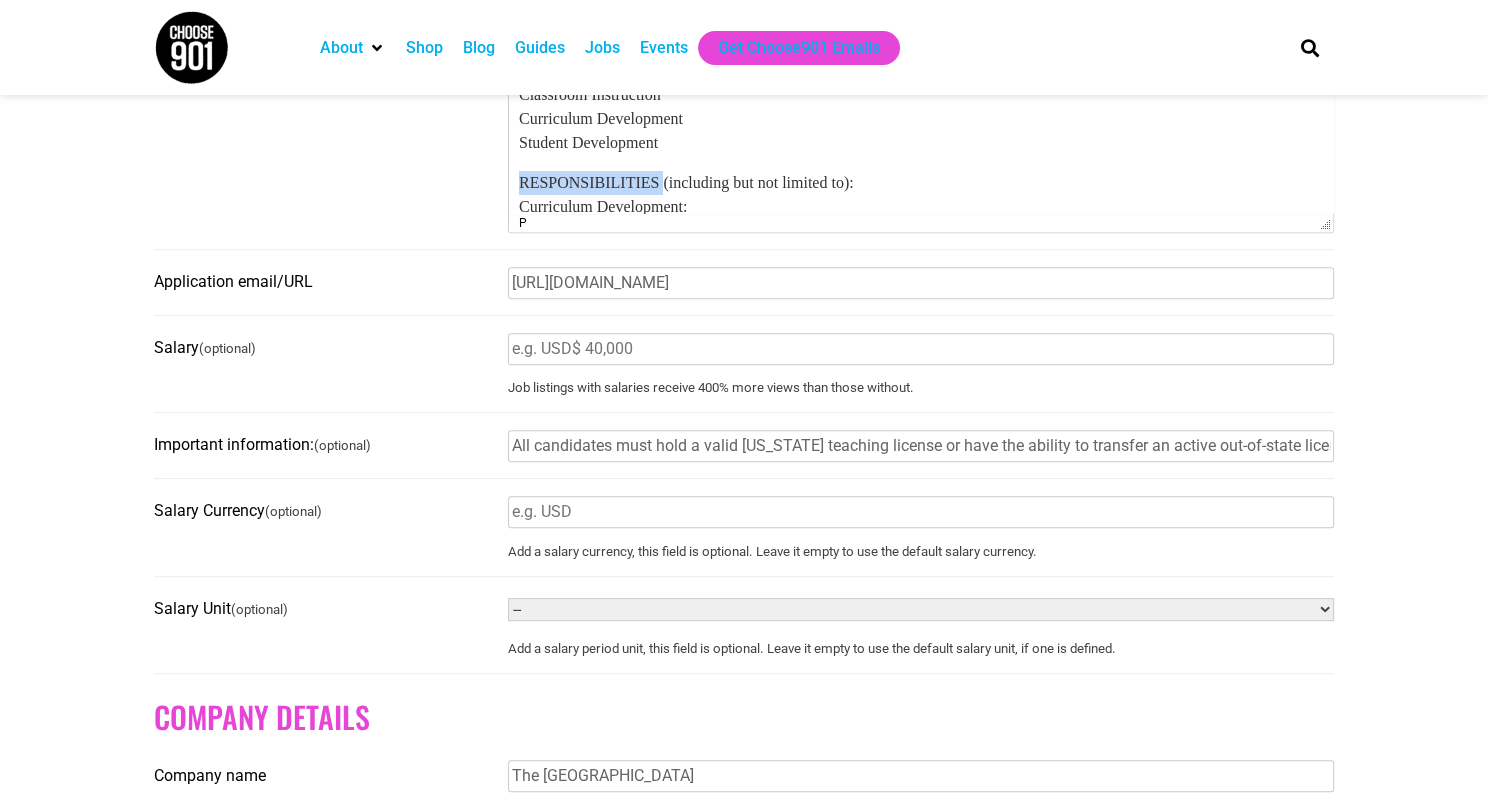 drag, startPoint x: 669, startPoint y: 194, endPoint x: 430, endPoint y: 203, distance: 239.1694 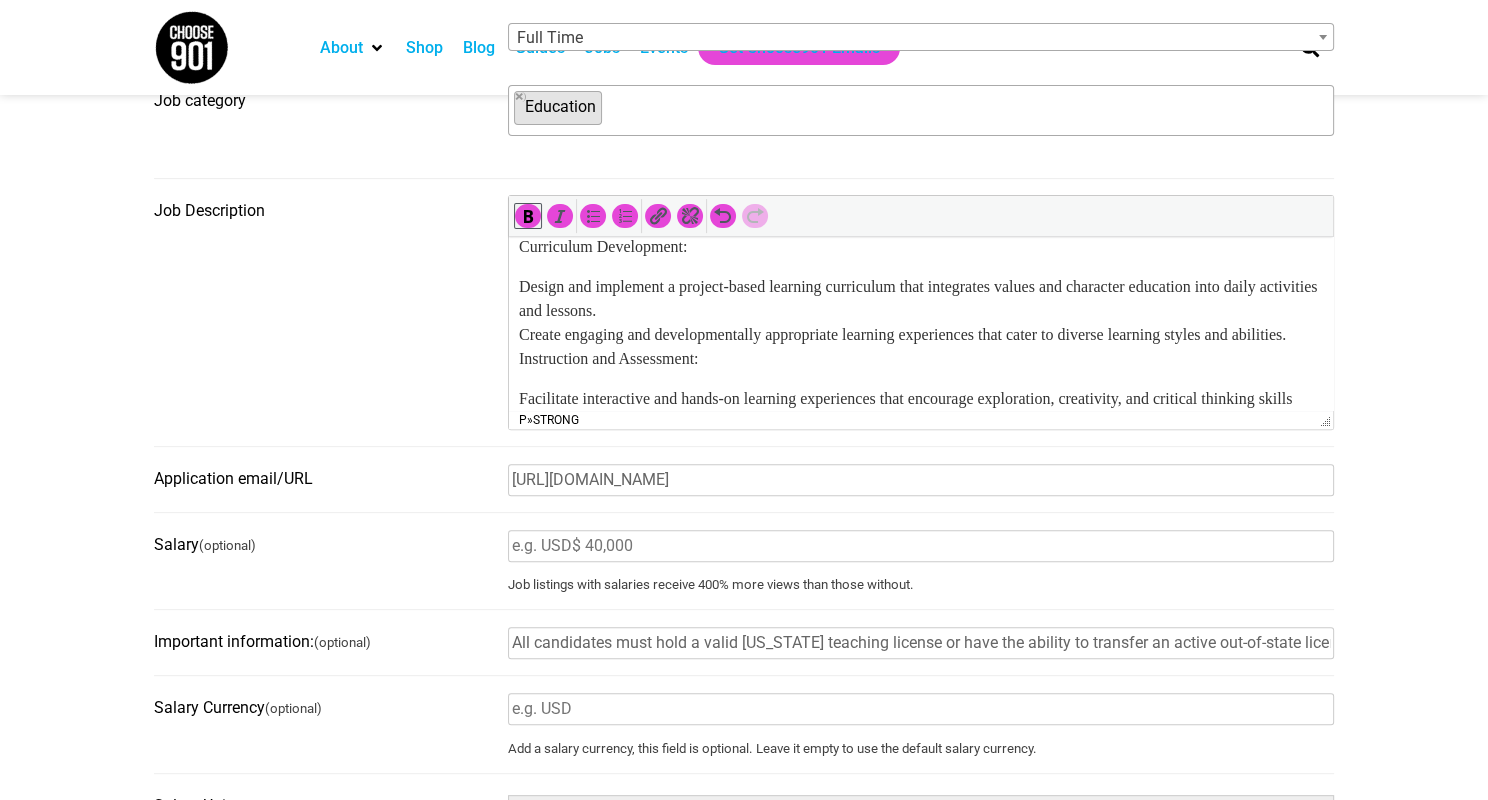 scroll, scrollTop: 620, scrollLeft: 0, axis: vertical 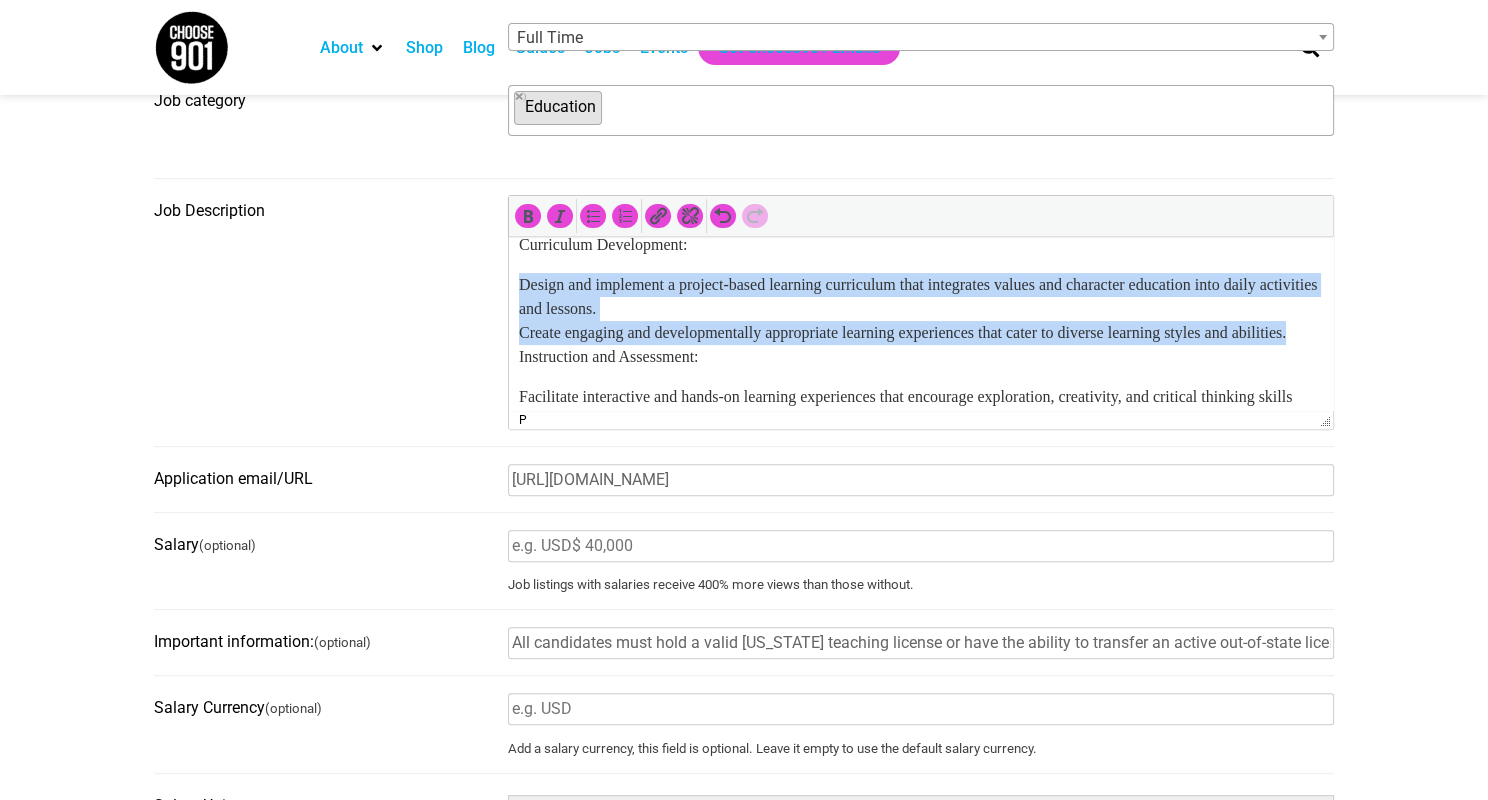 drag, startPoint x: 597, startPoint y: 370, endPoint x: 493, endPoint y: 294, distance: 128.80994 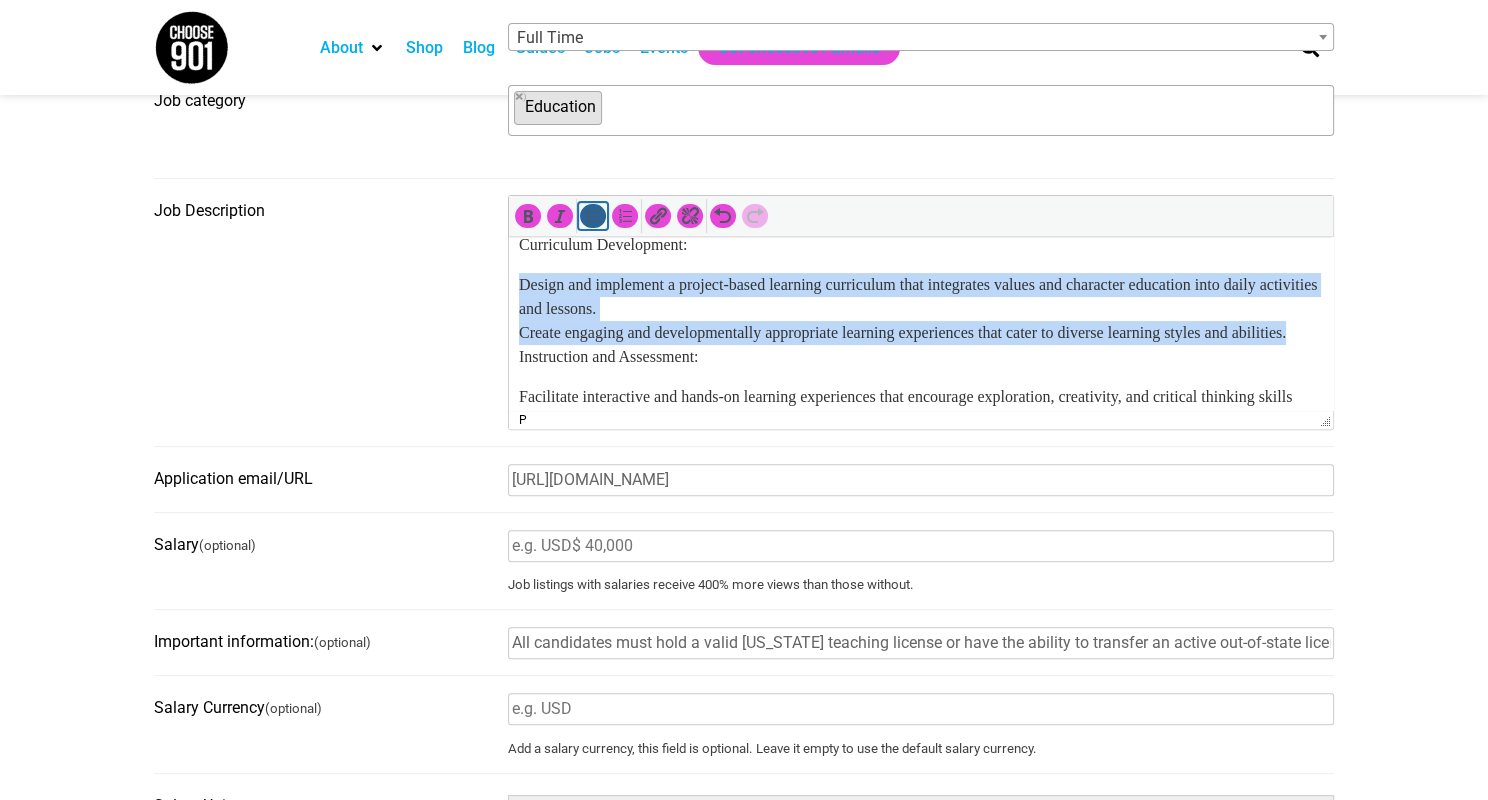 click at bounding box center (593, 216) 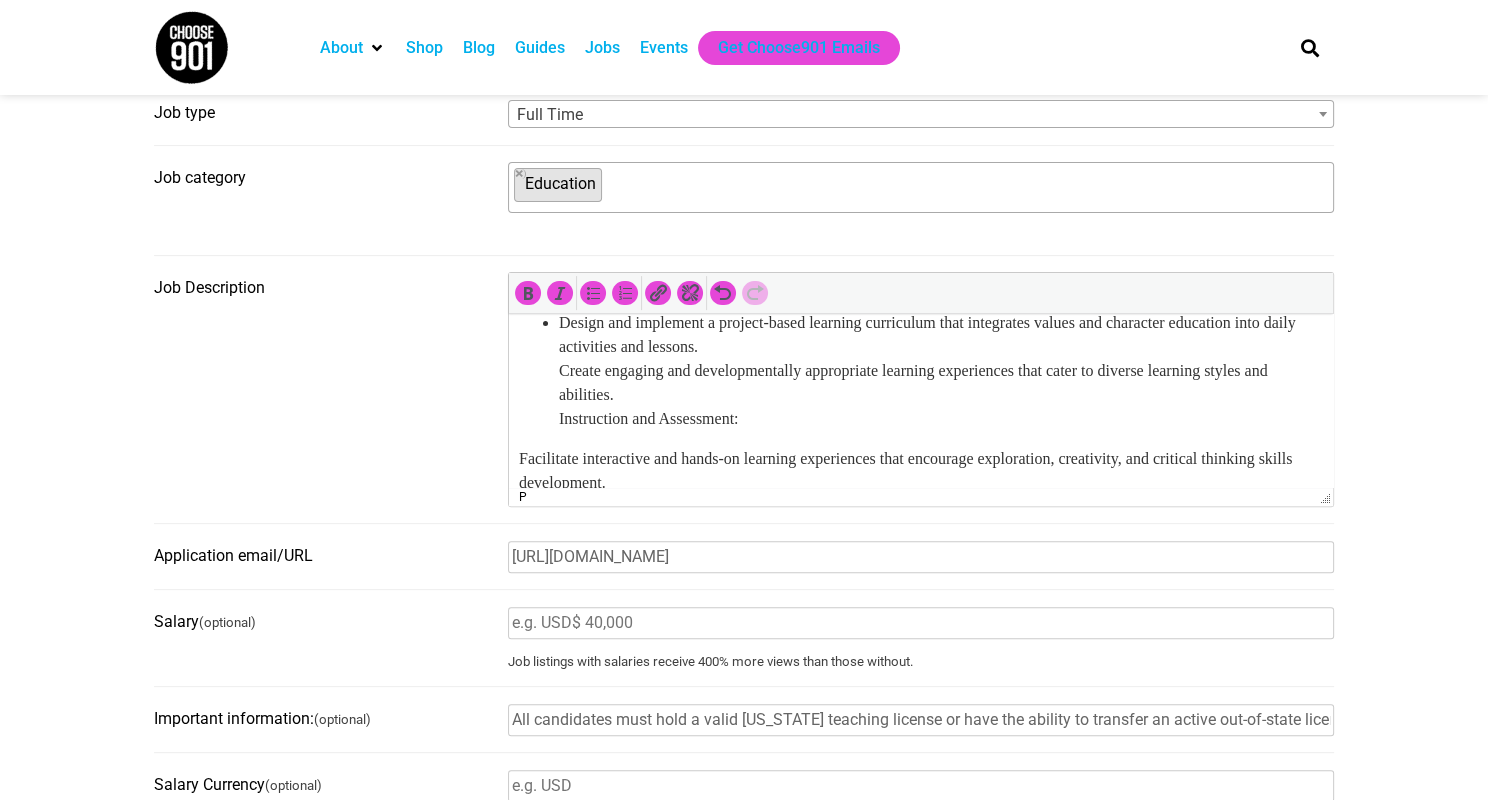 scroll, scrollTop: 650, scrollLeft: 0, axis: vertical 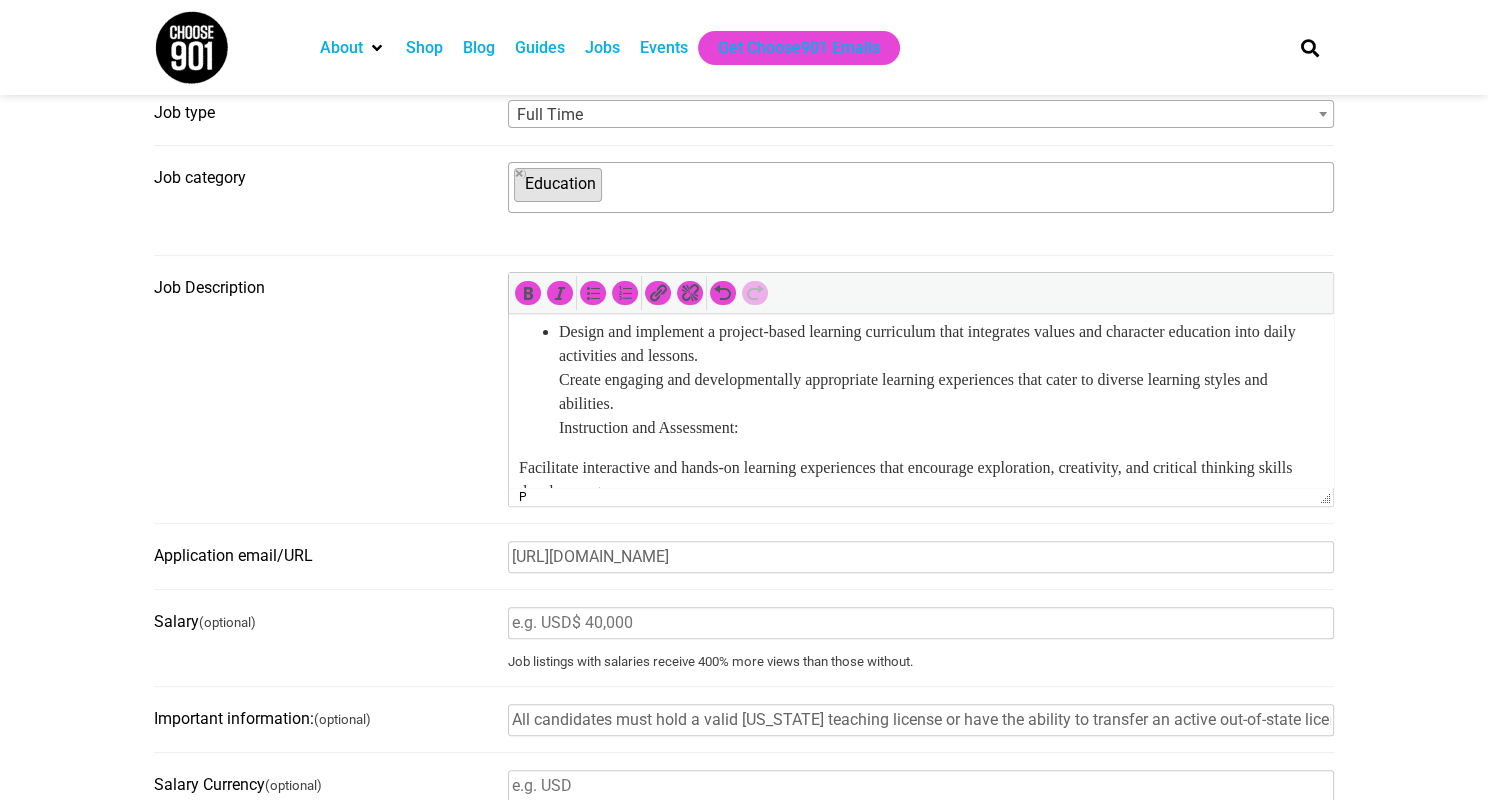 click on "Design and implement a project-based learning curriculum that integrates values and character education into daily activities and lessons. Create engaging and developmentally appropriate learning experiences that cater to diverse learning styles and abilities. Instruction and Assessment:" at bounding box center [941, 380] 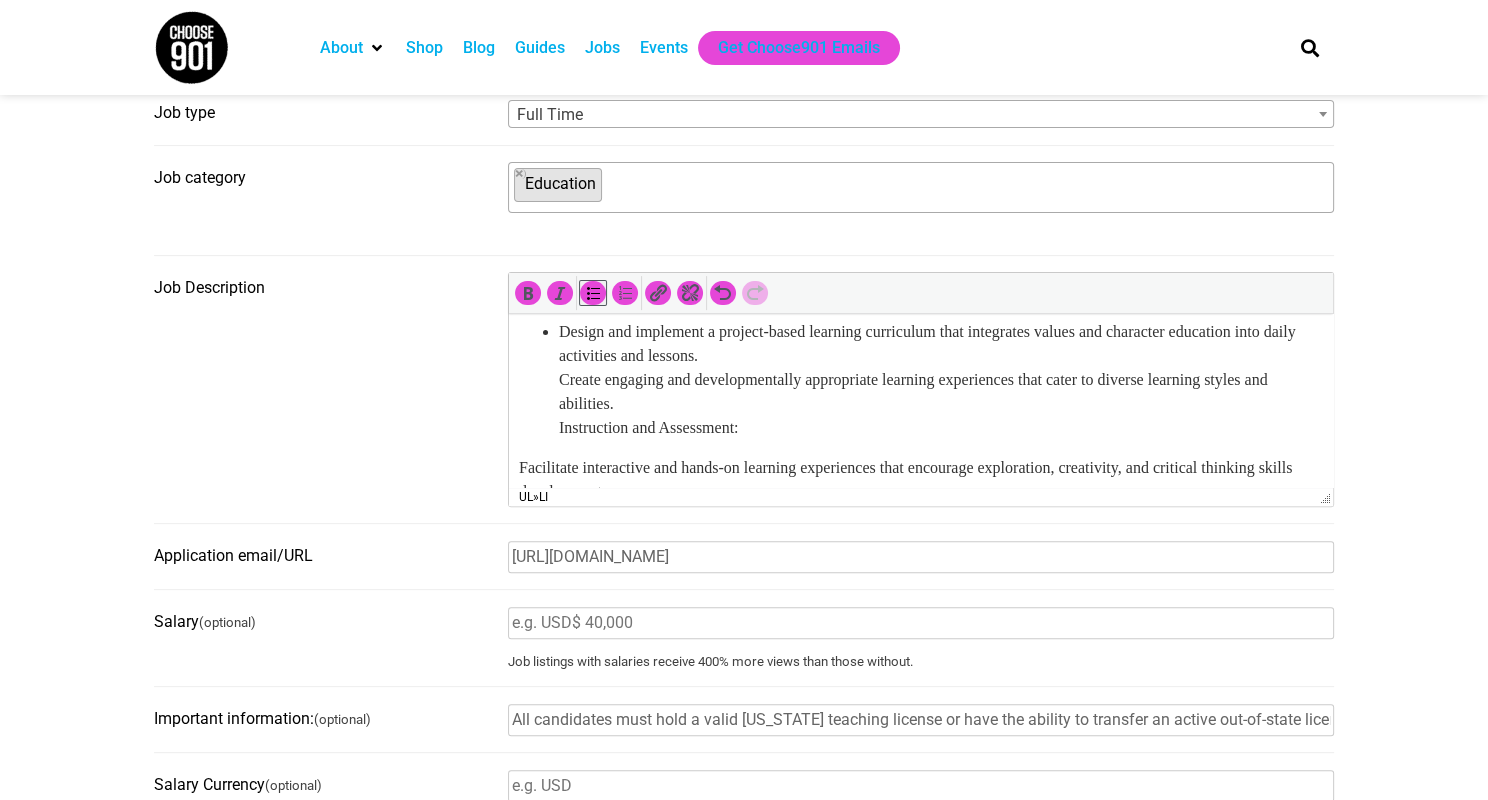 type 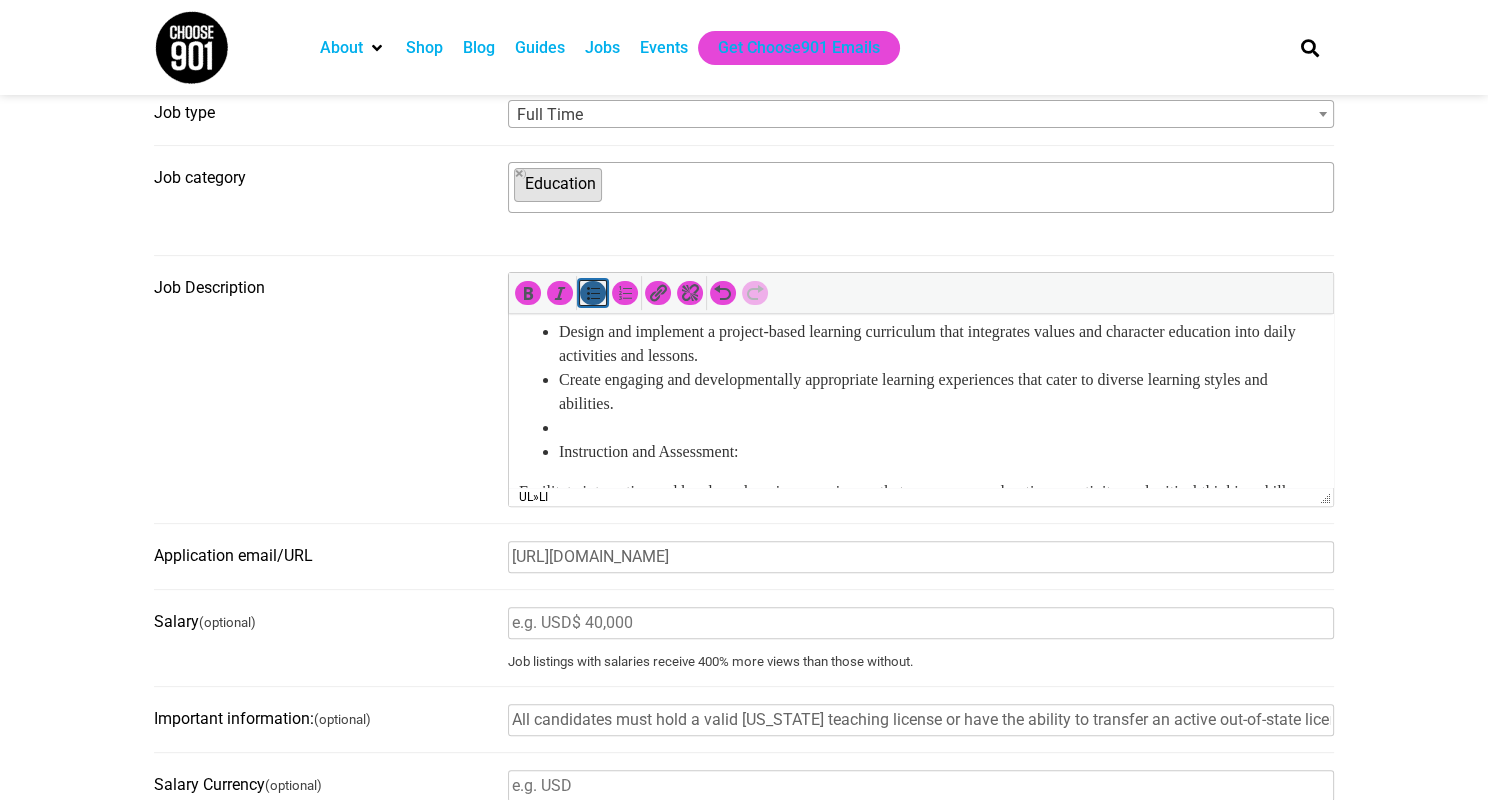 click at bounding box center (593, 293) 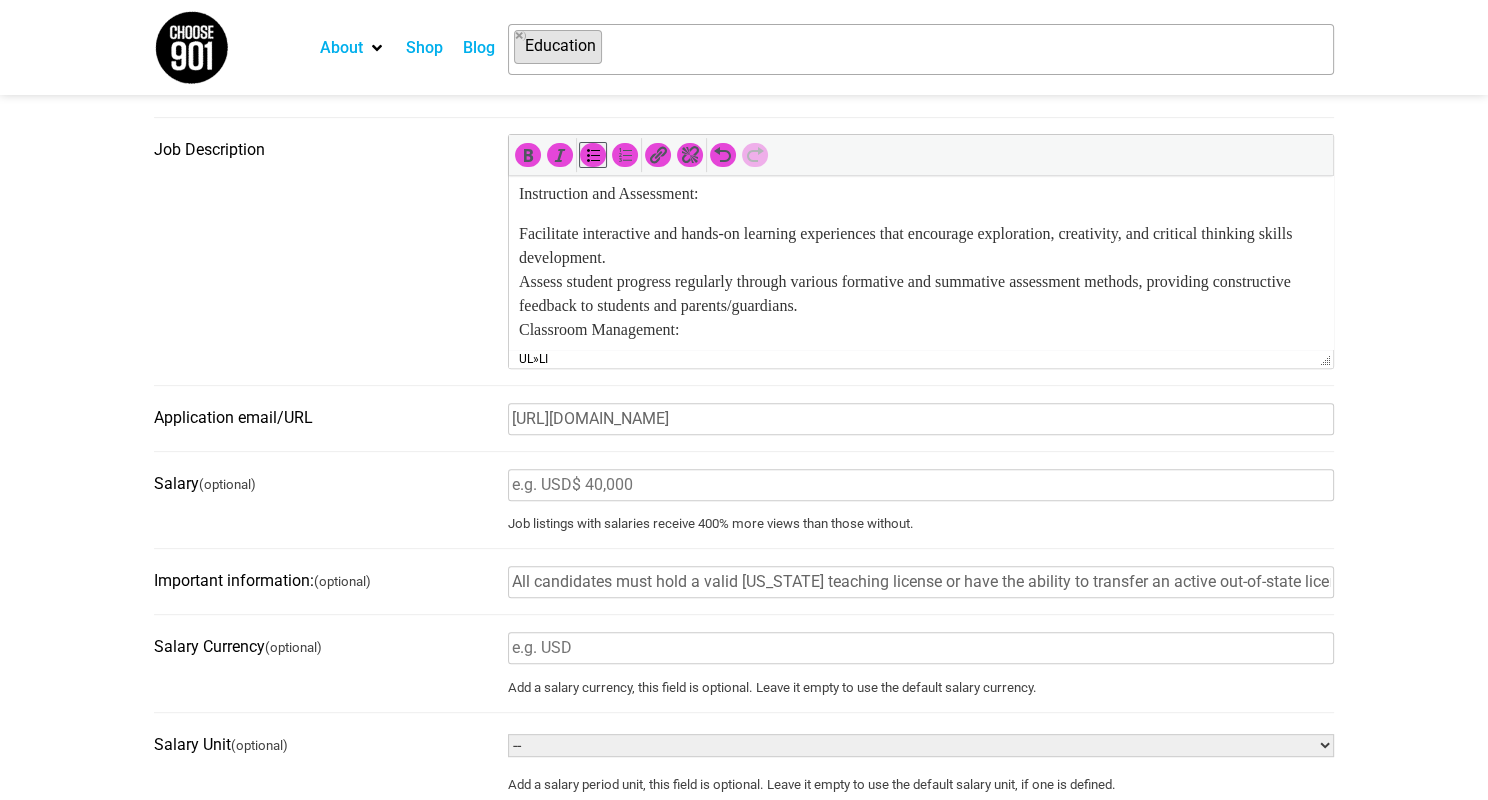 scroll, scrollTop: 771, scrollLeft: 0, axis: vertical 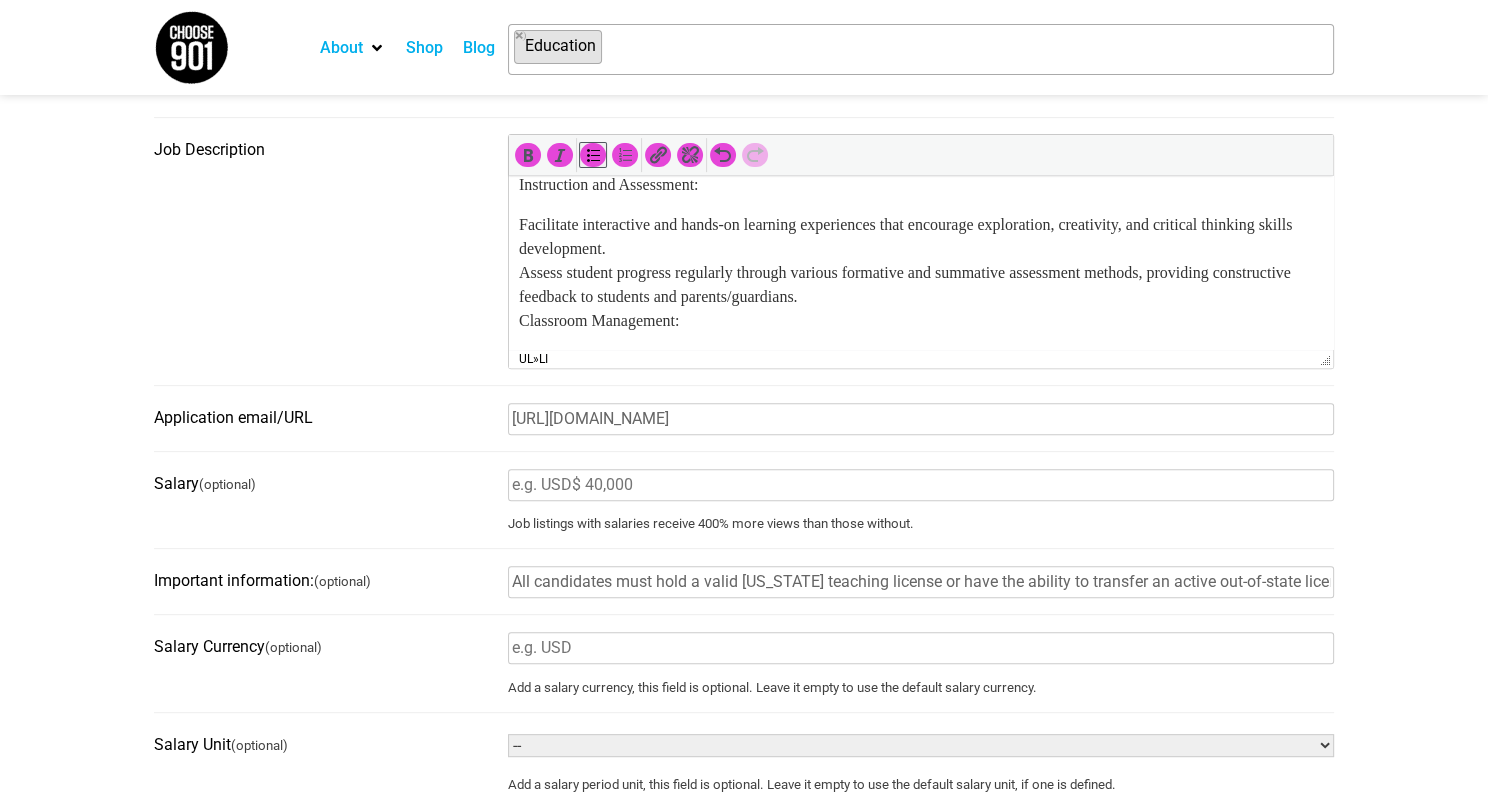 click on "Facilitate interactive and hands-on learning experiences that encourage exploration, creativity, and critical thinking skills development. Assess student progress regularly through various formative and summative assessment methods, providing constructive feedback to students and parents/guardians. Classroom Management:" at bounding box center (921, 273) 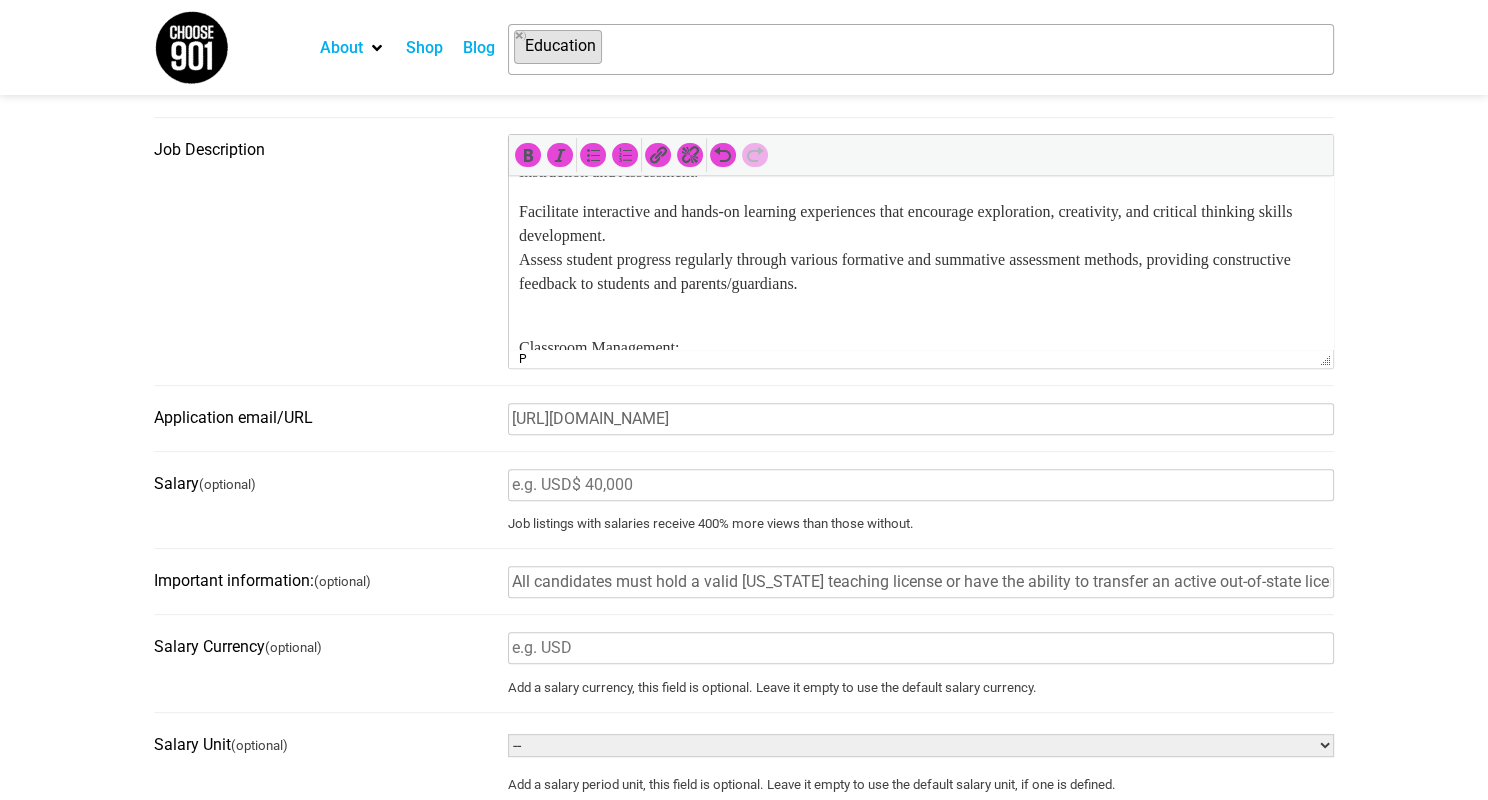 scroll, scrollTop: 766, scrollLeft: 0, axis: vertical 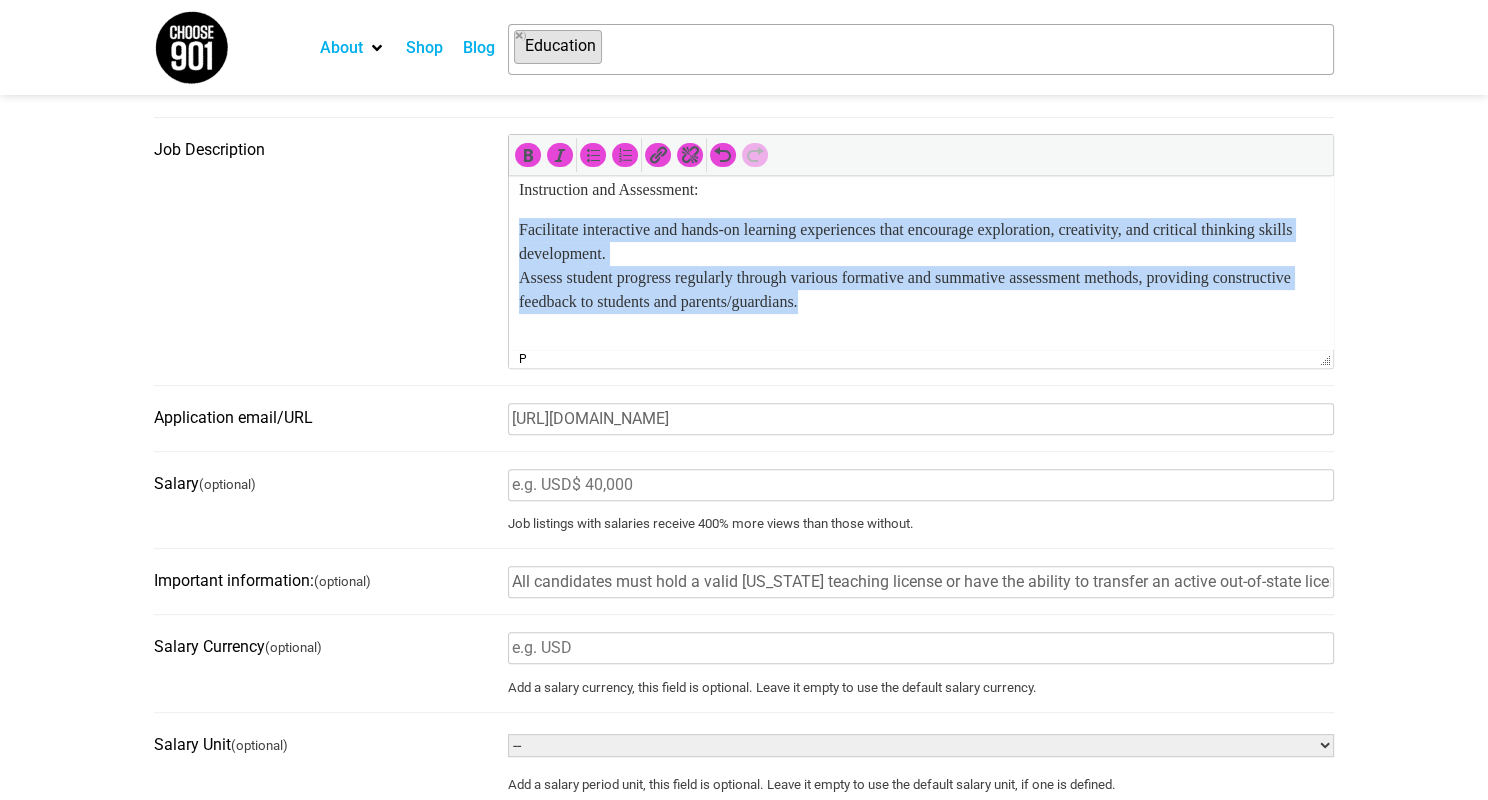 drag, startPoint x: 931, startPoint y: 308, endPoint x: 458, endPoint y: 247, distance: 476.91718 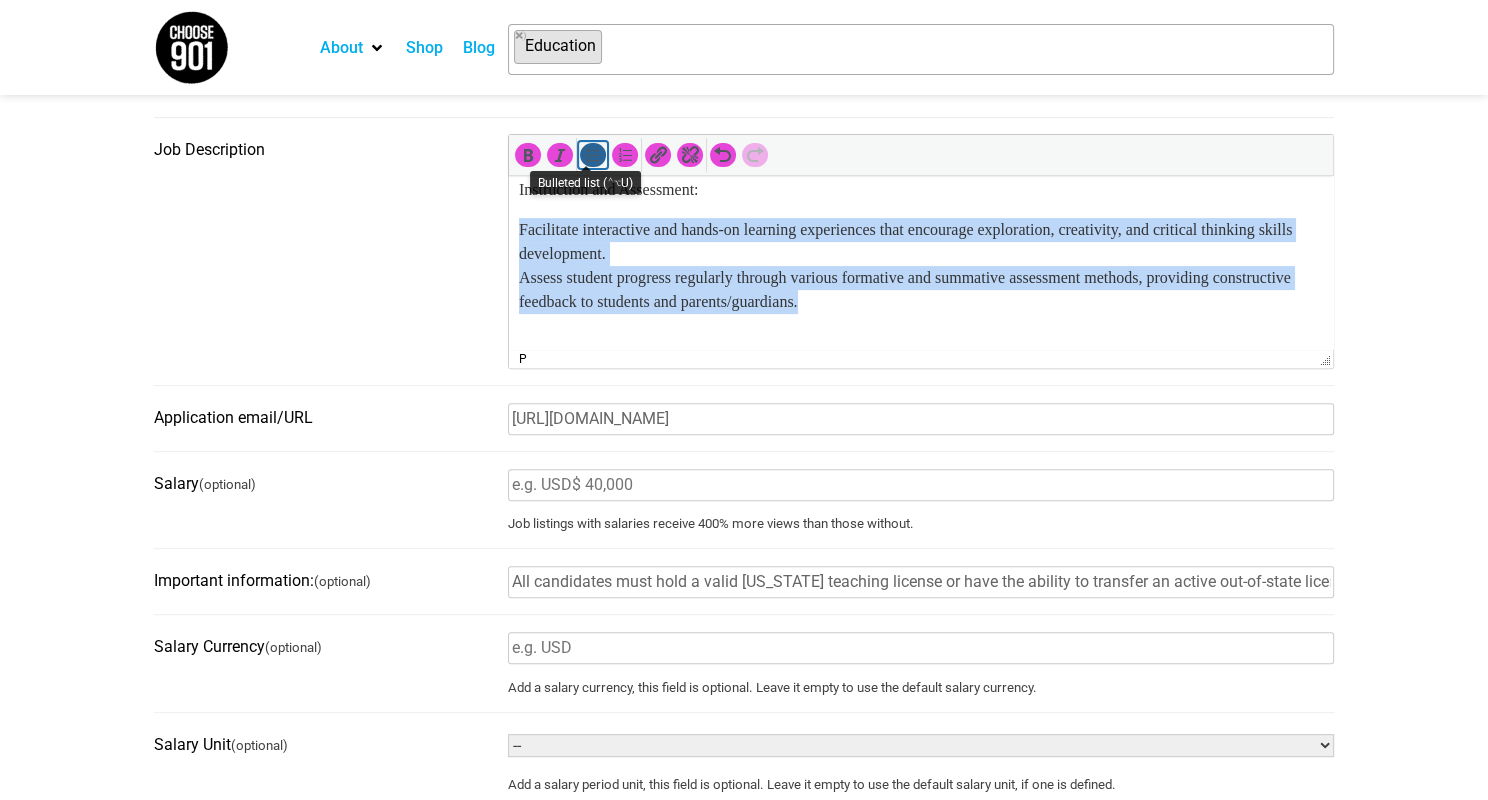 click at bounding box center (593, 155) 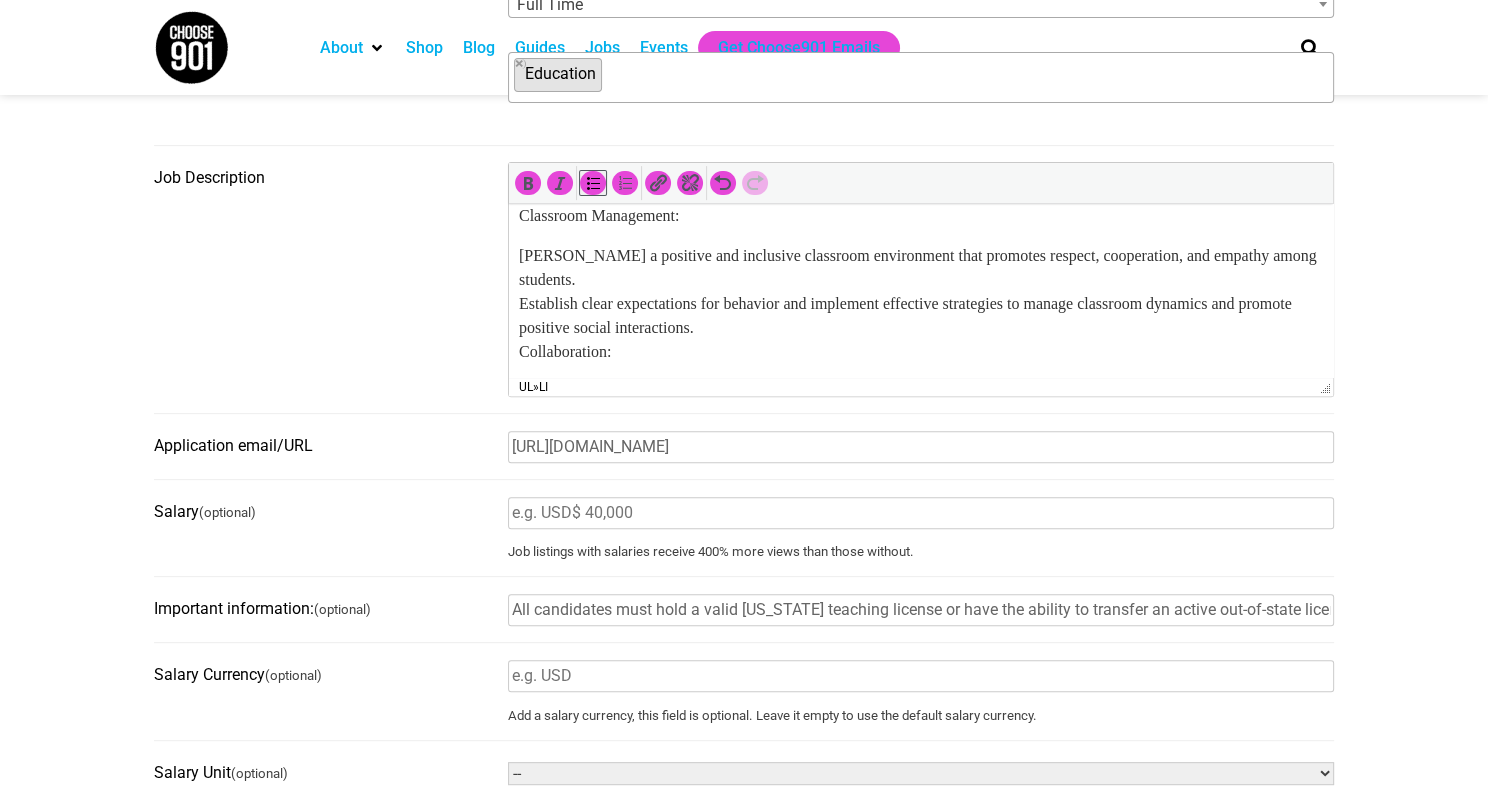 scroll, scrollTop: 923, scrollLeft: 0, axis: vertical 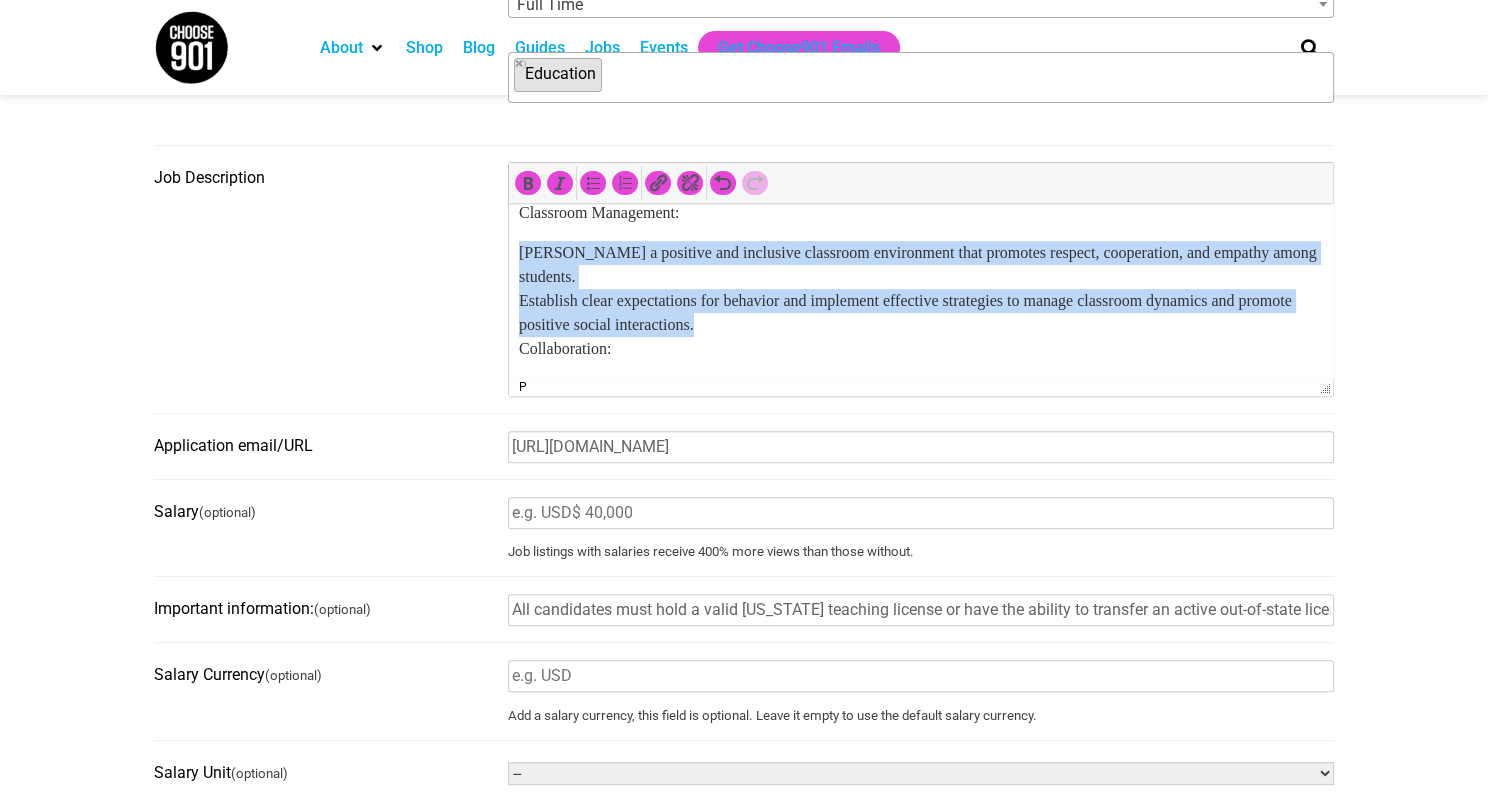 drag, startPoint x: 793, startPoint y: 330, endPoint x: 509, endPoint y: 268, distance: 290.68884 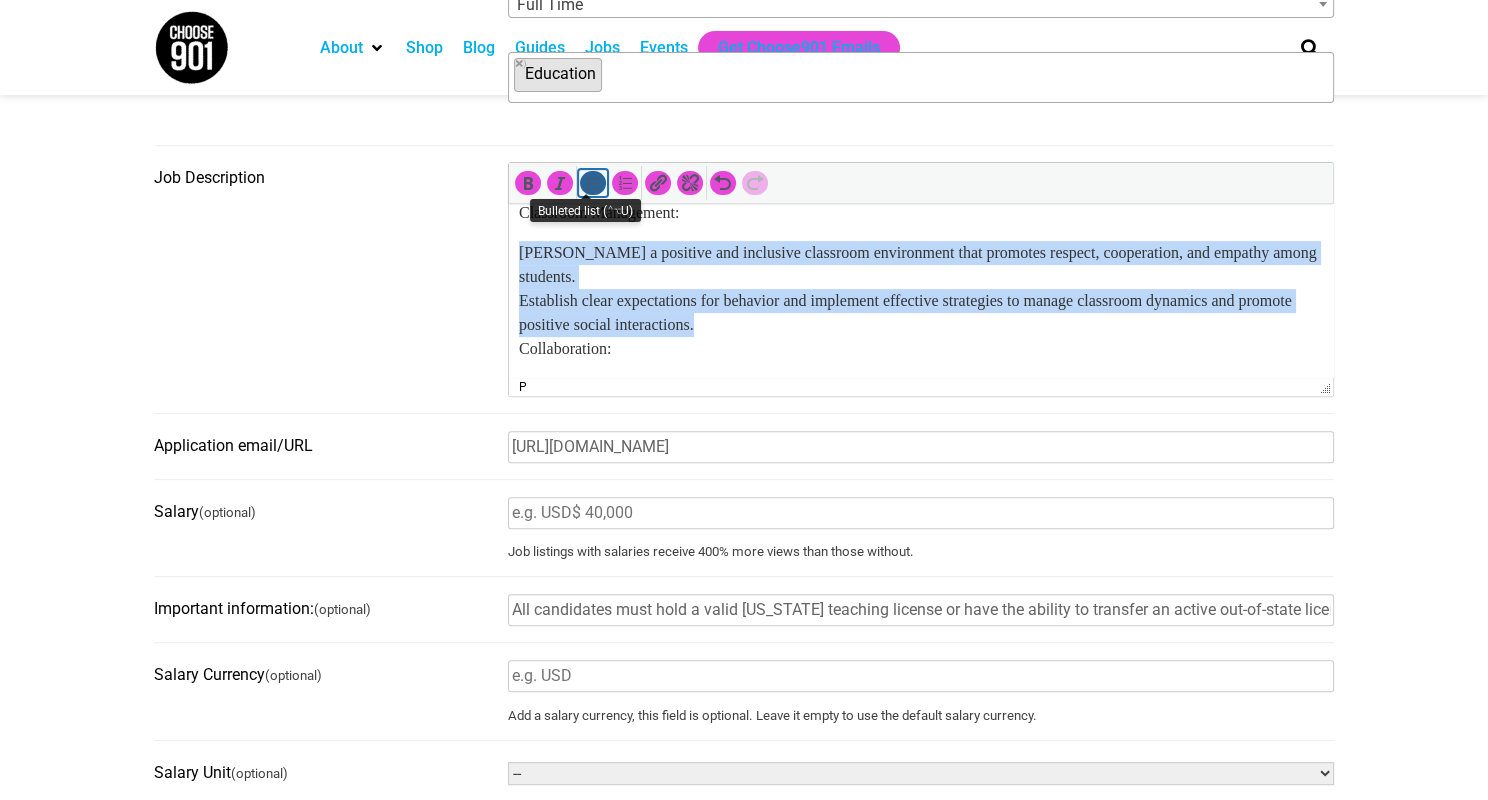 click at bounding box center [593, 183] 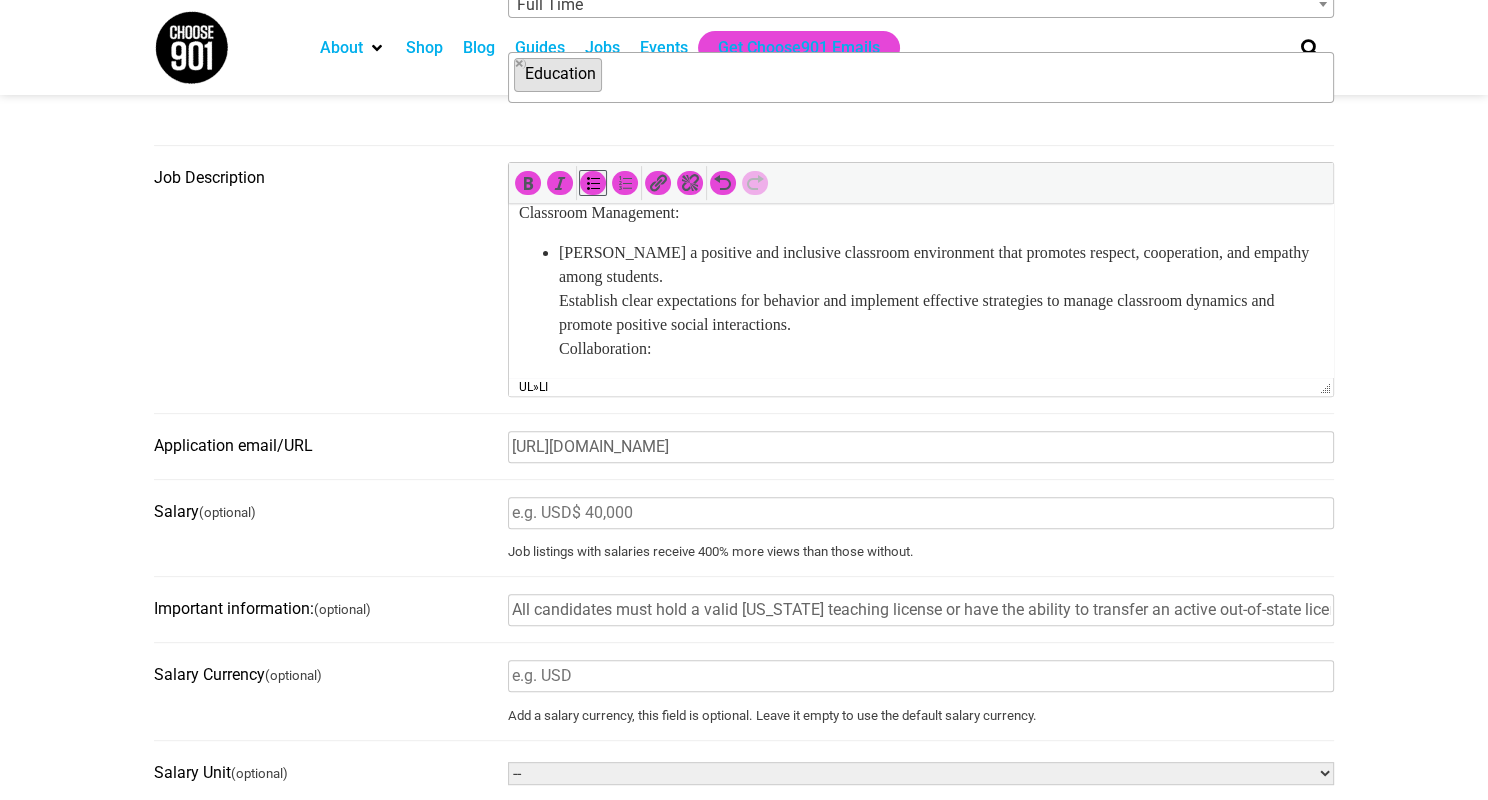click on "Foster a positive and inclusive classroom environment that promotes respect, cooperation, and empathy among students. Establish clear expectations for behavior and implement effective strategies to manage classroom dynamics and promote positive social interactions. Collaboration:" at bounding box center [941, 301] 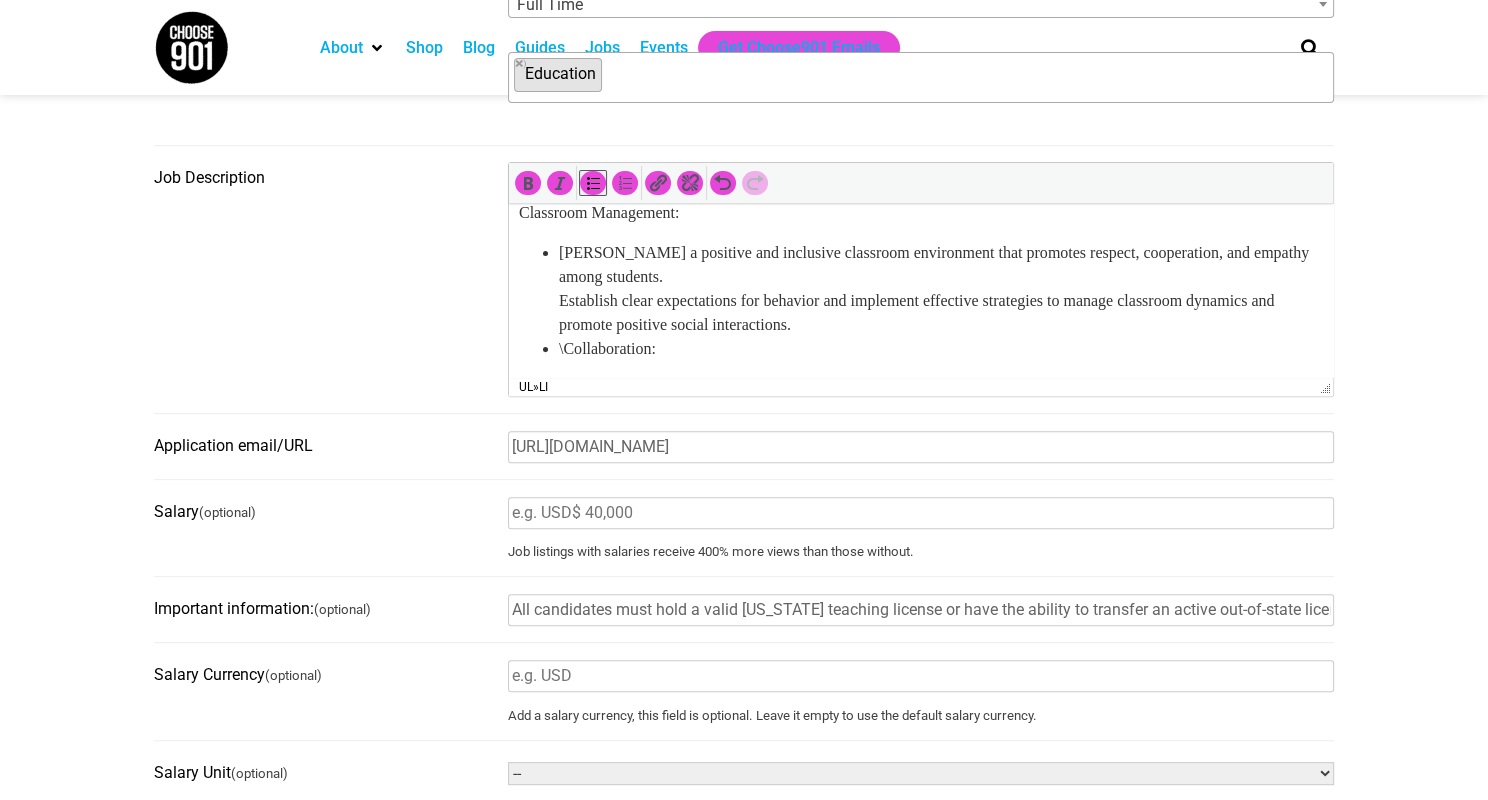 scroll, scrollTop: 936, scrollLeft: 0, axis: vertical 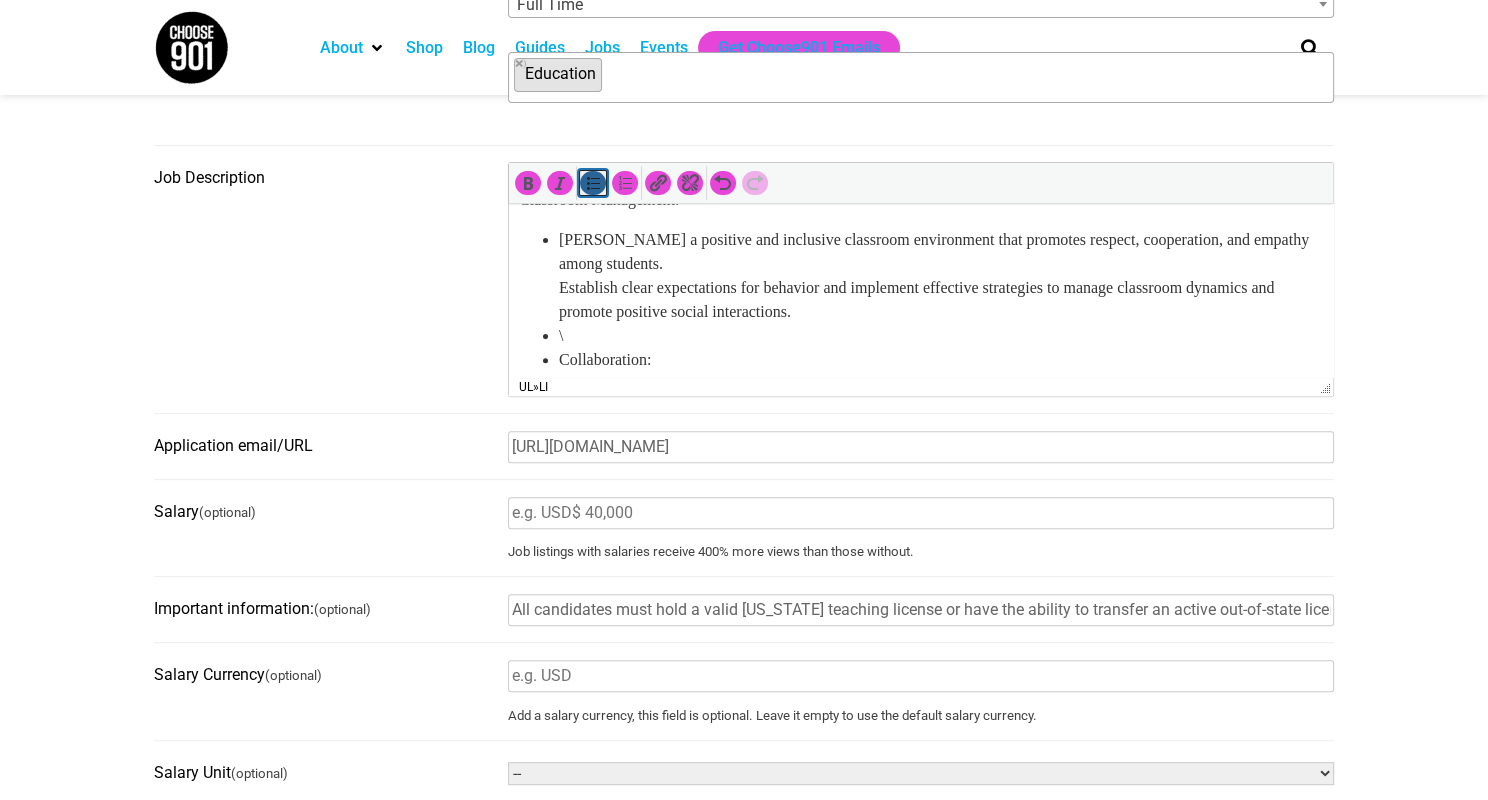 click at bounding box center (593, 183) 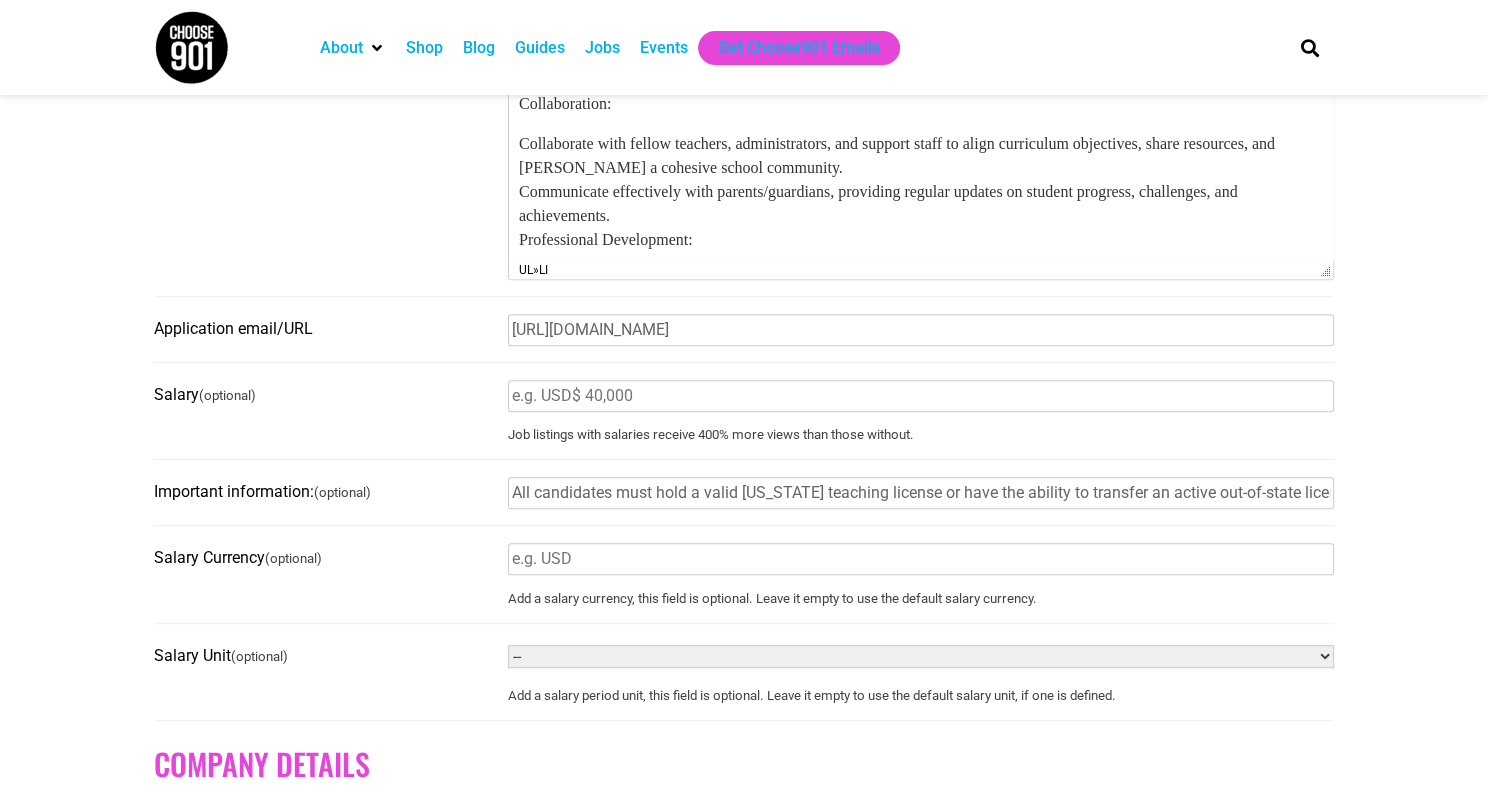 scroll, scrollTop: 1078, scrollLeft: 0, axis: vertical 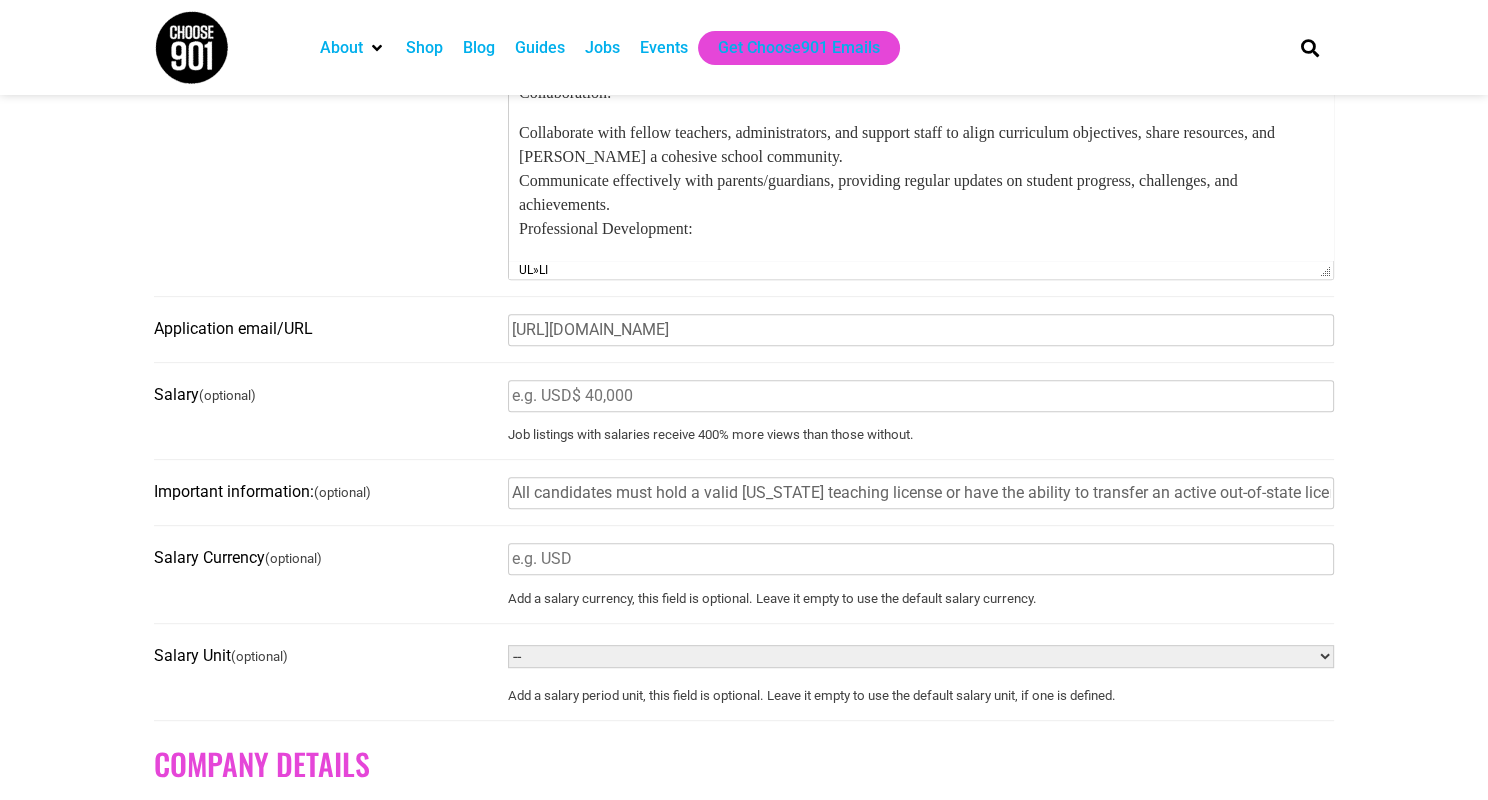 click on "Collaborate with fellow teachers, administrators, and support staff to align curriculum objectives, share resources, and foster a cohesive school community. Communicate effectively with parents/guardians, providing regular updates on student progress, challenges, and achievements. Professional Development:" at bounding box center [921, 181] 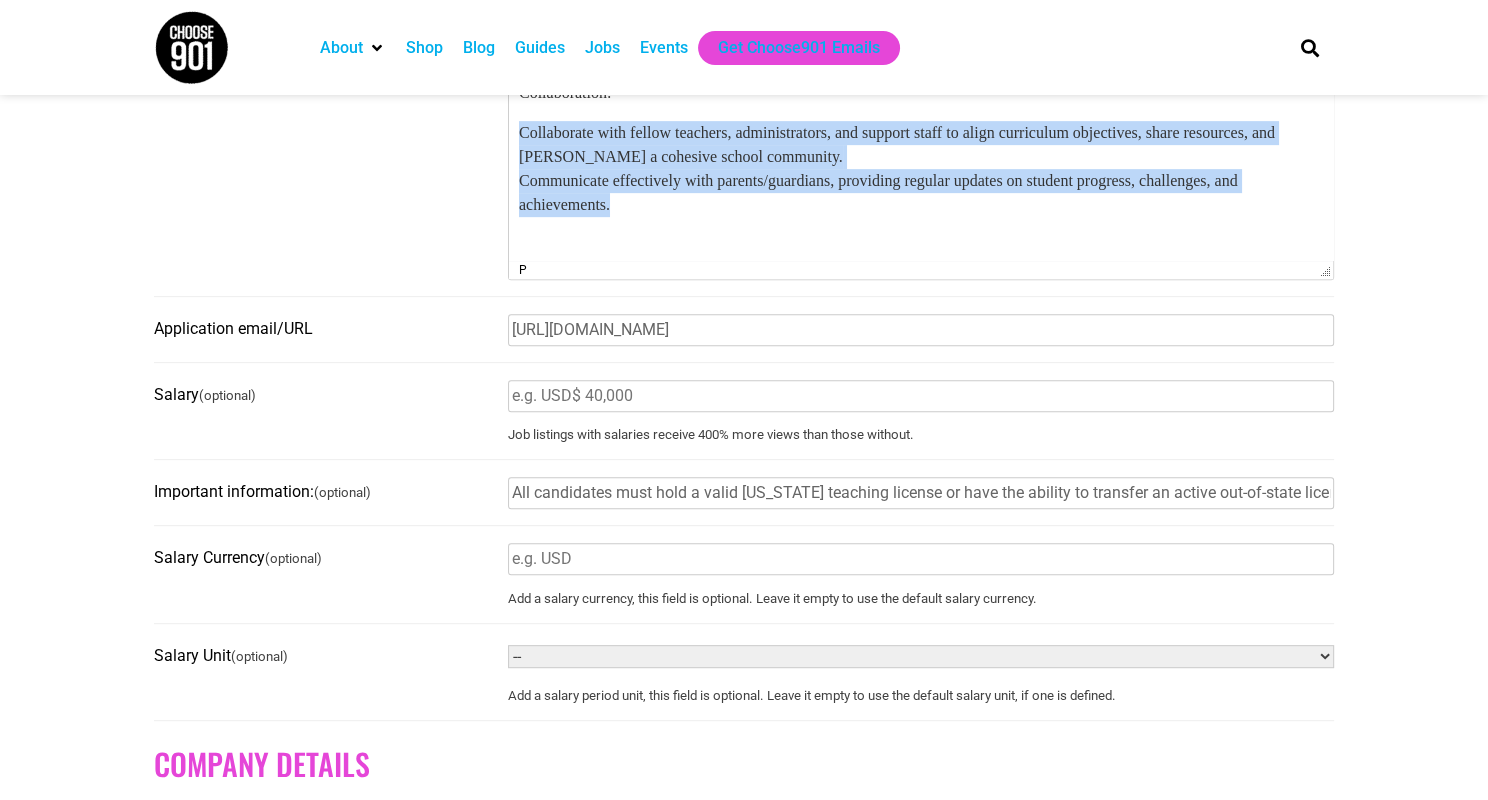 drag, startPoint x: 633, startPoint y: 210, endPoint x: 479, endPoint y: 142, distance: 168.34488 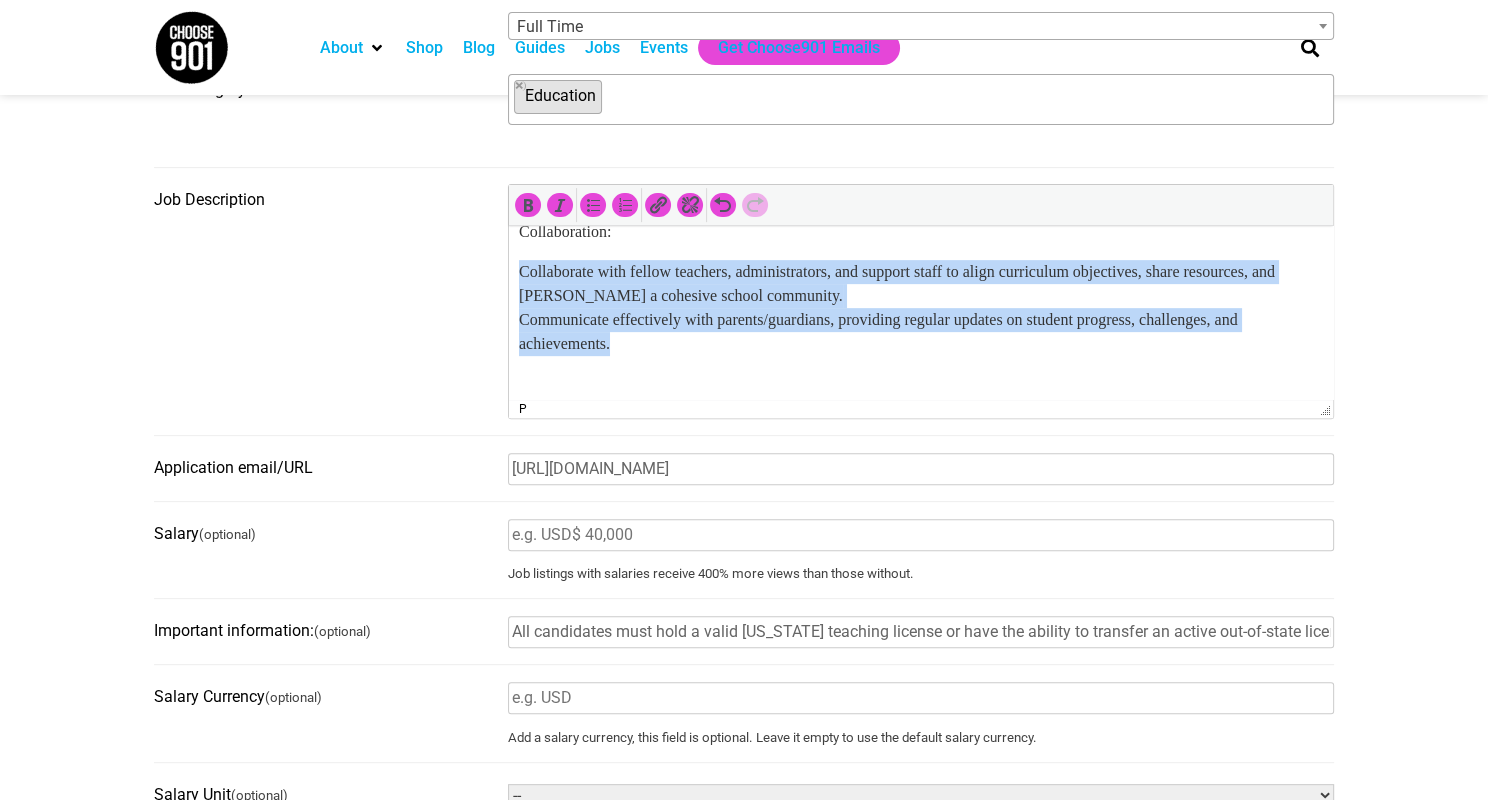 scroll, scrollTop: 769, scrollLeft: 0, axis: vertical 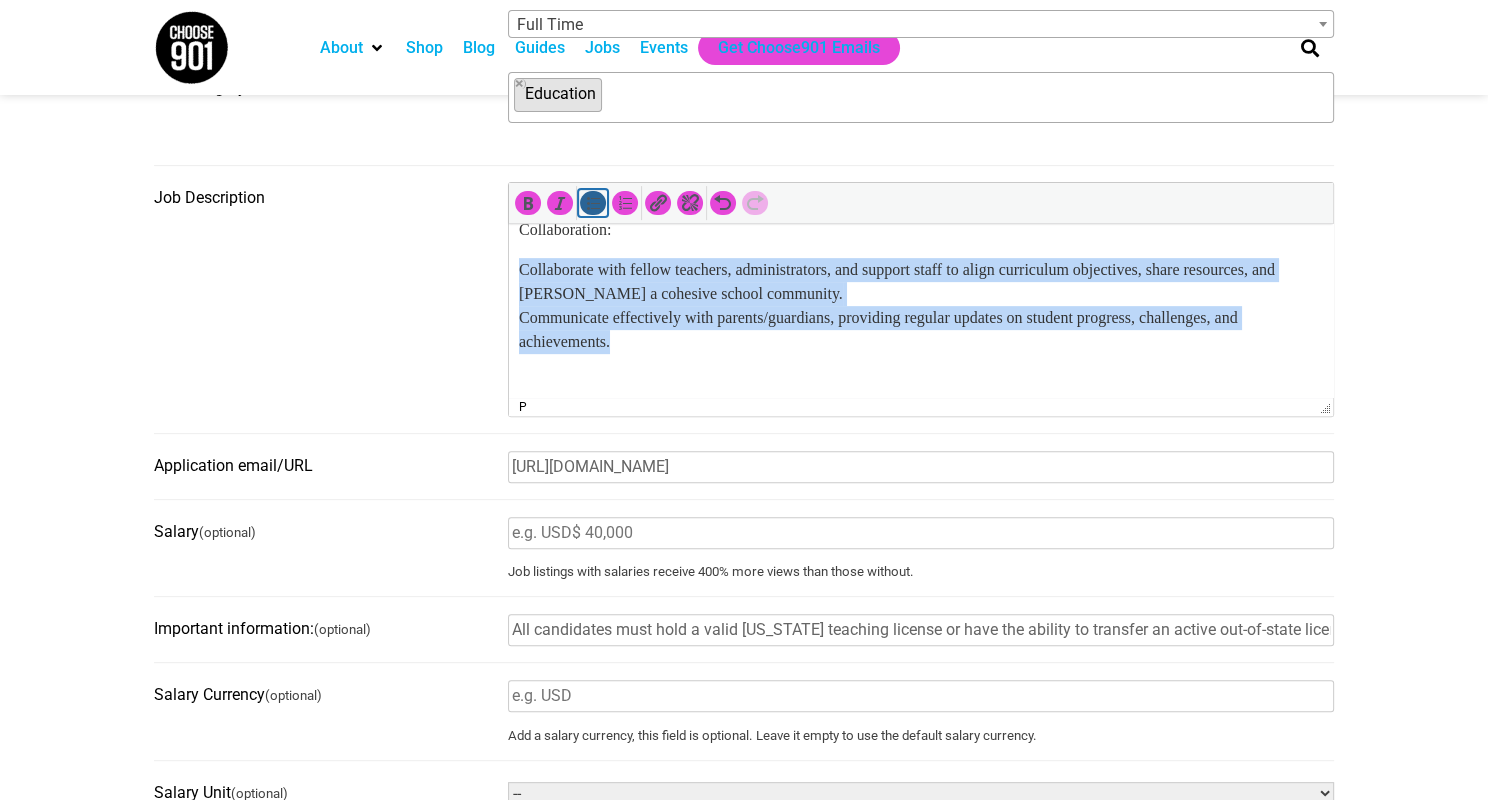 click at bounding box center (593, 203) 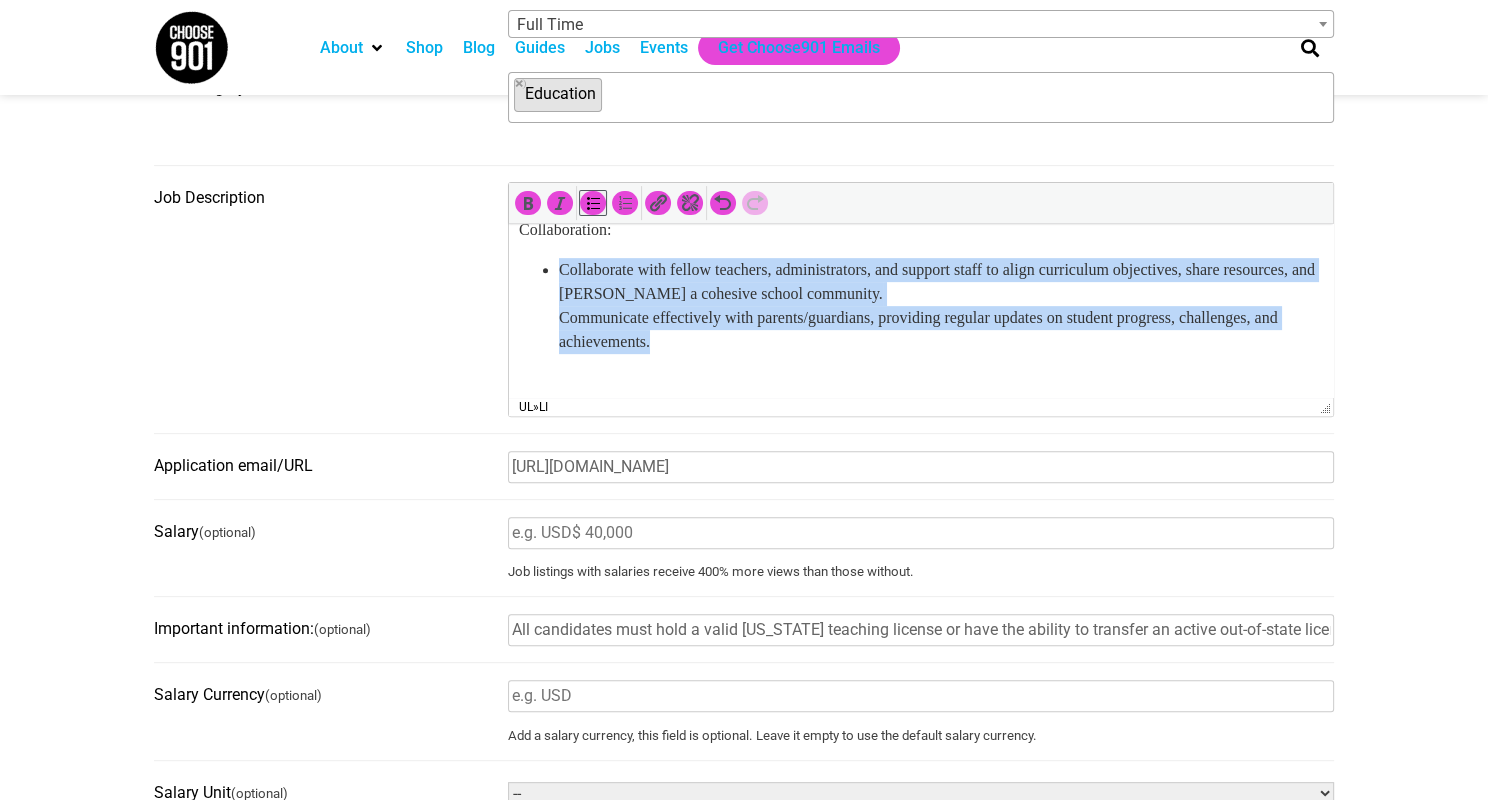 click on "Collaborate with fellow teachers, administrators, and support staff to align curriculum objectives, share resources, and foster a cohesive school community. Communicate effectively with parents/guardians, providing regular updates on student progress, challenges, and achievements." at bounding box center [941, 306] 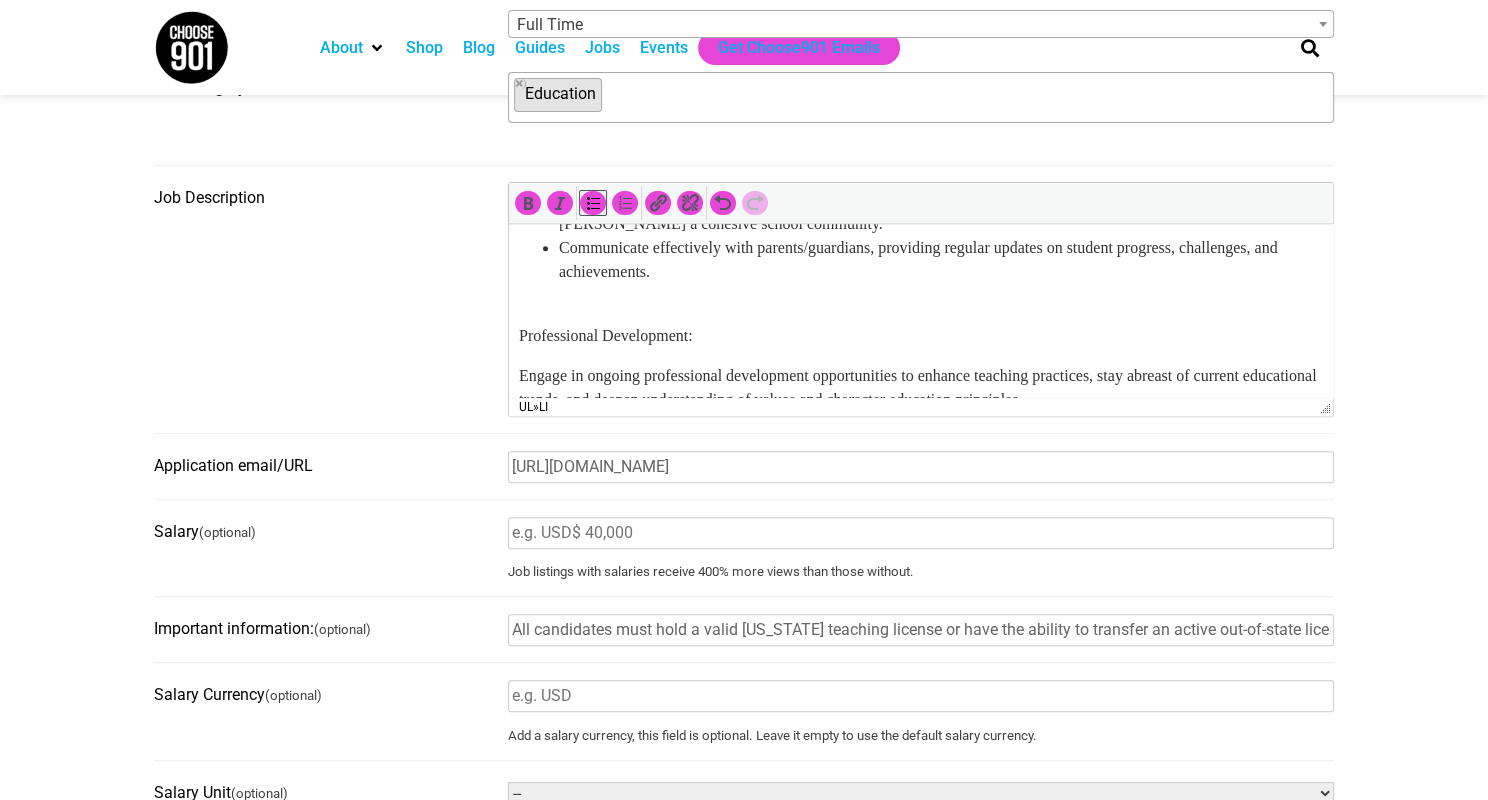 scroll, scrollTop: 1149, scrollLeft: 0, axis: vertical 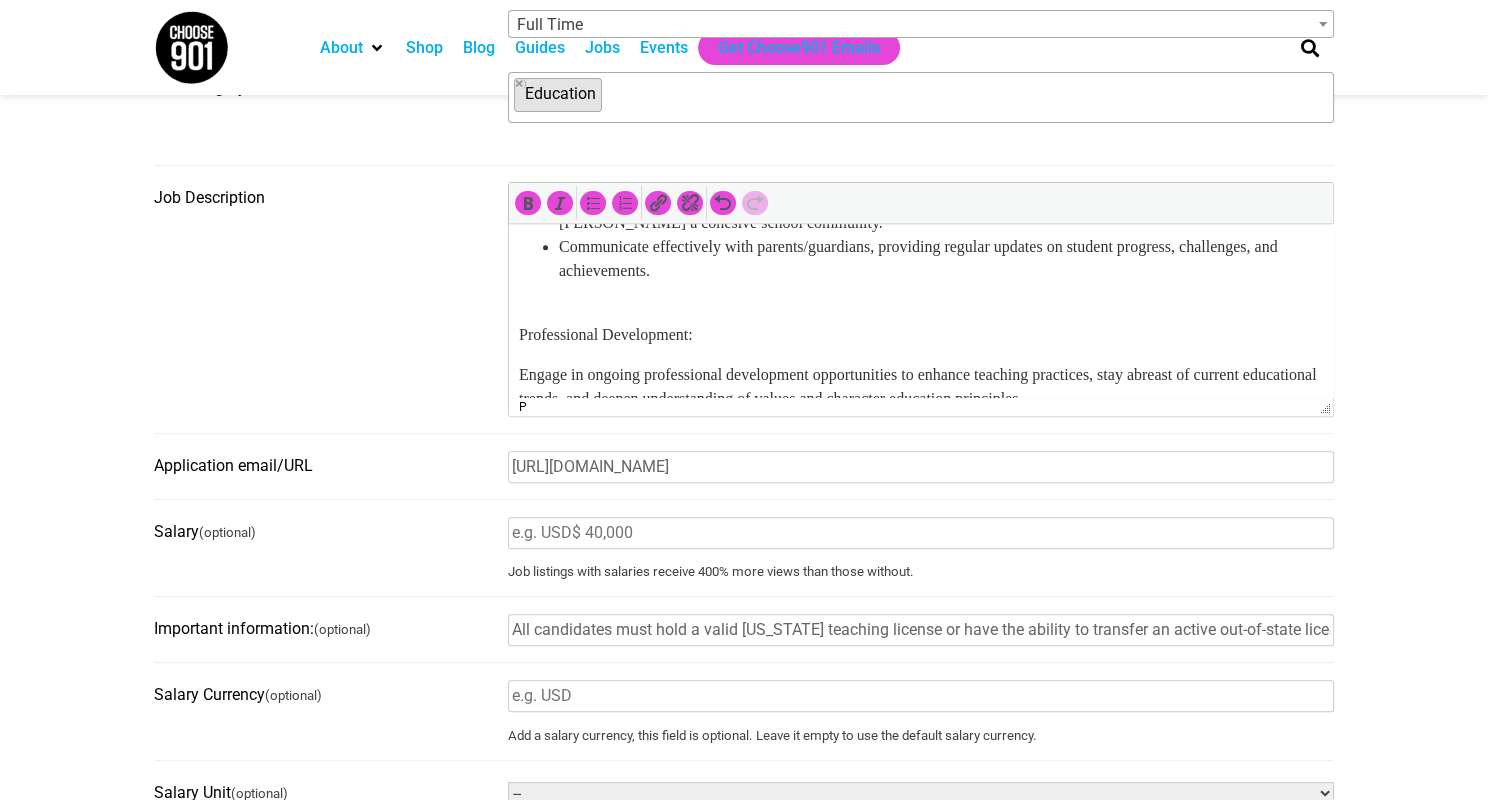 click on "Professional Development:" at bounding box center (921, 323) 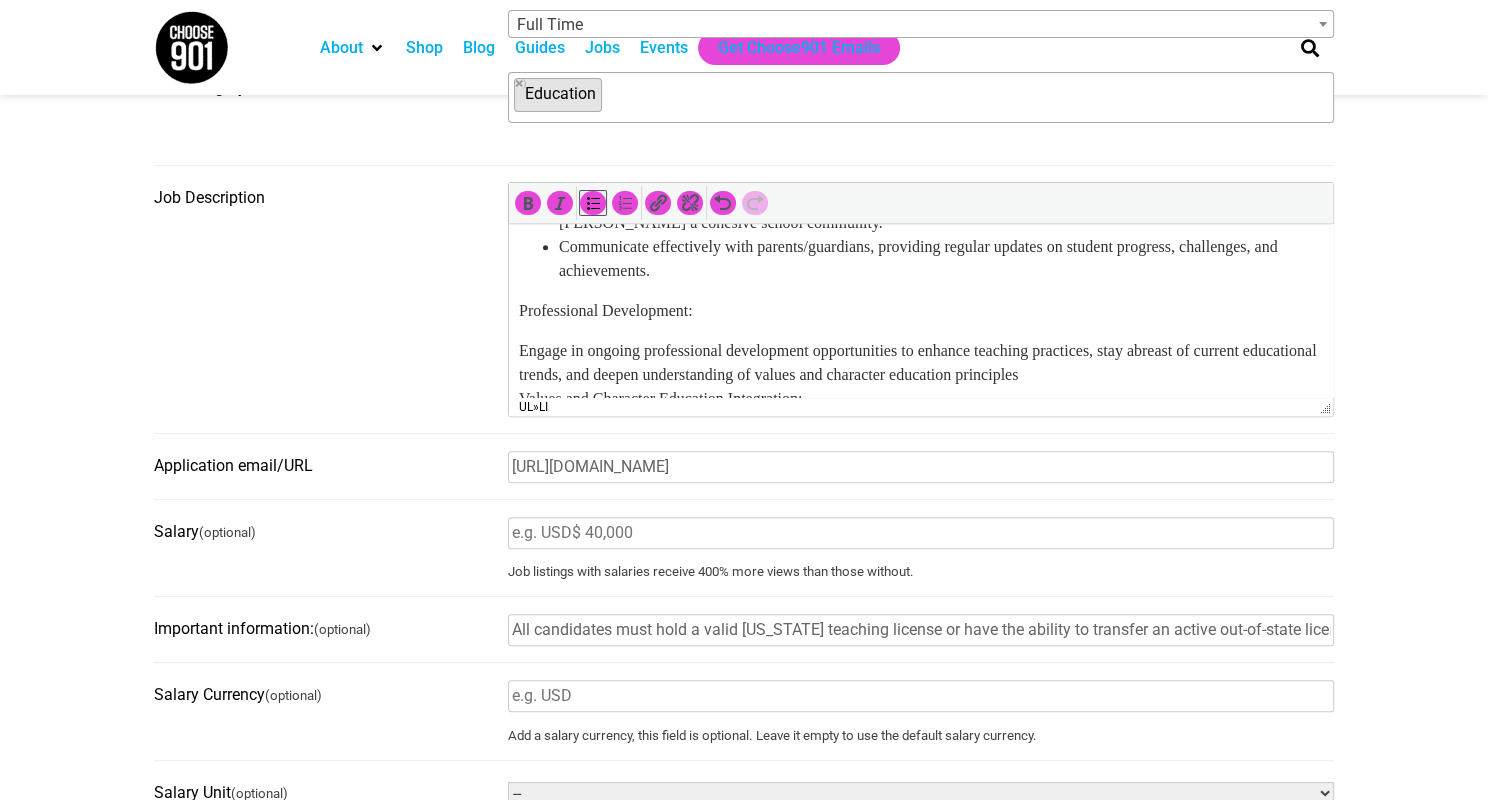 click on "Engage in ongoing professional development opportunities to enhance teaching practices, stay abreast of current educational trends, and deepen understanding of values and character education principles Values and Character Education Integration:" at bounding box center [921, 375] 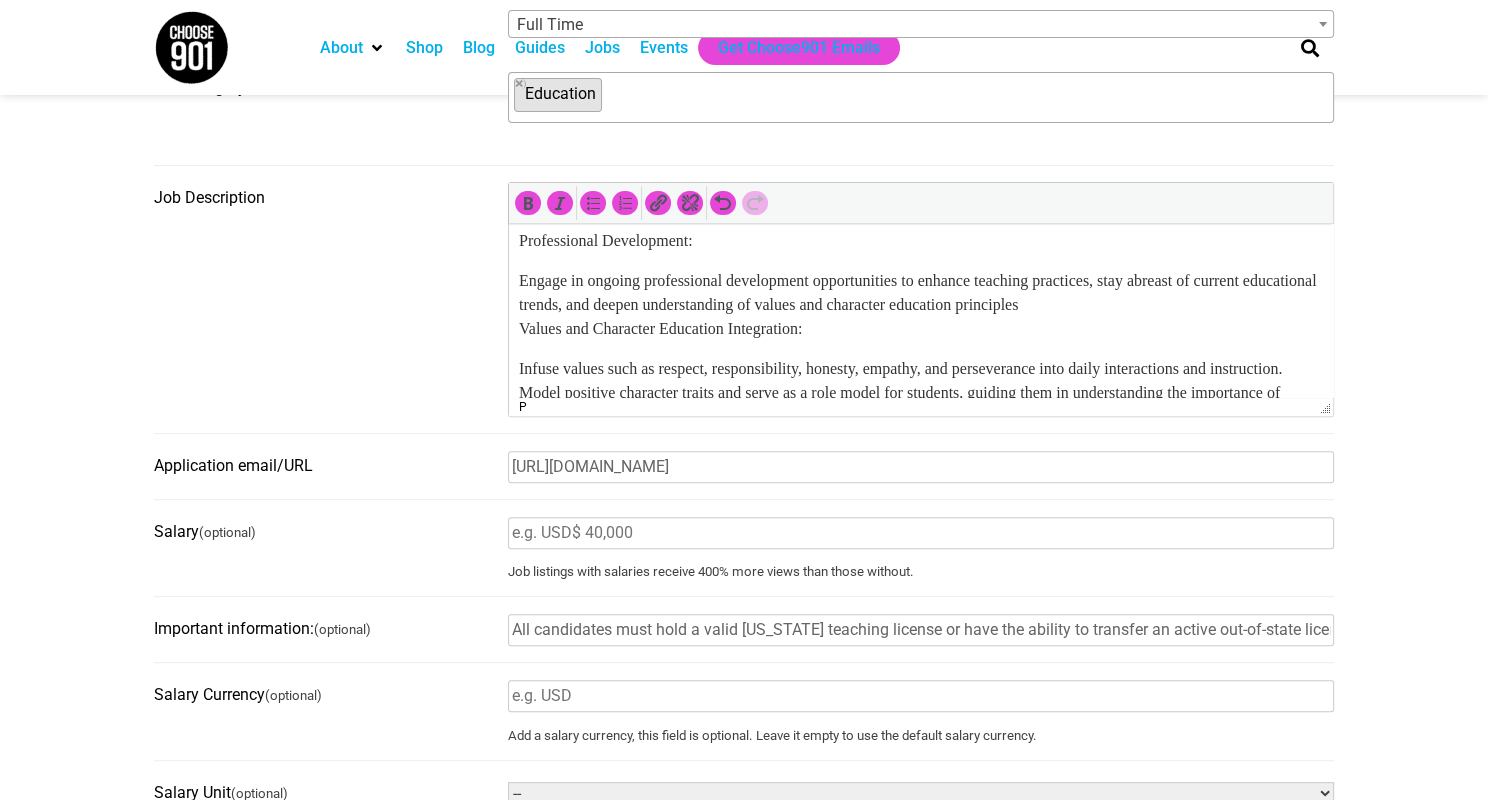 scroll, scrollTop: 1228, scrollLeft: 0, axis: vertical 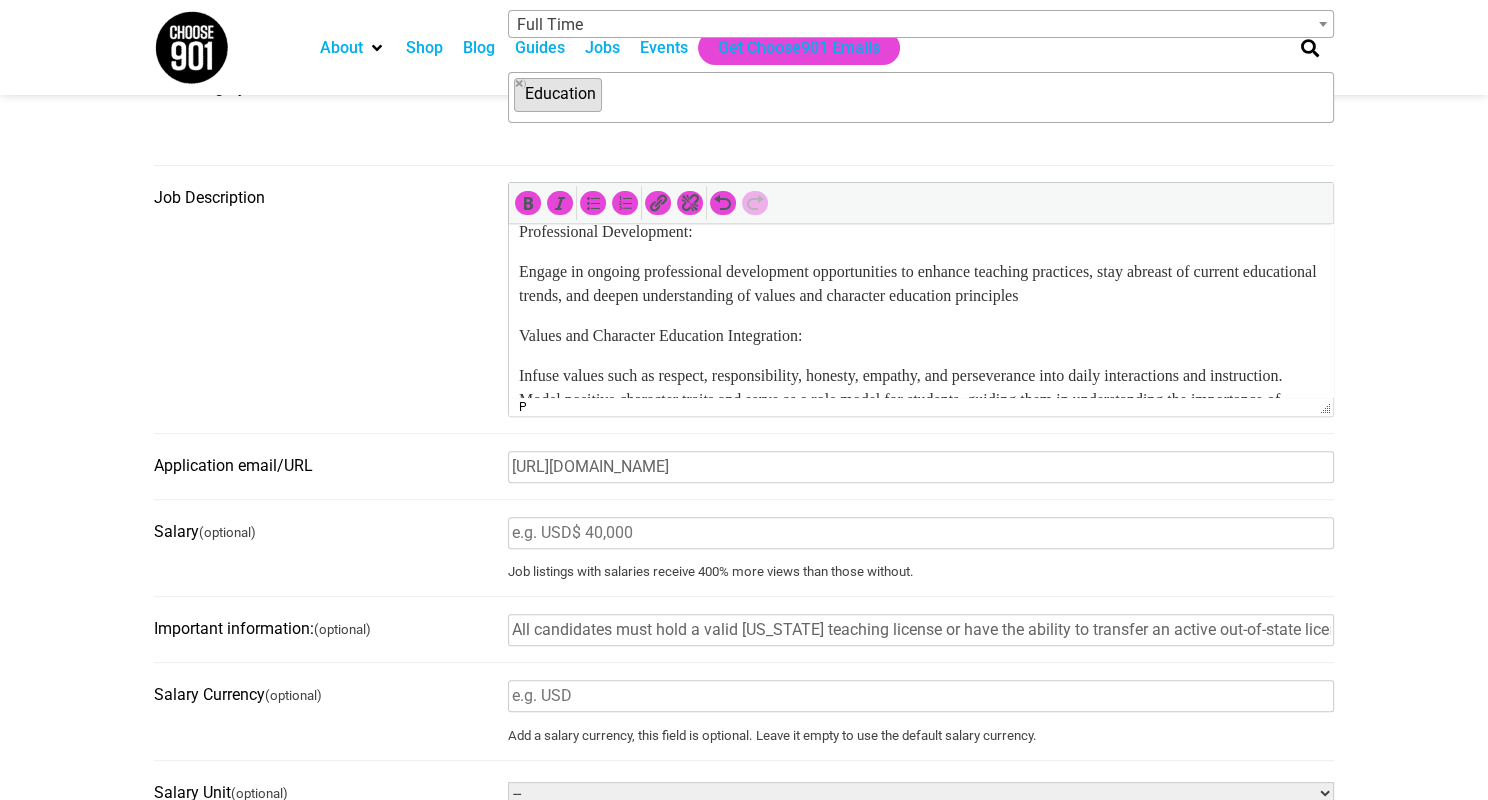 click on "Engage in ongoing professional development opportunities to enhance teaching practices, stay abreast of current educational trends, and deepen understanding of values and character education principles" at bounding box center [921, 284] 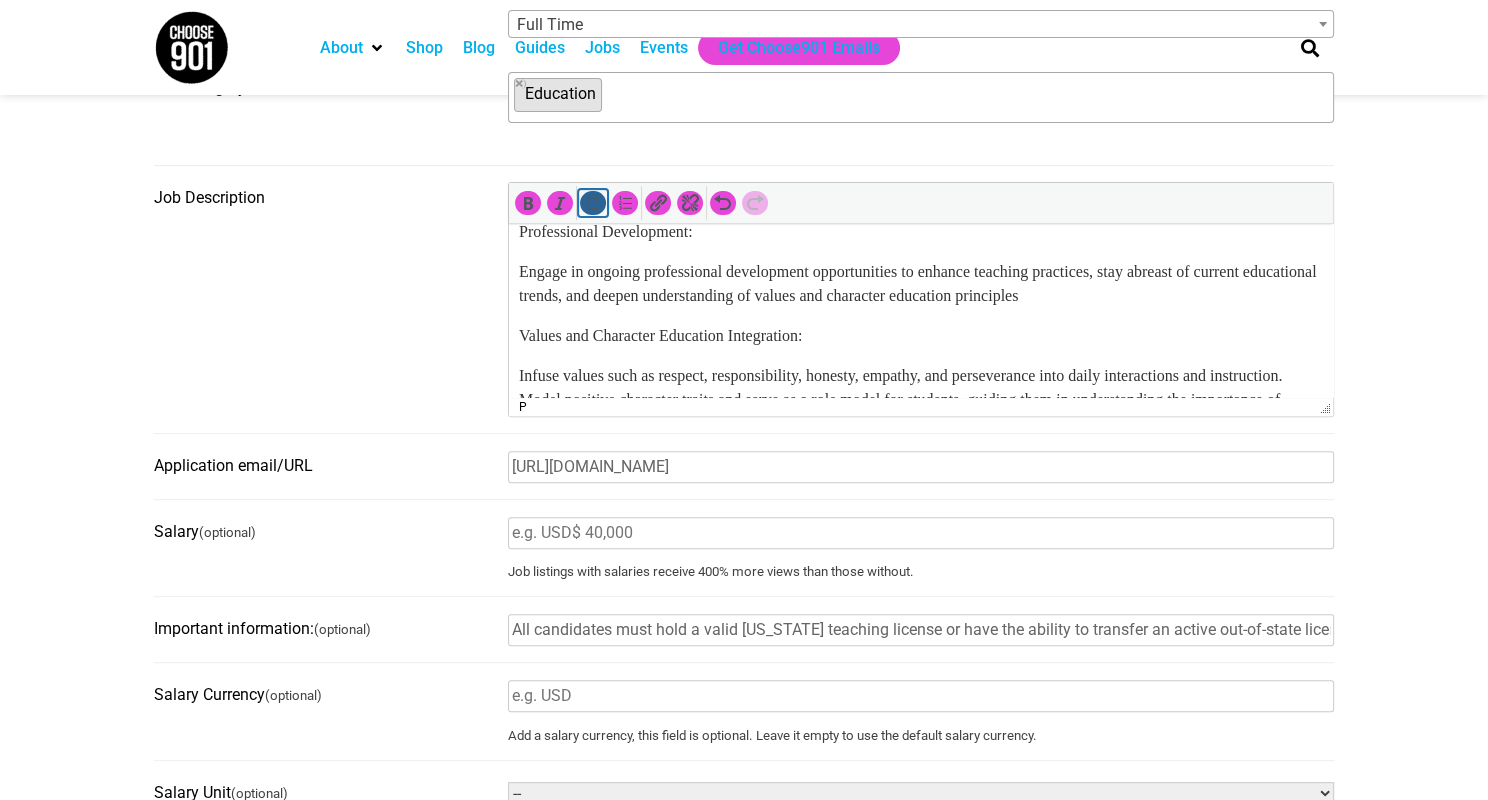 click at bounding box center [593, 203] 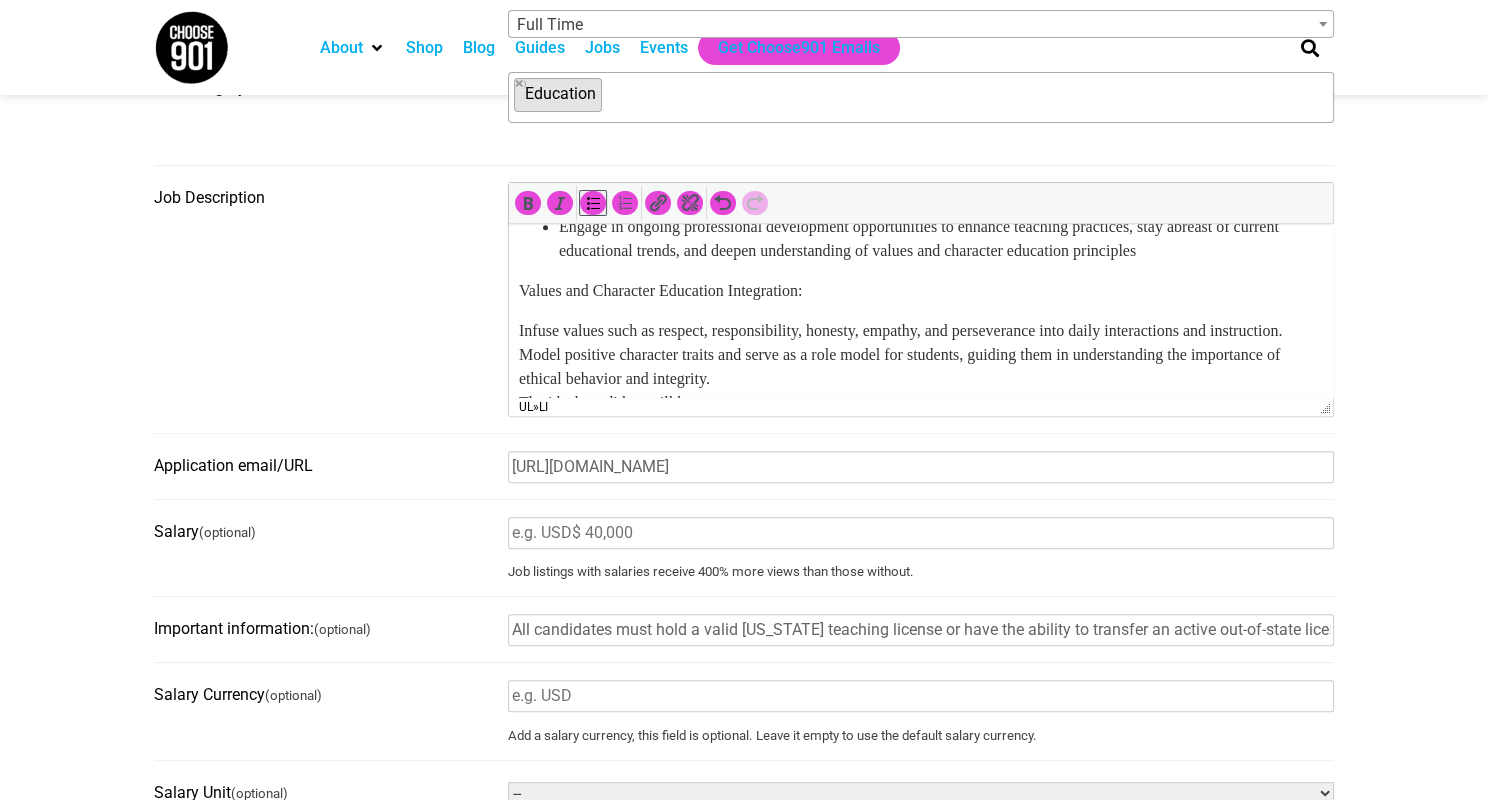 scroll, scrollTop: 1276, scrollLeft: 0, axis: vertical 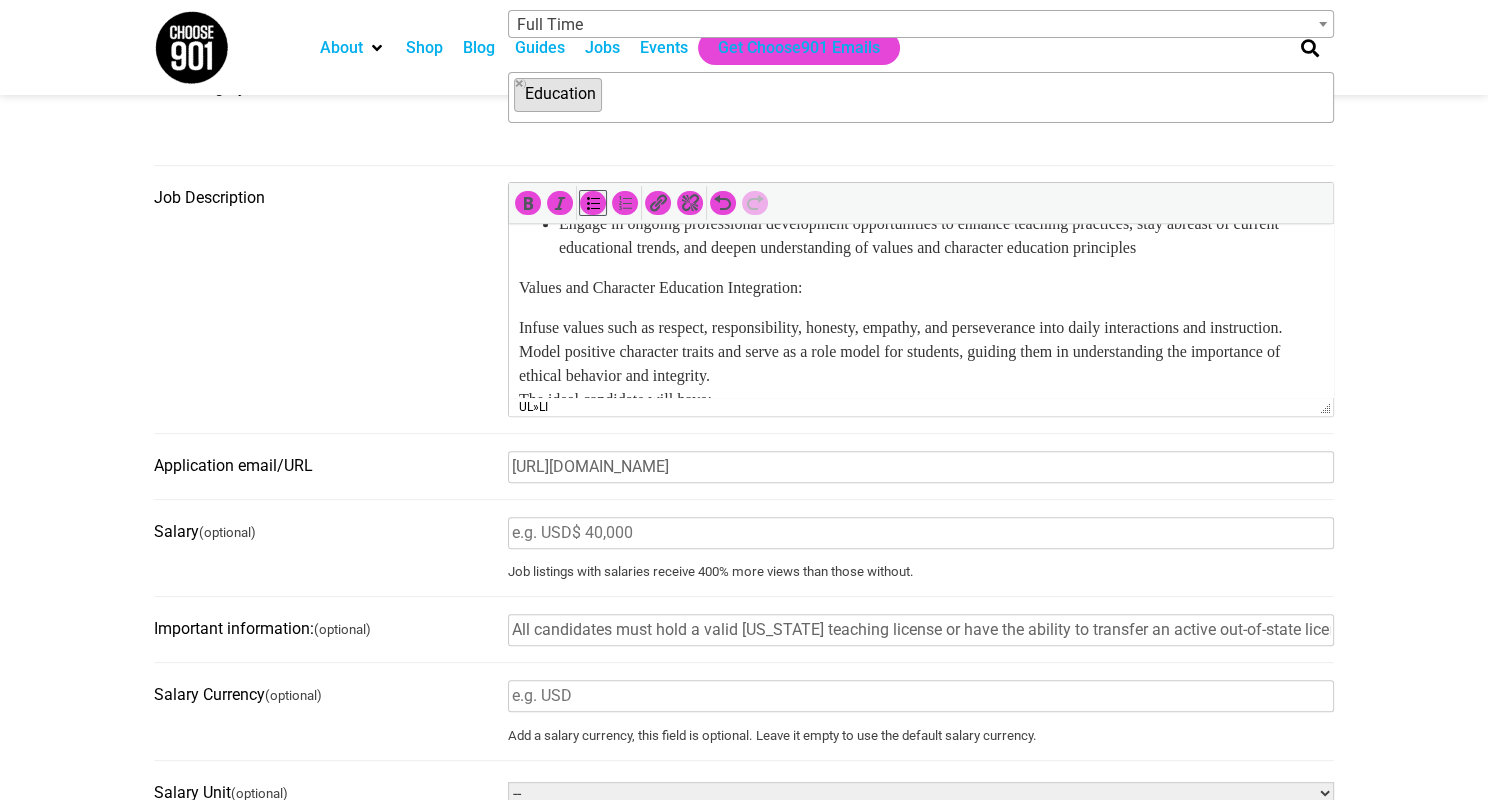 click on "The Land Academy Elementary School, 3430 Overton Crossing, Memphis, TN 38127 POSITION TITLE:   Kindergarten Teacher Job Description REPORTS TO:   School Director POSITION:   The Land Academy Elementary School, Full-time regular exempt MISSION:   To engage students in project-based learning, expose them to real world experiences, and equip them for academic excellence. OVERVIEW:   We are seeking a passionate and dedicated Kindergarten Teacher to join our innovative project-based learning (PBL) private school committed to fostering values and character education. As a Kindergarten Teacher, you will play a pivotal role in creating a nurturing and stimulating learning environment where young learners can develop academically, socially, and emotionally while instilling essential values and character traits. JOB DESCRIPTION:  KEY RESULT AREAS: Student Achievement Classroom Instruction Curriculum Development Student Development RESPONSIBILITIES  (including but not limited to): Curriculum Development:" at bounding box center [921, 36] 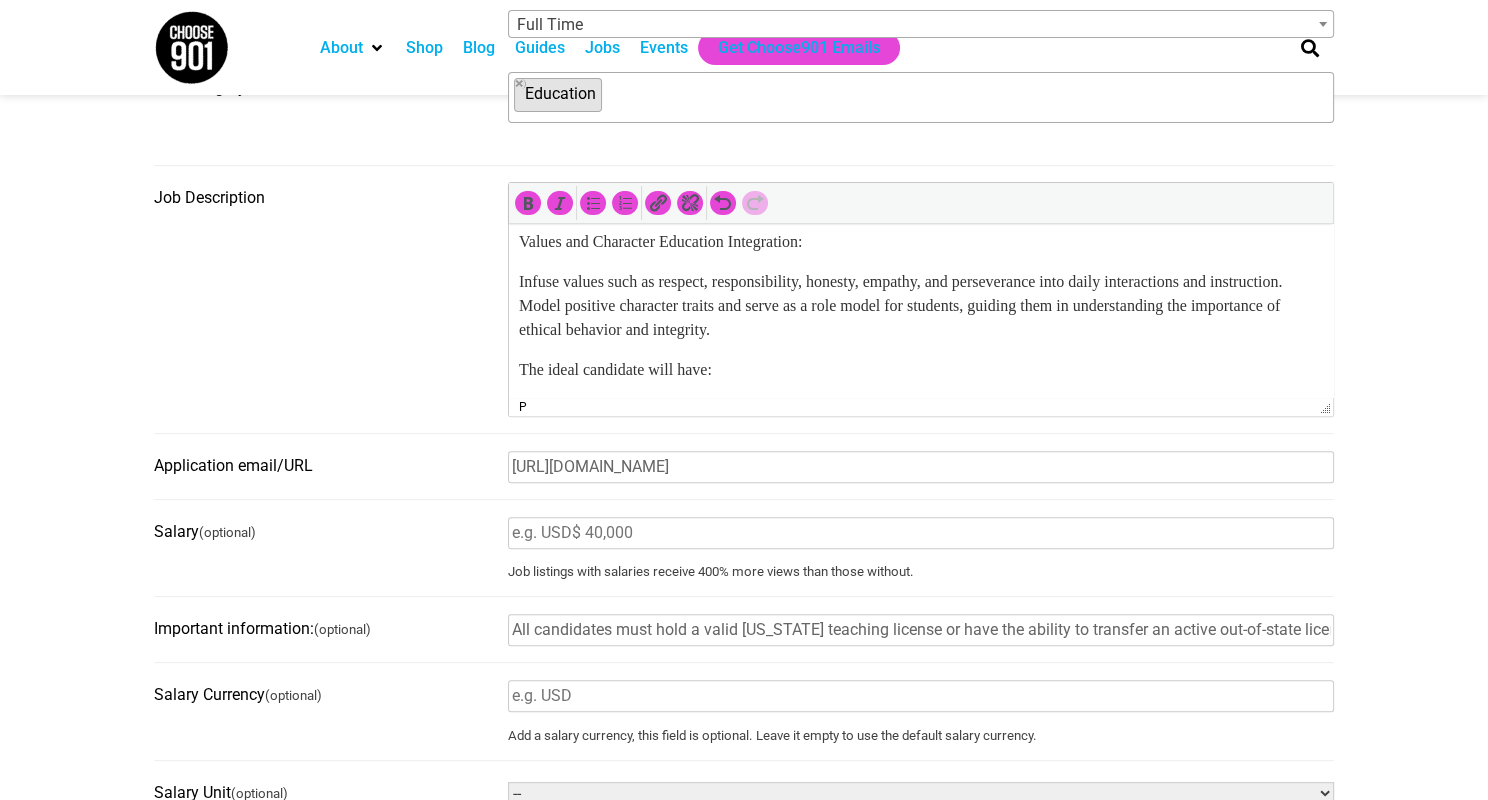 scroll, scrollTop: 1321, scrollLeft: 0, axis: vertical 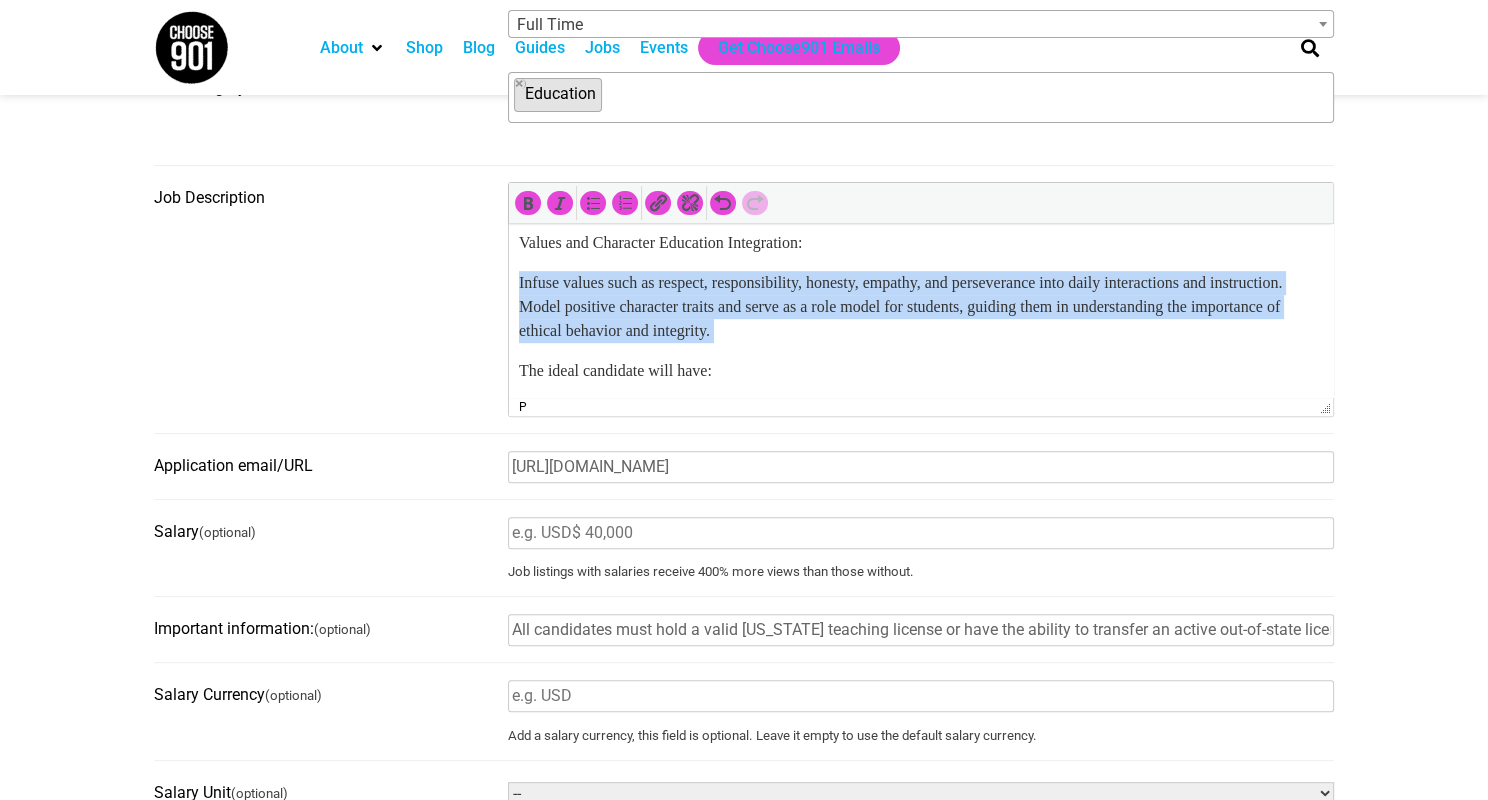 drag, startPoint x: 519, startPoint y: 284, endPoint x: 969, endPoint y: 373, distance: 458.71667 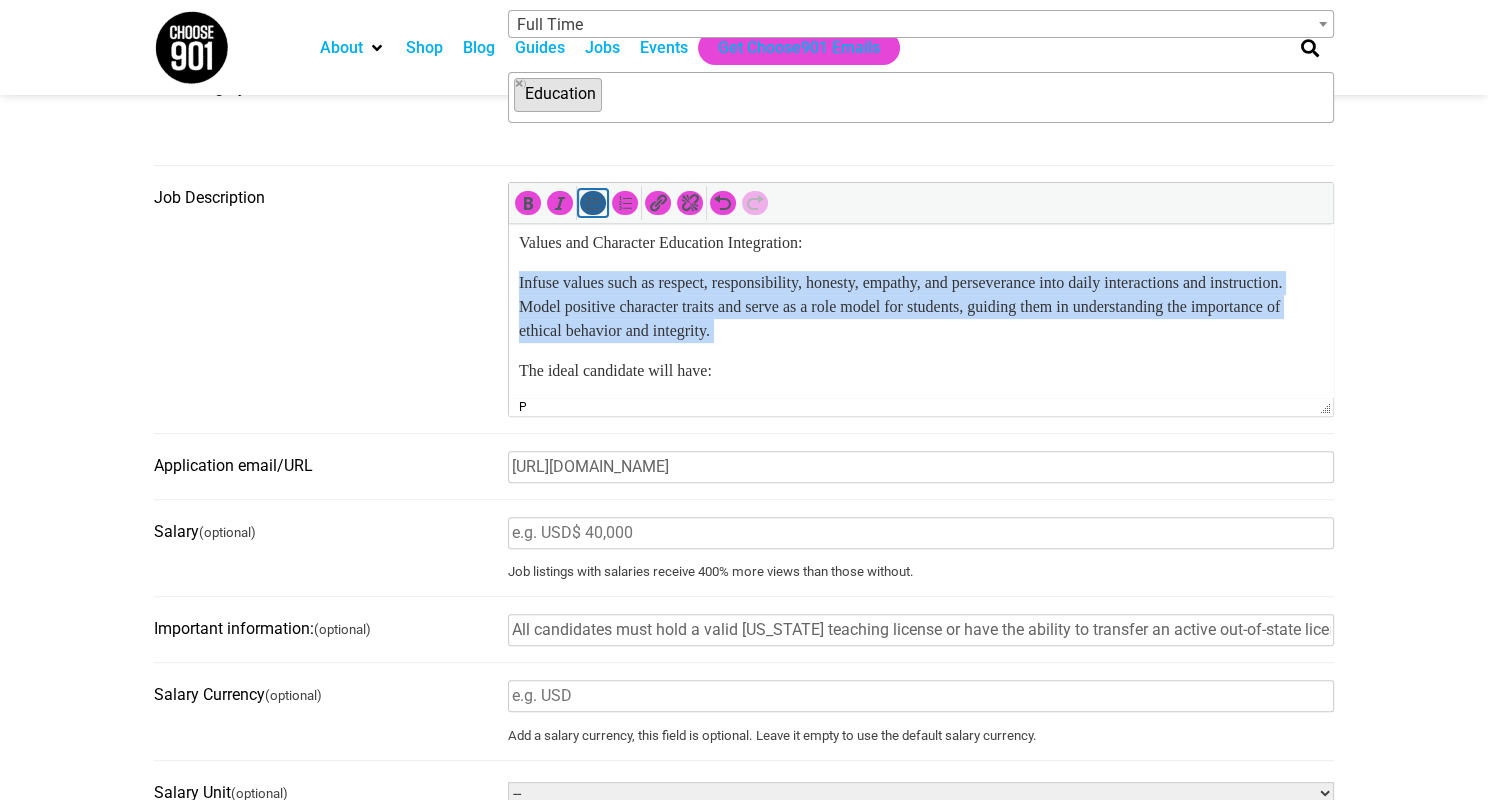 click at bounding box center [593, 203] 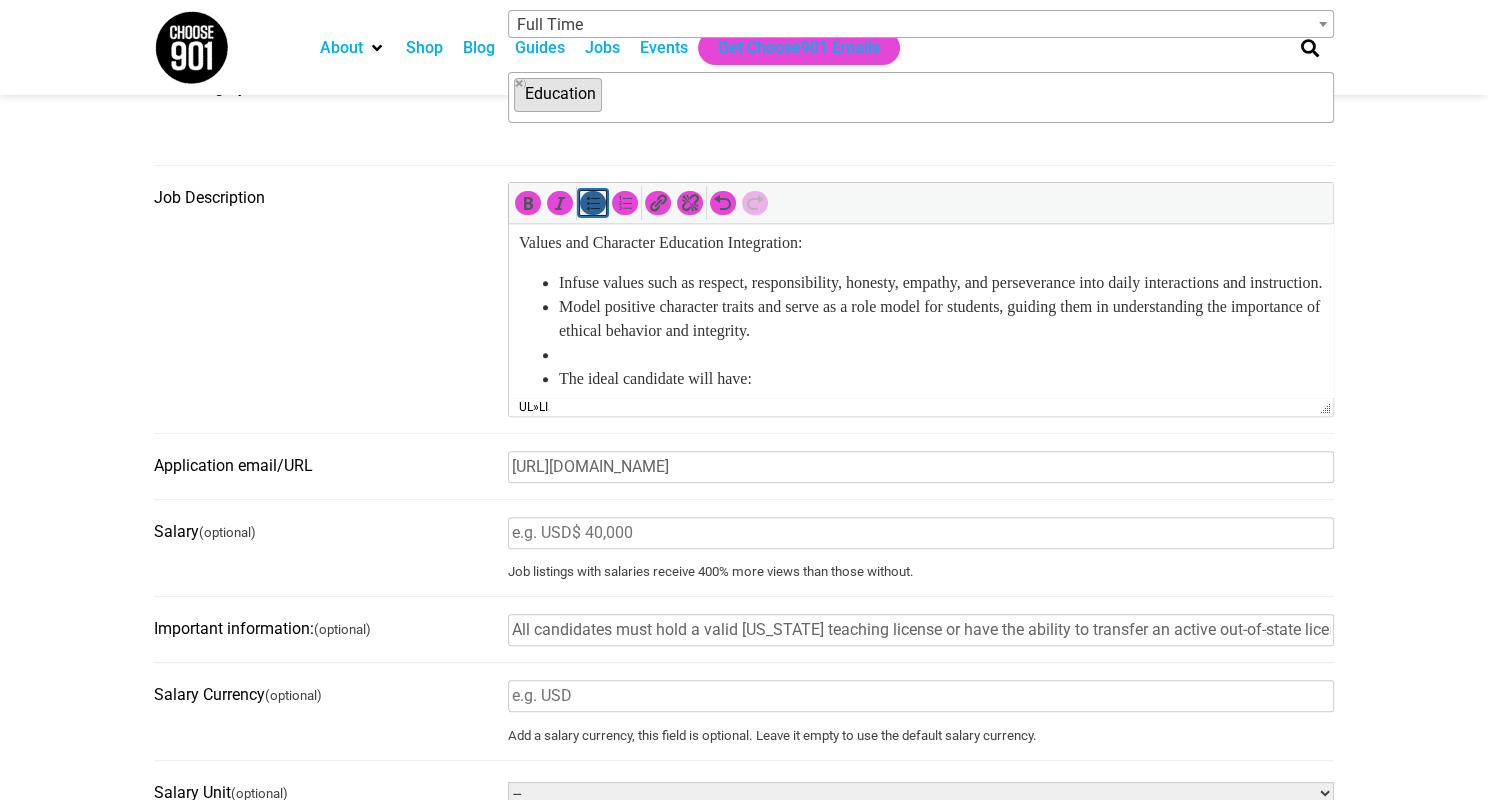 scroll, scrollTop: 1337, scrollLeft: 0, axis: vertical 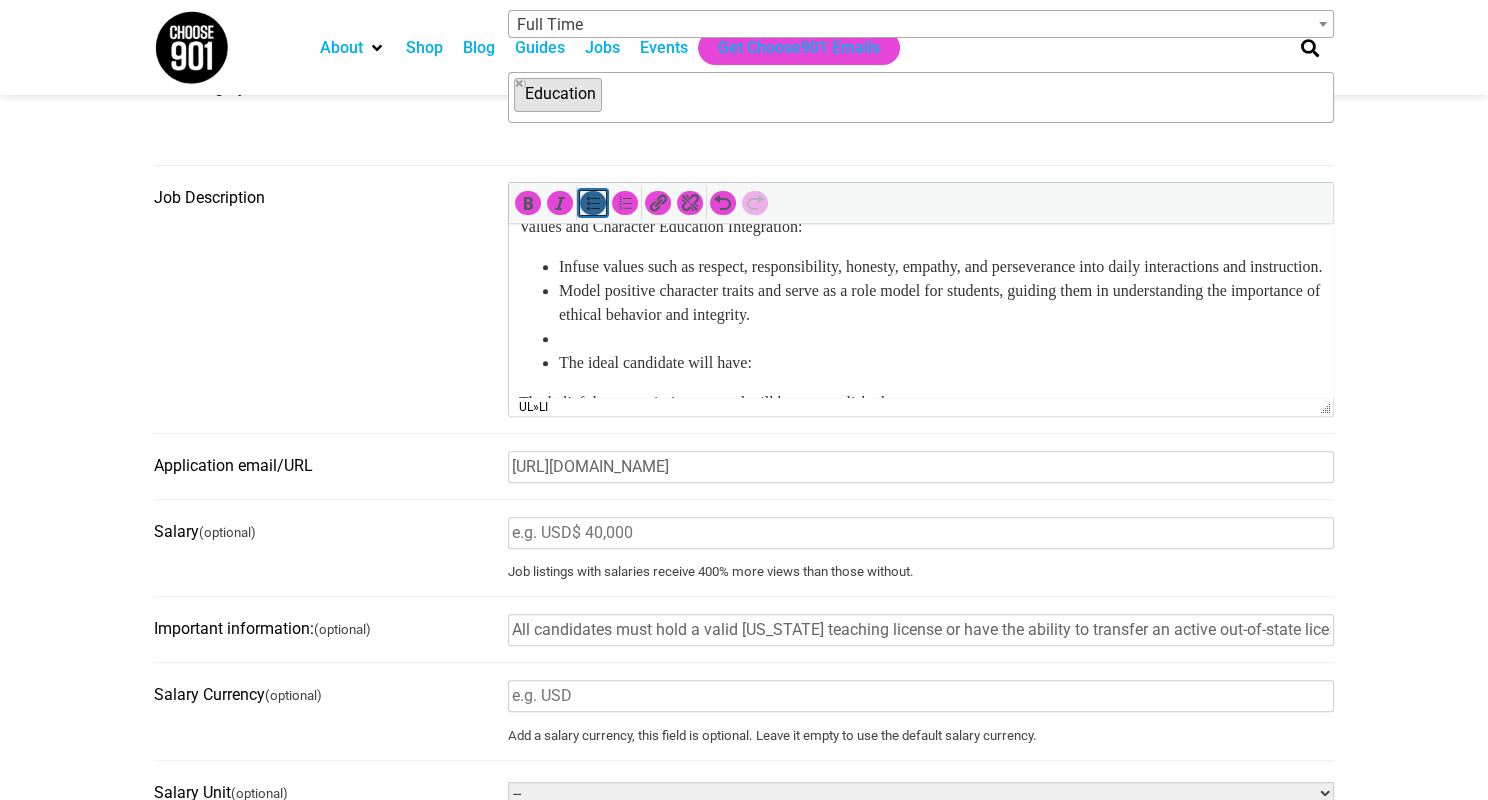 click at bounding box center [593, 203] 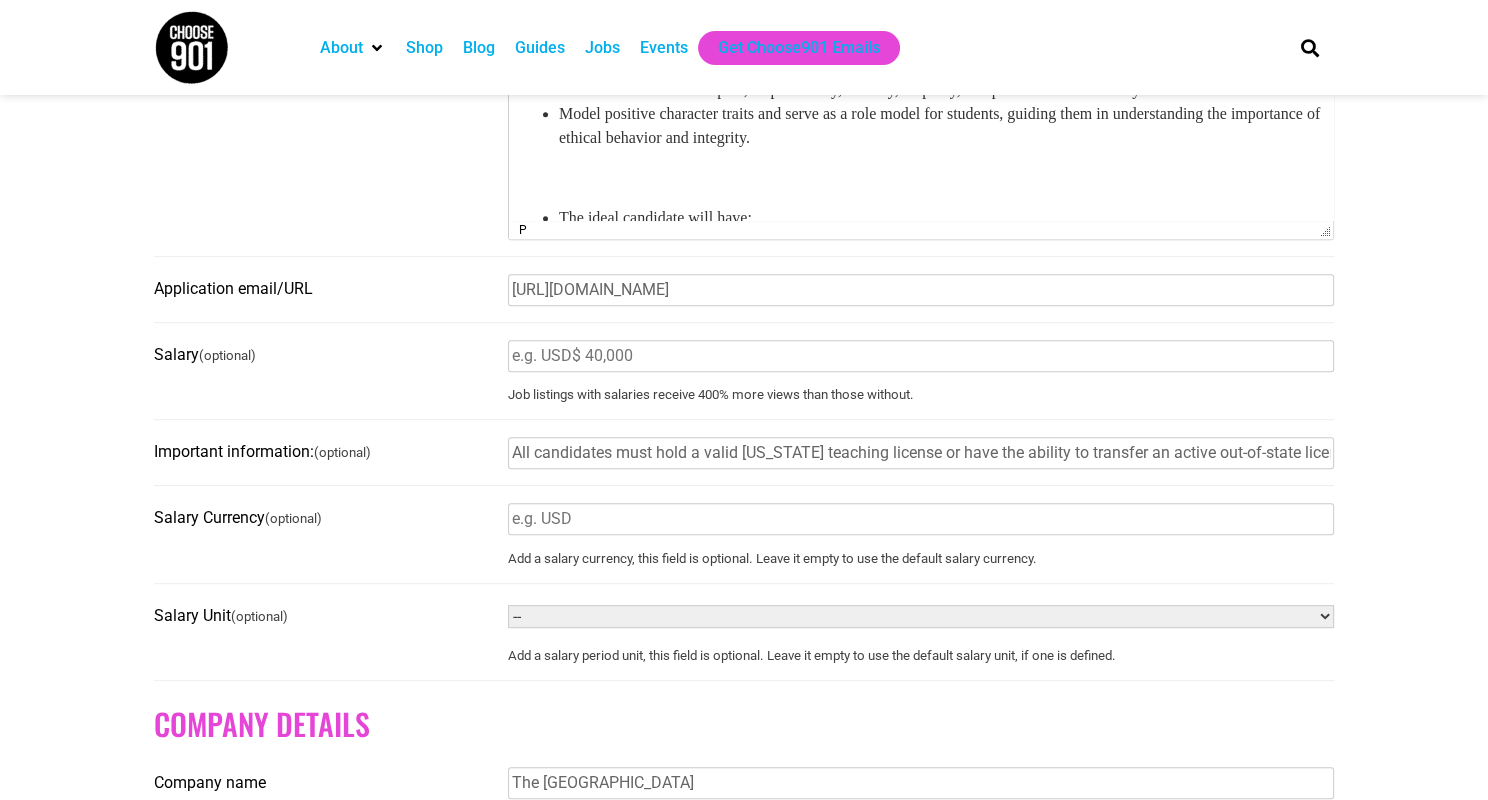 scroll, scrollTop: 957, scrollLeft: 0, axis: vertical 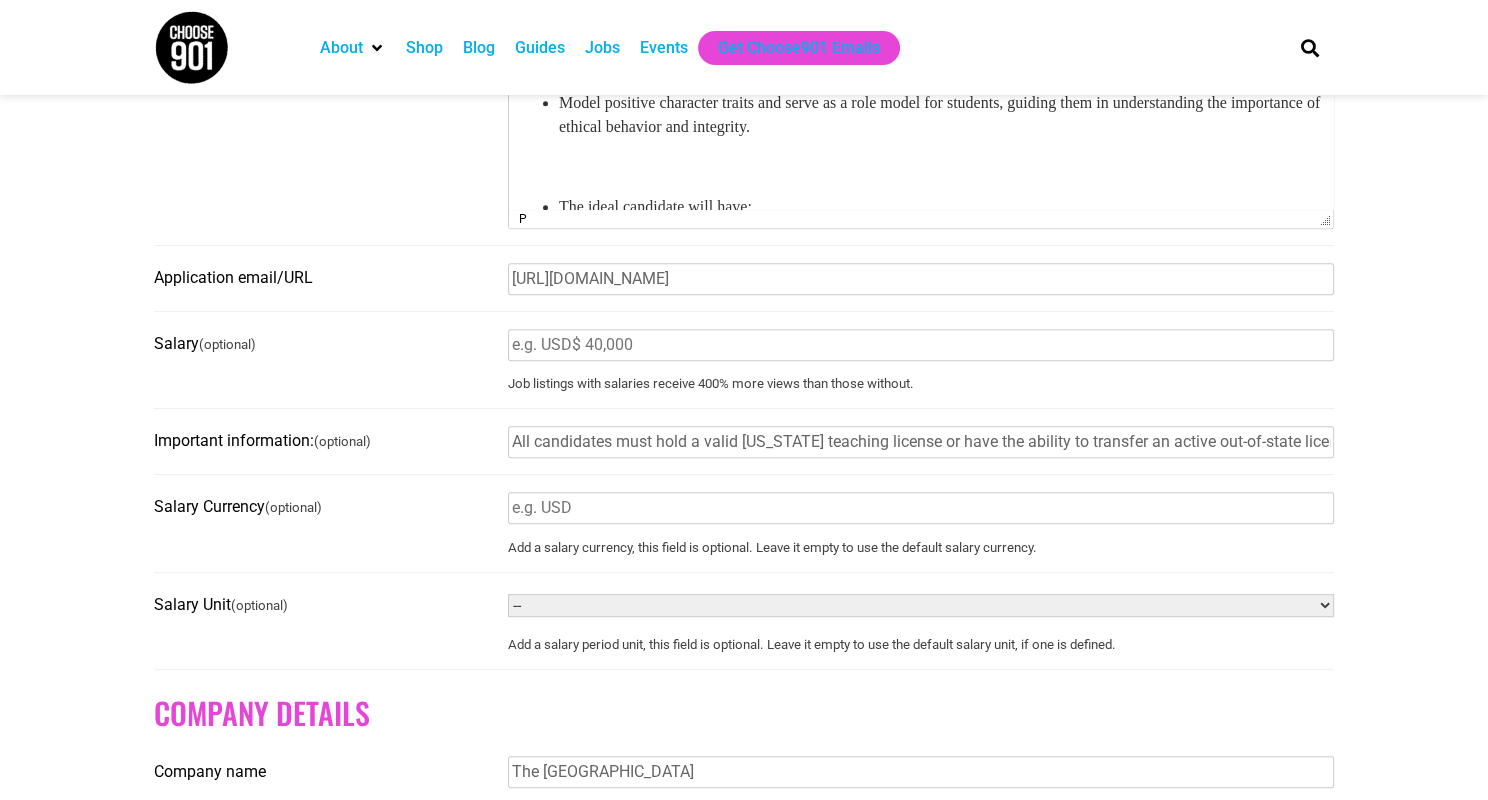 click on "The Land Academy Elementary School, 3430 Overton Crossing, Memphis, TN 38127 POSITION TITLE:   Kindergarten Teacher Job Description REPORTS TO:   School Director POSITION:   The Land Academy Elementary School, Full-time regular exempt MISSION:   To engage students in project-based learning, expose them to real world experiences, and equip them for academic excellence. OVERVIEW:   We are seeking a passionate and dedicated Kindergarten Teacher to join our innovative project-based learning (PBL) private school committed to fostering values and character education. As a Kindergarten Teacher, you will play a pivotal role in creating a nurturing and stimulating learning environment where young learners can develop academically, socially, and emotionally while instilling essential values and character traits. JOB DESCRIPTION:  KEY RESULT AREAS: Student Achievement Classroom Instruction Curriculum Development Student Development RESPONSIBILITIES  (including but not limited to): Curriculum Development:" at bounding box center (921, -185) 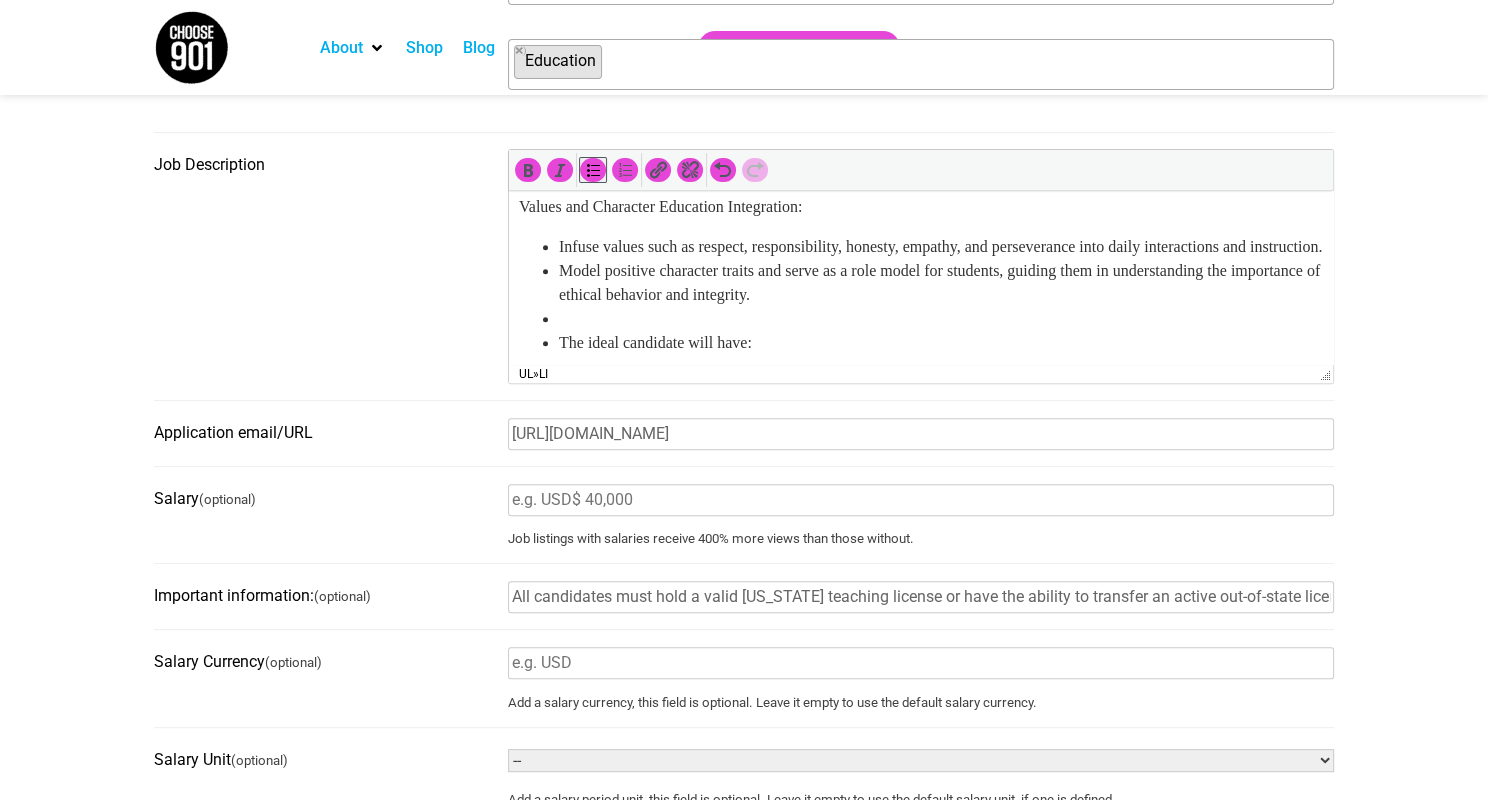 scroll, scrollTop: 1326, scrollLeft: 0, axis: vertical 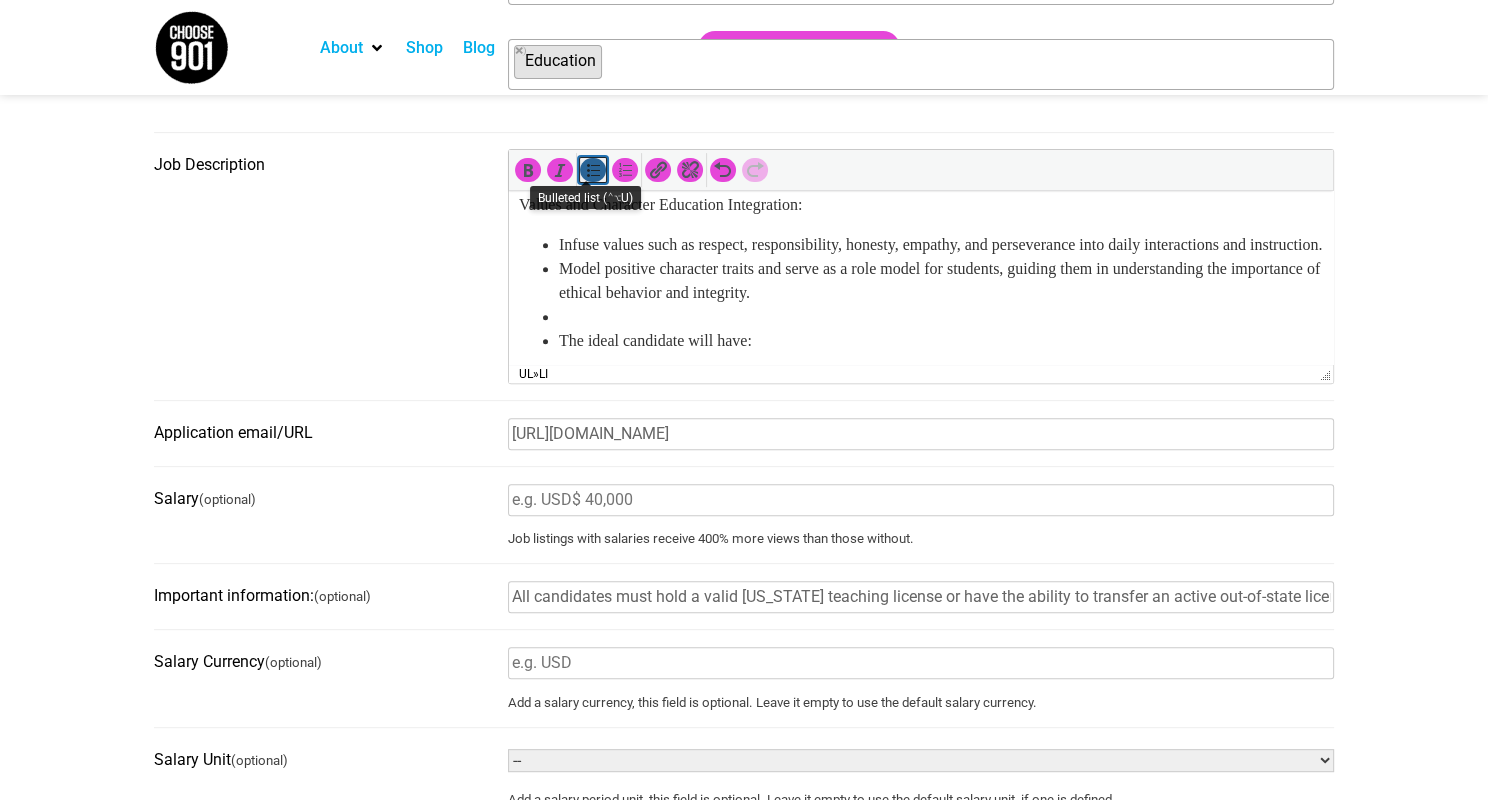 click at bounding box center [593, 170] 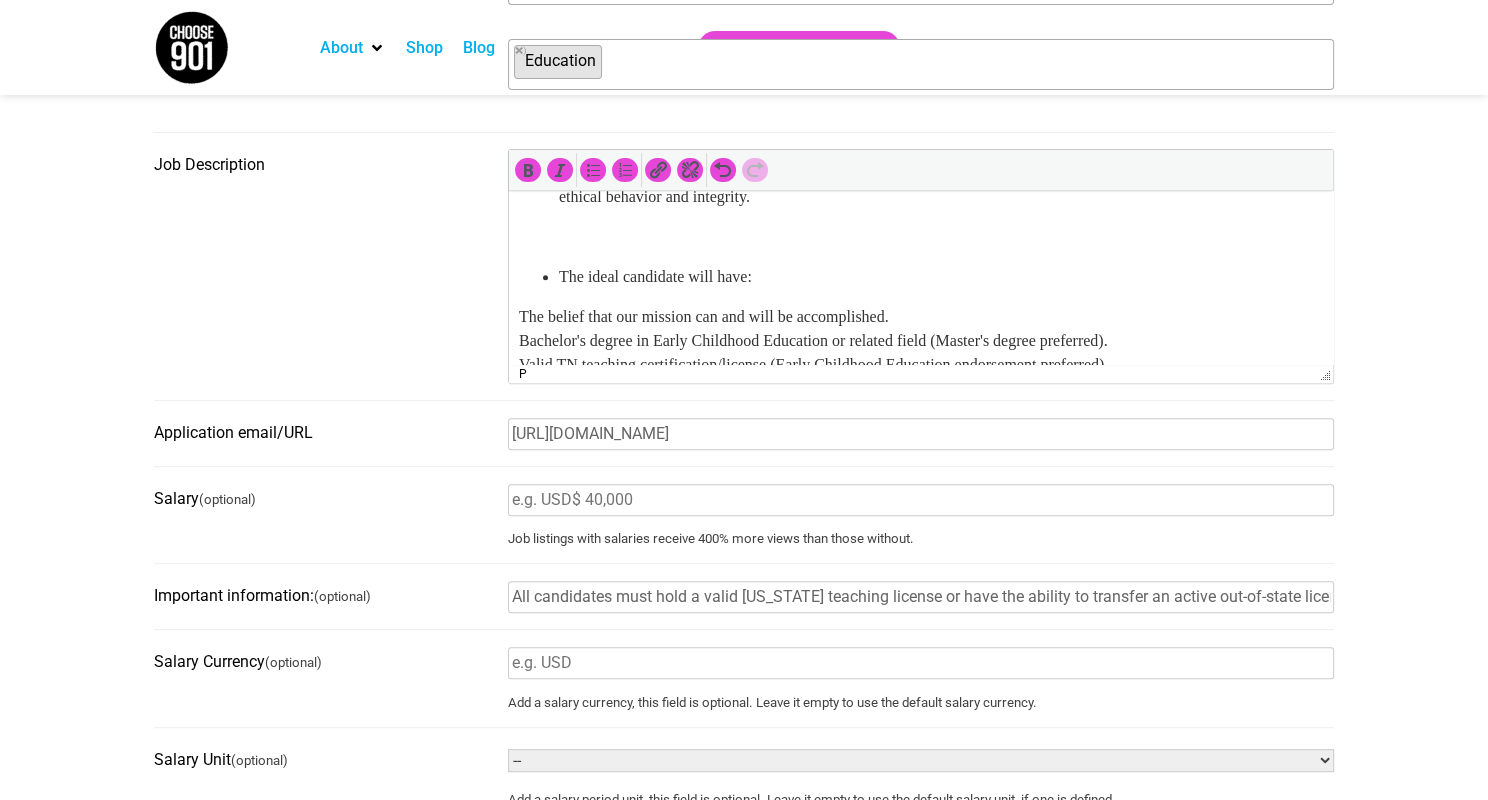 scroll, scrollTop: 1435, scrollLeft: 0, axis: vertical 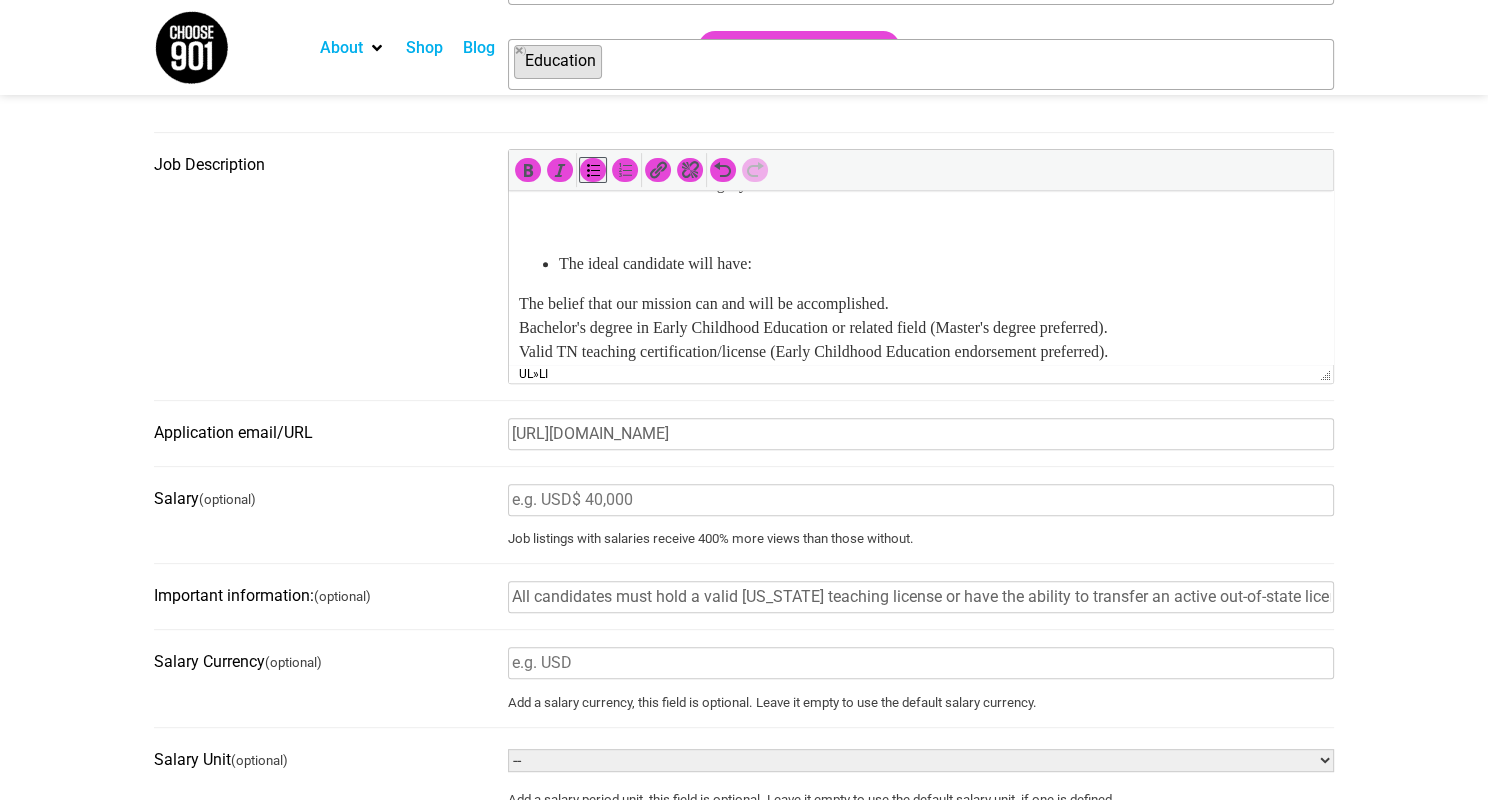 click on "The Land Academy Elementary School, 3430 Overton Crossing, Memphis, TN 38127 POSITION TITLE:   Kindergarten Teacher Job Description REPORTS TO:   School Director POSITION:   The Land Academy Elementary School, Full-time regular exempt MISSION:   To engage students in project-based learning, expose them to real world experiences, and equip them for academic excellence. OVERVIEW:   We are seeking a passionate and dedicated Kindergarten Teacher to join our innovative project-based learning (PBL) private school committed to fostering values and character education. As a Kindergarten Teacher, you will play a pivotal role in creating a nurturing and stimulating learning environment where young learners can develop academically, socially, and emotionally while instilling essential values and character traits. JOB DESCRIPTION:  KEY RESULT AREAS: Student Achievement Classroom Instruction Curriculum Development Student Development RESPONSIBILITIES  (including but not limited to): Curriculum Development:" at bounding box center (921, -128) 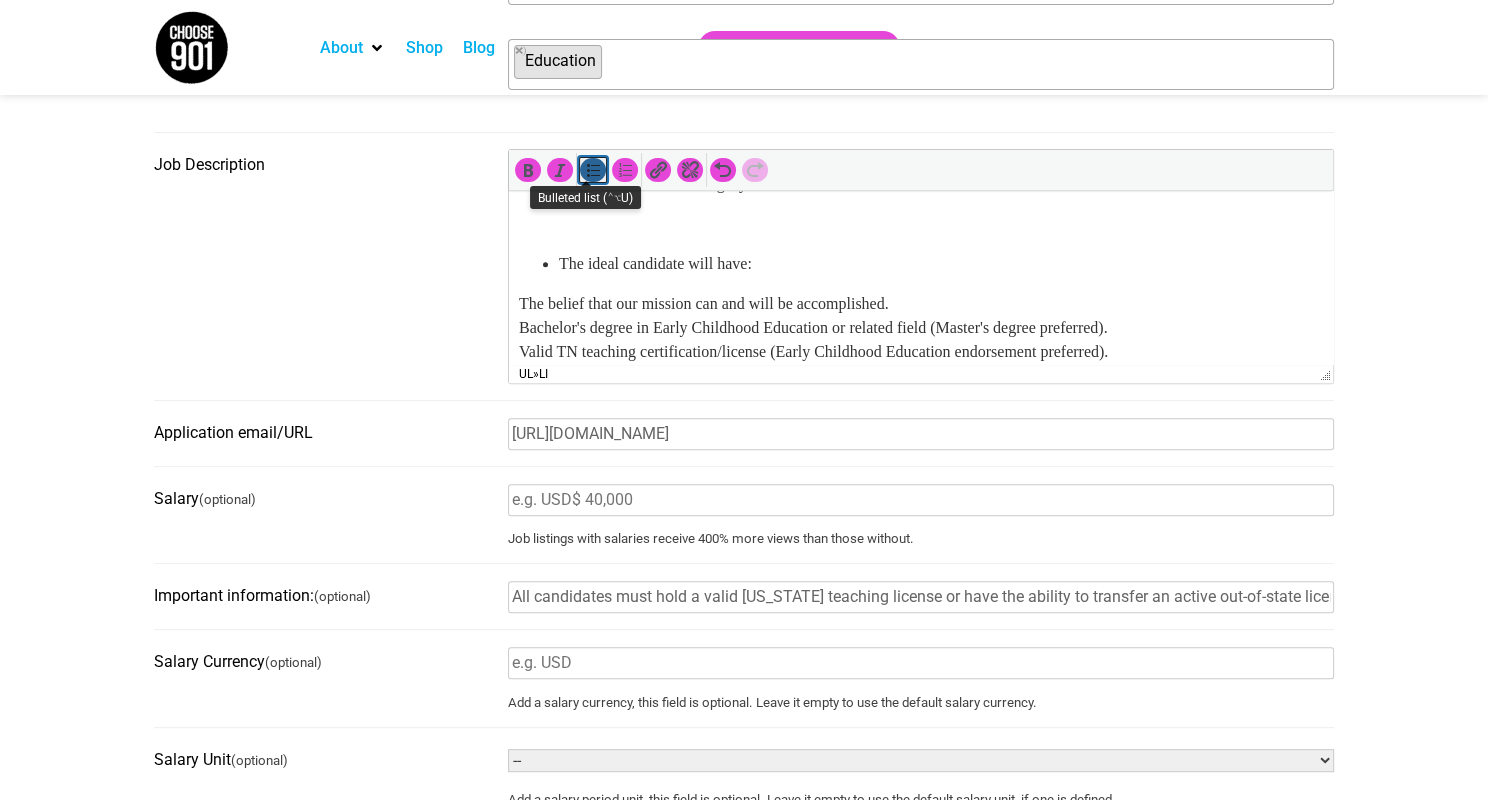 click at bounding box center (593, 170) 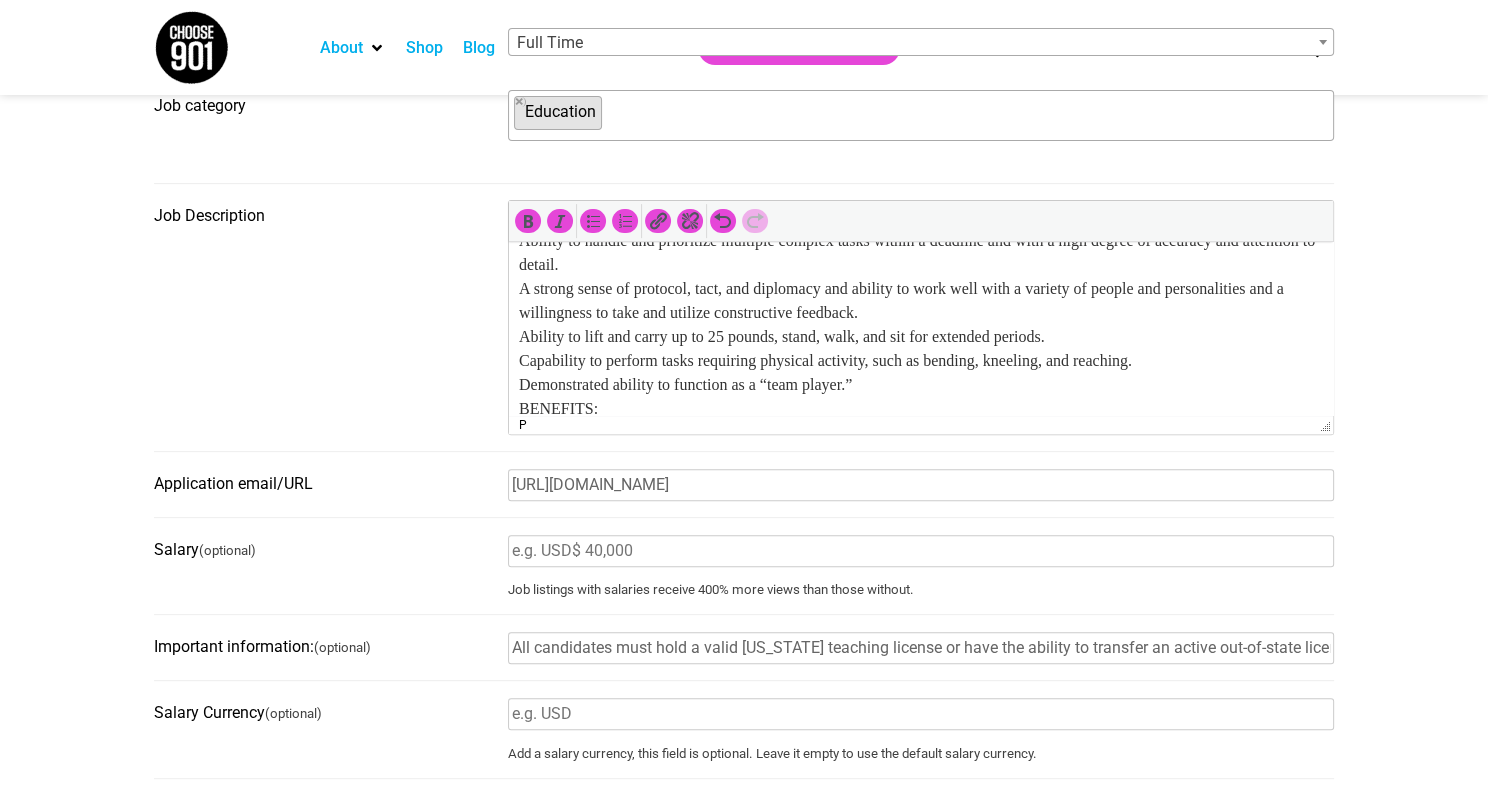 scroll, scrollTop: 1840, scrollLeft: 0, axis: vertical 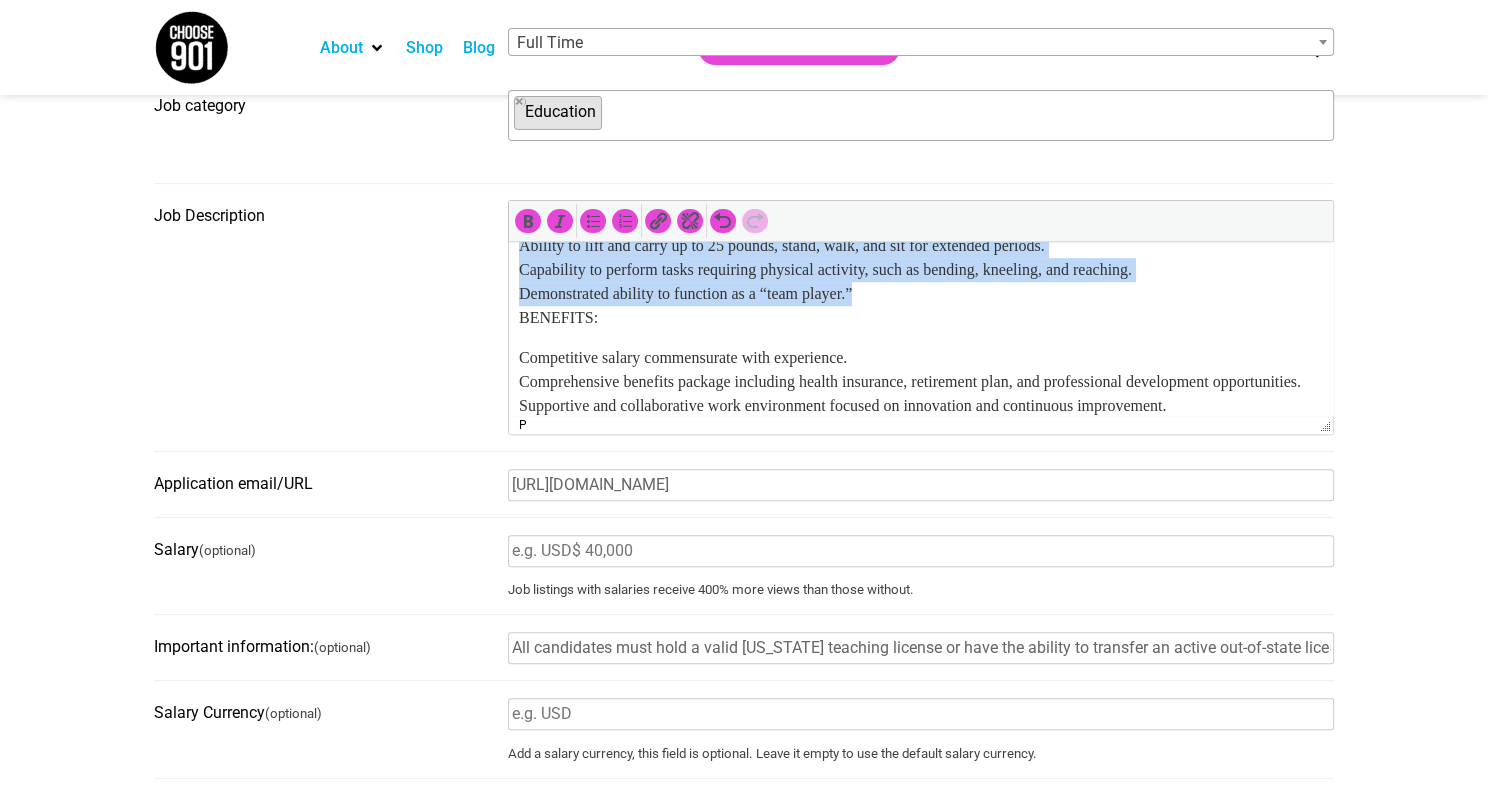 drag, startPoint x: 520, startPoint y: 335, endPoint x: 949, endPoint y: 344, distance: 429.0944 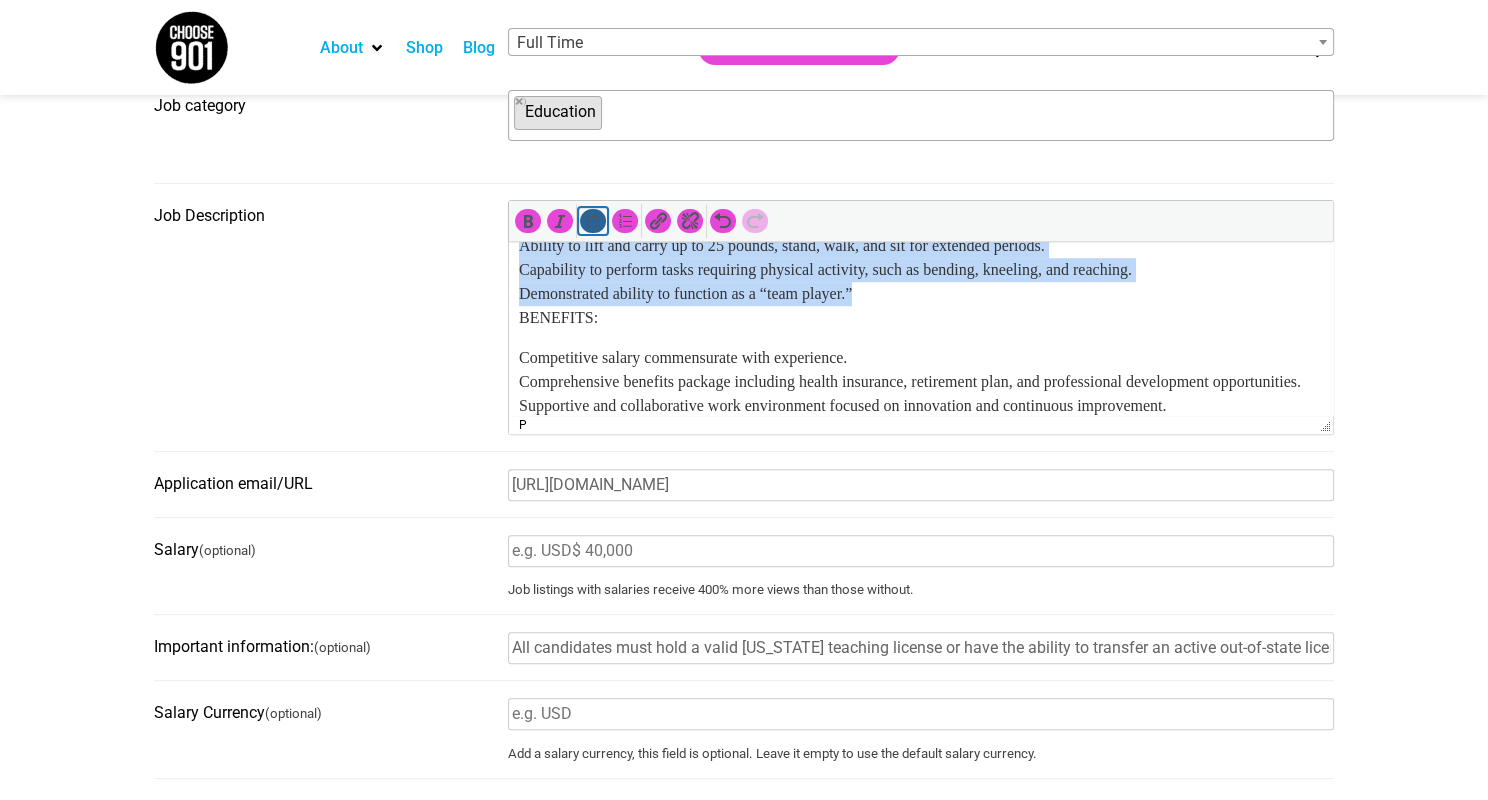 click at bounding box center [593, 221] 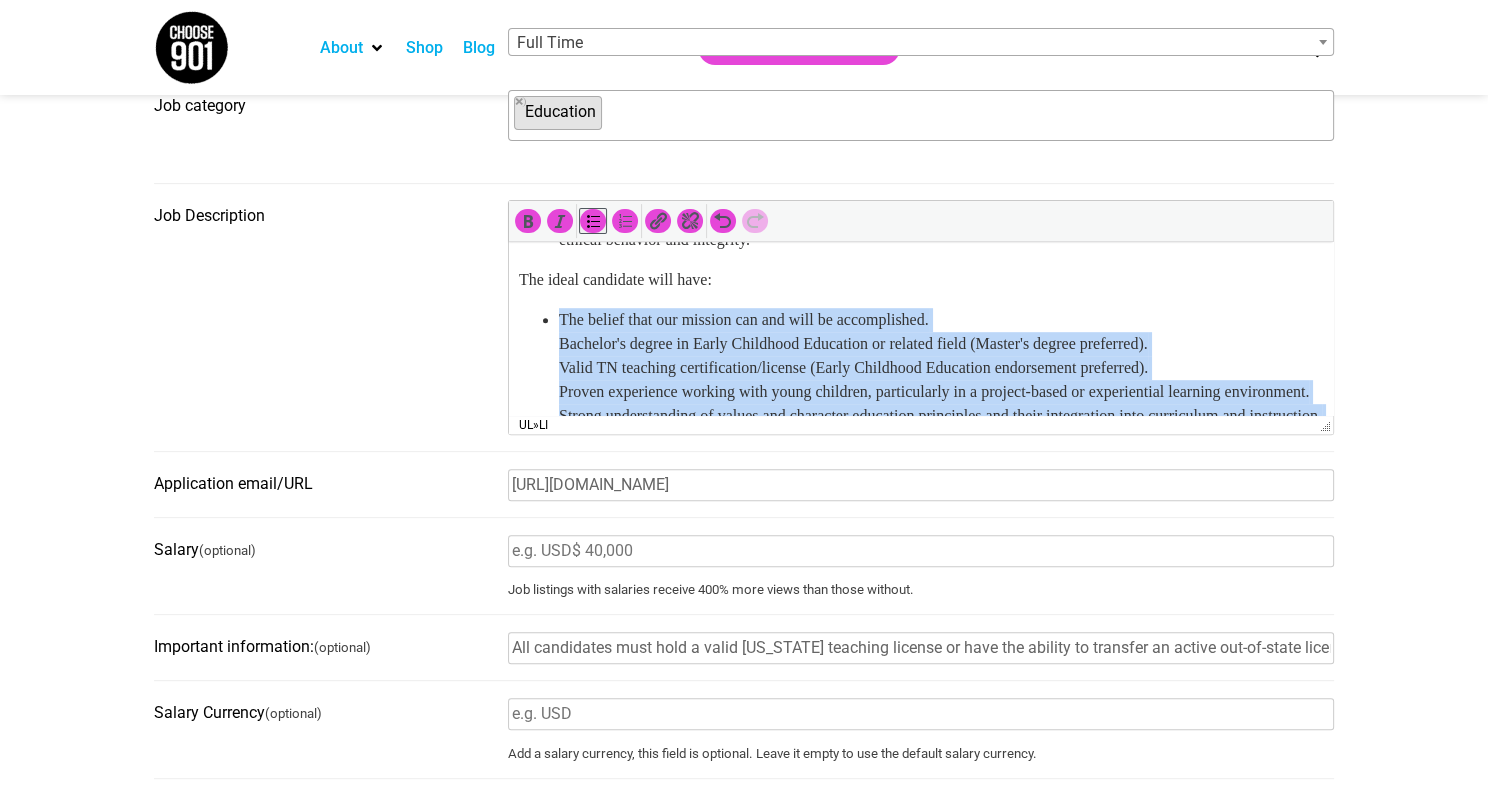 scroll, scrollTop: 1421, scrollLeft: 0, axis: vertical 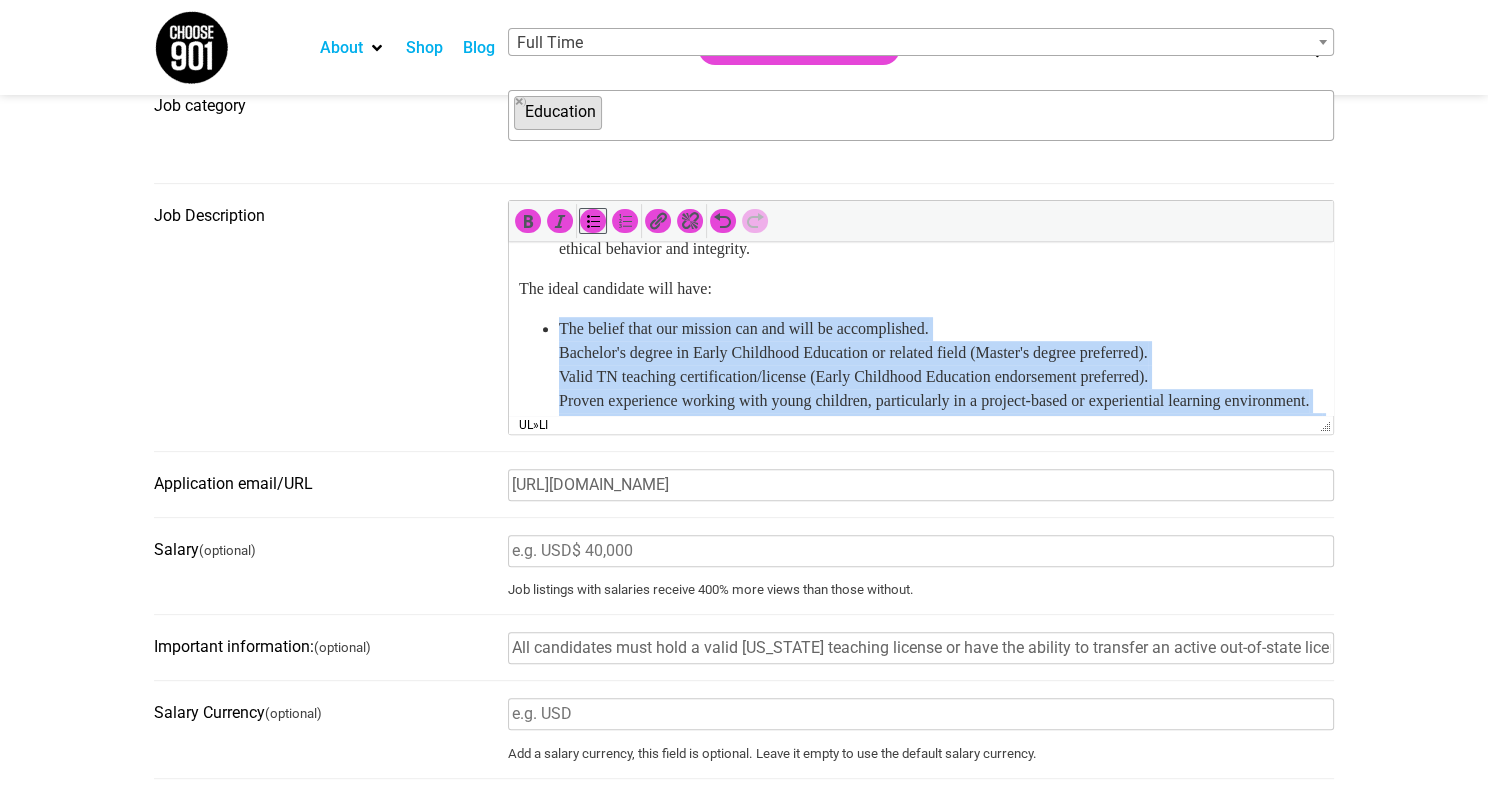 click on "The belief that our mission can and will be accomplished. Bachelor's degree in Early Childhood Education or related field (Master's degree preferred). Valid TN teaching certification/license (Early Childhood Education endorsement preferred). Proven experience working with young children, particularly in a project-based or experiential learning environment. Strong understanding of values and character education principles and their integration into curriculum and instruction. Excellent communication, collaboration, and interpersonal skills. Patience, creativity, and a genuine passion for working with young learners. Commitment to ongoing professional growth and development. Knowledge of computers and software program (i.e. MS Word, Excel and others) and aptitude and willingness to learn new software programs through hands-on use and self study. Ability to handle and prioritize multiple complex tasks within a deadline and with a high degree of accuracy and attention to detail. BENEFITS:" at bounding box center [921, 533] 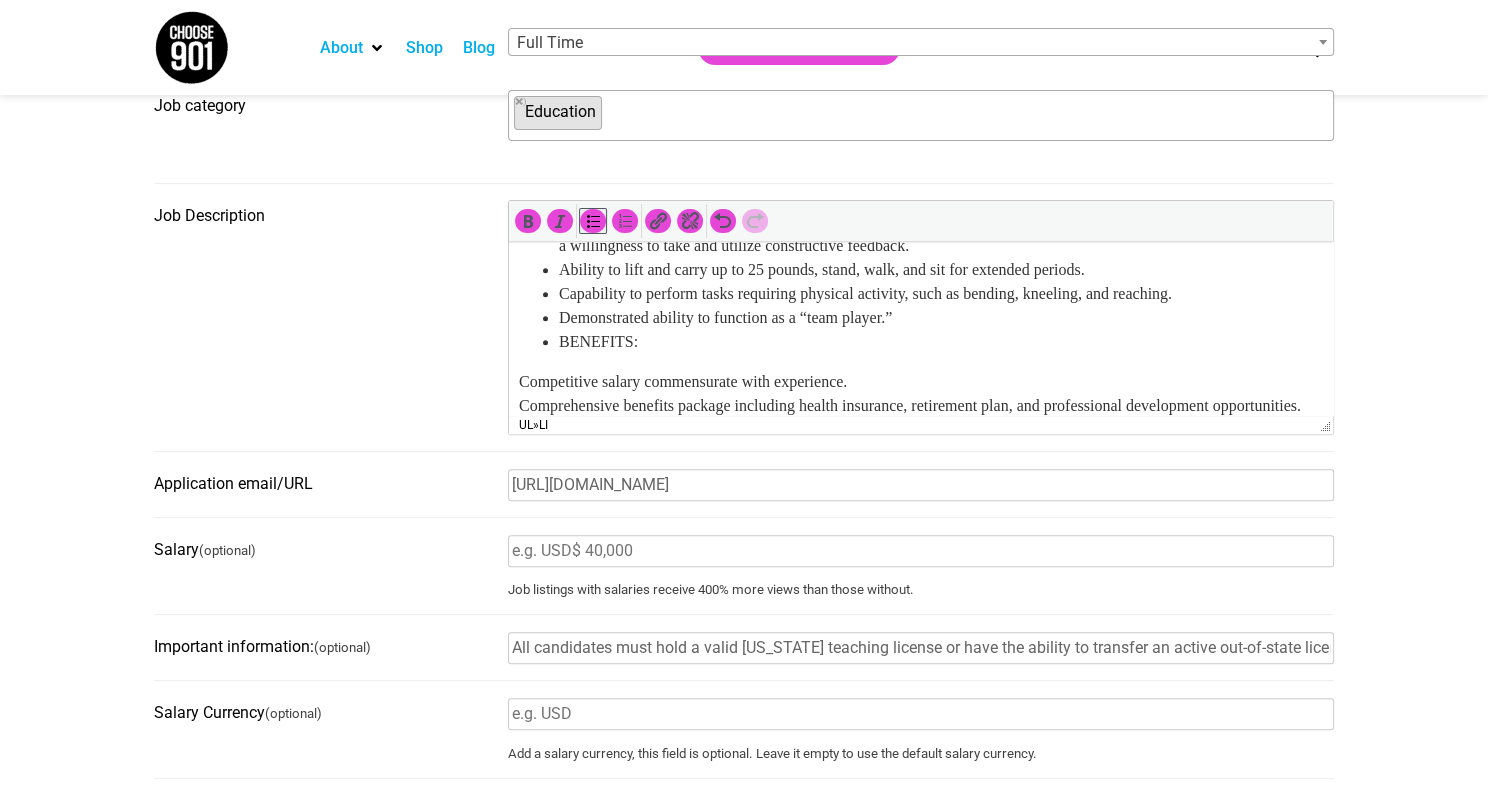 scroll, scrollTop: 1840, scrollLeft: 0, axis: vertical 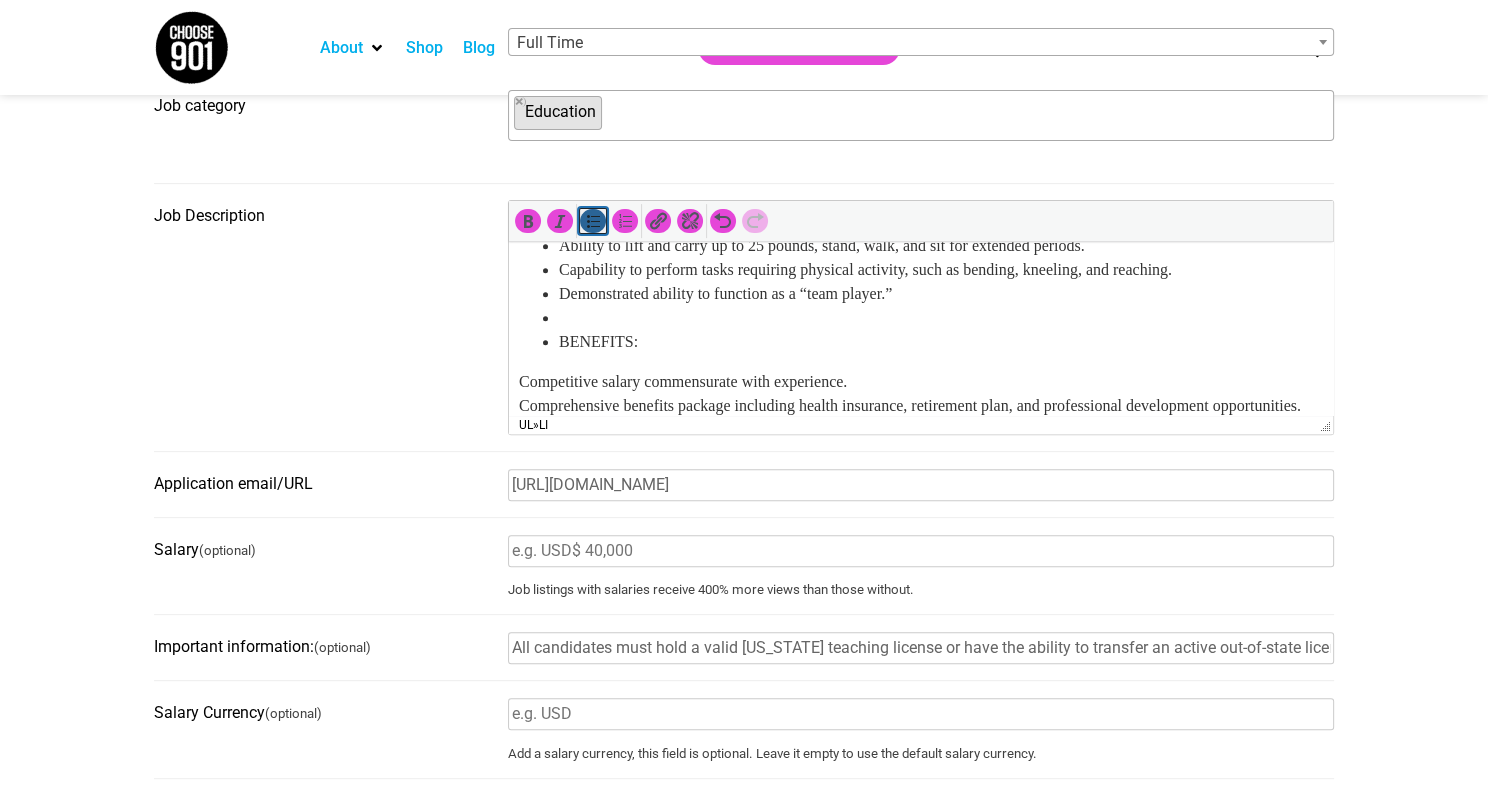 click at bounding box center (593, 221) 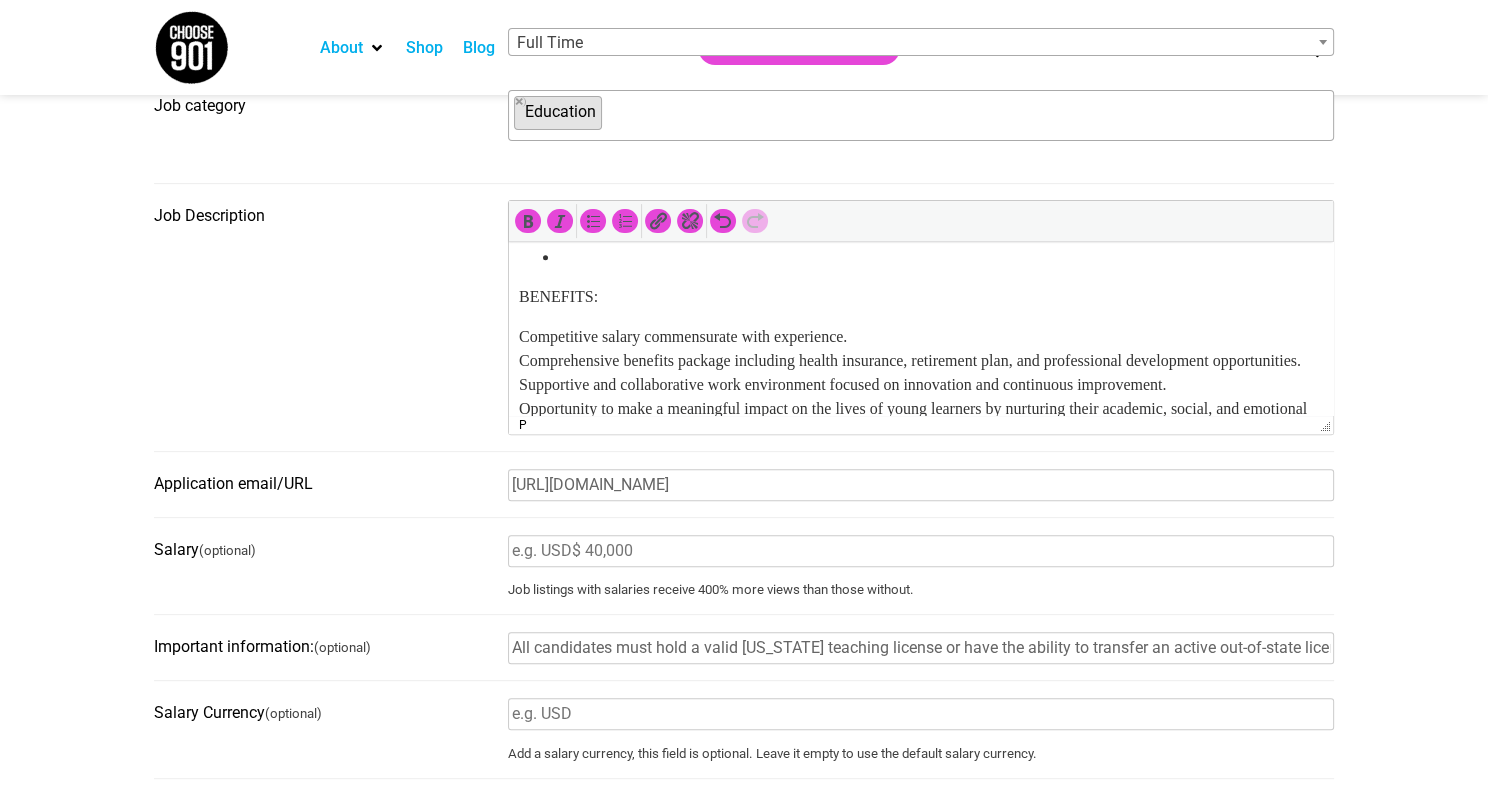 scroll, scrollTop: 1902, scrollLeft: 0, axis: vertical 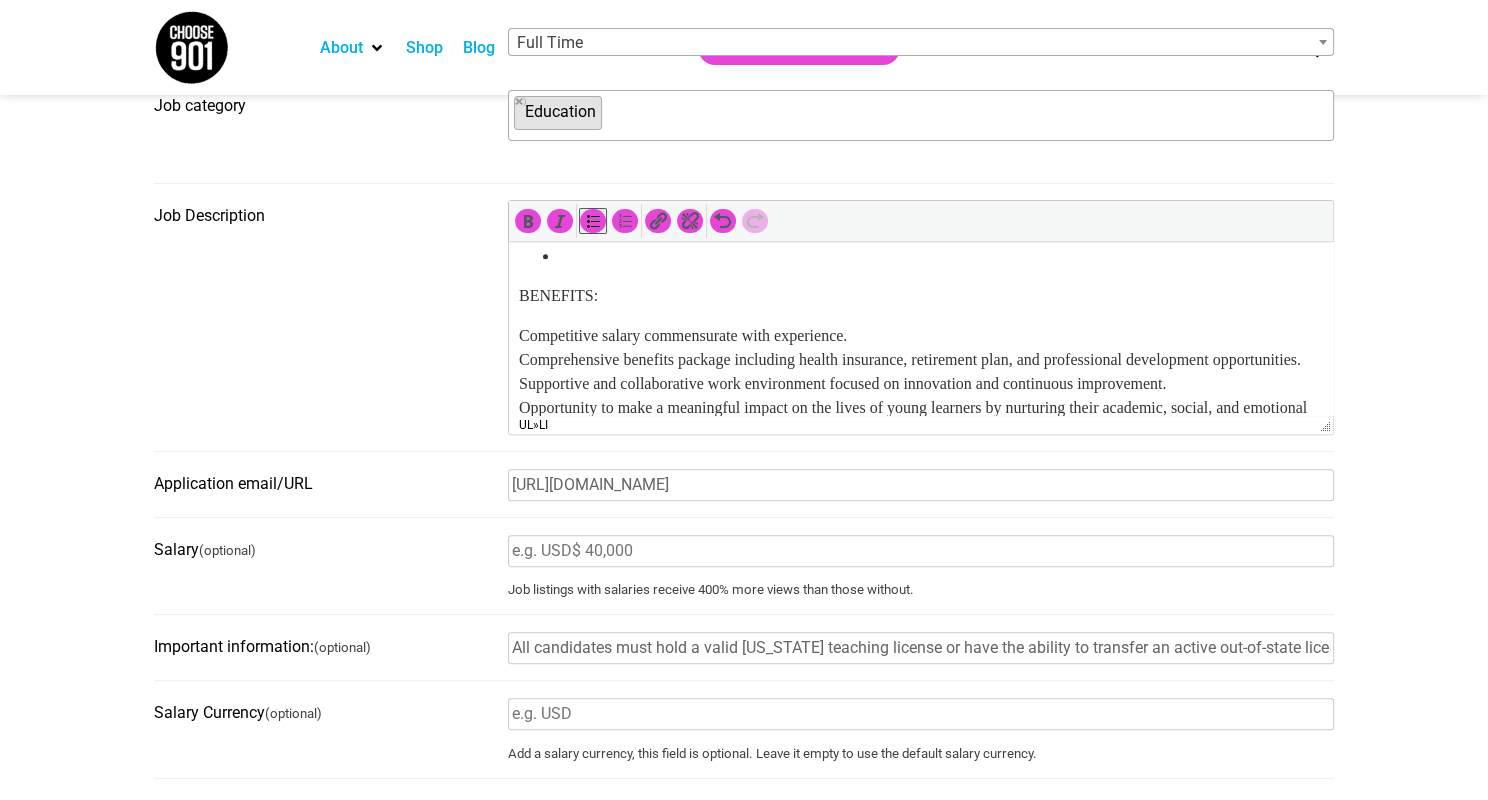 click at bounding box center (941, 256) 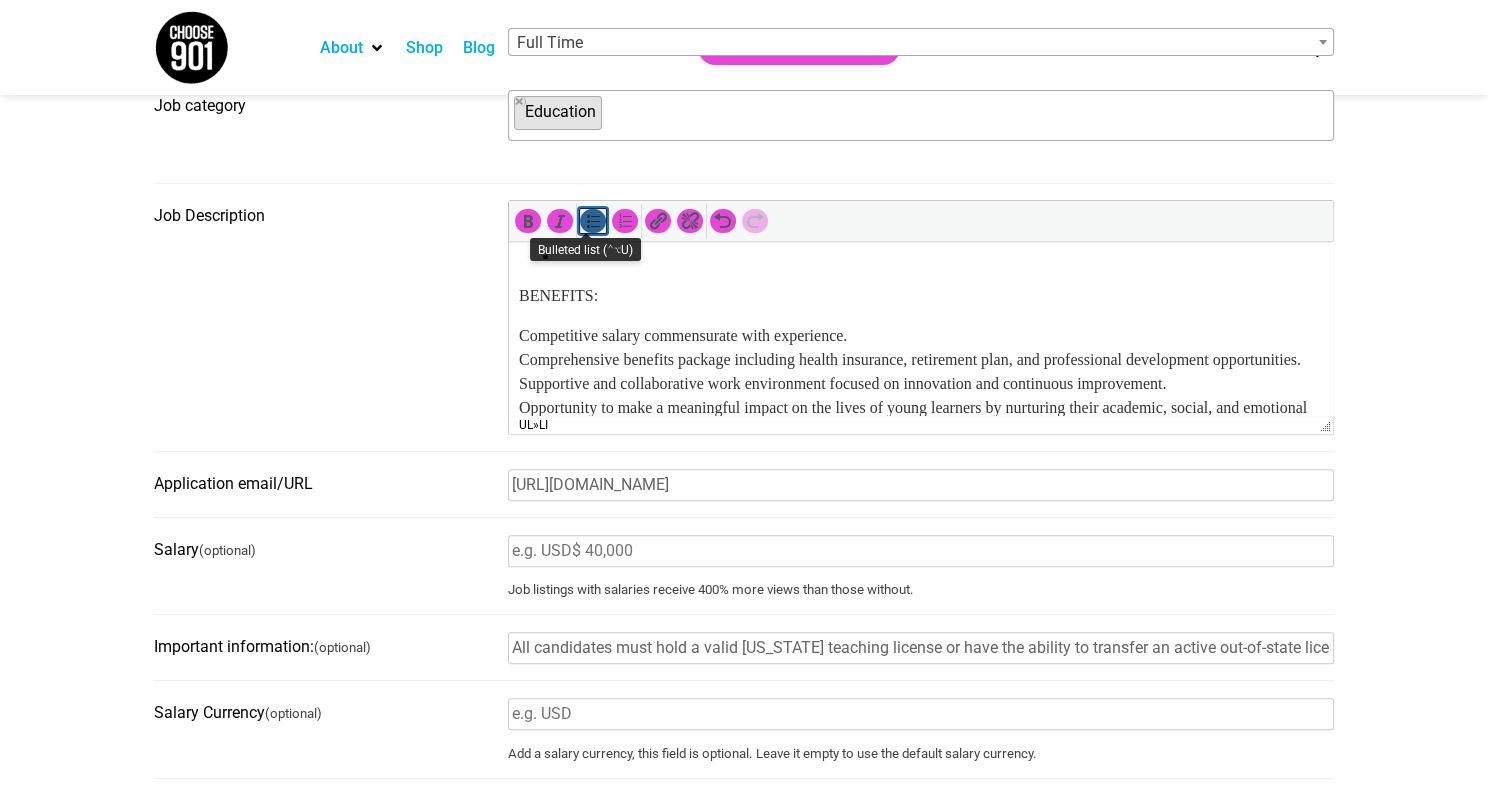 click at bounding box center (593, 221) 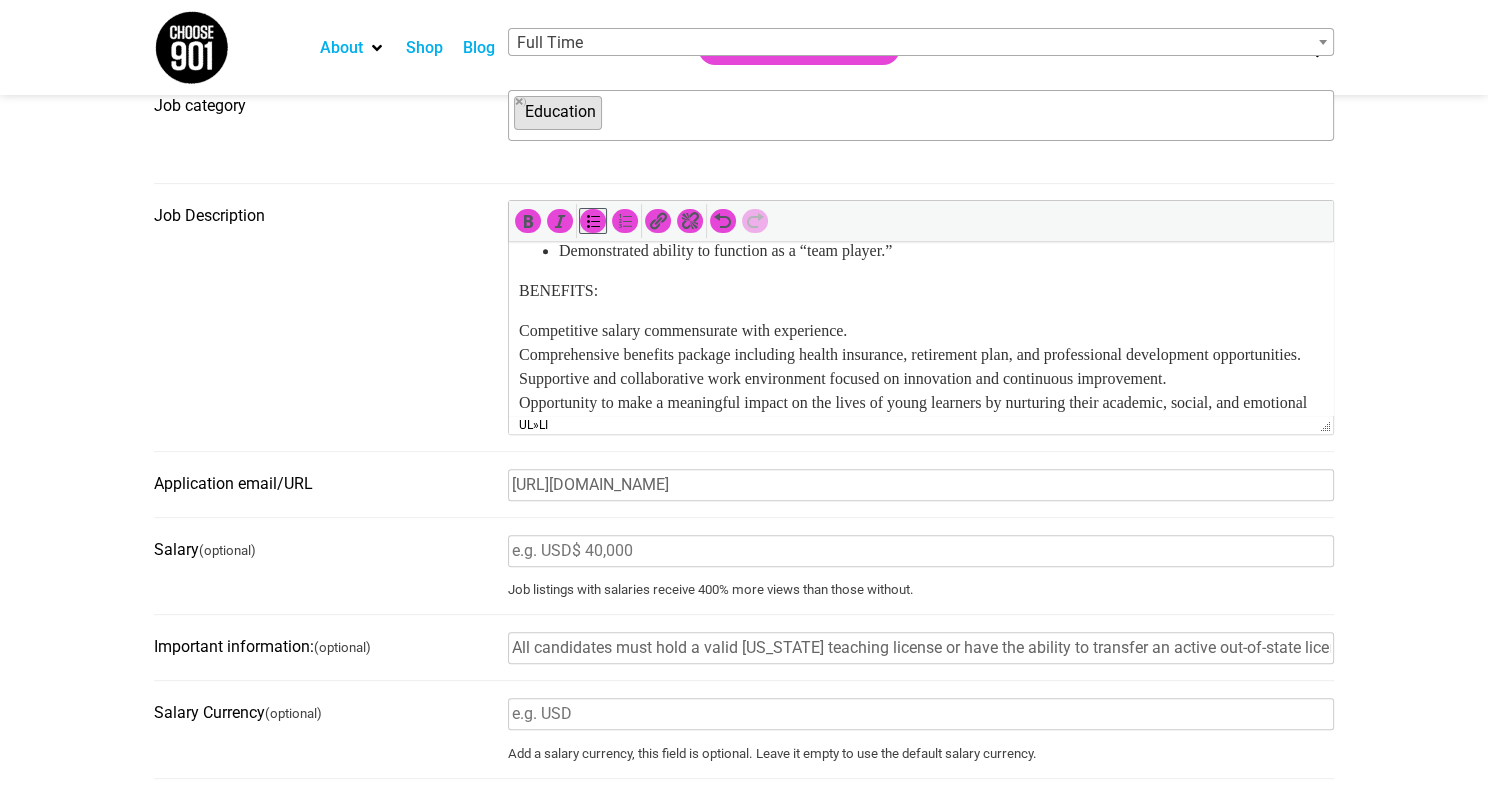 scroll, scrollTop: 1861, scrollLeft: 0, axis: vertical 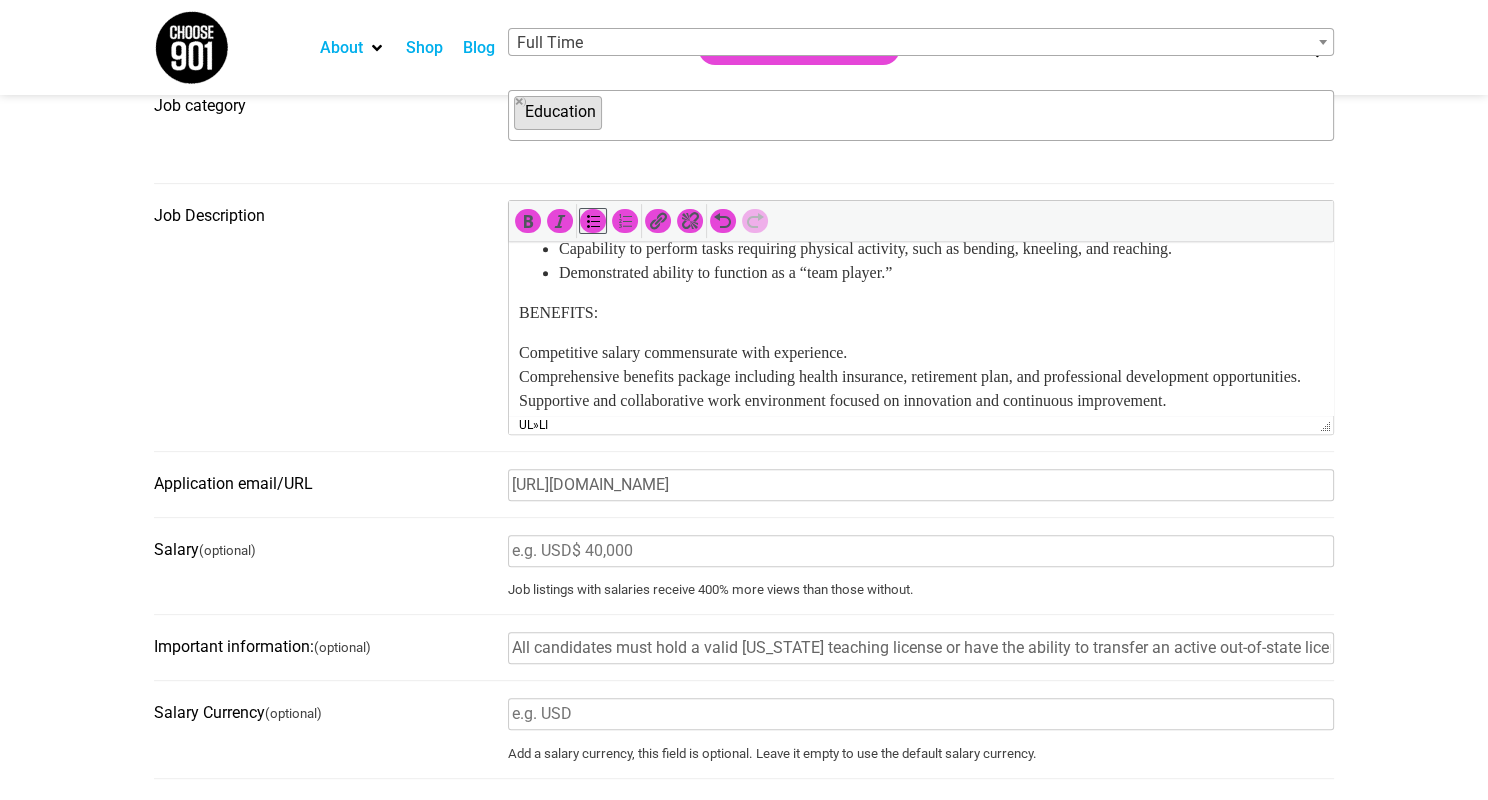 click on "BENEFITS:" at bounding box center (921, 313) 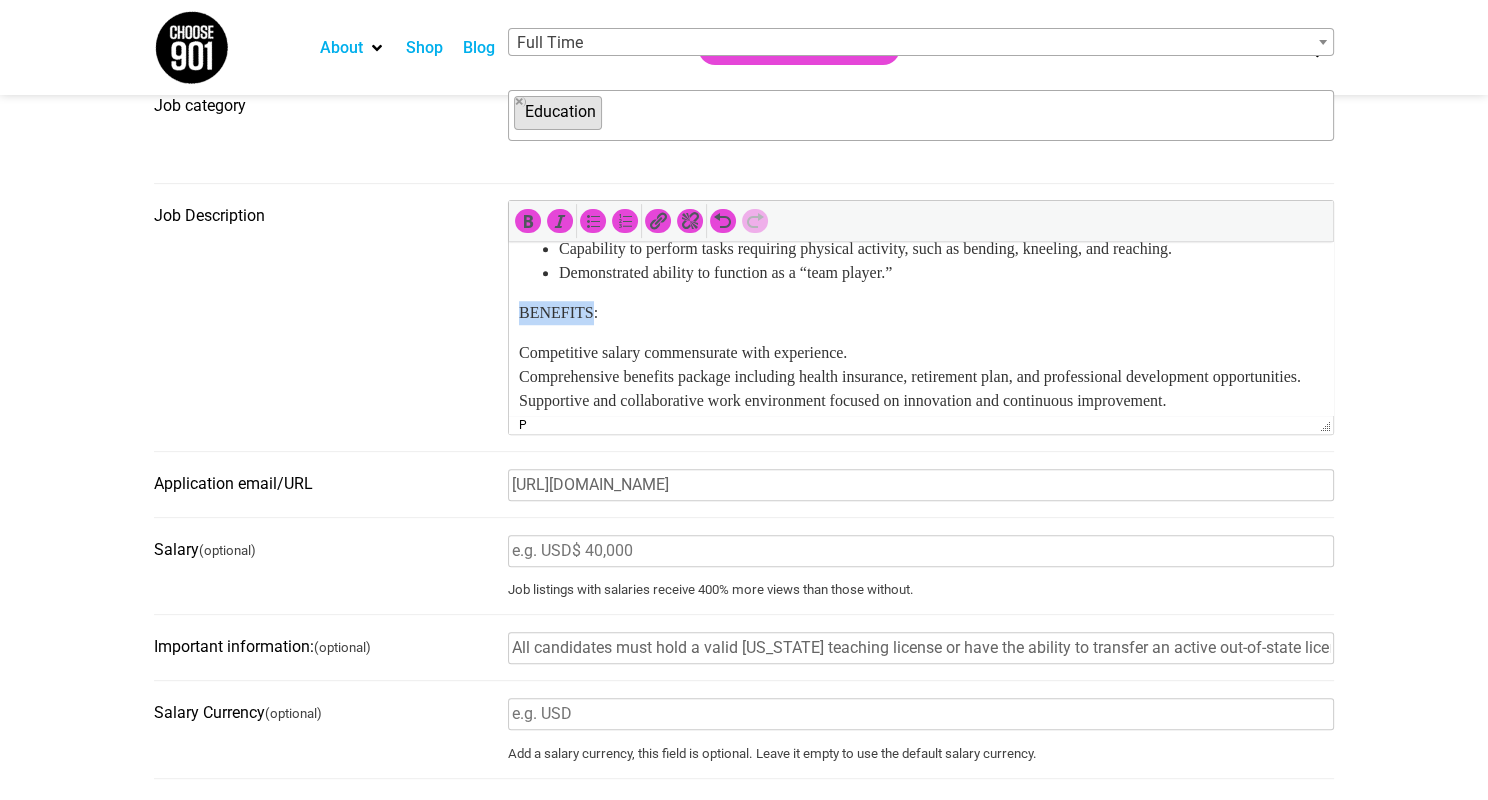 click on "BENEFITS:" at bounding box center (921, 313) 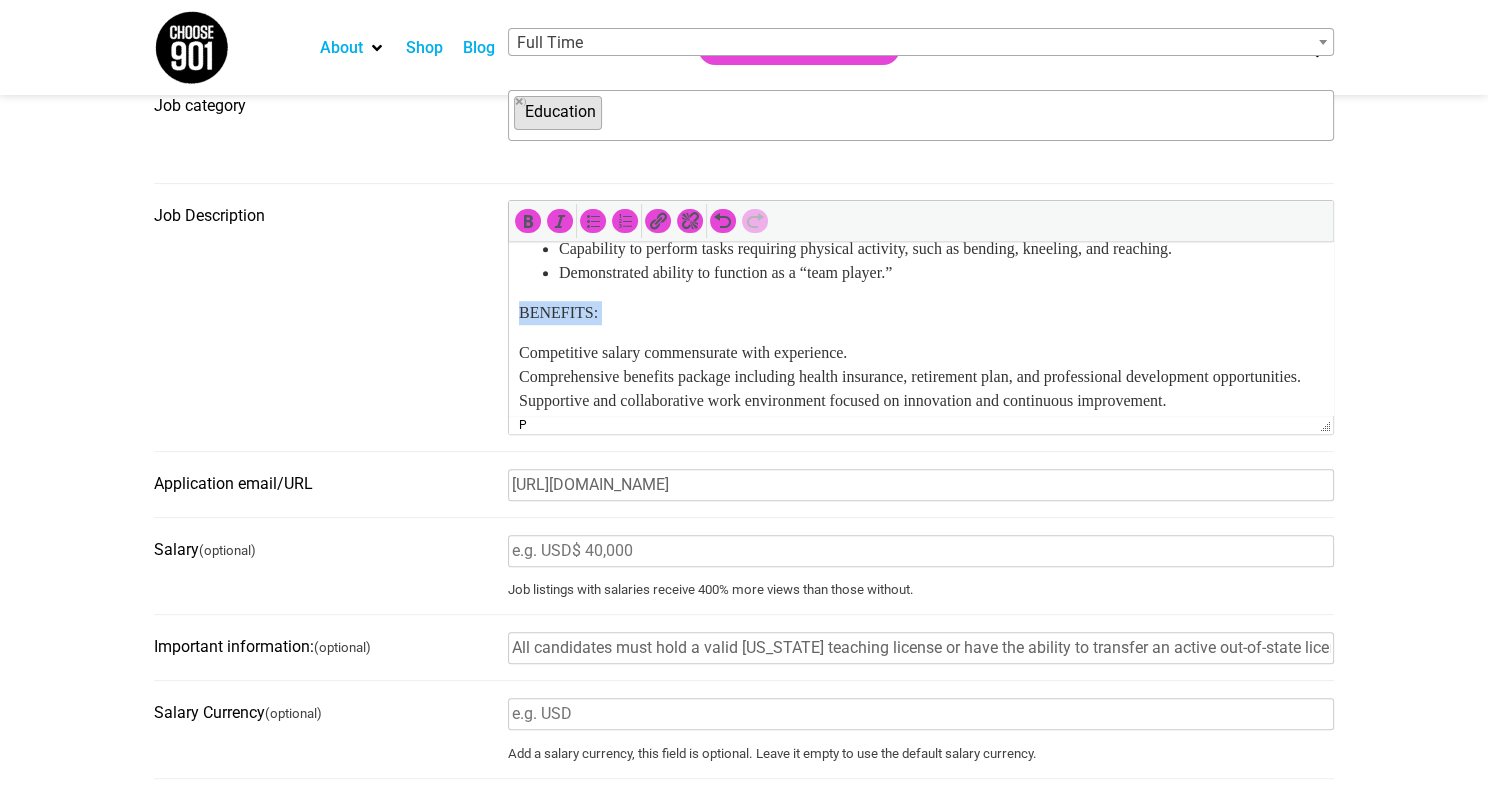 click on "BENEFITS:" at bounding box center [921, 313] 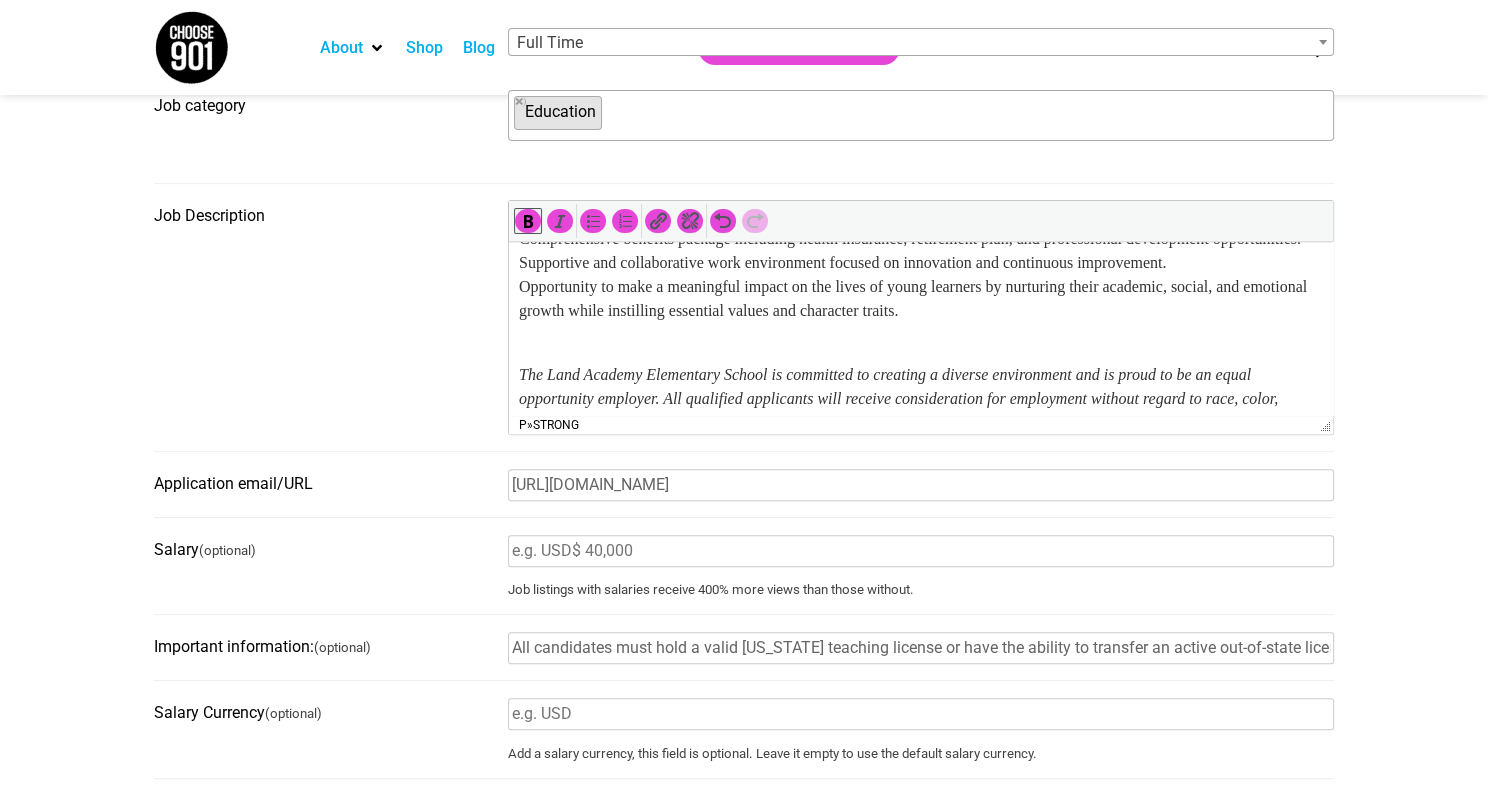 scroll, scrollTop: 2007, scrollLeft: 0, axis: vertical 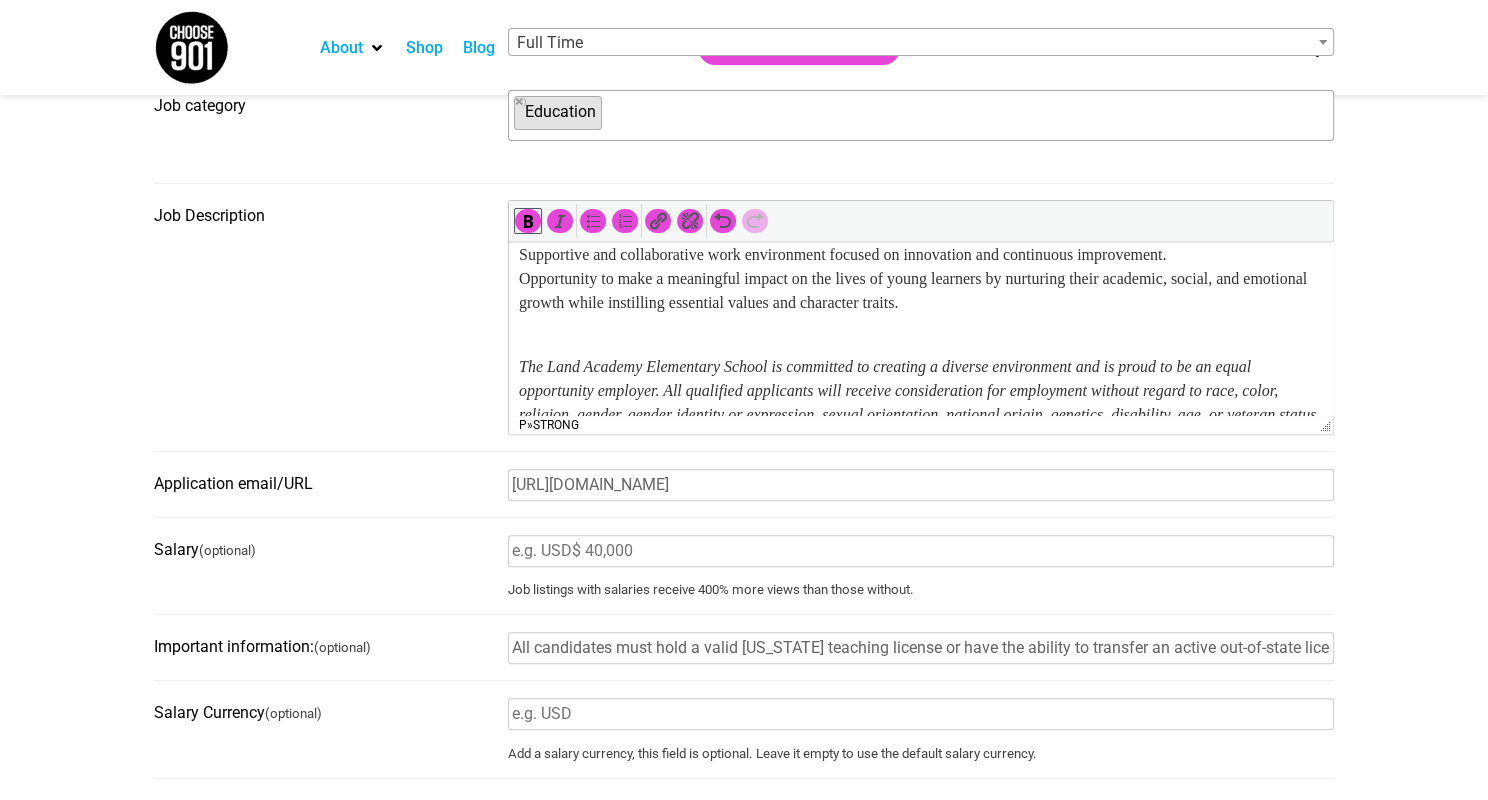 click on "Competitive salary commensurate with experience. Comprehensive benefits package including health insurance, retirement plan, and professional development opportunities. Supportive and collaborative work environment focused on innovation and continuous improvement. Opportunity to make a meaningful impact on the lives of young learners by nurturing their academic, social, and emotional growth while instilling essential values and character traits." at bounding box center (921, 255) 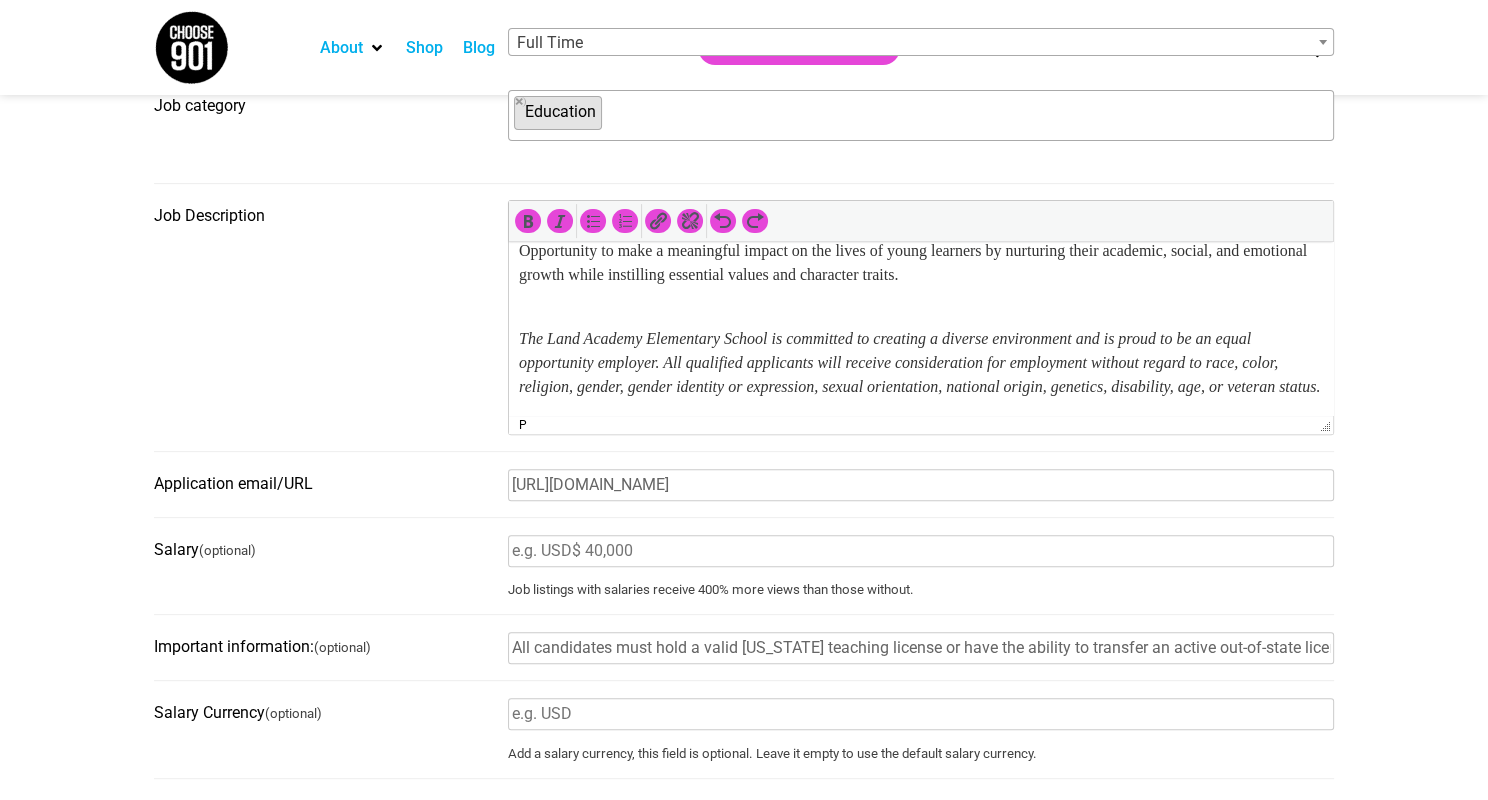 scroll, scrollTop: 2087, scrollLeft: 0, axis: vertical 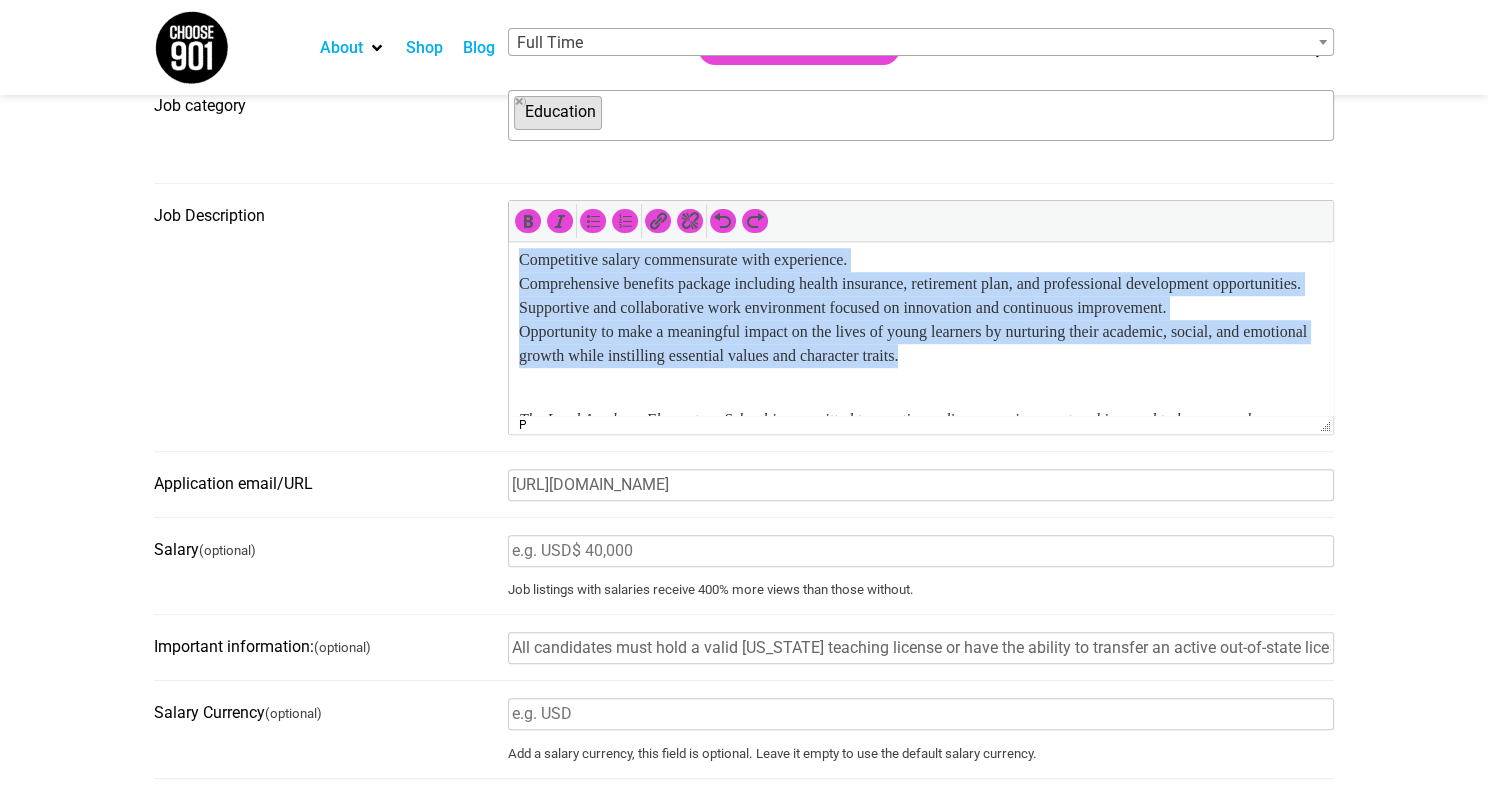 drag, startPoint x: 1039, startPoint y: 308, endPoint x: 482, endPoint y: 319, distance: 557.1086 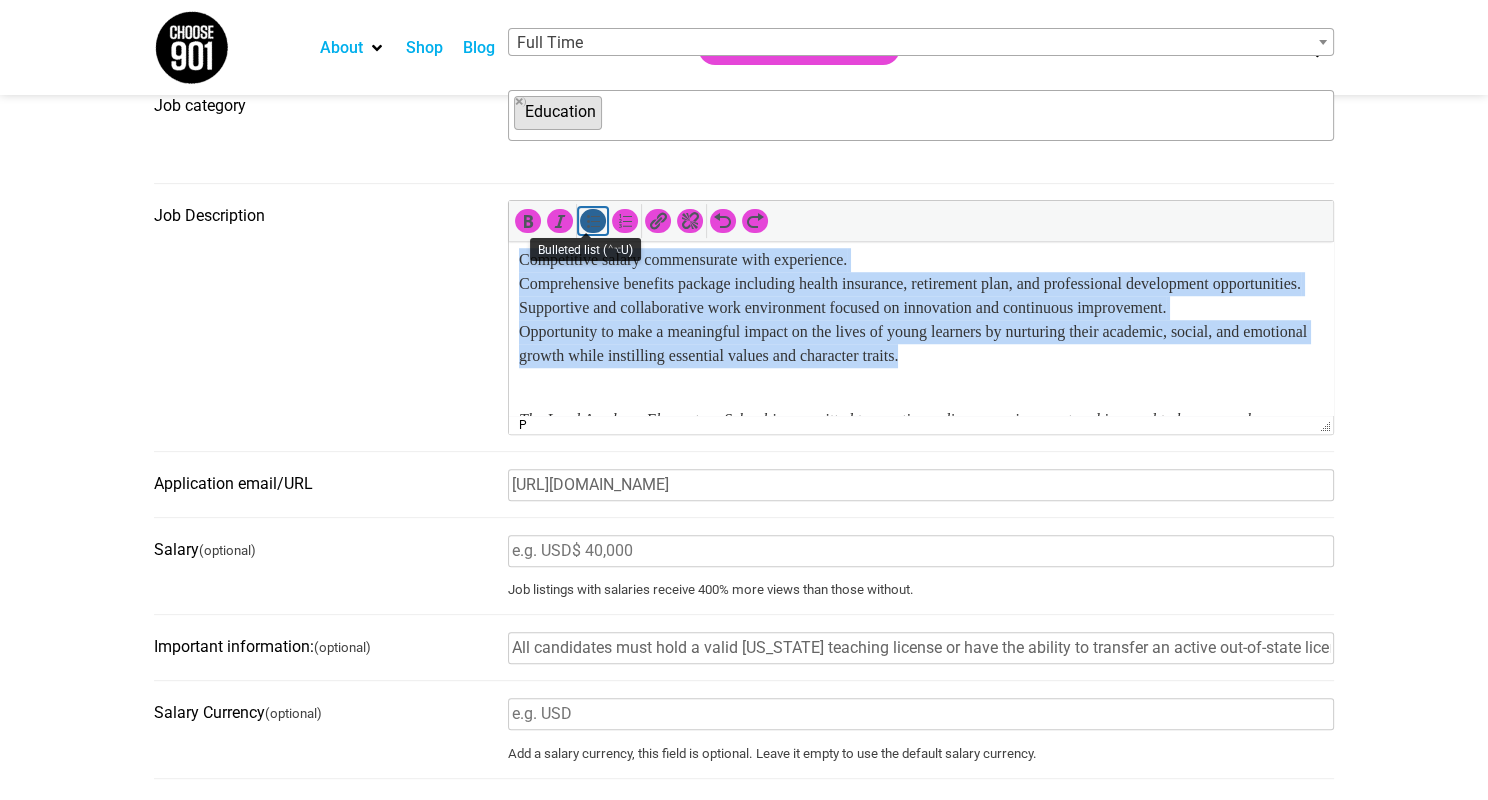 click at bounding box center [593, 221] 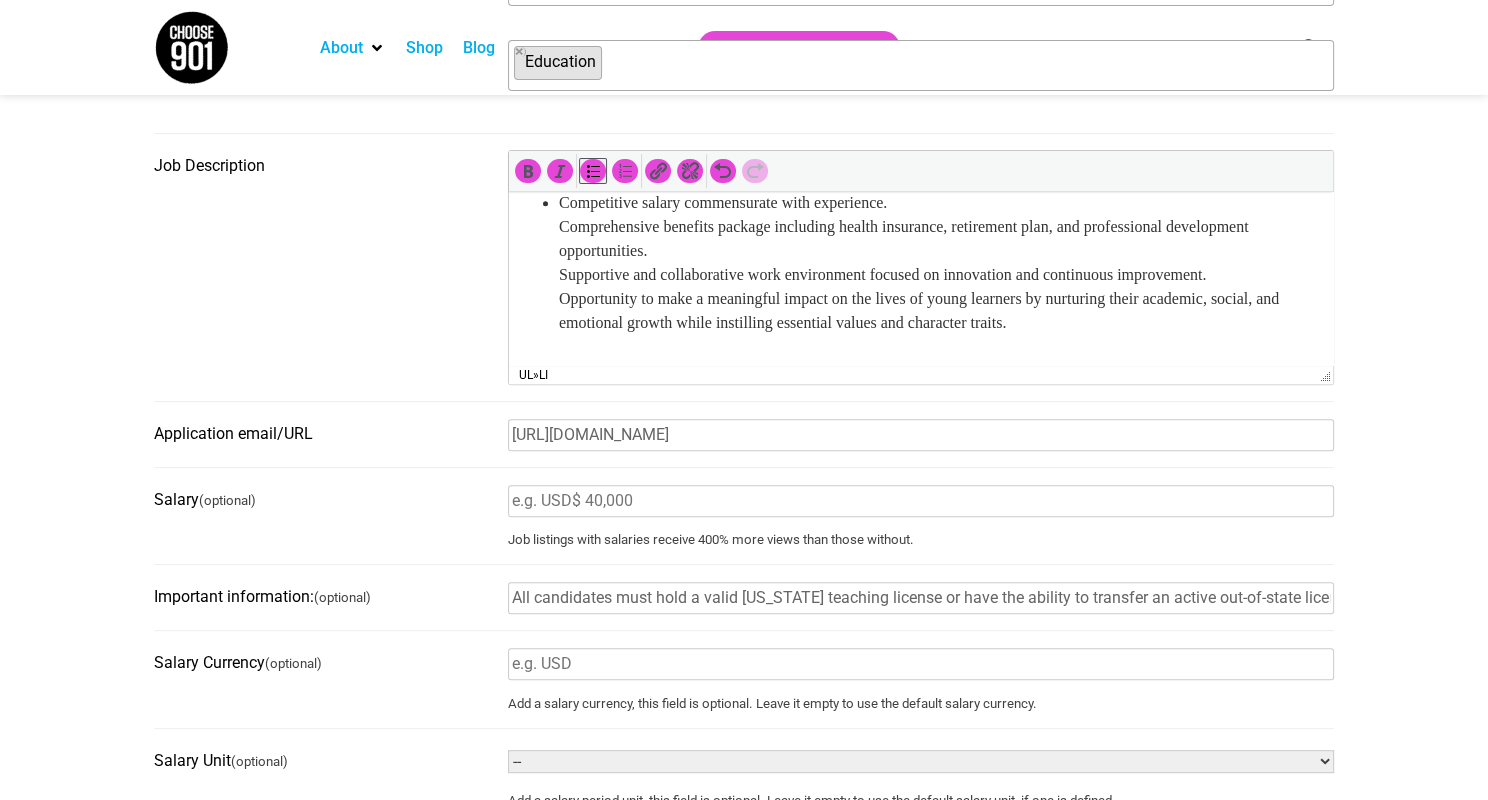 scroll, scrollTop: 2001, scrollLeft: 0, axis: vertical 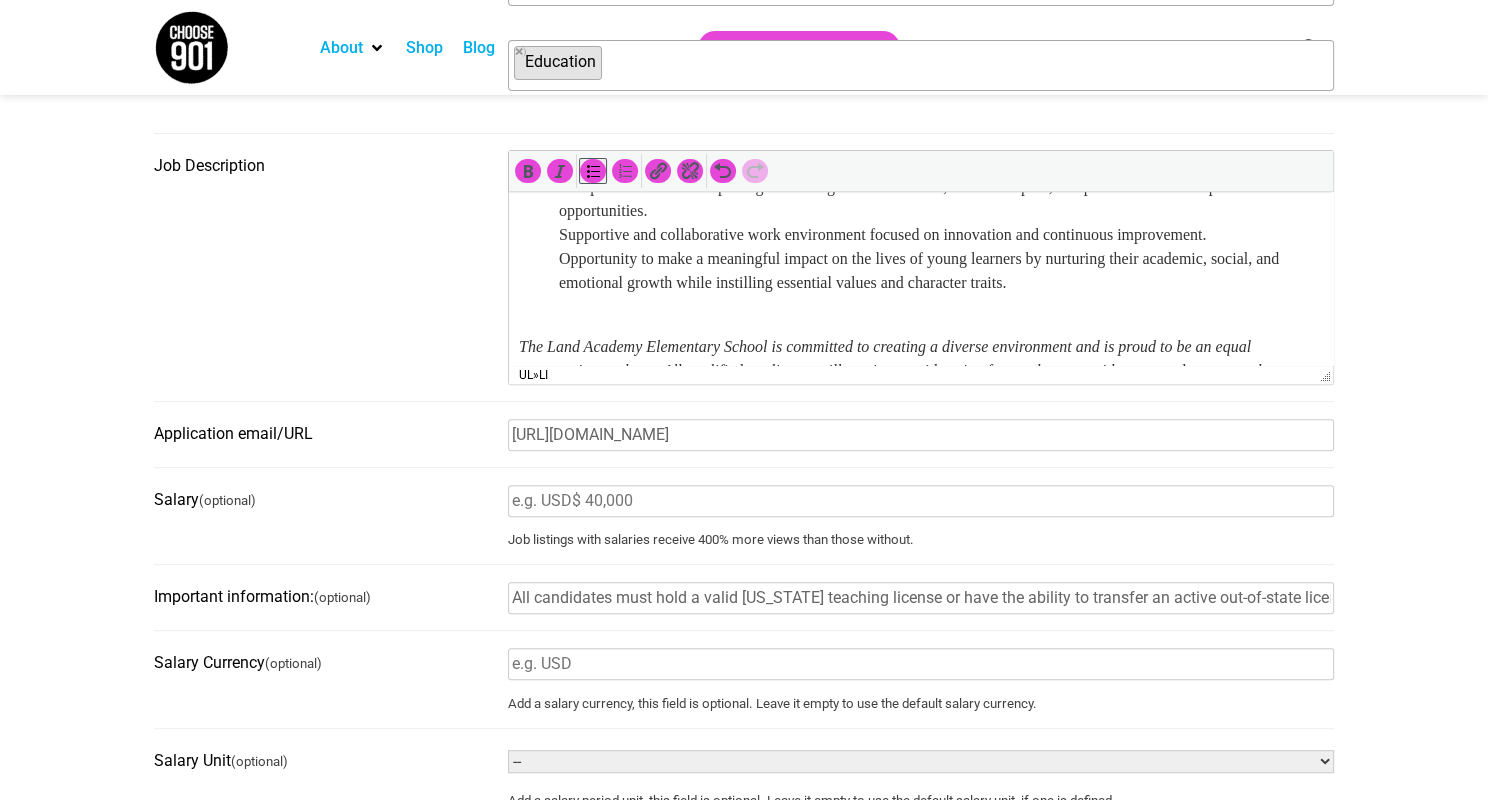 click on "Competitive salary commensurate with experience. Comprehensive benefits package including health insurance, retirement plan, and professional development opportunities. Supportive and collaborative work environment focused on innovation and continuous improvement. Opportunity to make a meaningful impact on the lives of young learners by nurturing their academic, social, and emotional growth while instilling essential values and character traits." at bounding box center (921, 223) 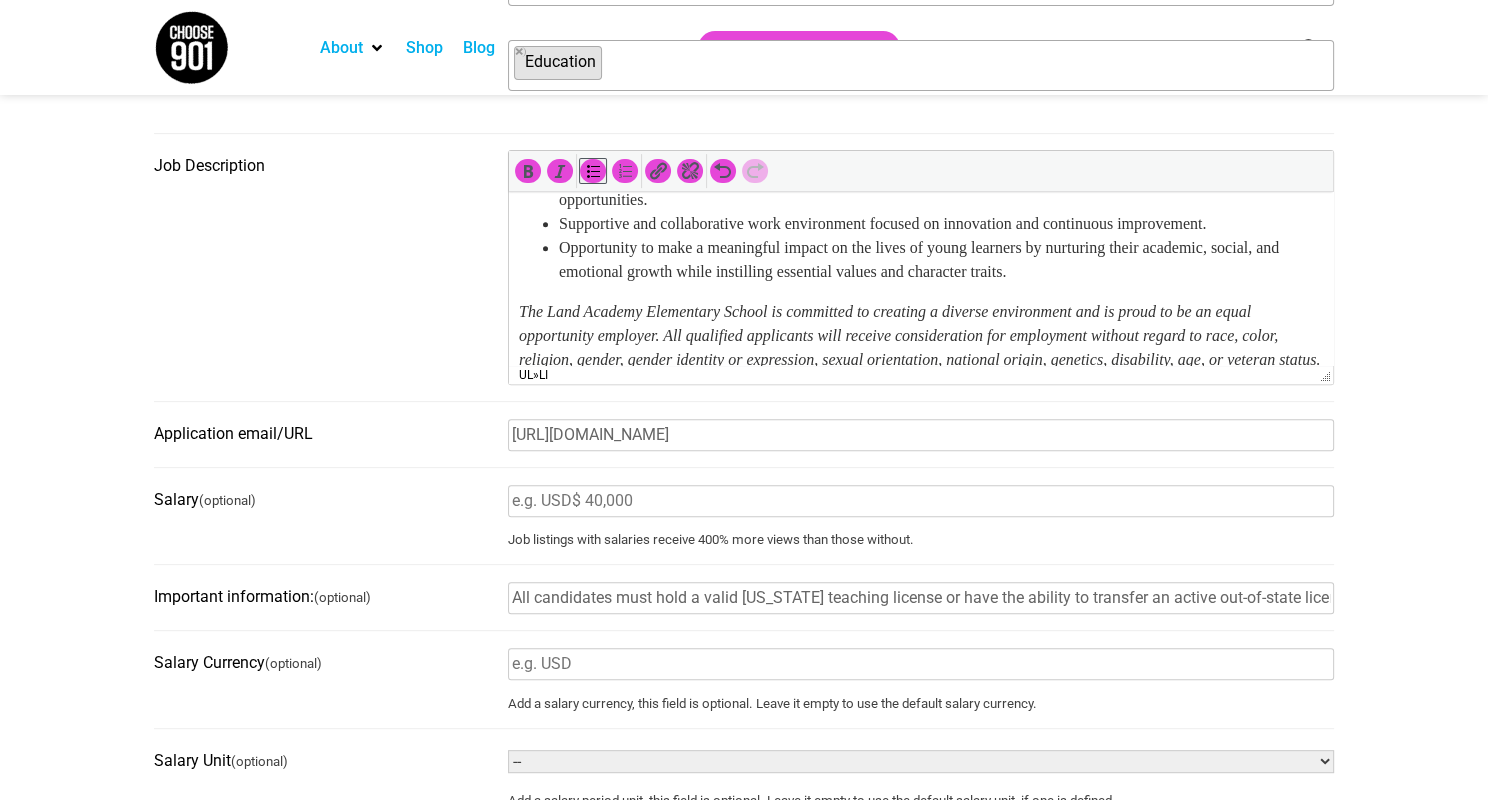 scroll, scrollTop: 1977, scrollLeft: 0, axis: vertical 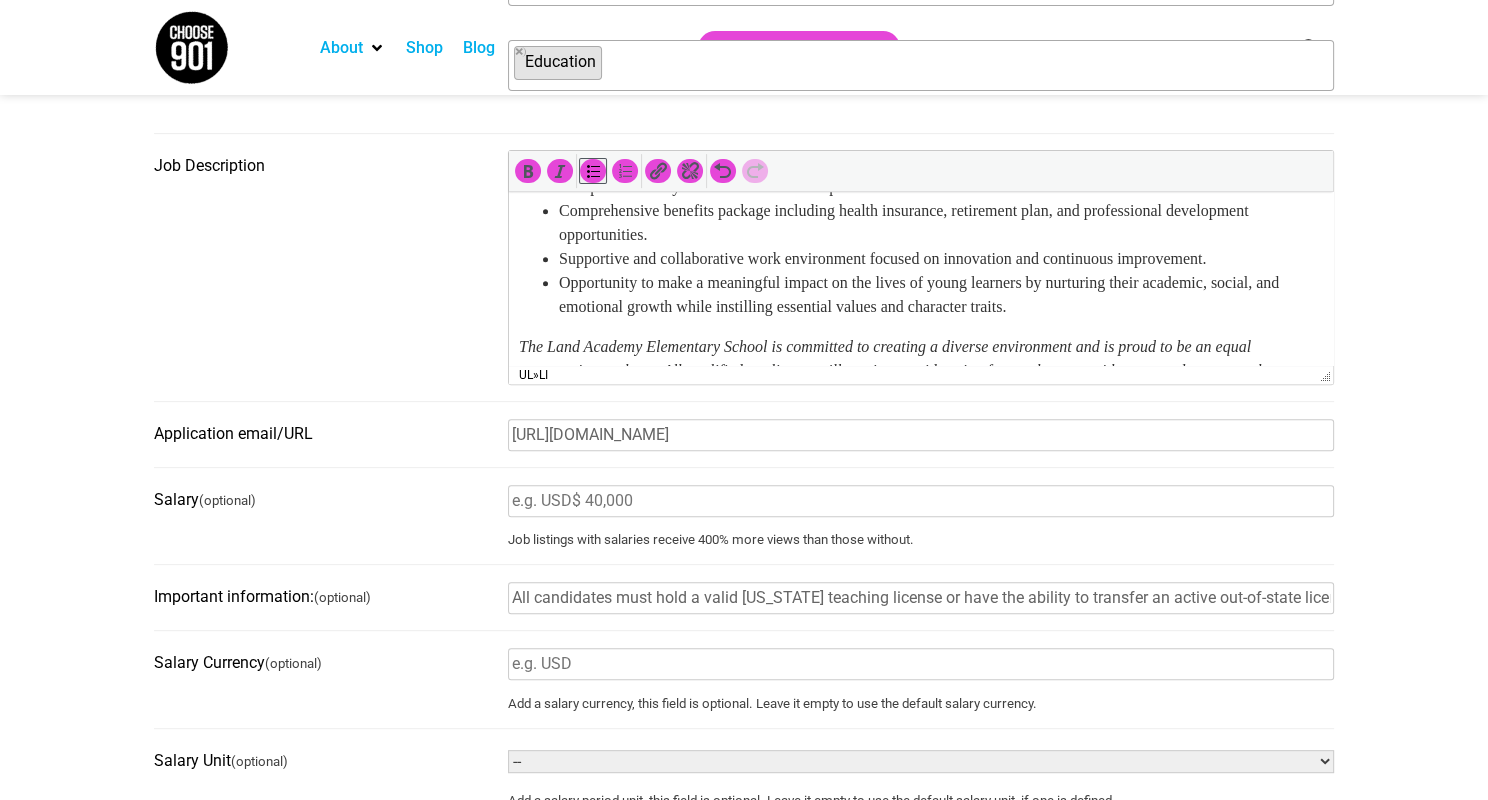 click on "Competitive salary commensurate with experience." at bounding box center (941, 187) 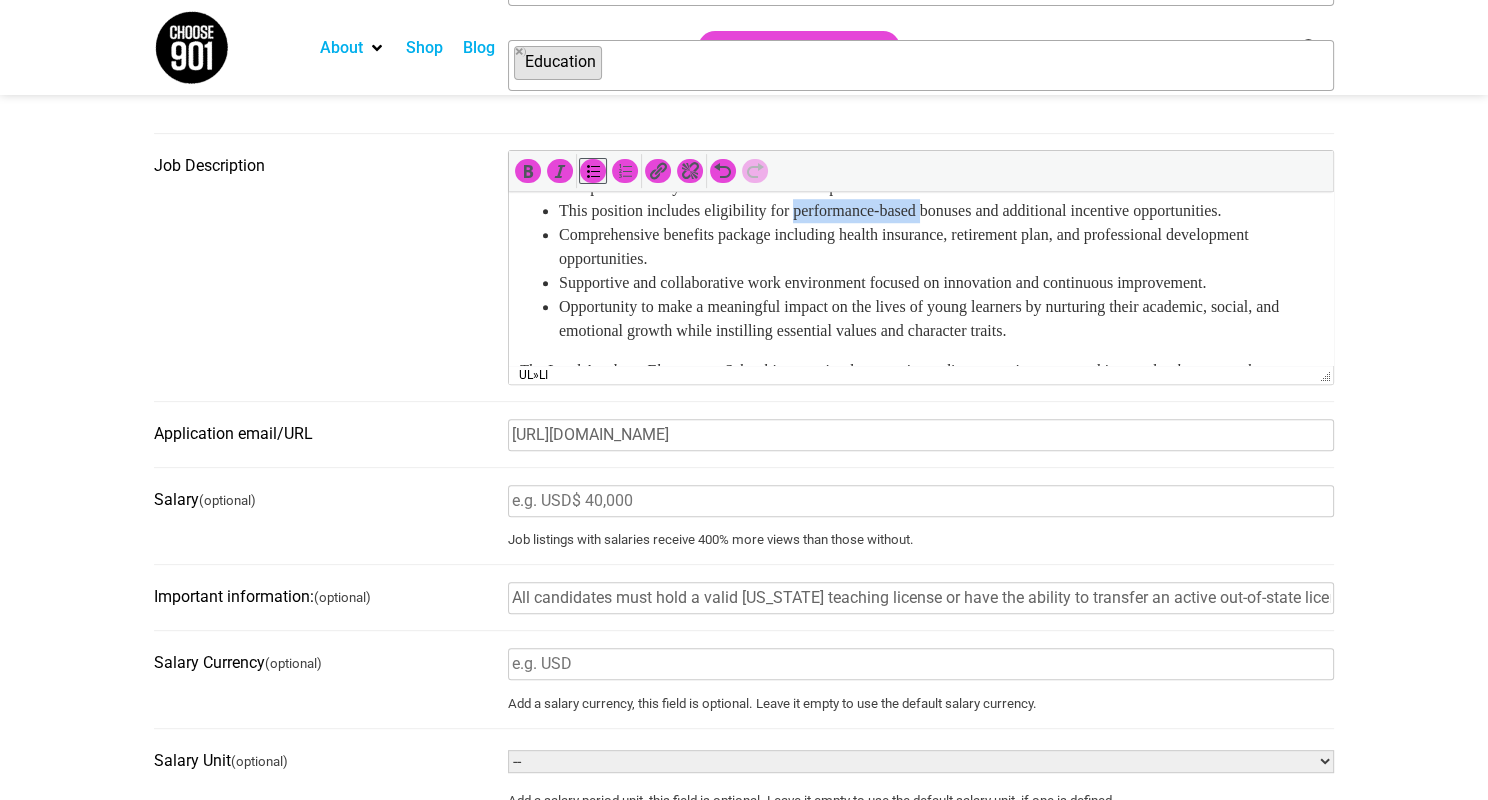 drag, startPoint x: 955, startPoint y: 266, endPoint x: 811, endPoint y: 277, distance: 144.41953 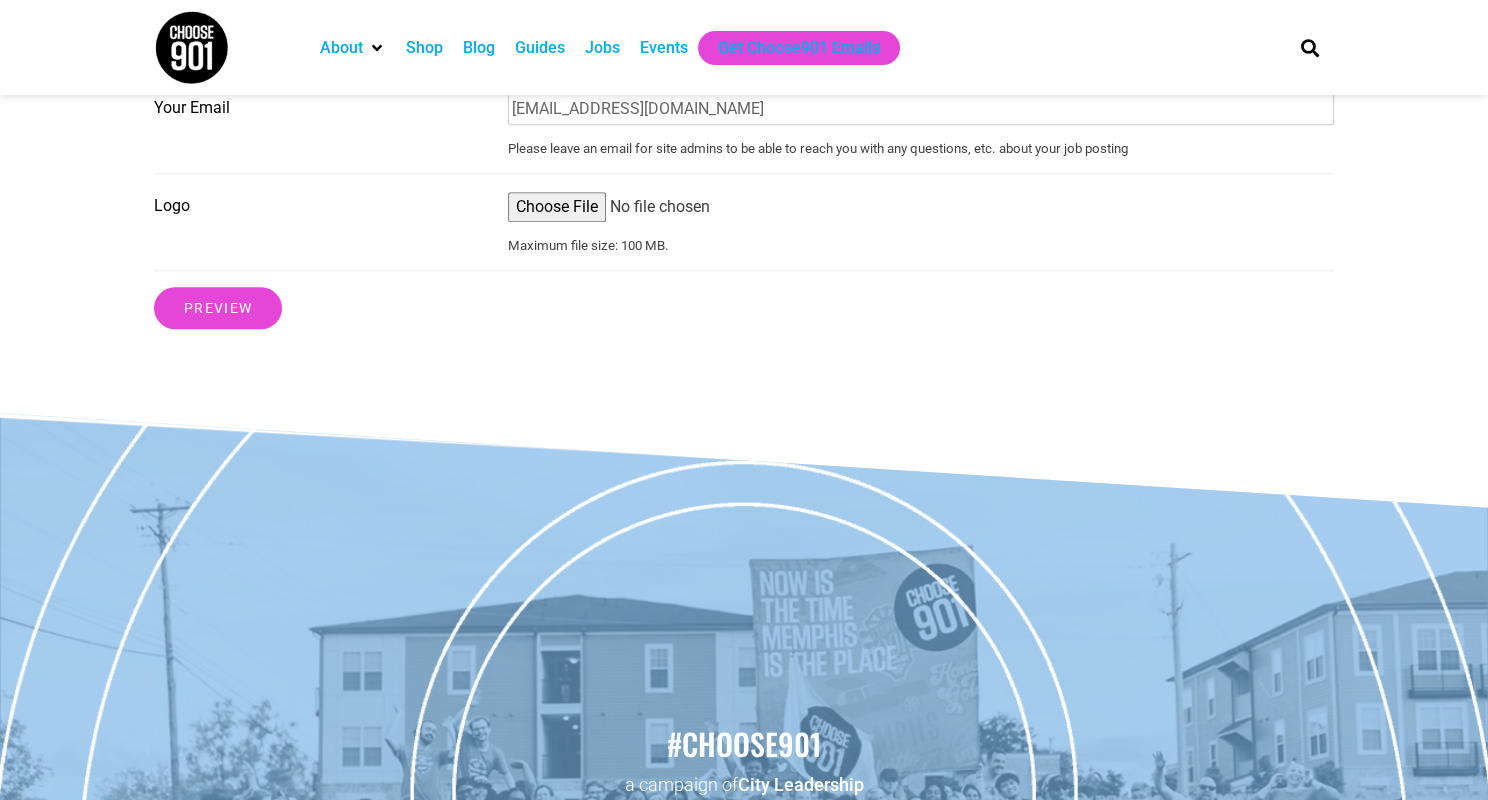 scroll, scrollTop: 1931, scrollLeft: 0, axis: vertical 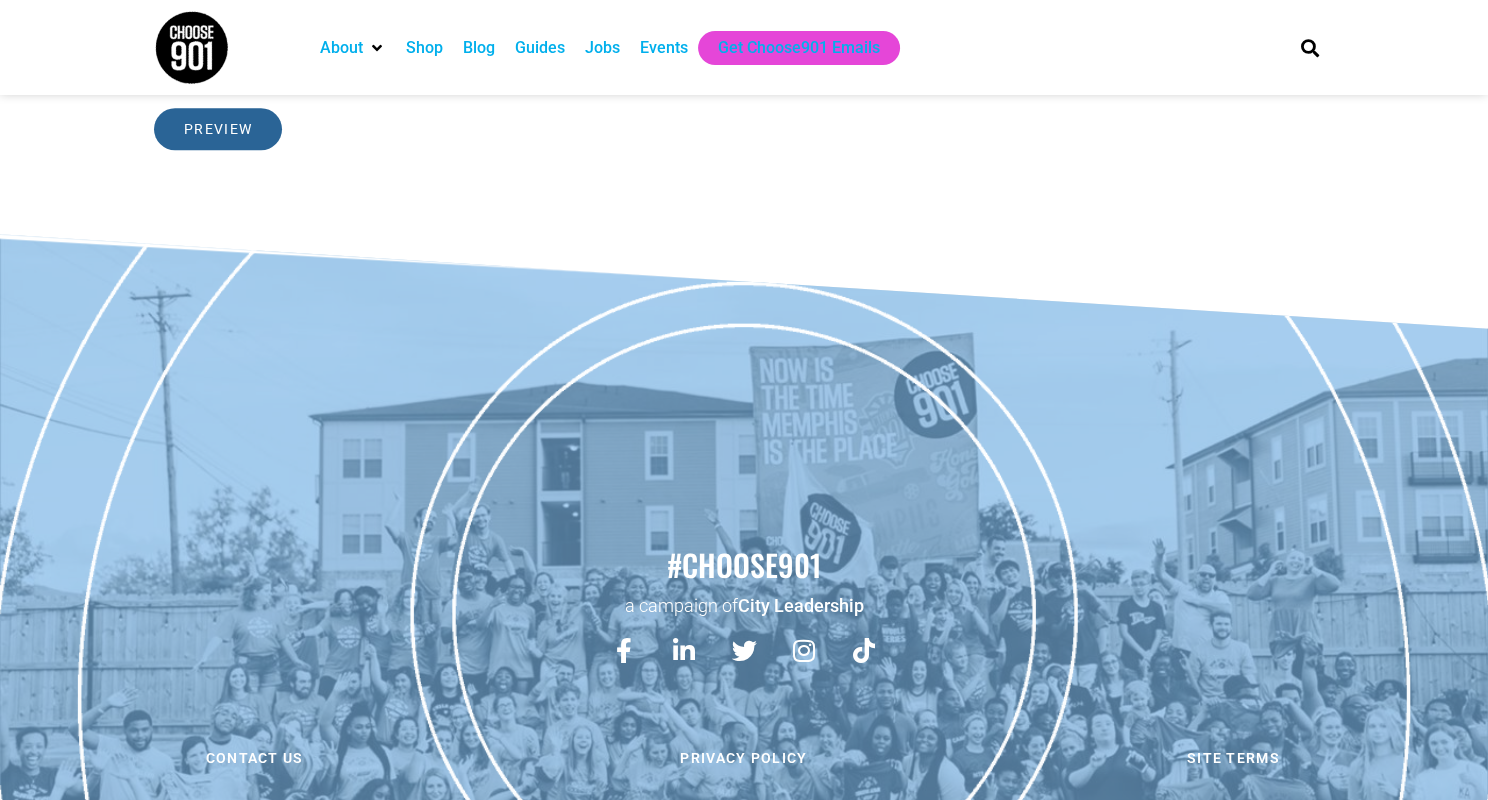 click on "Preview" at bounding box center [218, 129] 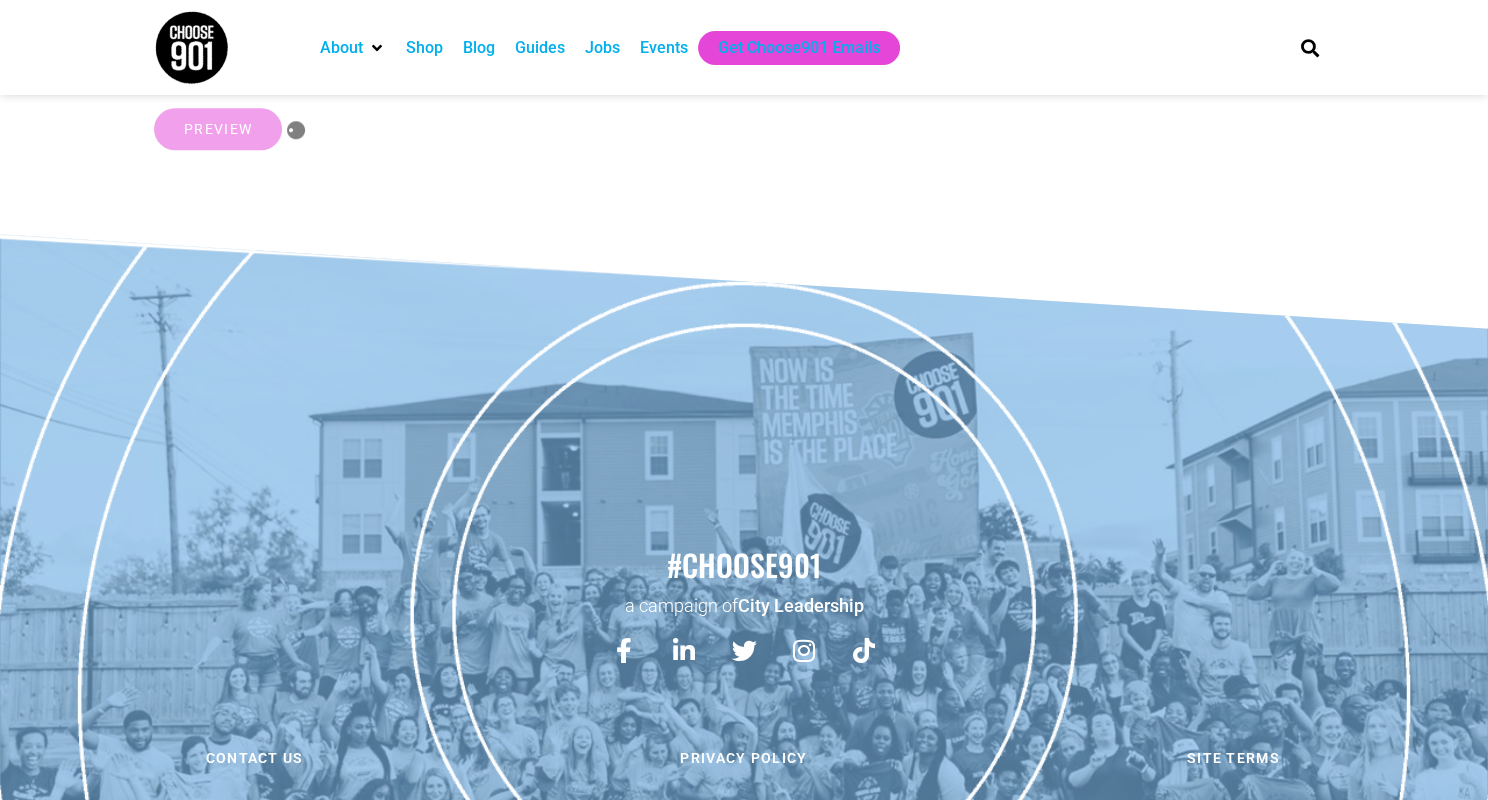 click on "The Land Academy Elementary School is committed to creating a diverse environment and is proud to be an equal opportunity employer. All qualified applicants will receive consideration for employment without regard to race, color, religion, gender, gender identity or expression, sexual orientation, national origin, genetics, disability, age, or veteran status." at bounding box center [921, -817] 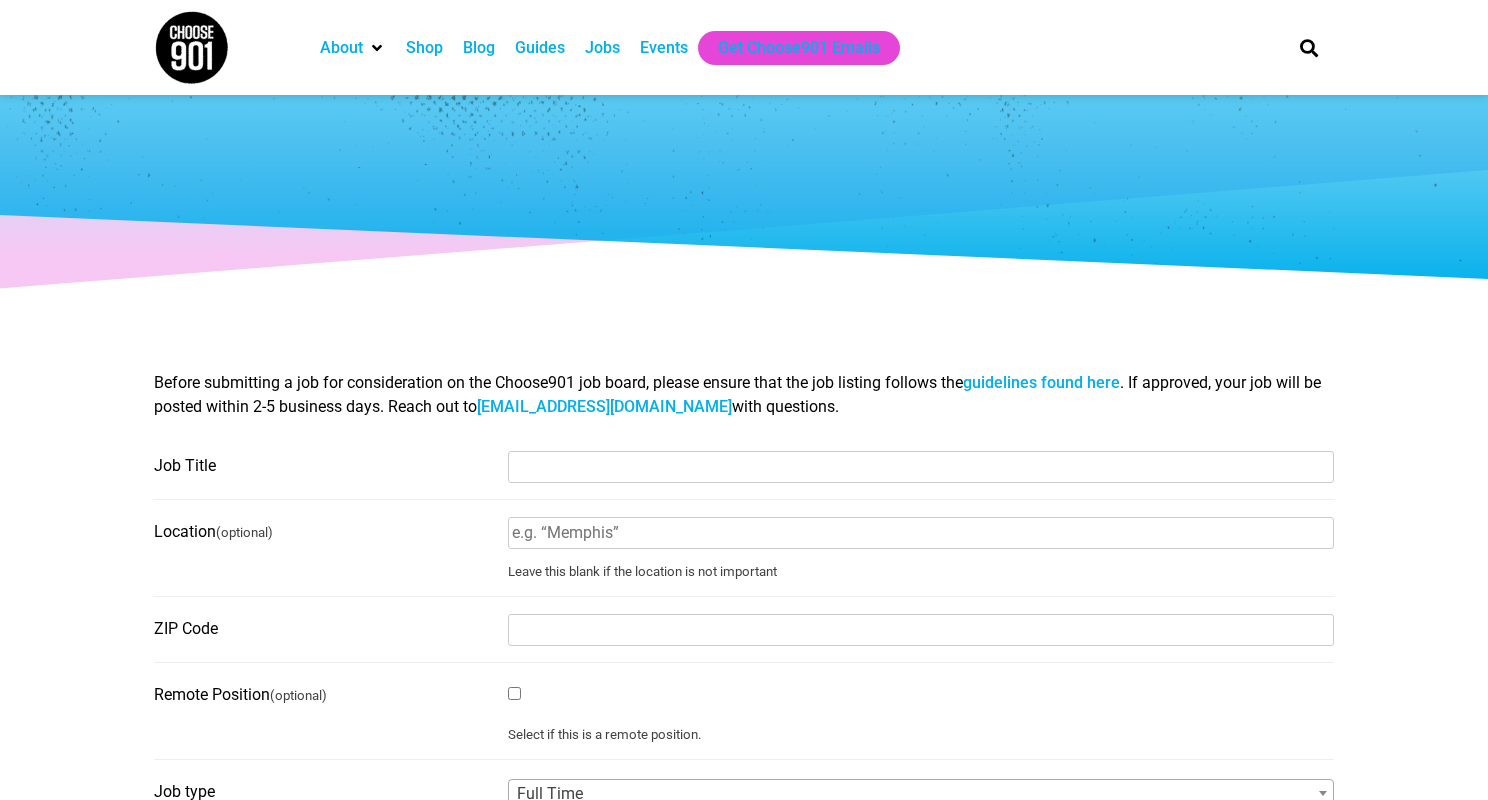 select 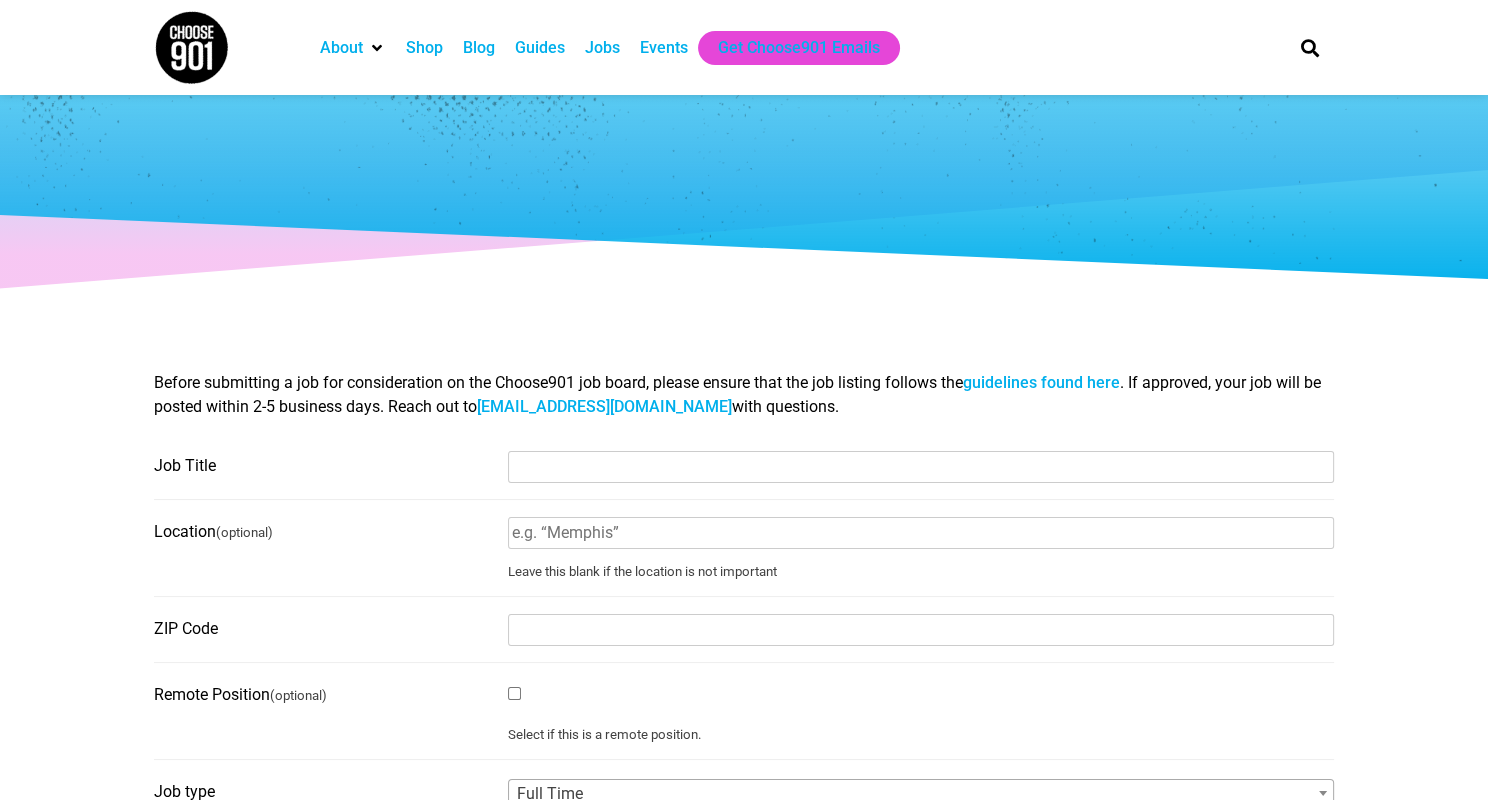 scroll, scrollTop: 0, scrollLeft: 0, axis: both 